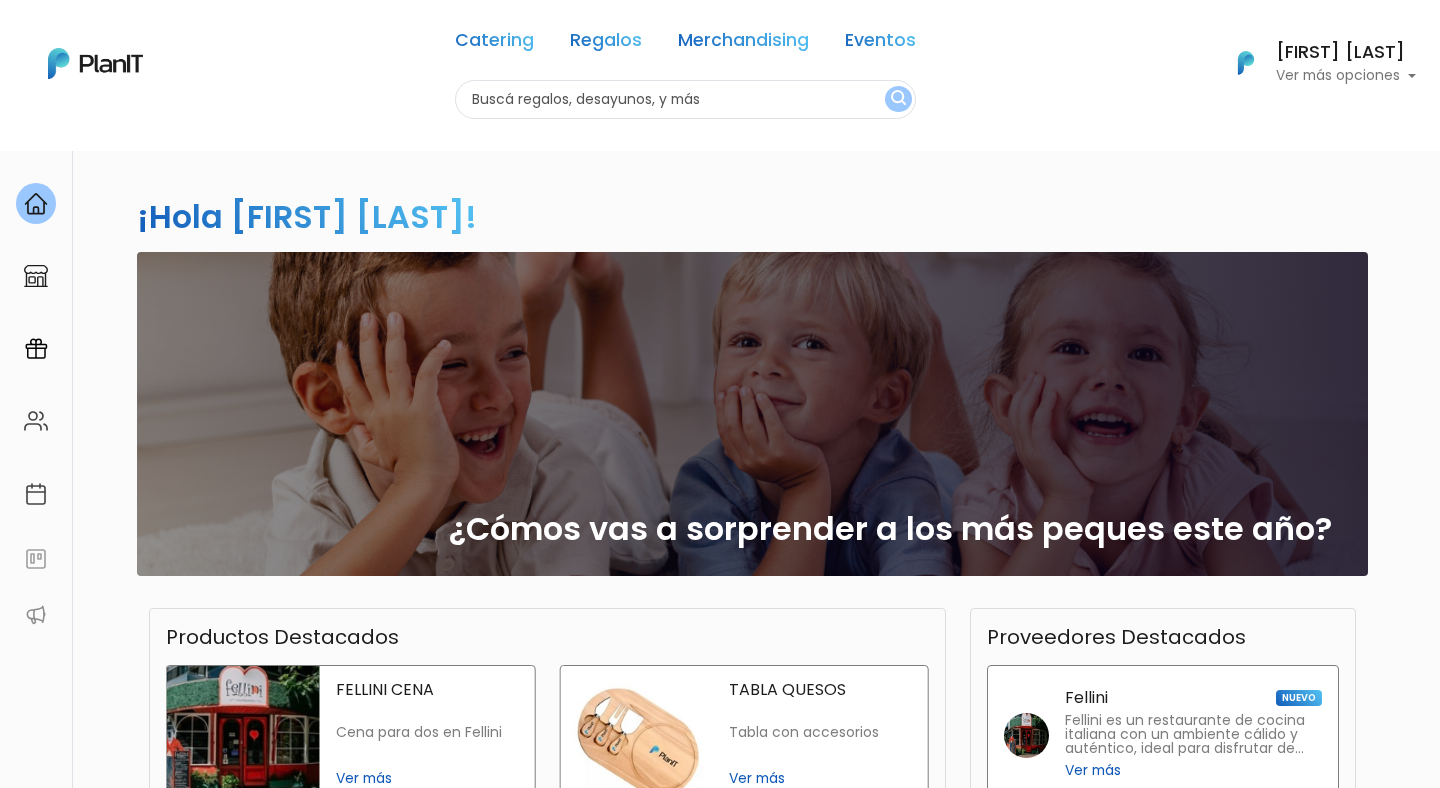 scroll, scrollTop: 0, scrollLeft: 0, axis: both 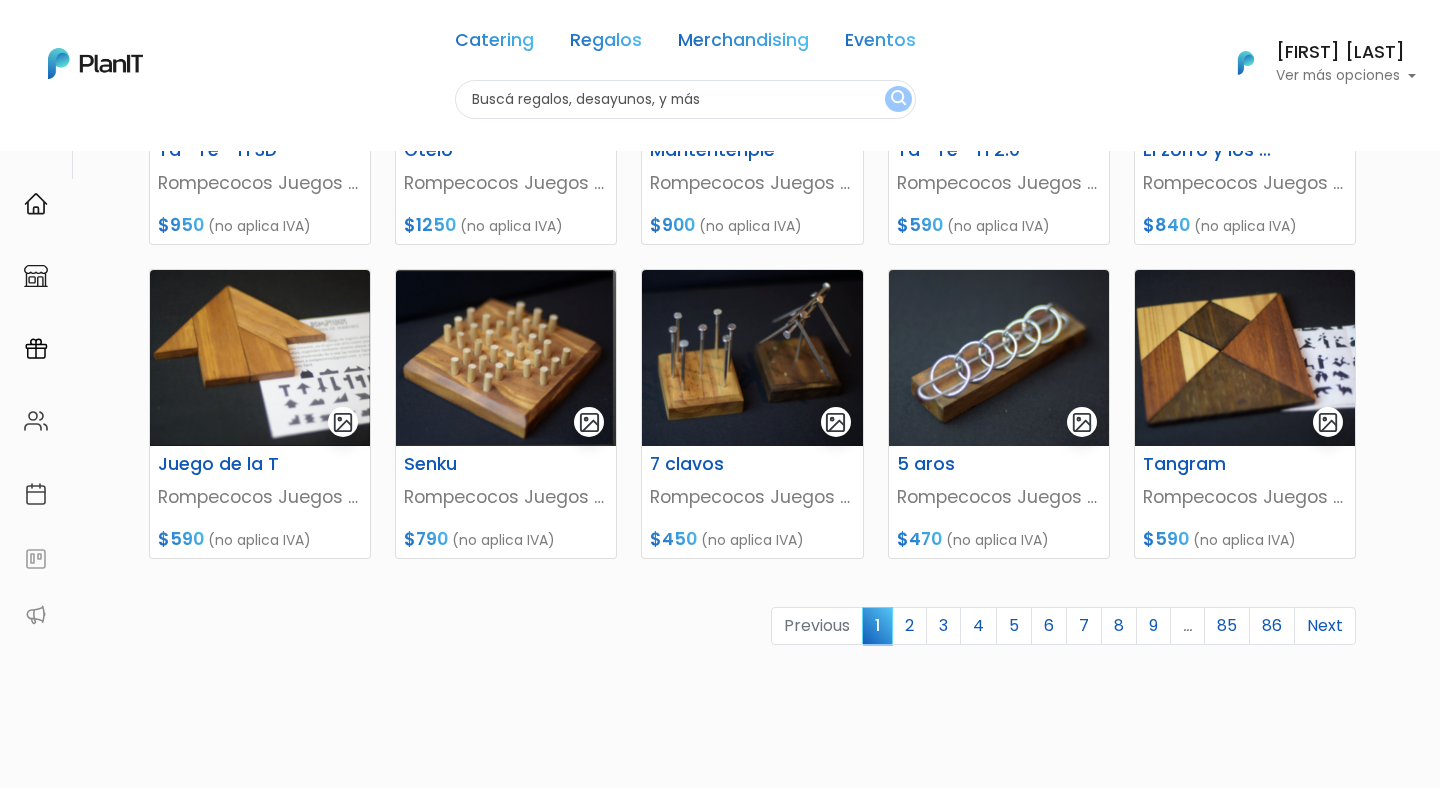 click on "Ver más opciones" at bounding box center (1346, 76) 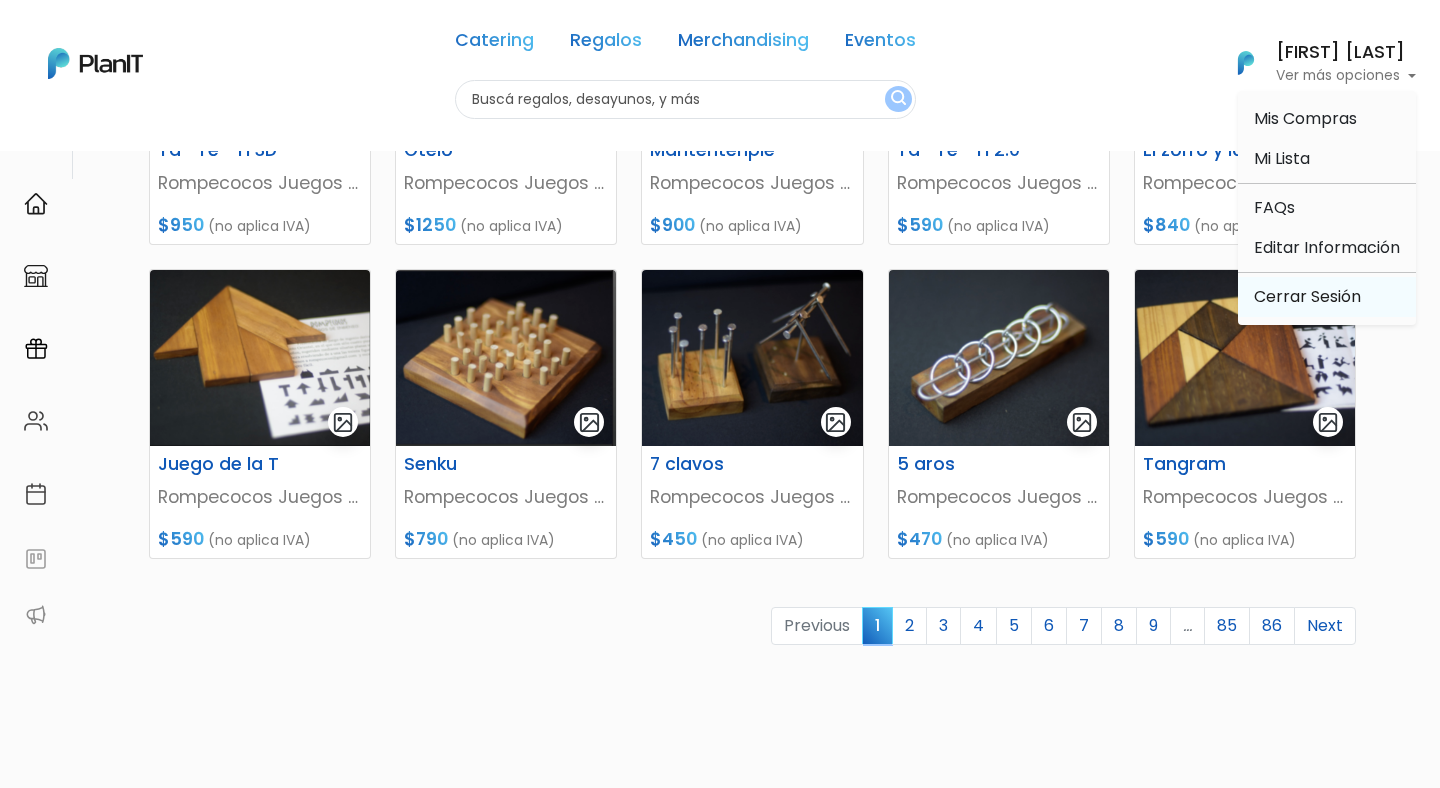 click on "Cerrar Sesión" at bounding box center (1327, 297) 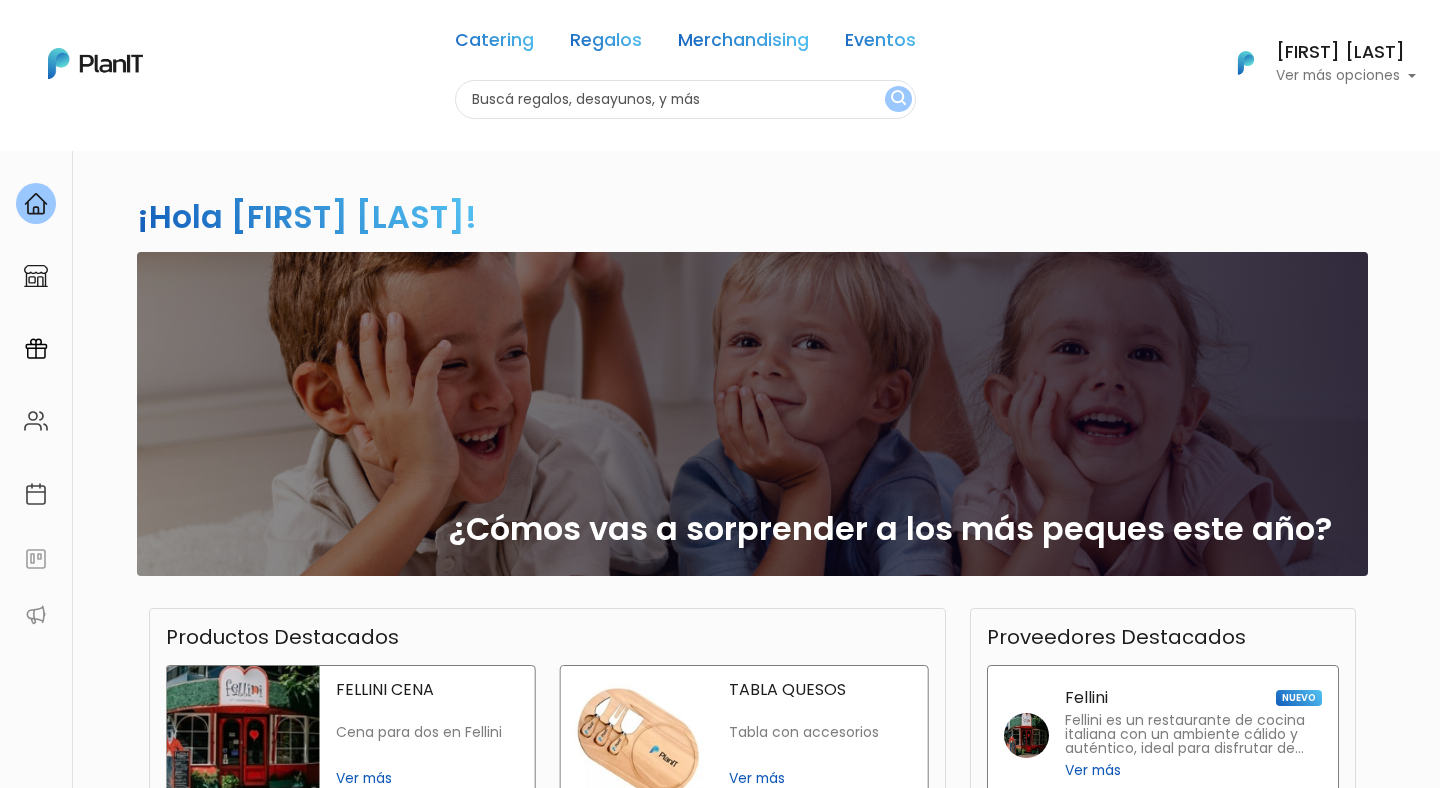 scroll, scrollTop: 0, scrollLeft: 0, axis: both 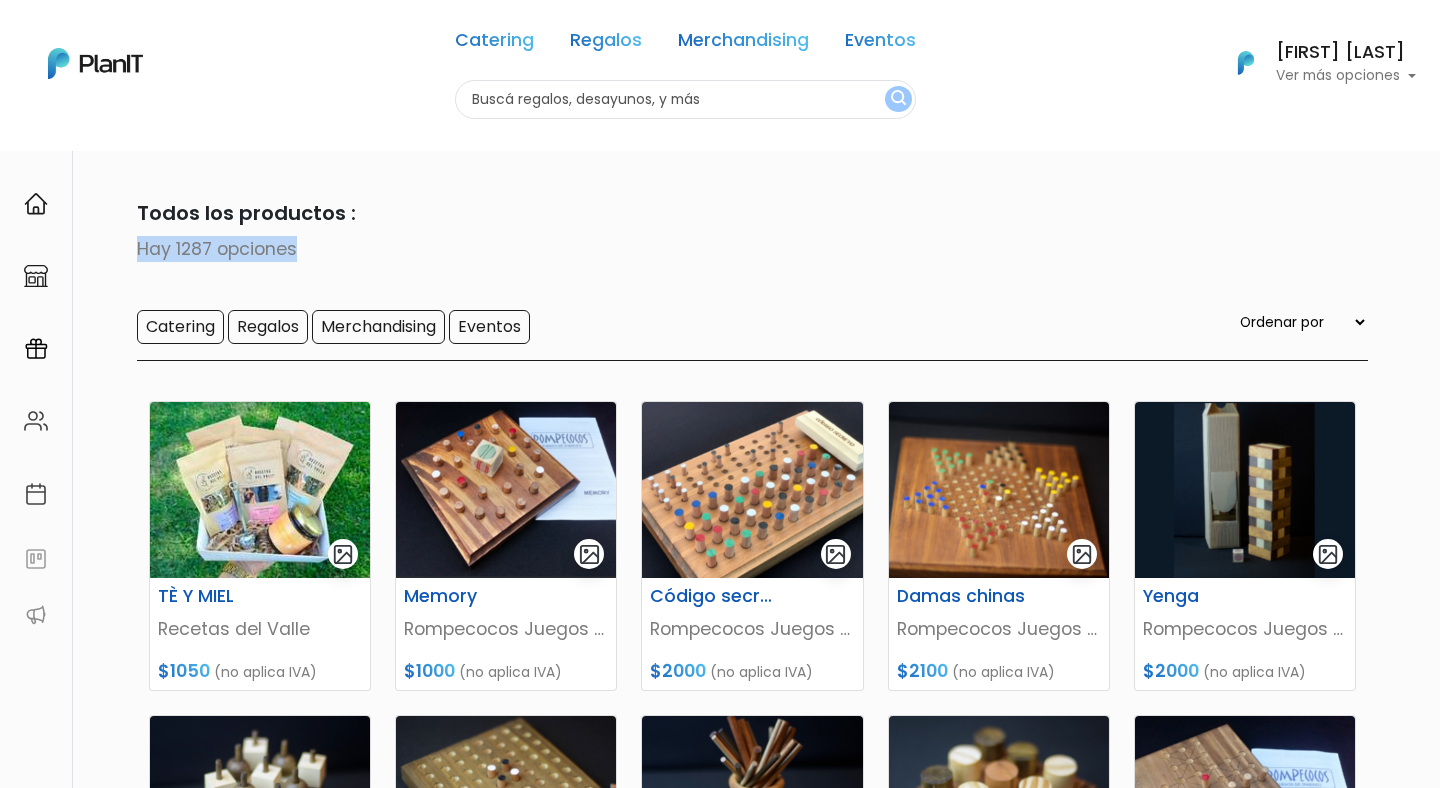 drag, startPoint x: 139, startPoint y: 254, endPoint x: 334, endPoint y: 261, distance: 195.1256 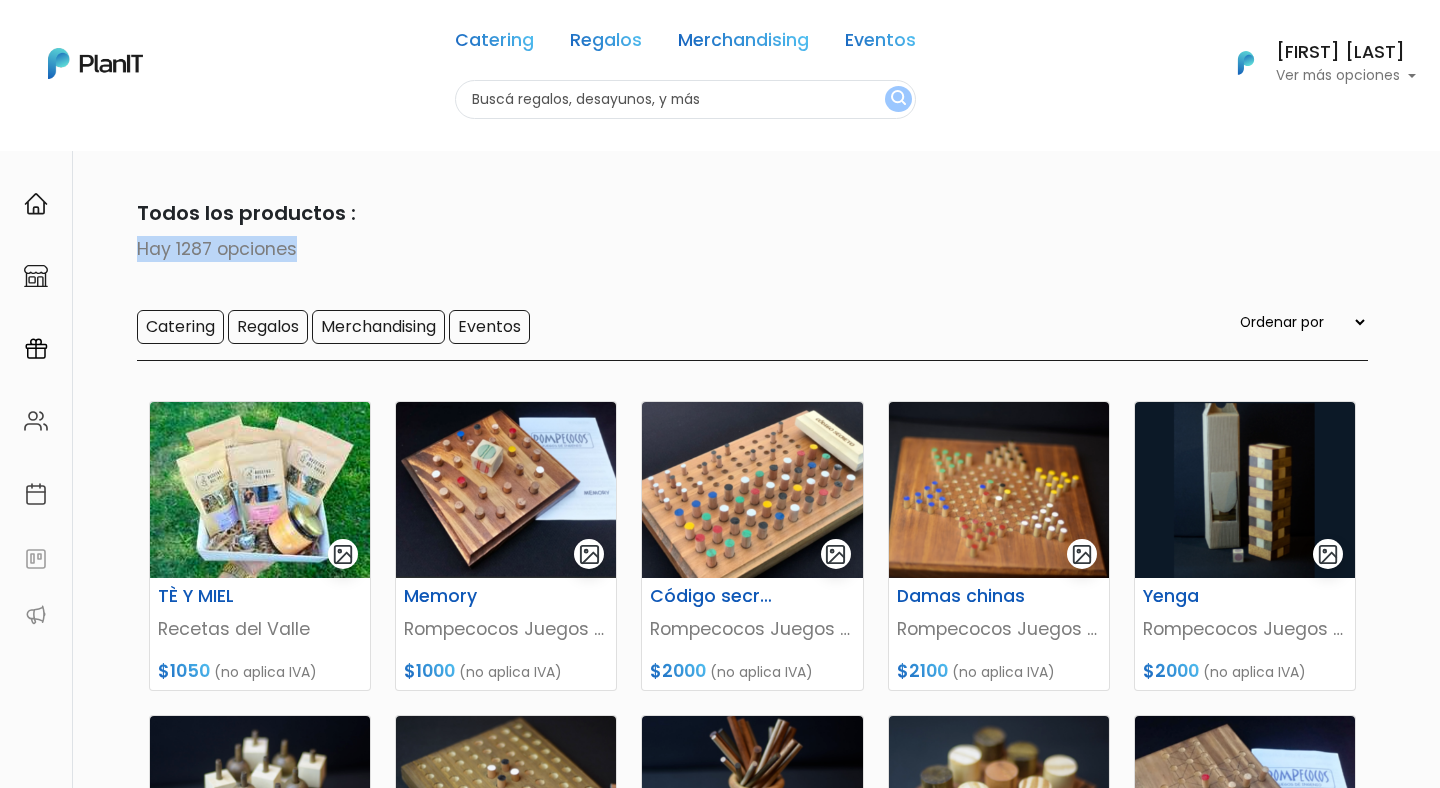 click on "Hay 1287 opciones" at bounding box center (720, 249) 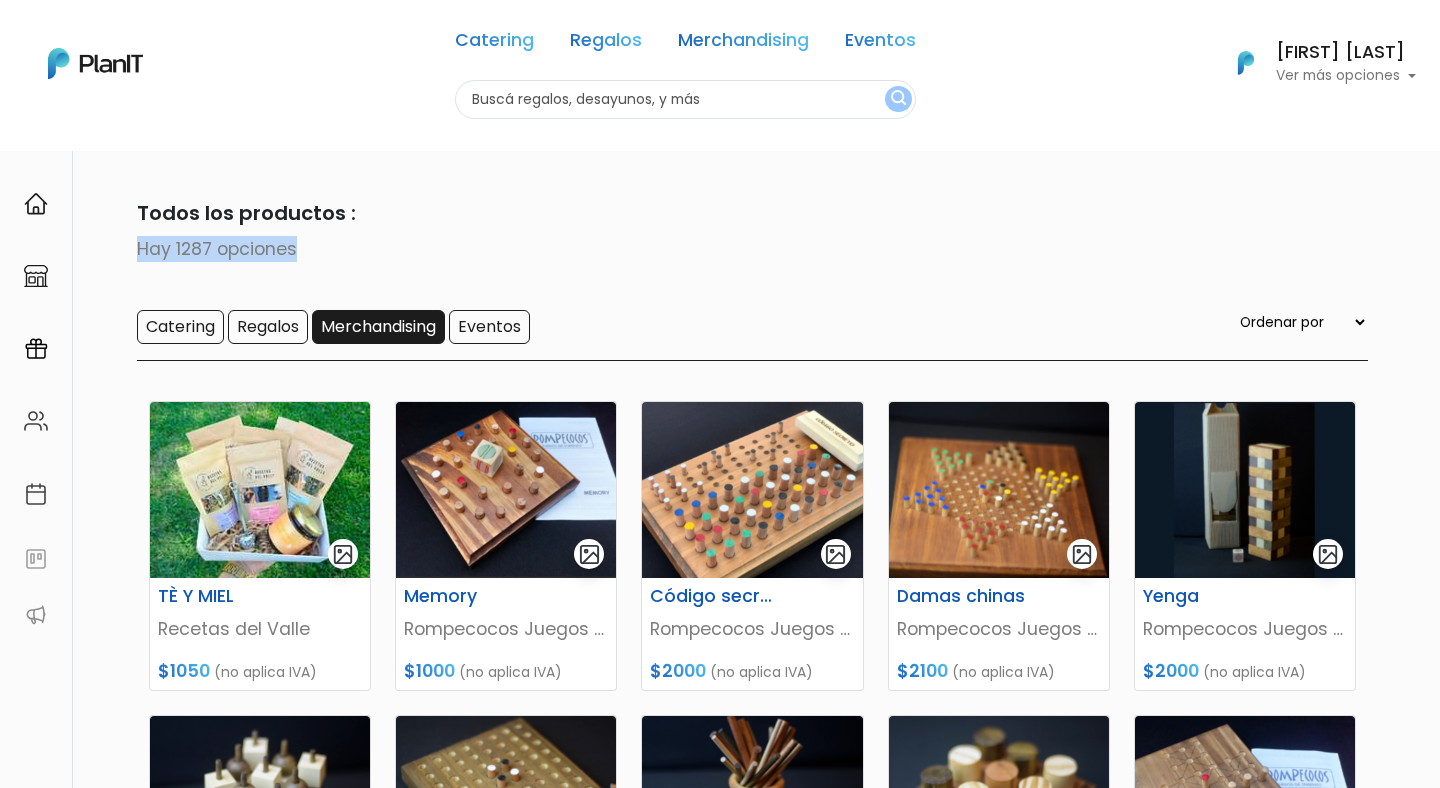 click on "Merchandising" at bounding box center (378, 327) 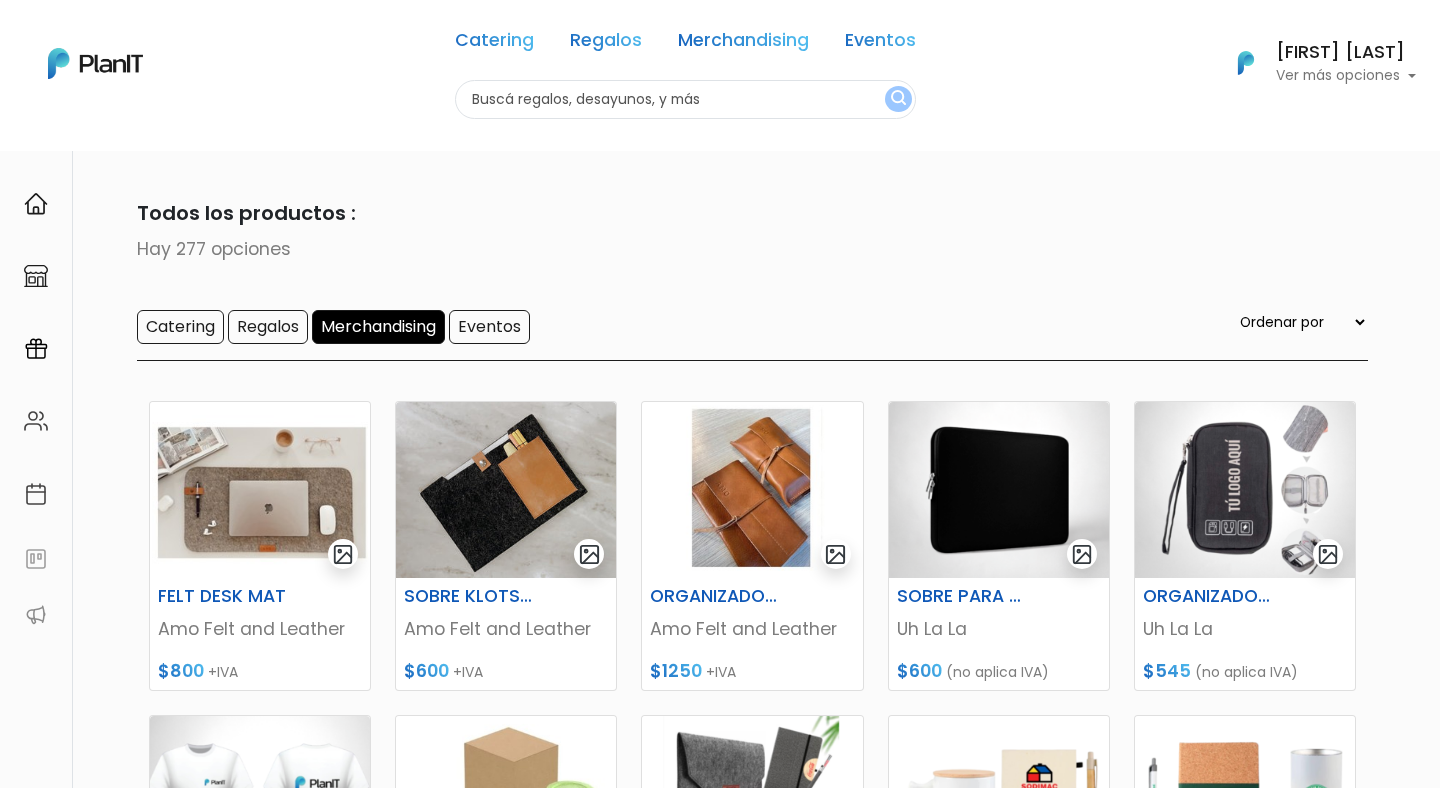 scroll, scrollTop: 0, scrollLeft: 0, axis: both 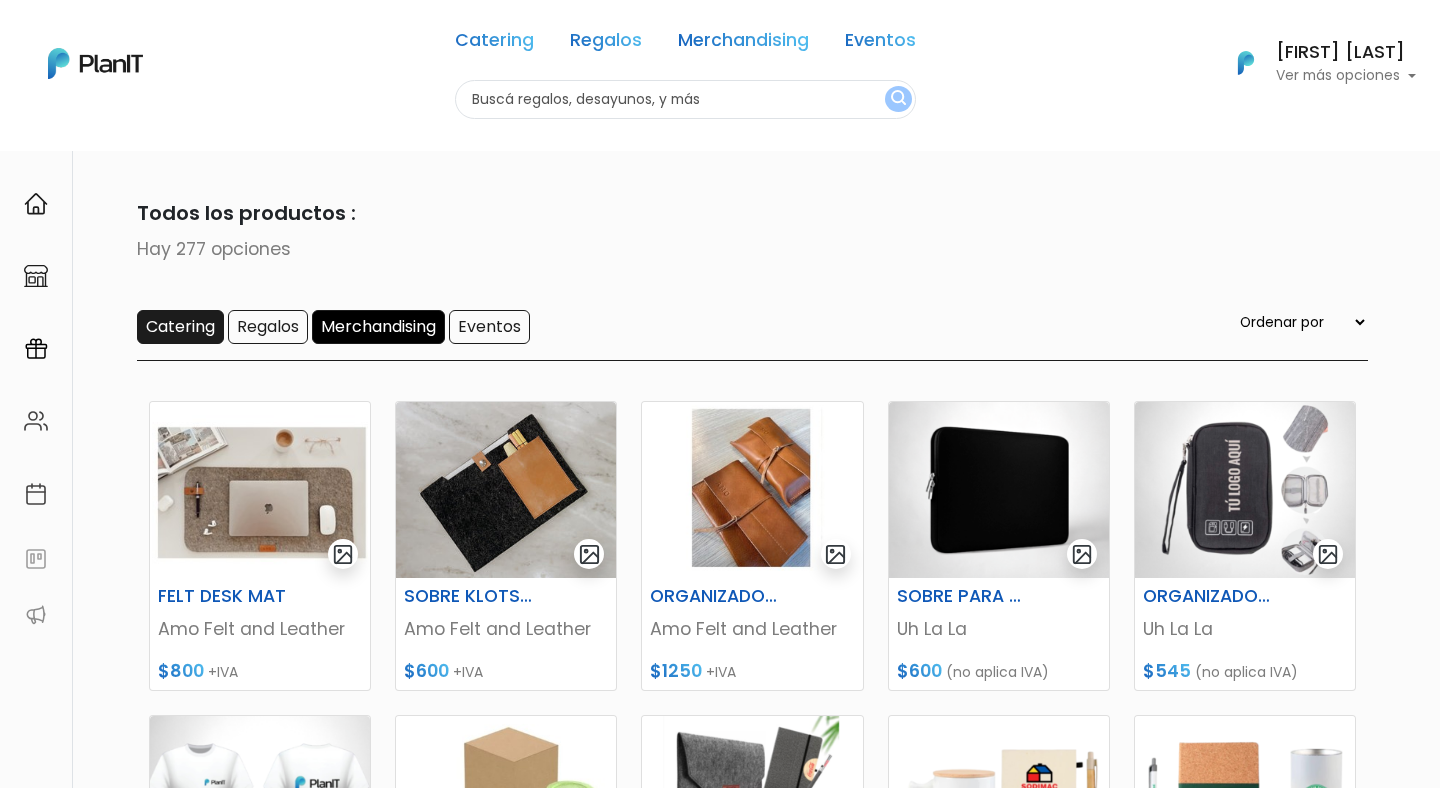 click on "Catering" at bounding box center [180, 327] 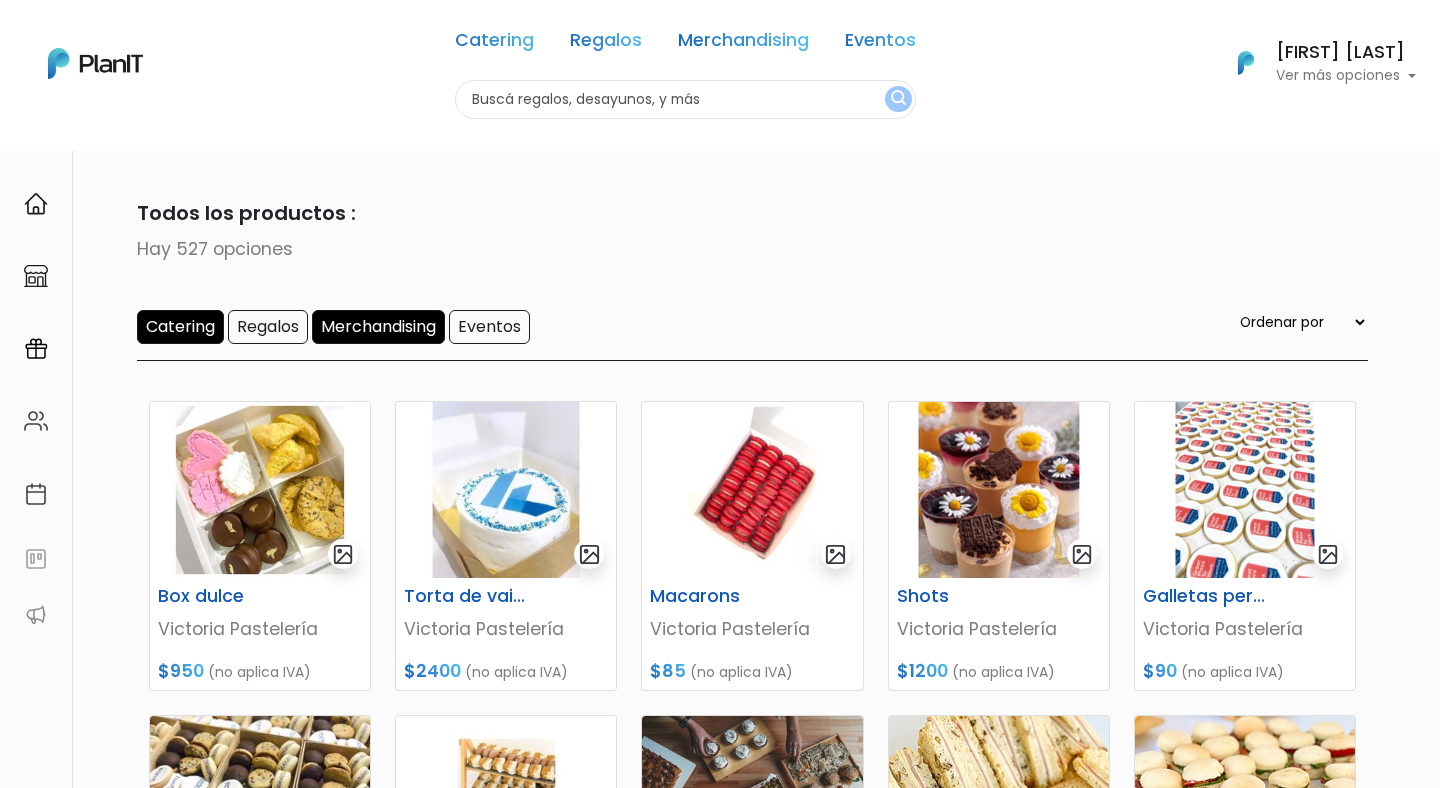 scroll, scrollTop: 0, scrollLeft: 0, axis: both 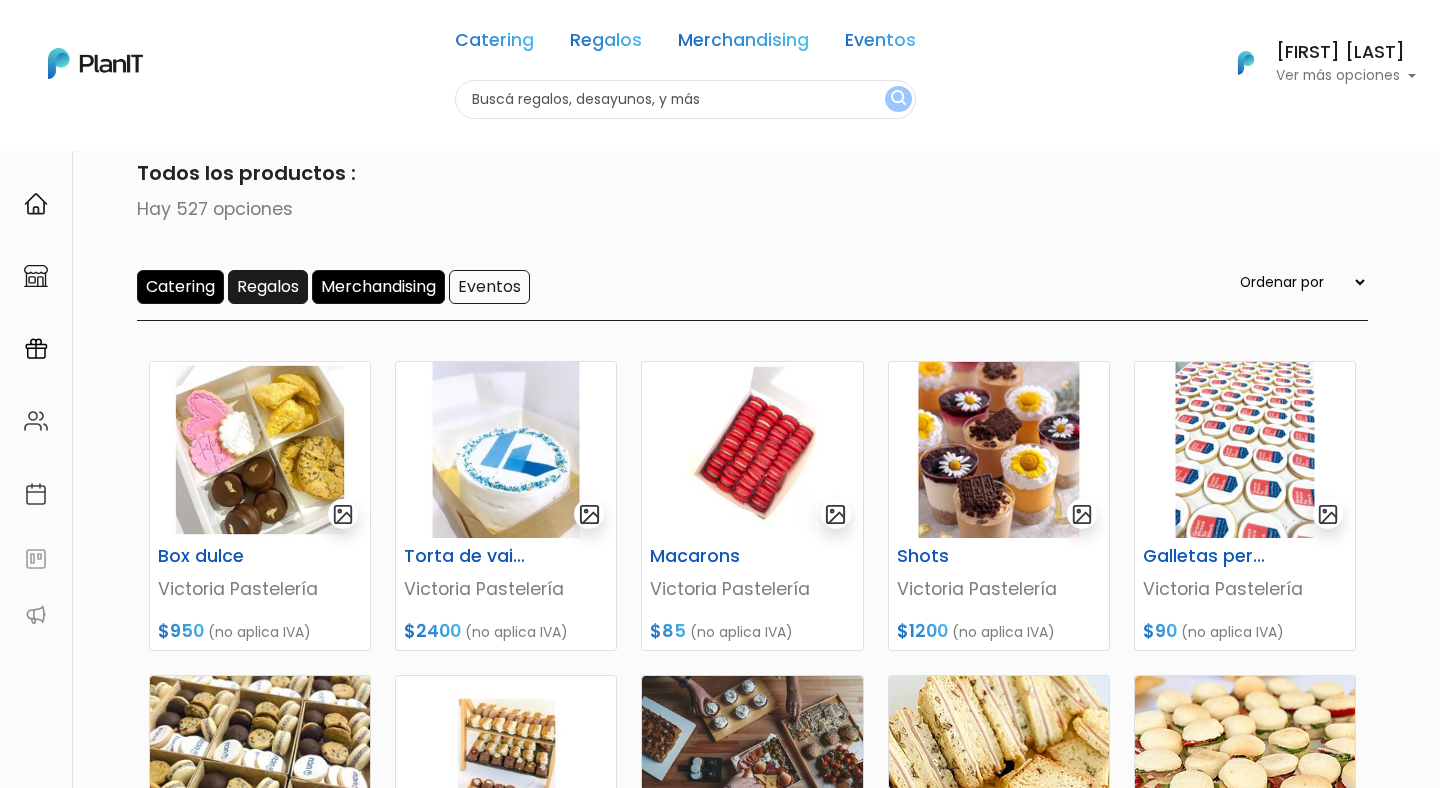 click on "Regalos" at bounding box center [268, 287] 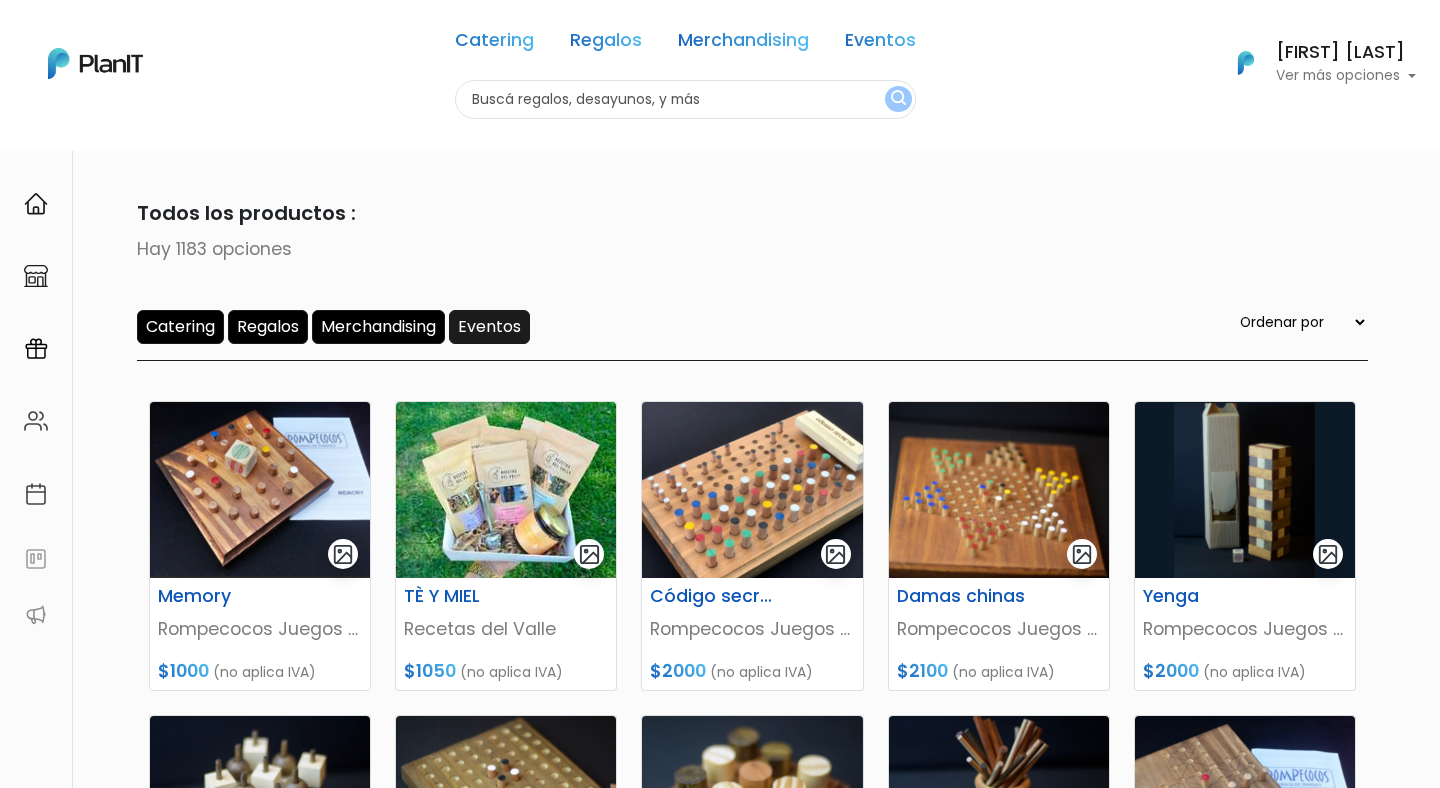 scroll, scrollTop: 0, scrollLeft: 0, axis: both 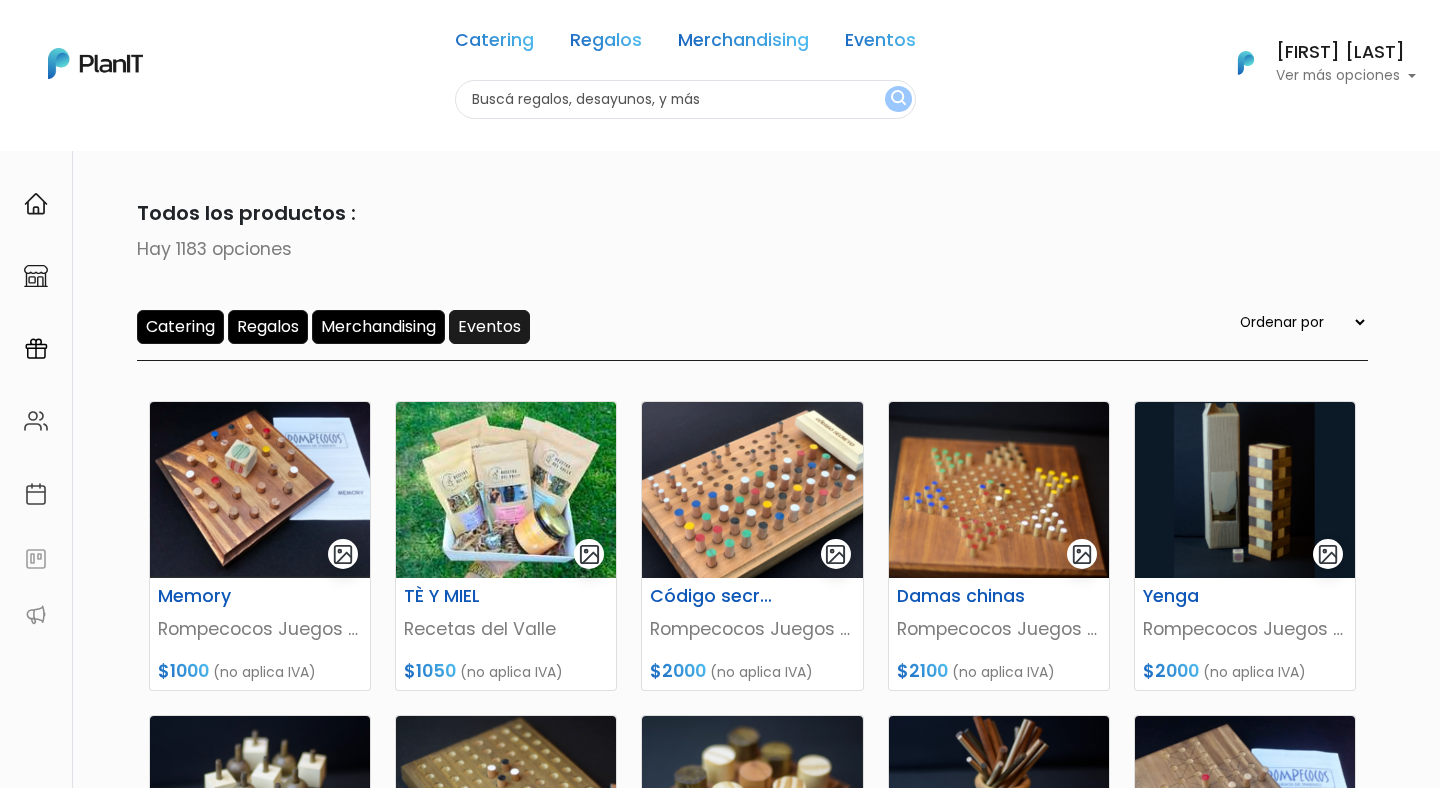 click on "Eventos" at bounding box center (489, 327) 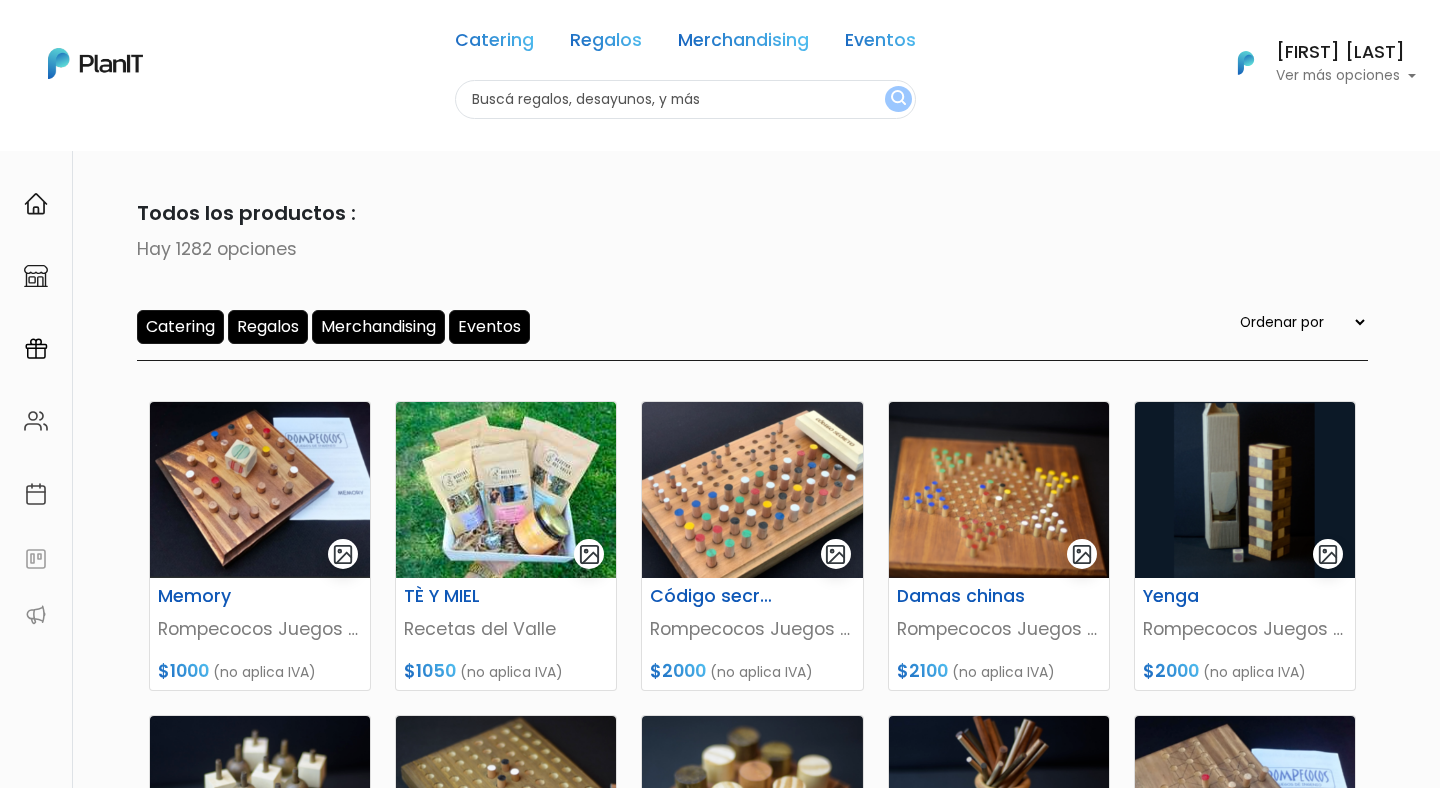 scroll, scrollTop: 0, scrollLeft: 0, axis: both 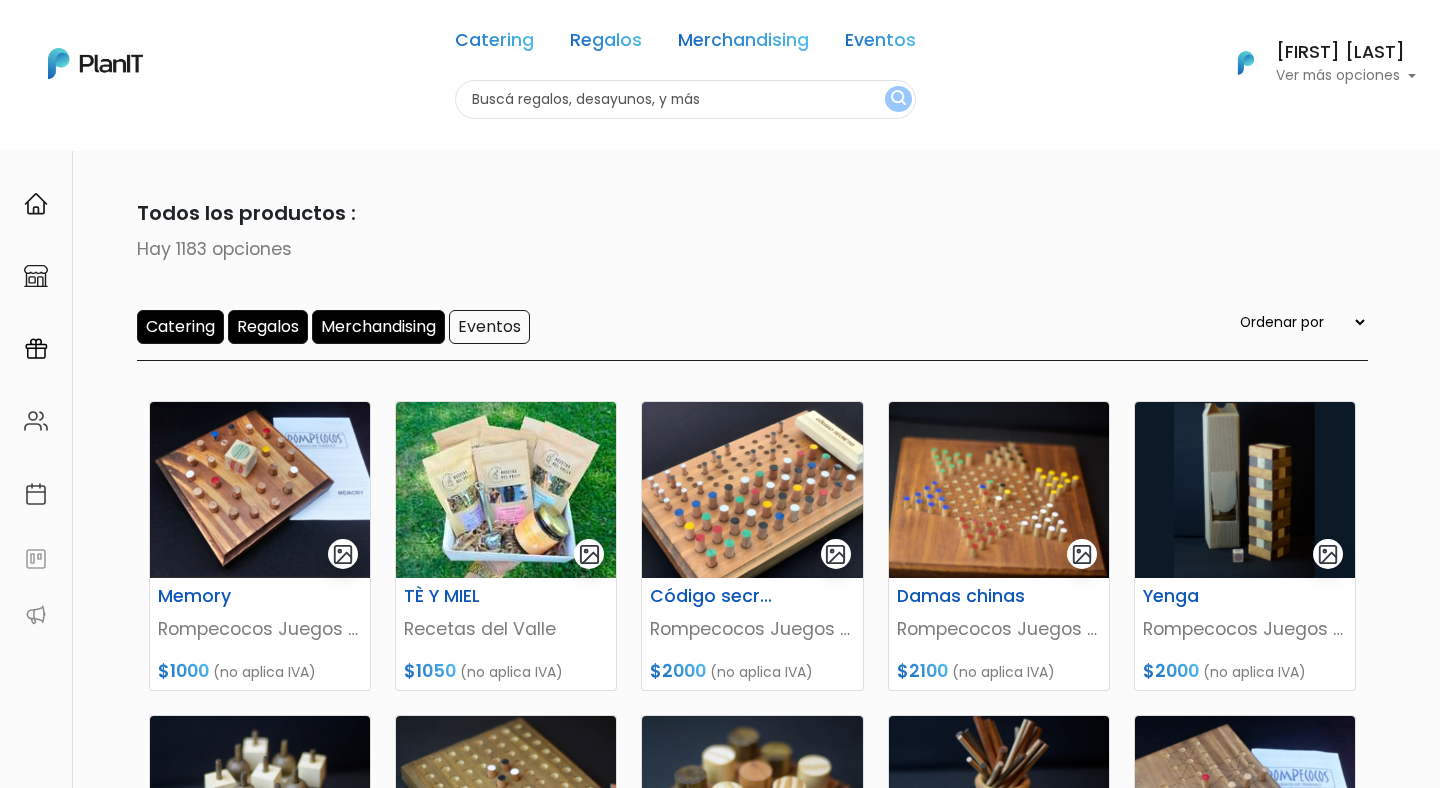 click on "Regalos" at bounding box center (268, 327) 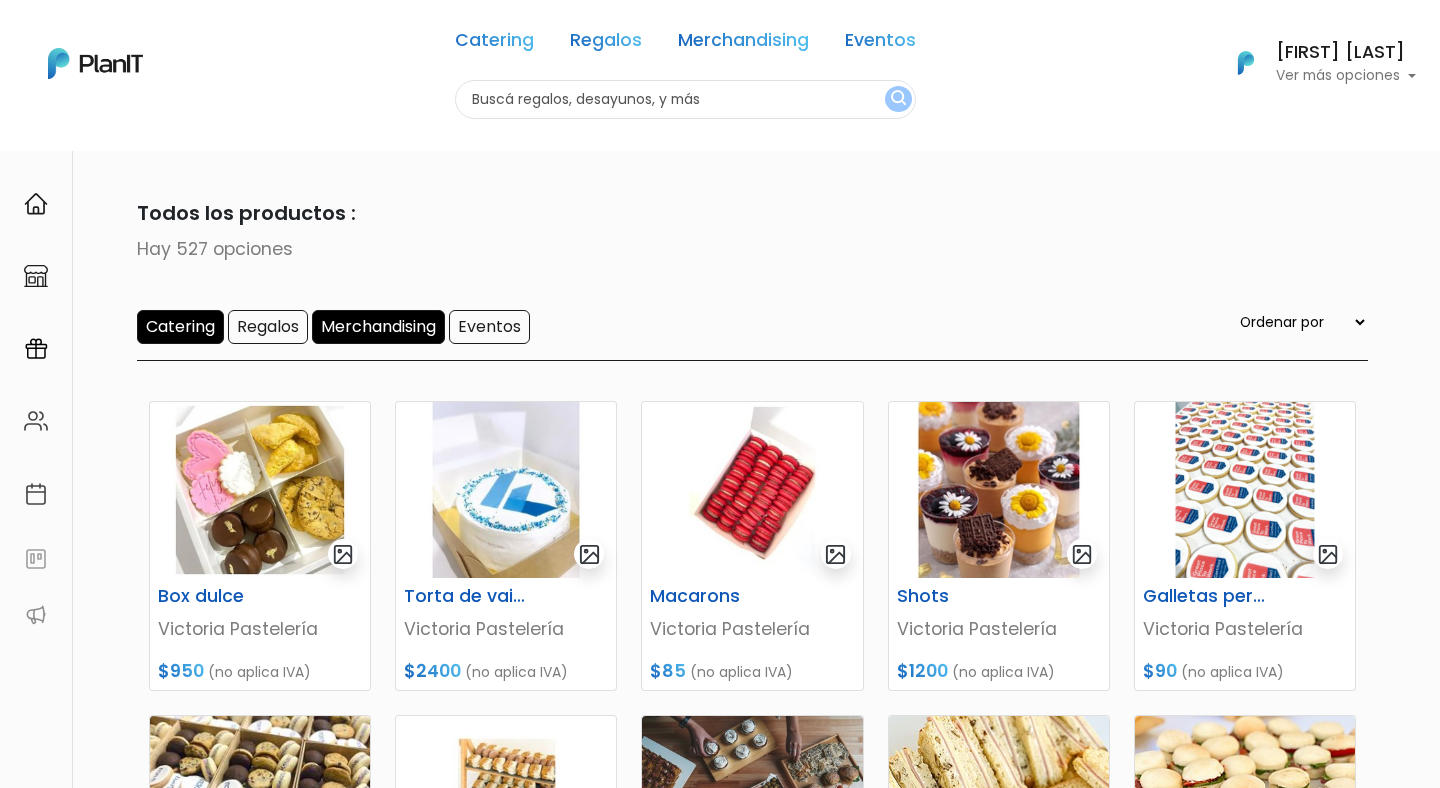 scroll, scrollTop: 0, scrollLeft: 0, axis: both 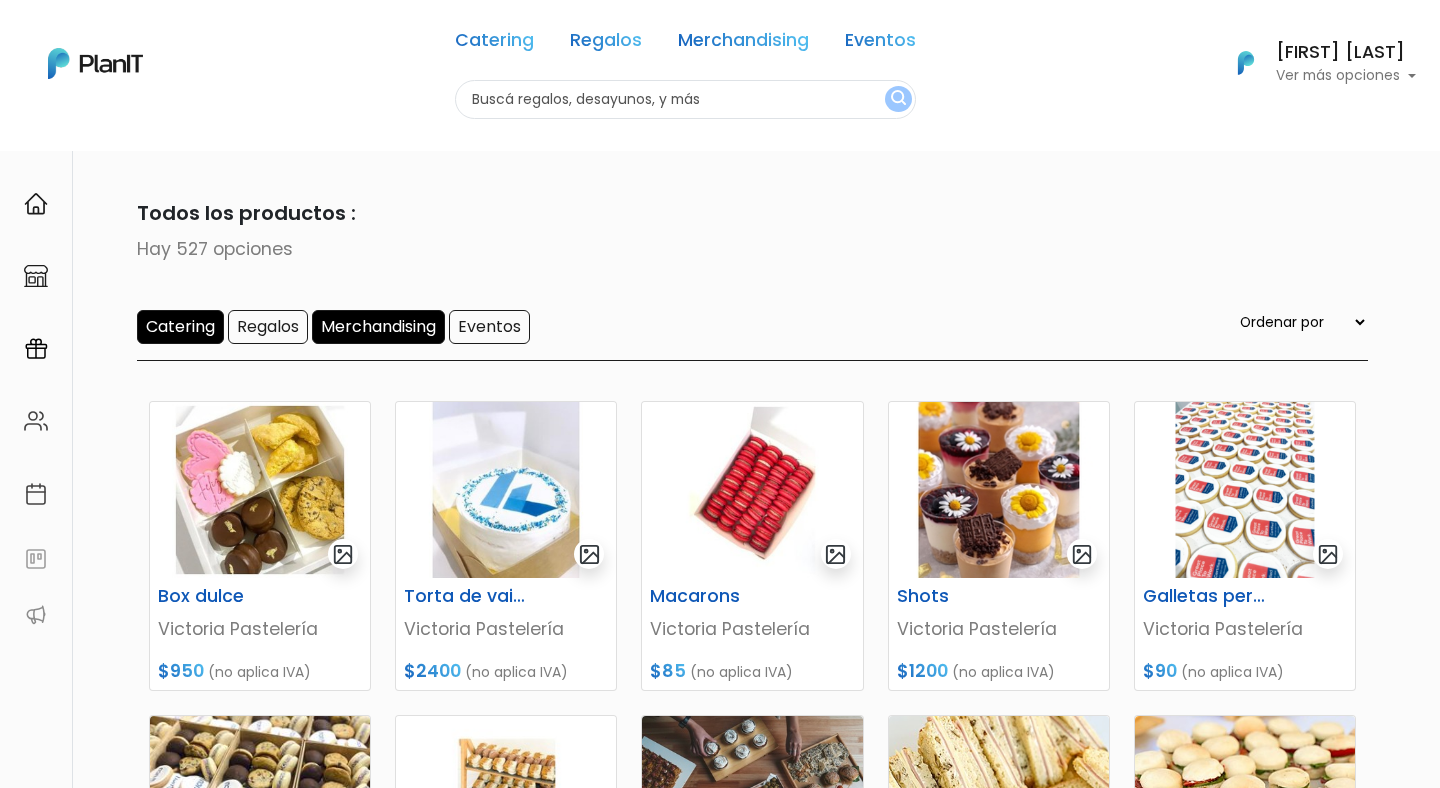 click on "Catering" at bounding box center [180, 327] 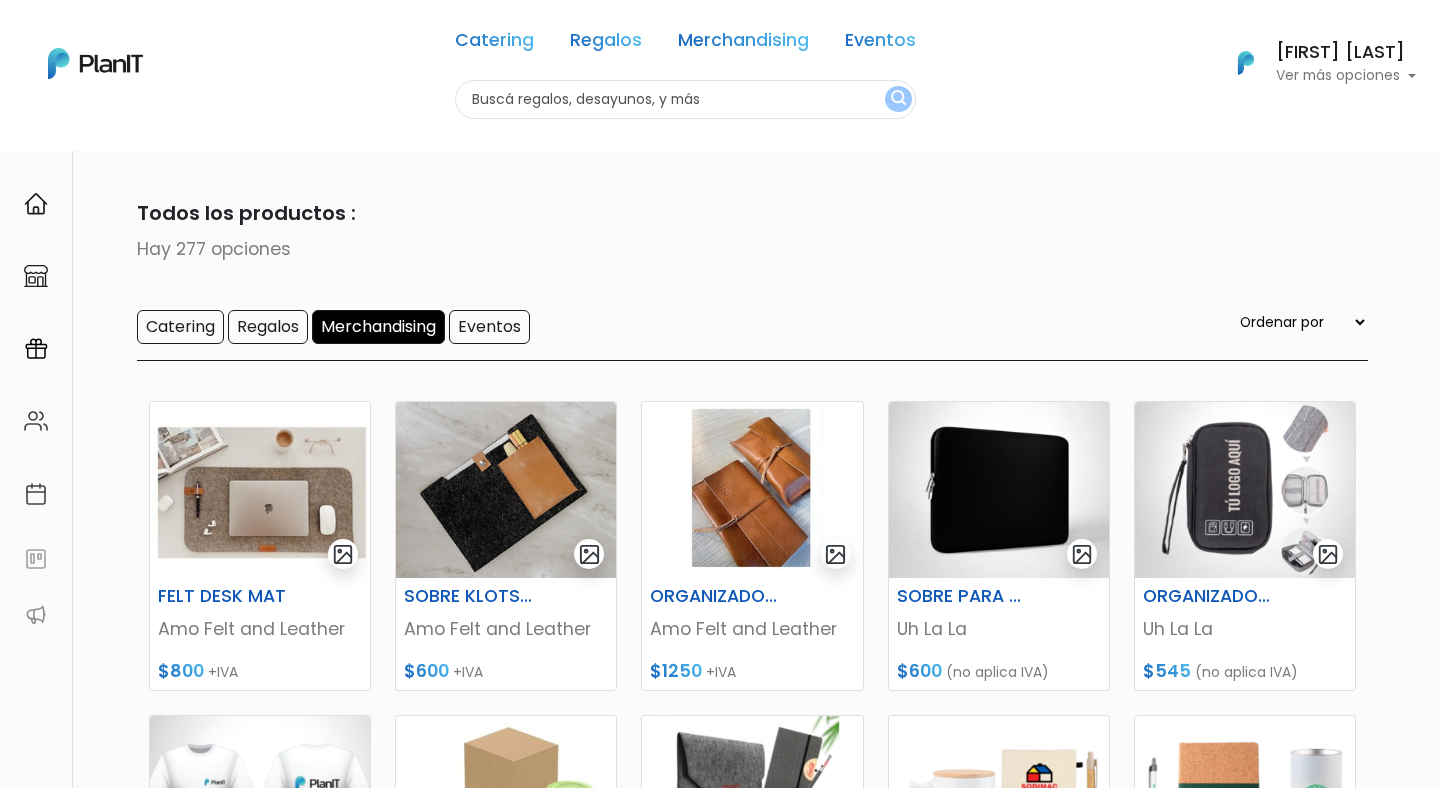 scroll, scrollTop: 0, scrollLeft: 0, axis: both 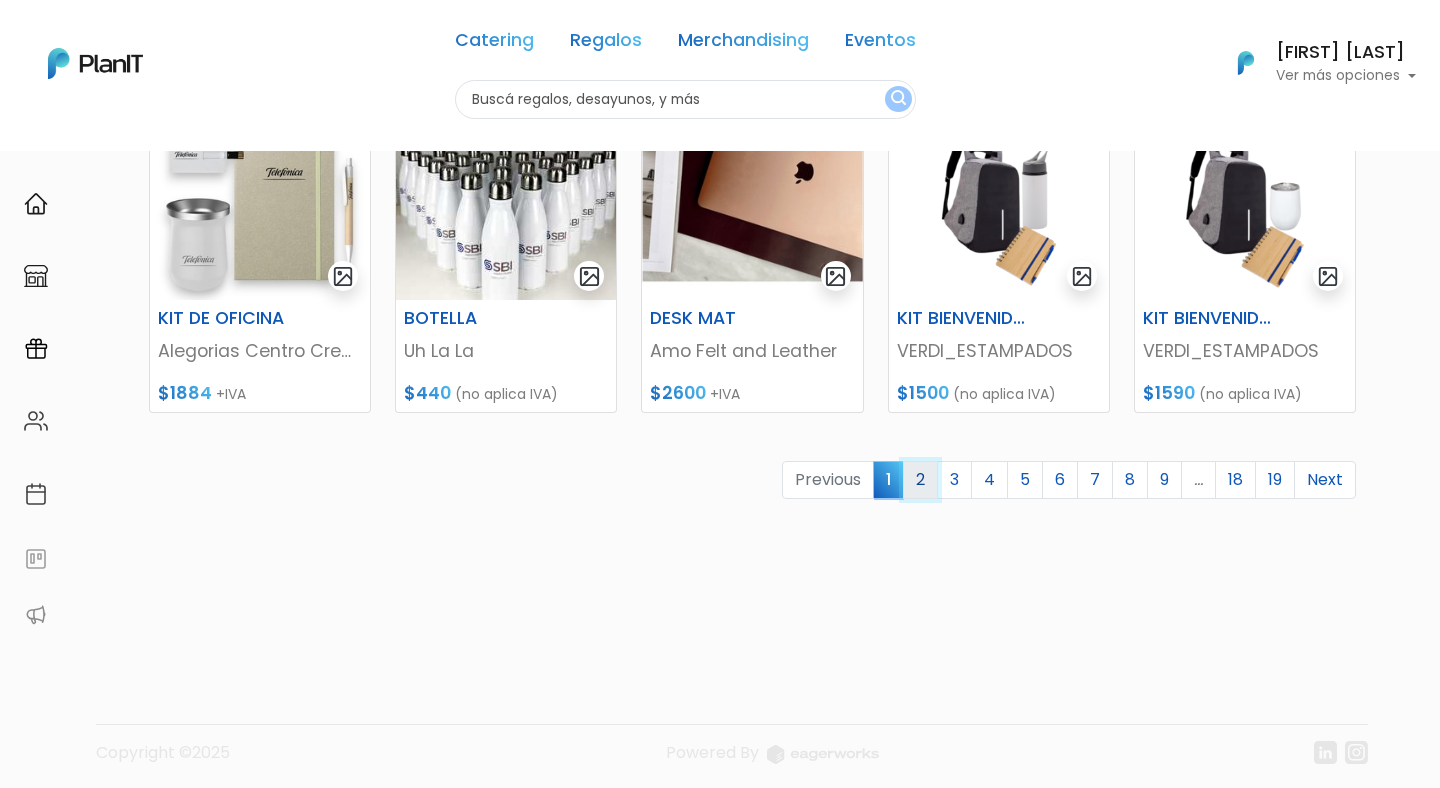 click on "2" at bounding box center [920, 480] 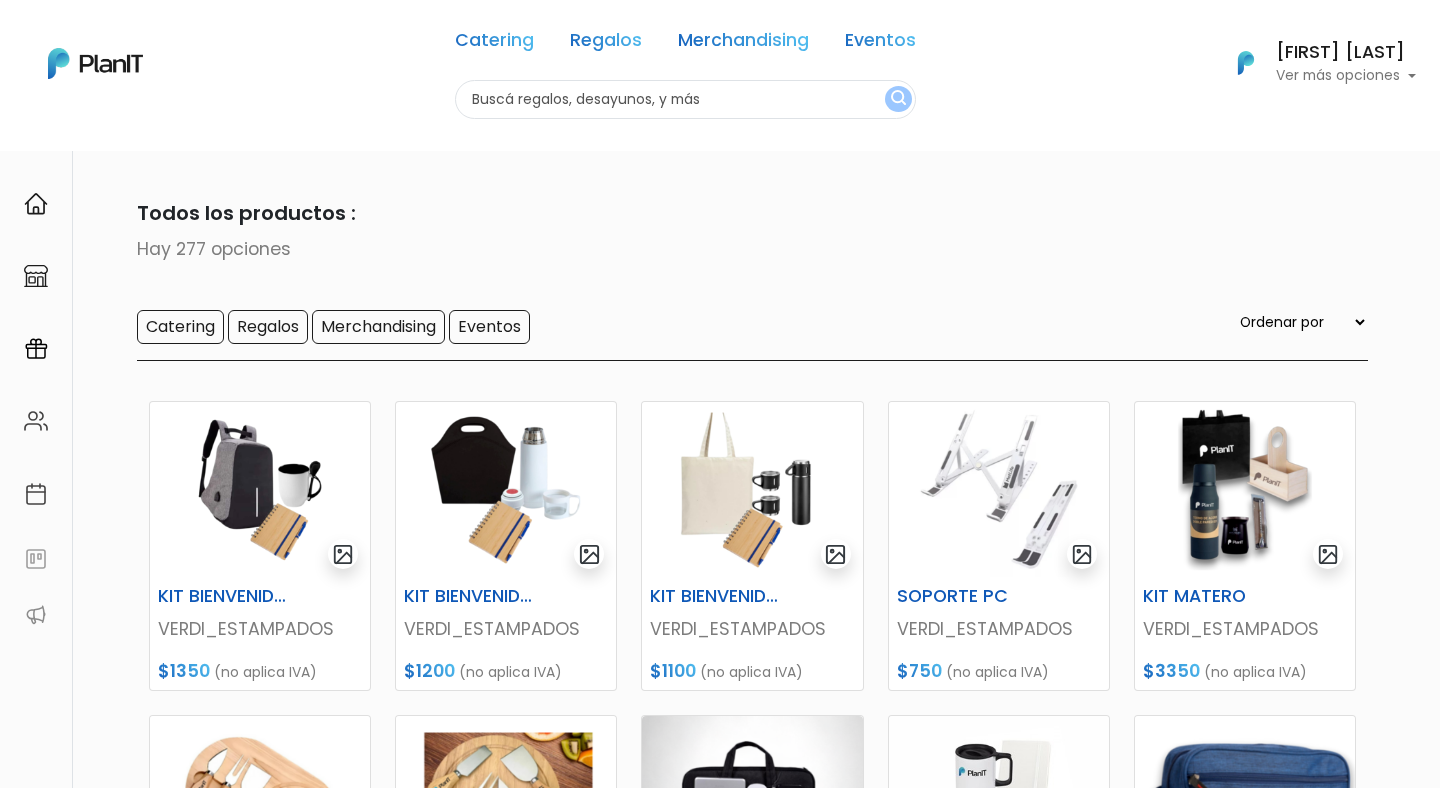 scroll, scrollTop: 0, scrollLeft: 0, axis: both 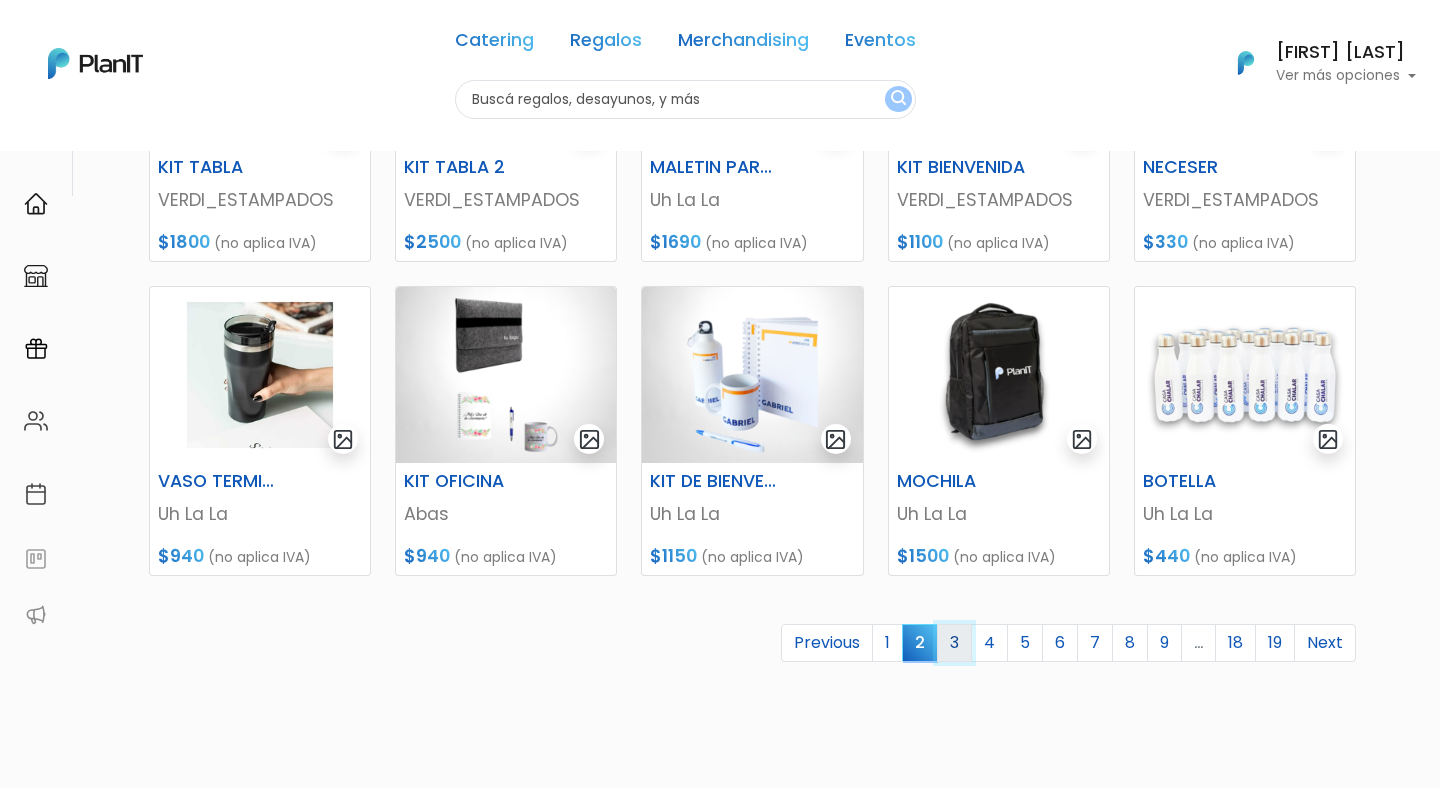 click on "3" at bounding box center [954, 643] 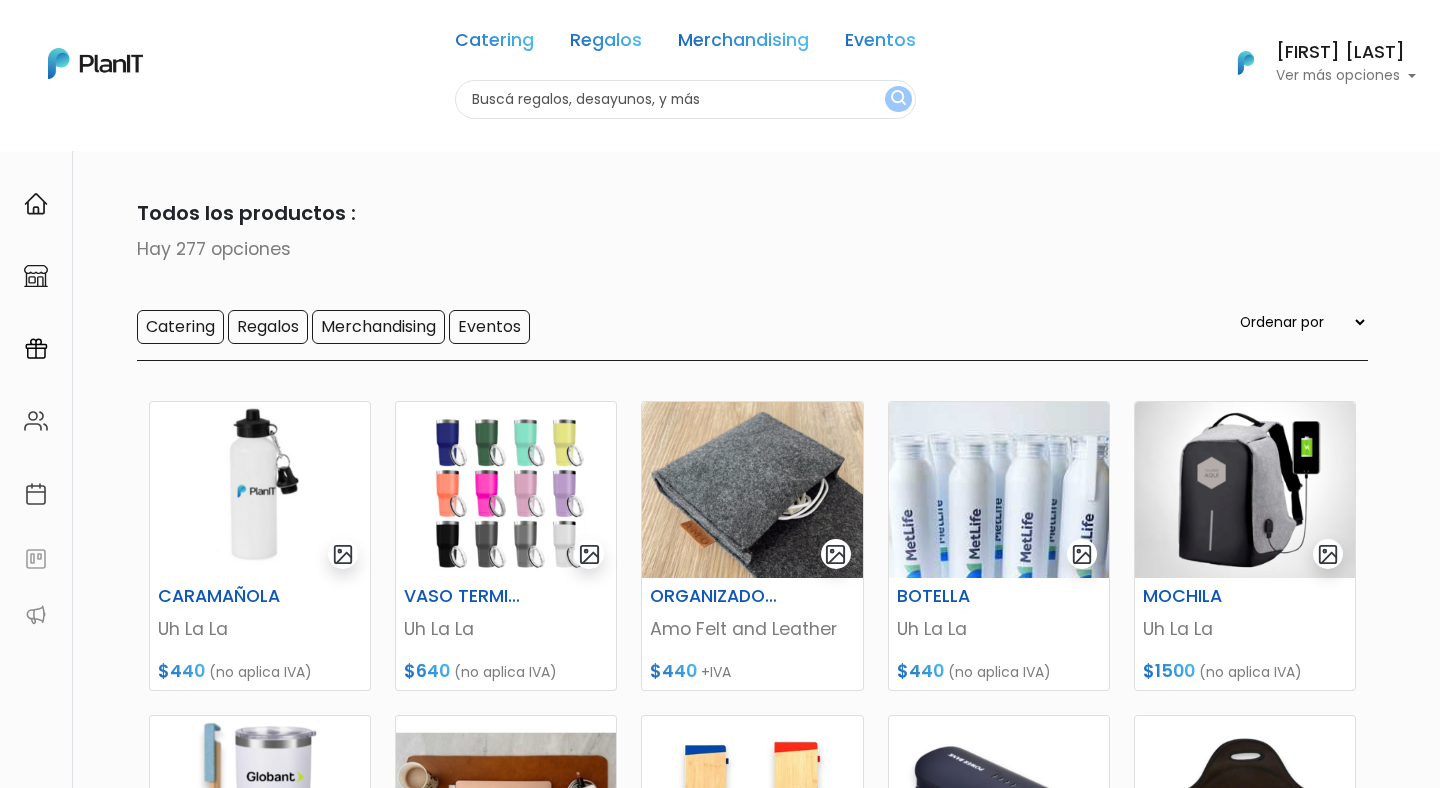 scroll, scrollTop: 0, scrollLeft: 0, axis: both 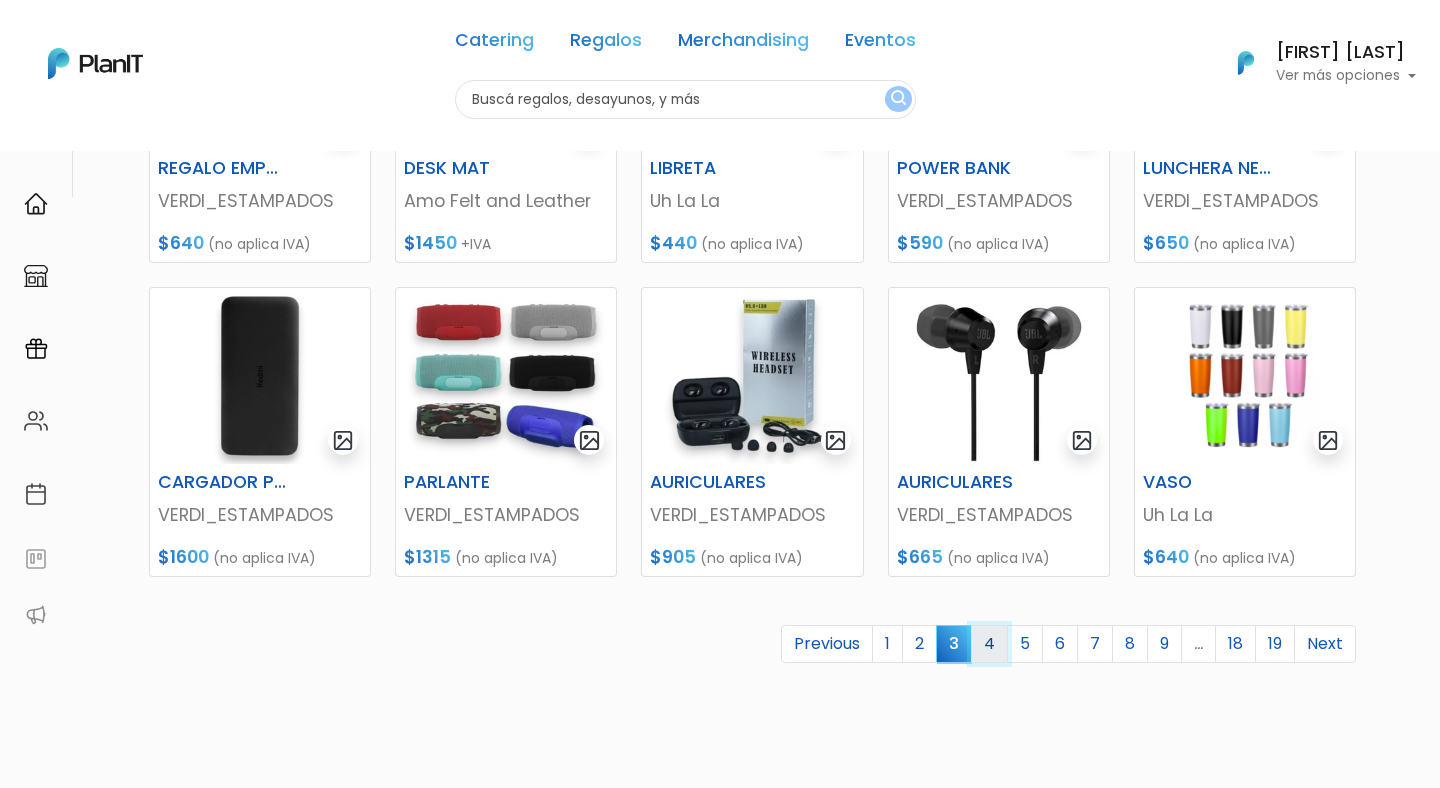 click on "4" at bounding box center [989, 644] 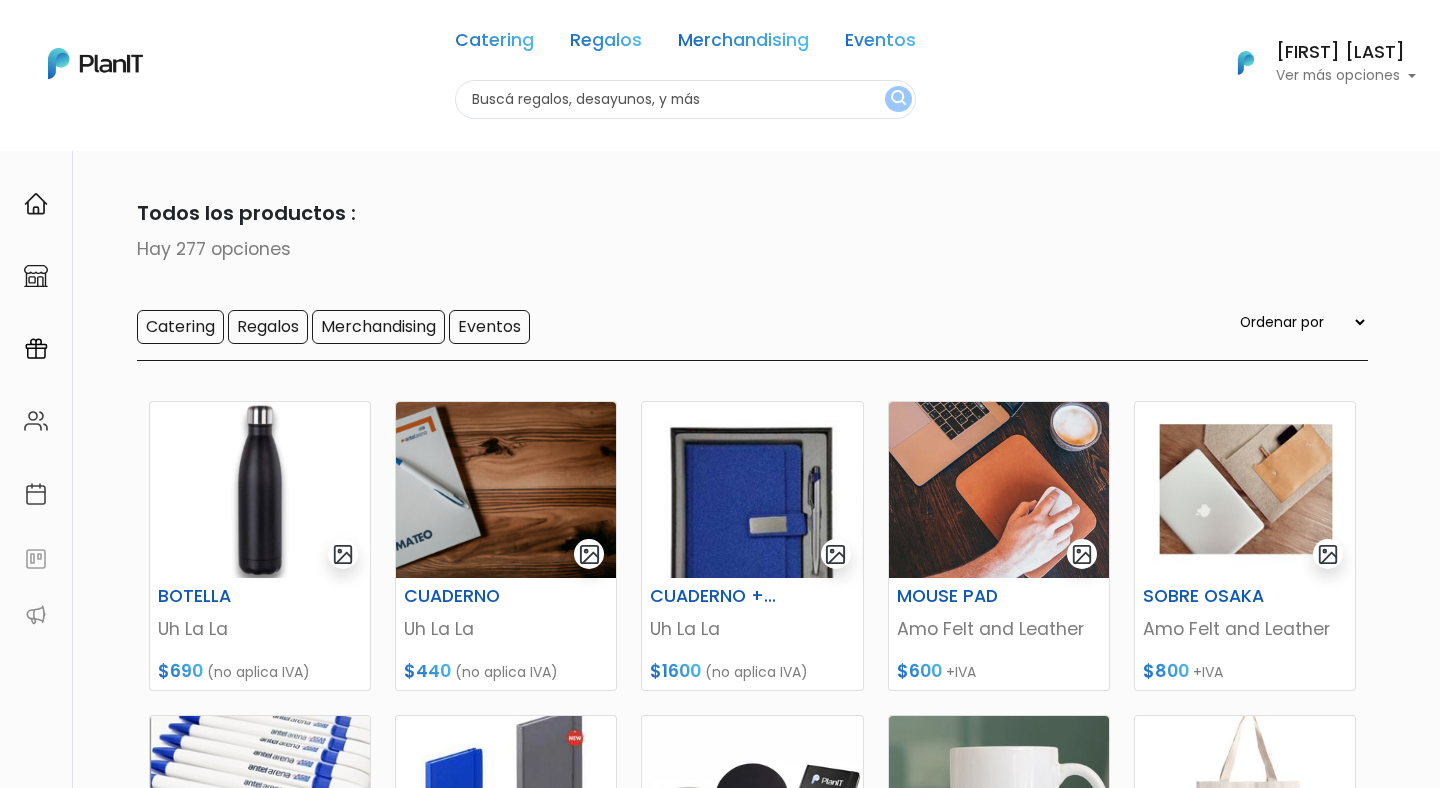 scroll, scrollTop: 0, scrollLeft: 0, axis: both 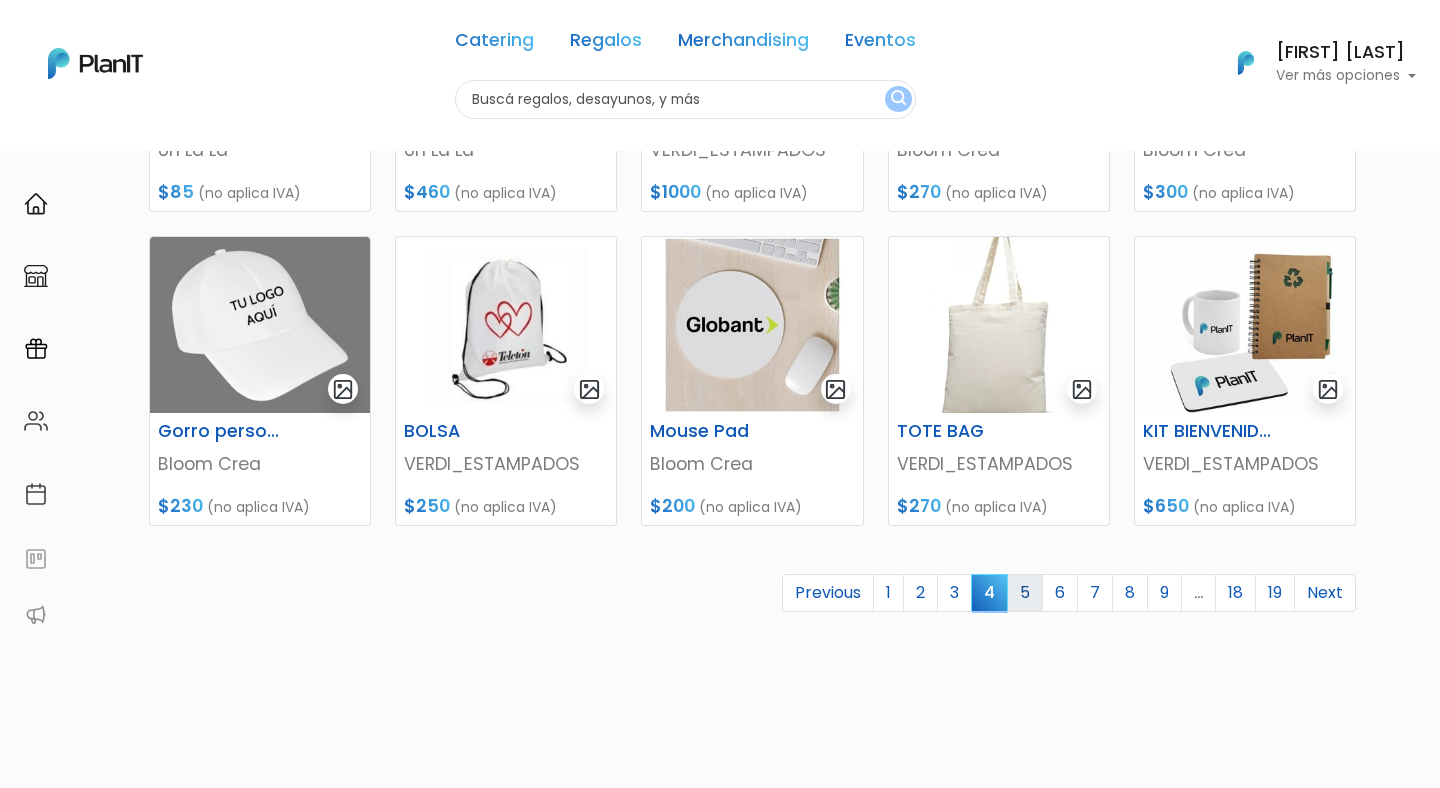 drag, startPoint x: 1001, startPoint y: 597, endPoint x: 1023, endPoint y: 600, distance: 22.203604 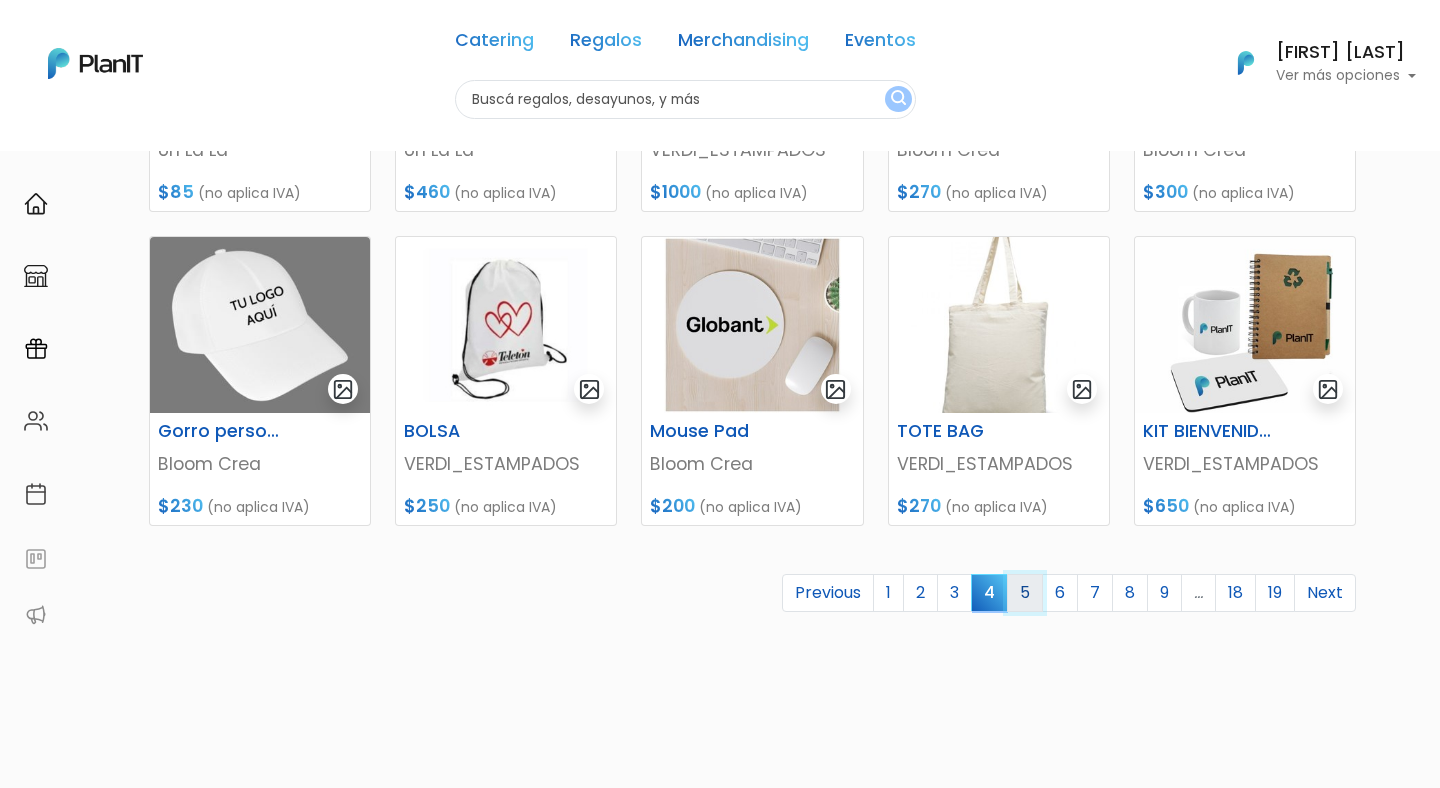 click on "5" at bounding box center [1025, 593] 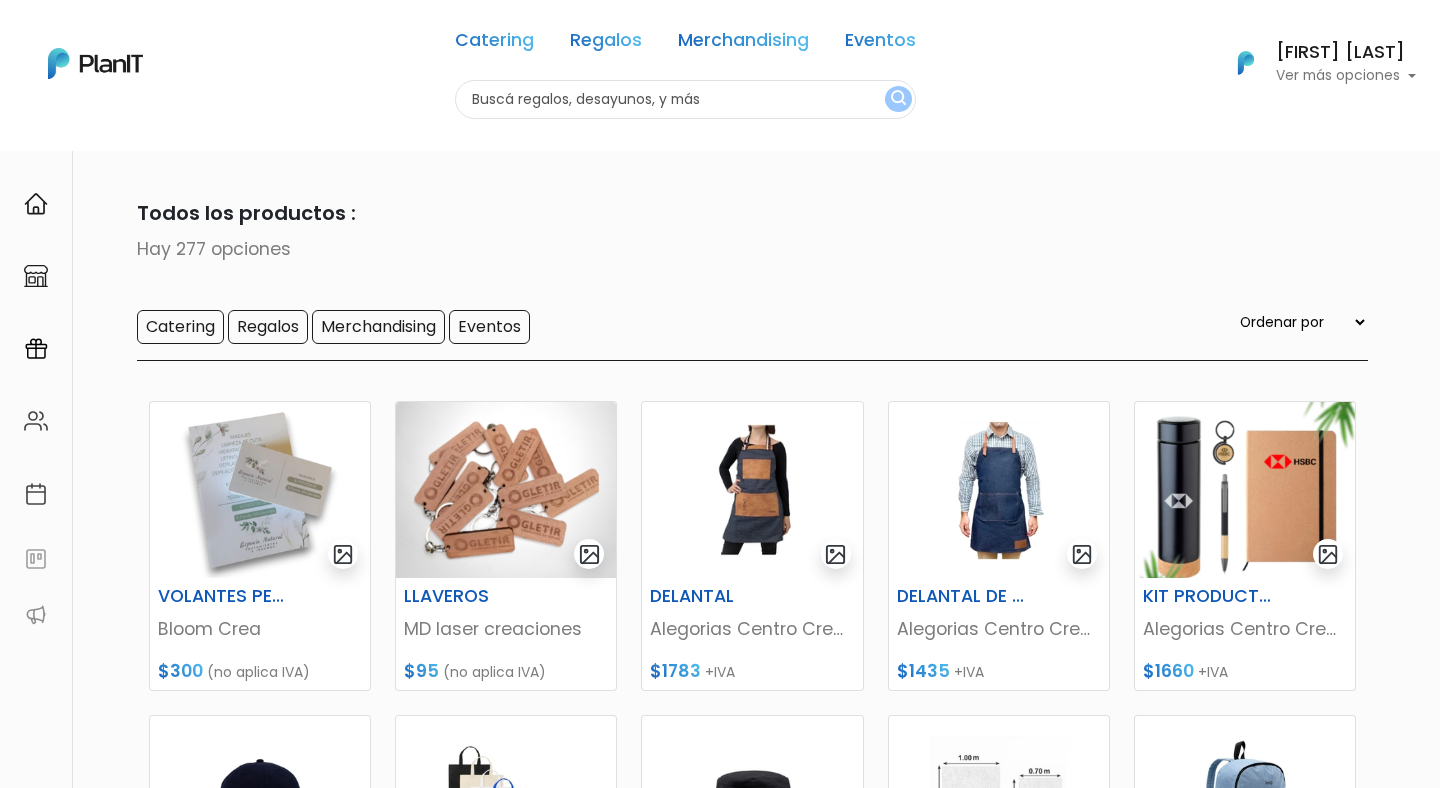 scroll, scrollTop: 0, scrollLeft: 0, axis: both 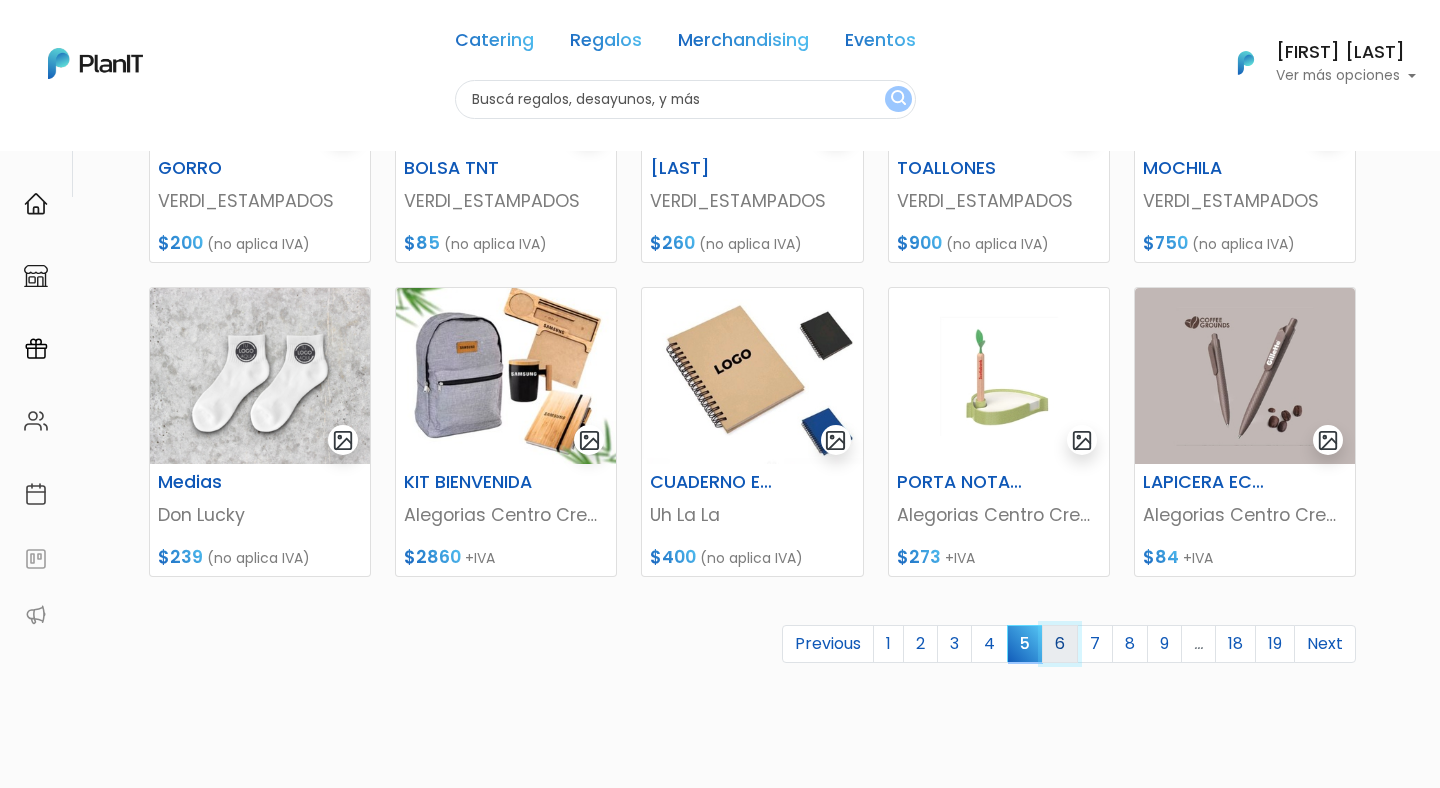 click on "6" at bounding box center [1060, 644] 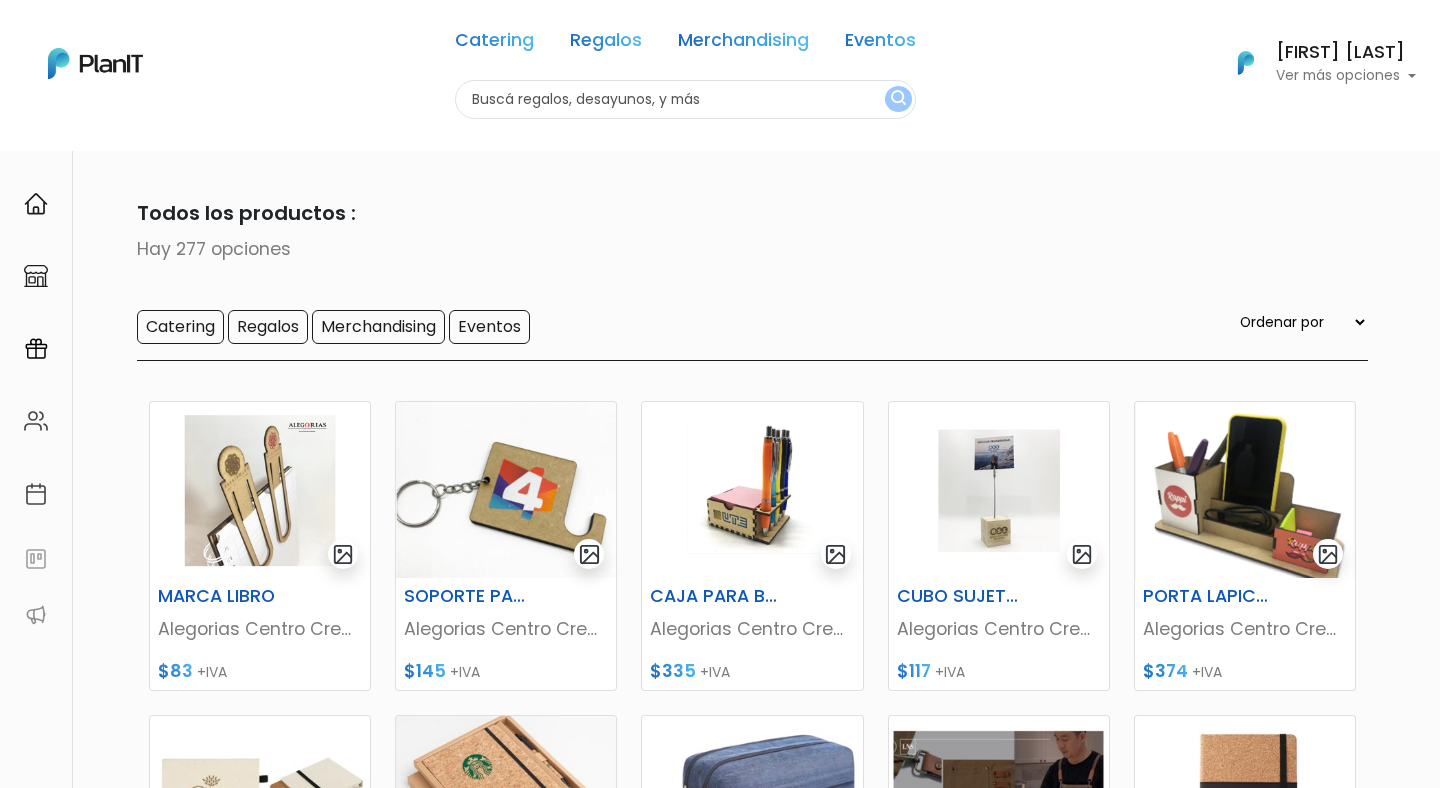 scroll, scrollTop: 0, scrollLeft: 0, axis: both 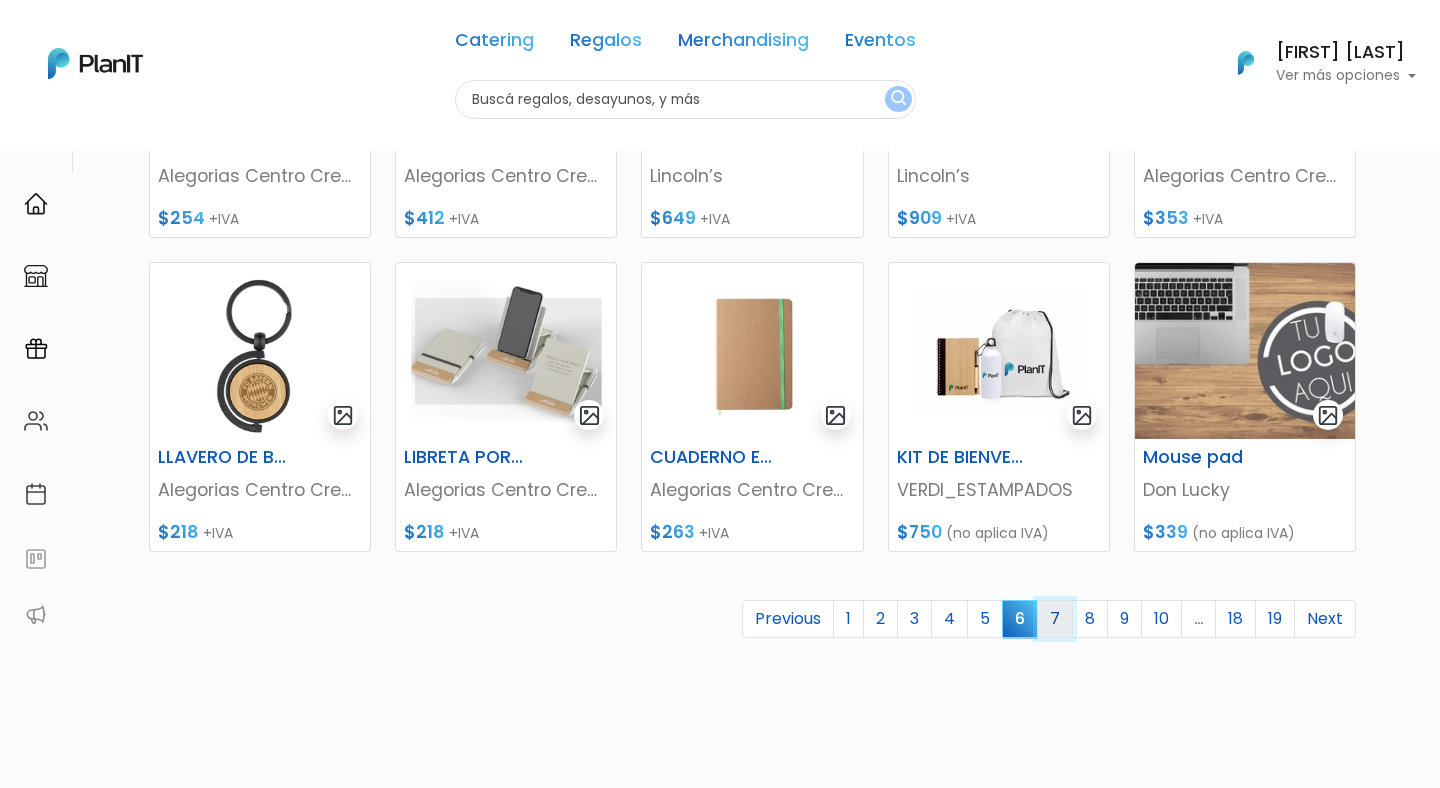 click on "7" at bounding box center [1055, 619] 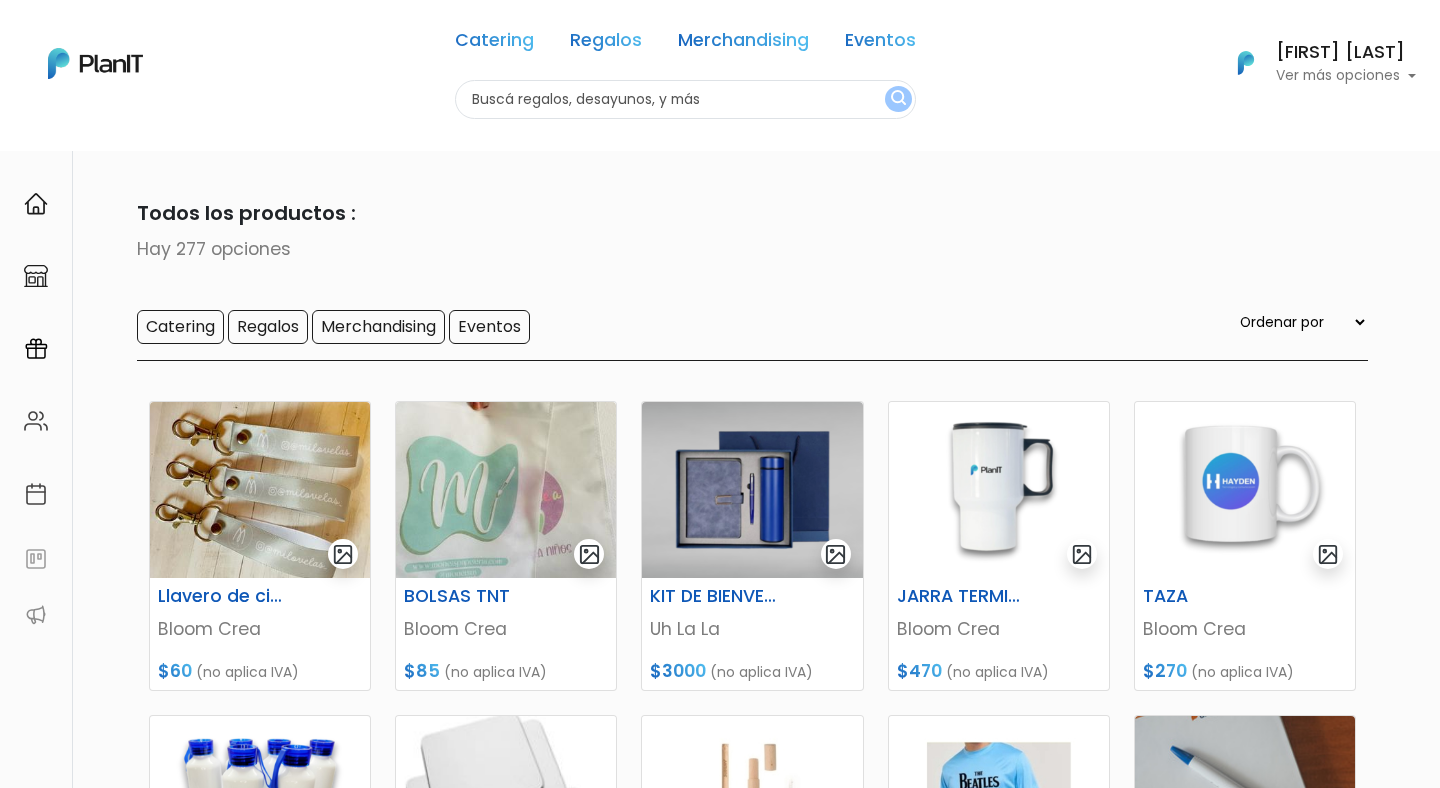 scroll, scrollTop: 0, scrollLeft: 0, axis: both 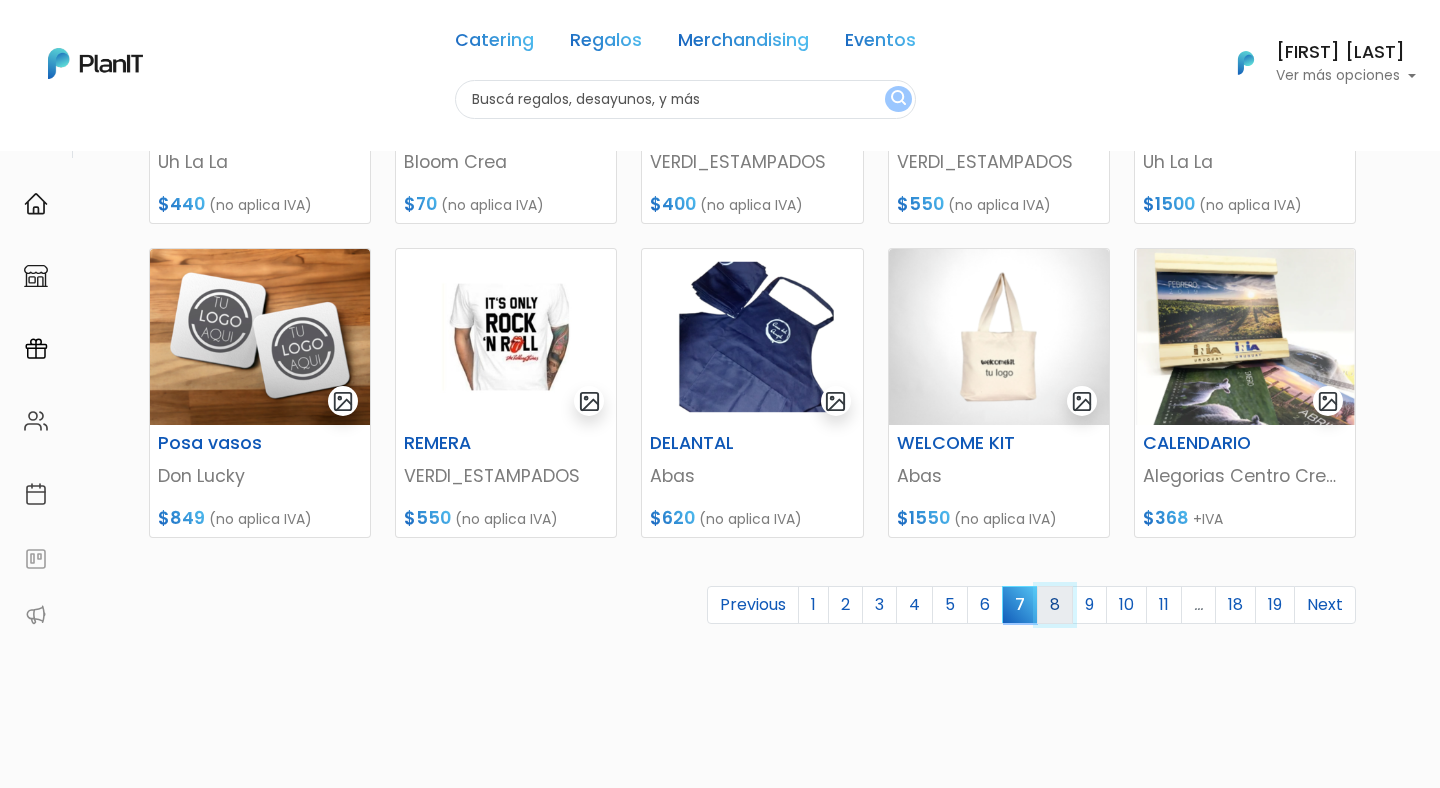 click on "8" at bounding box center (1055, 605) 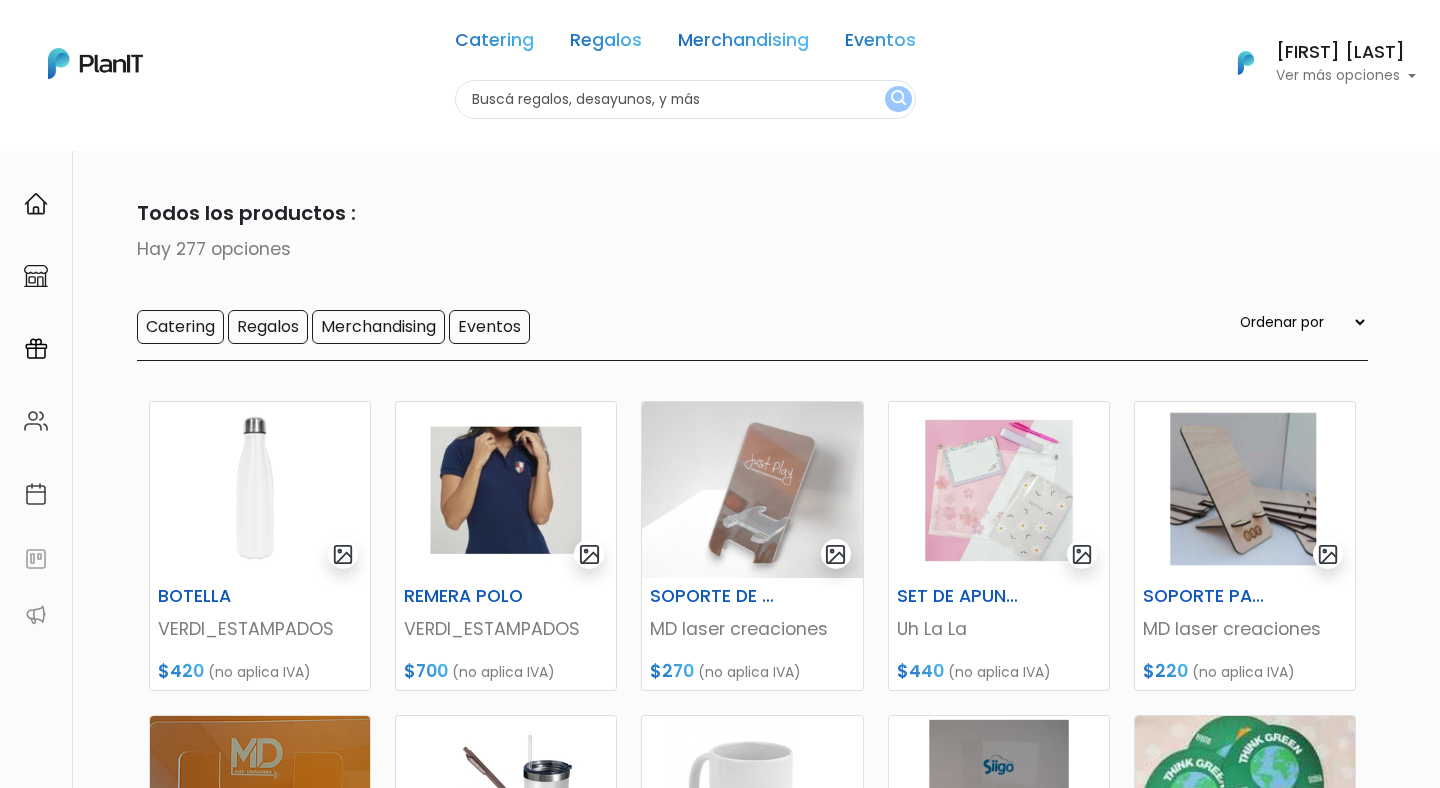 scroll, scrollTop: 0, scrollLeft: 0, axis: both 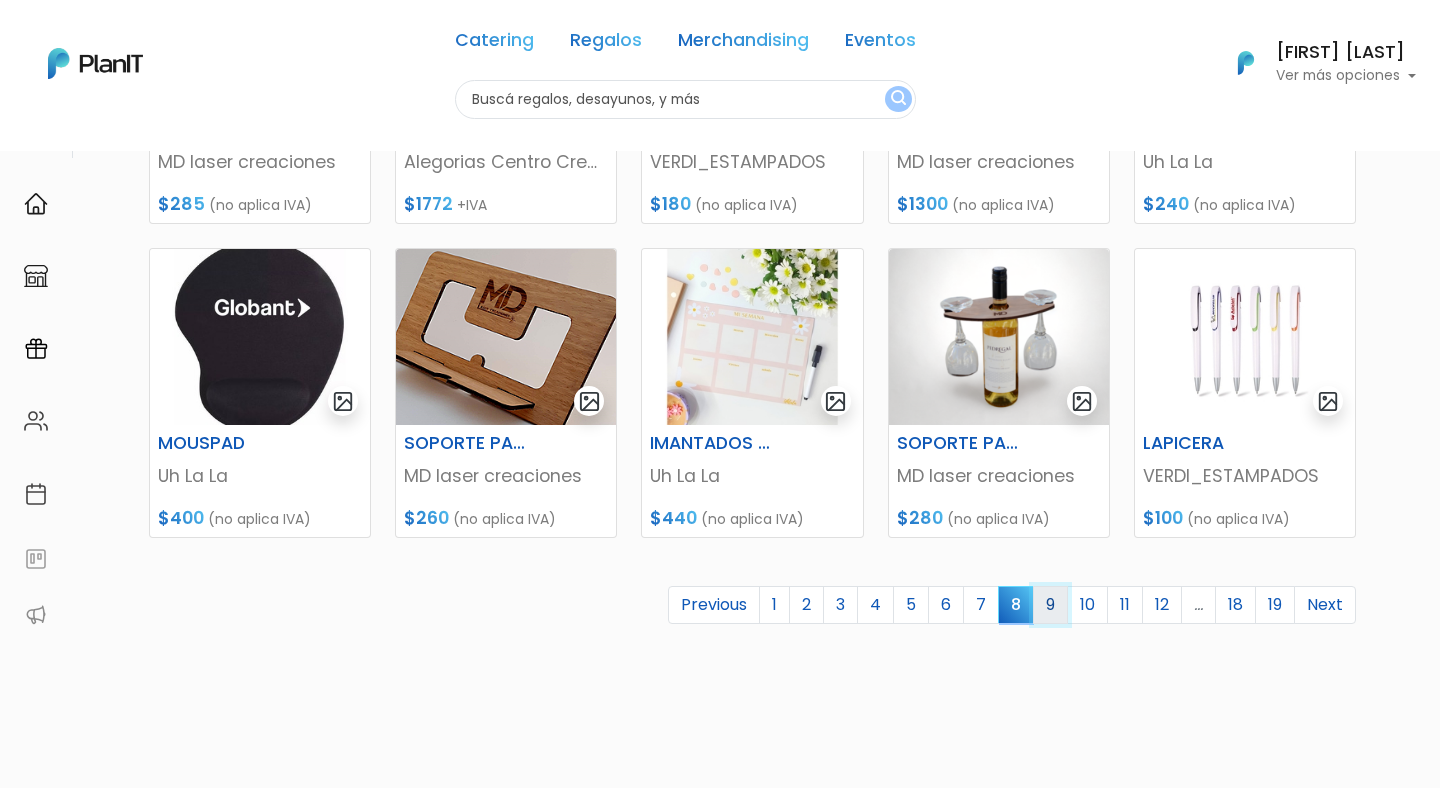 click on "9" at bounding box center [1050, 605] 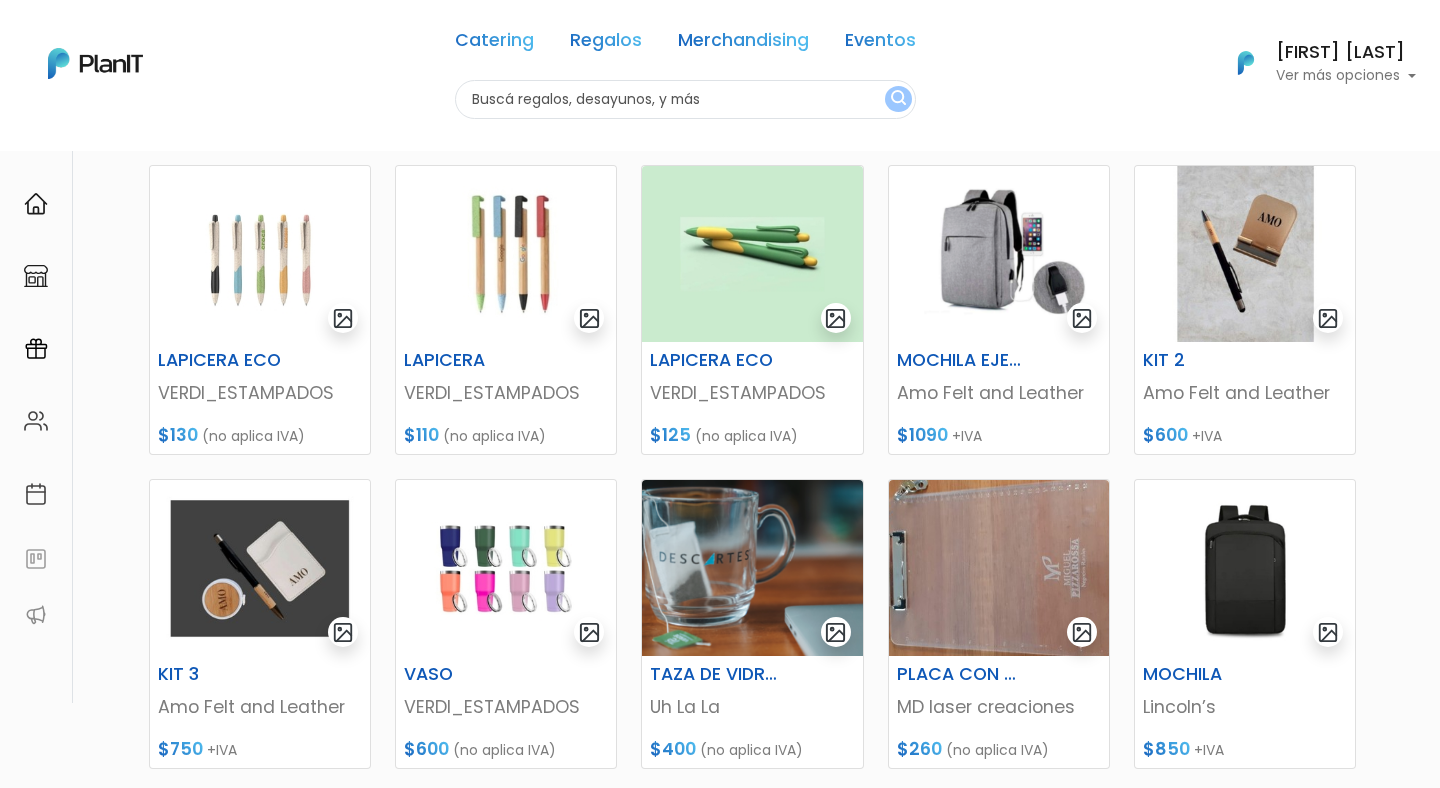 scroll, scrollTop: 256, scrollLeft: 0, axis: vertical 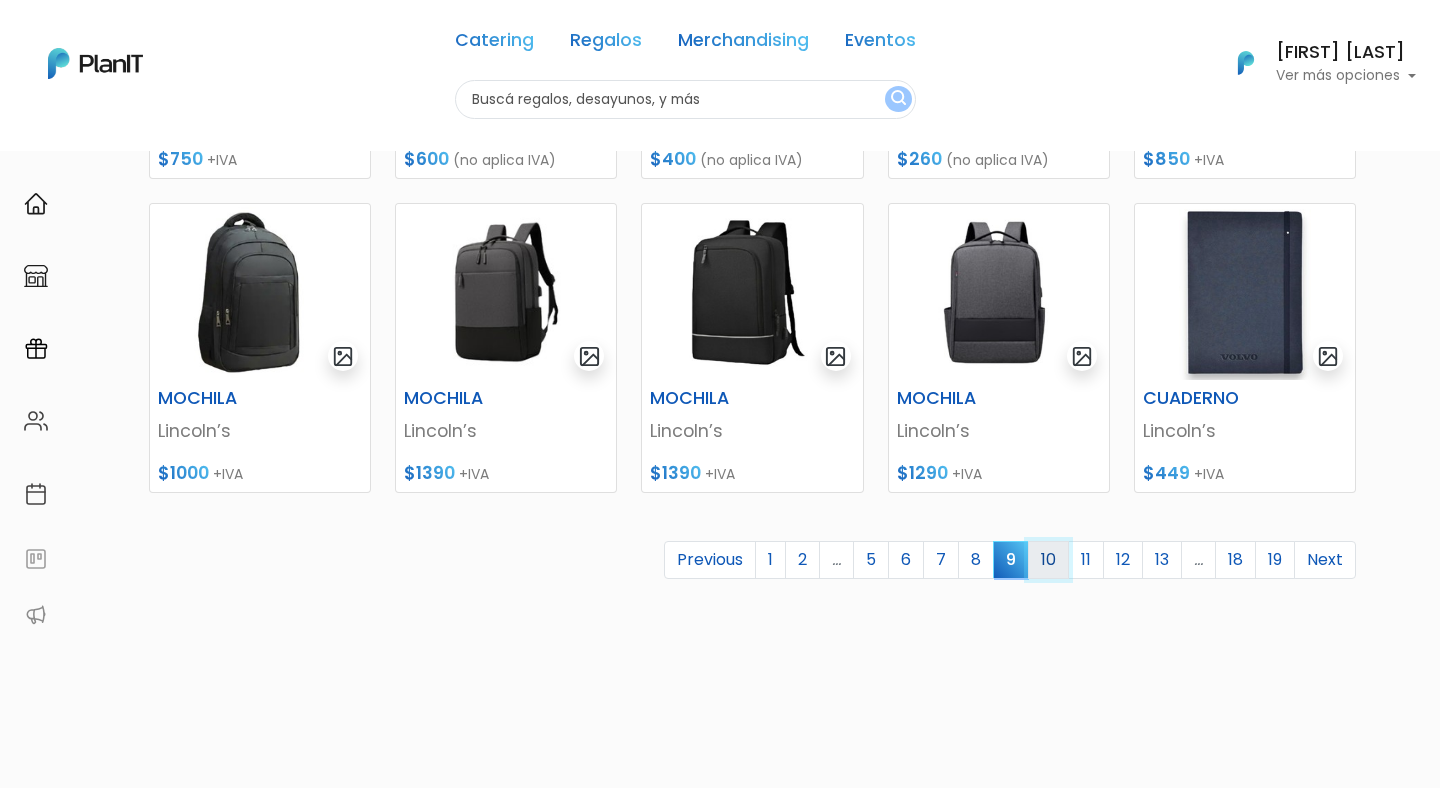 click on "10" at bounding box center [1048, 560] 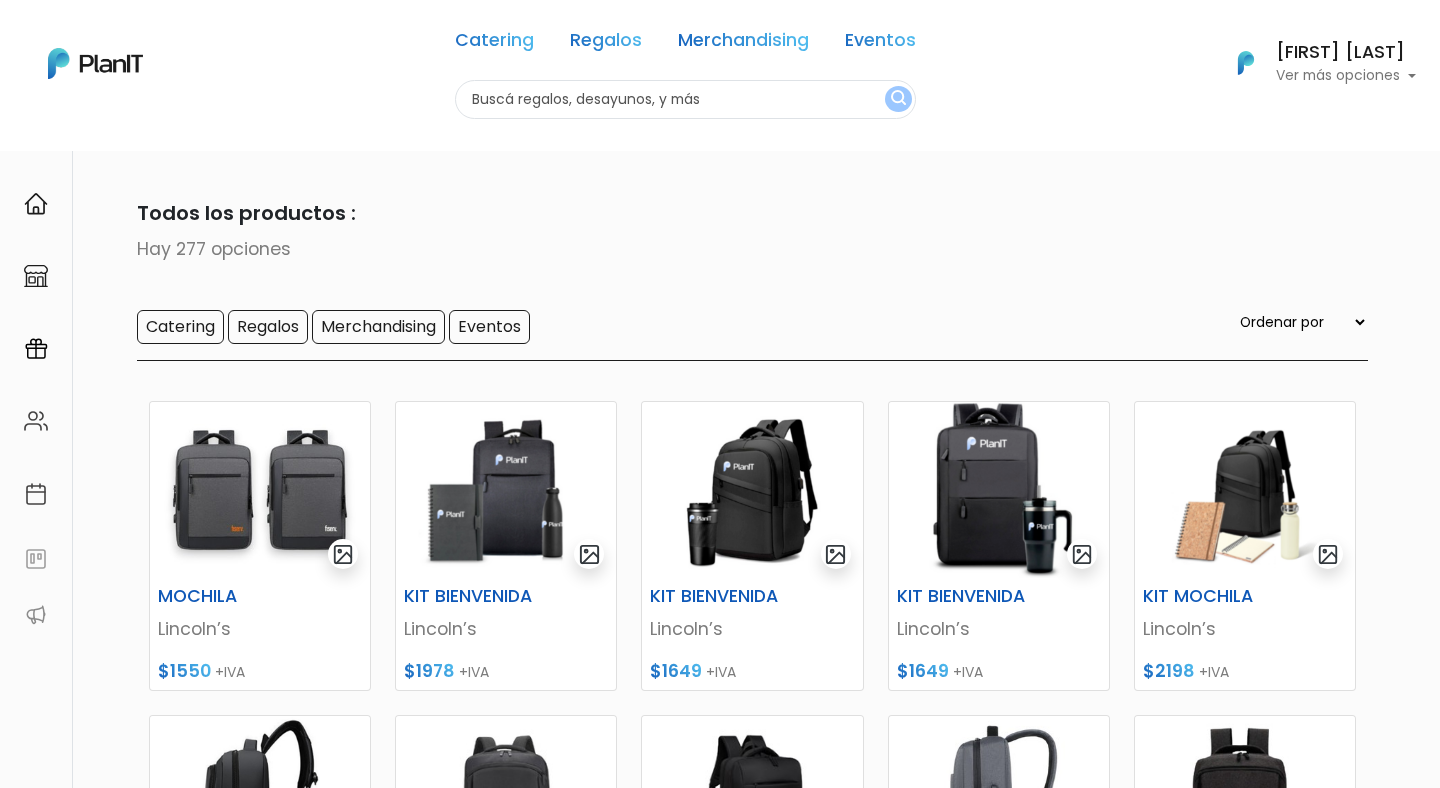 scroll, scrollTop: 0, scrollLeft: 0, axis: both 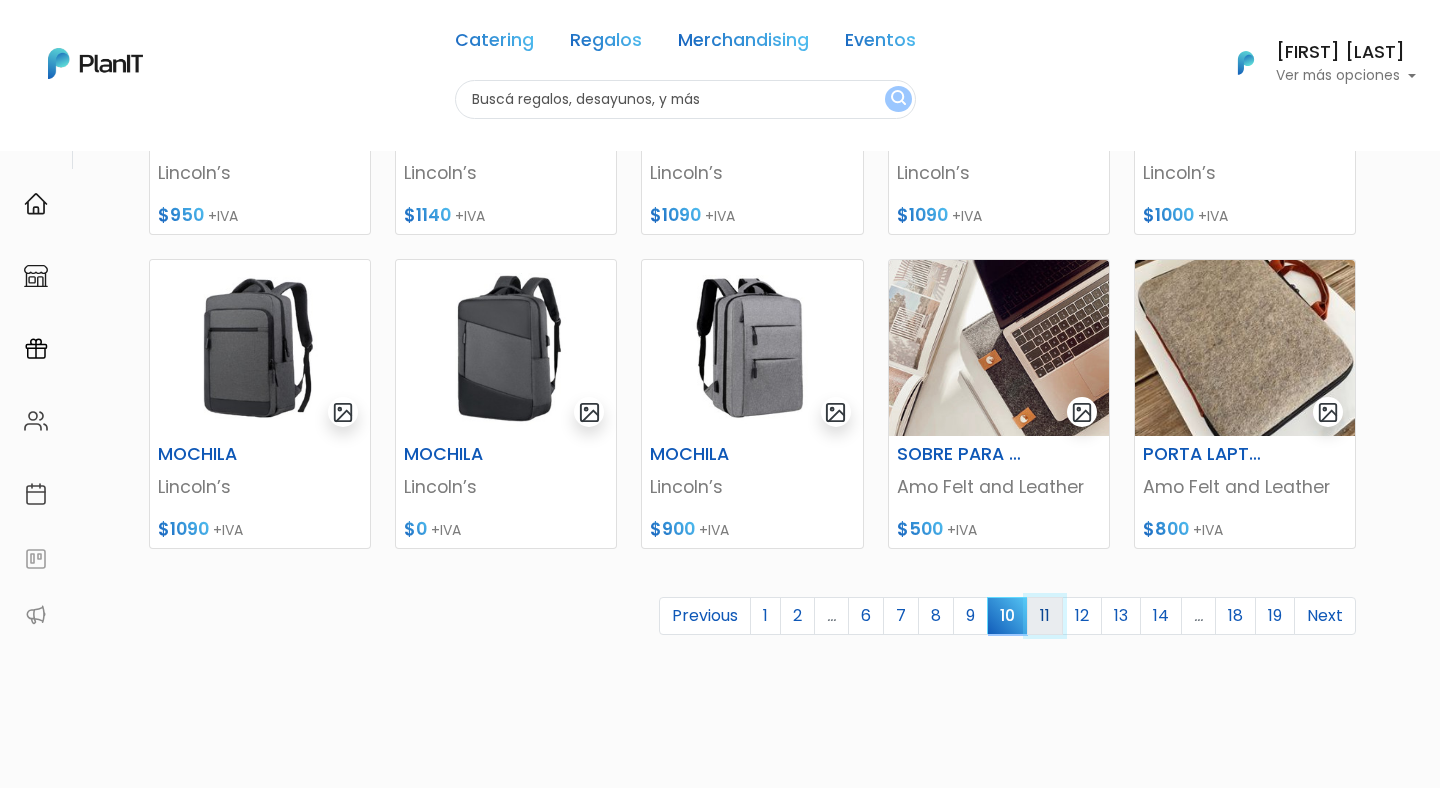 click on "11" at bounding box center (1045, 616) 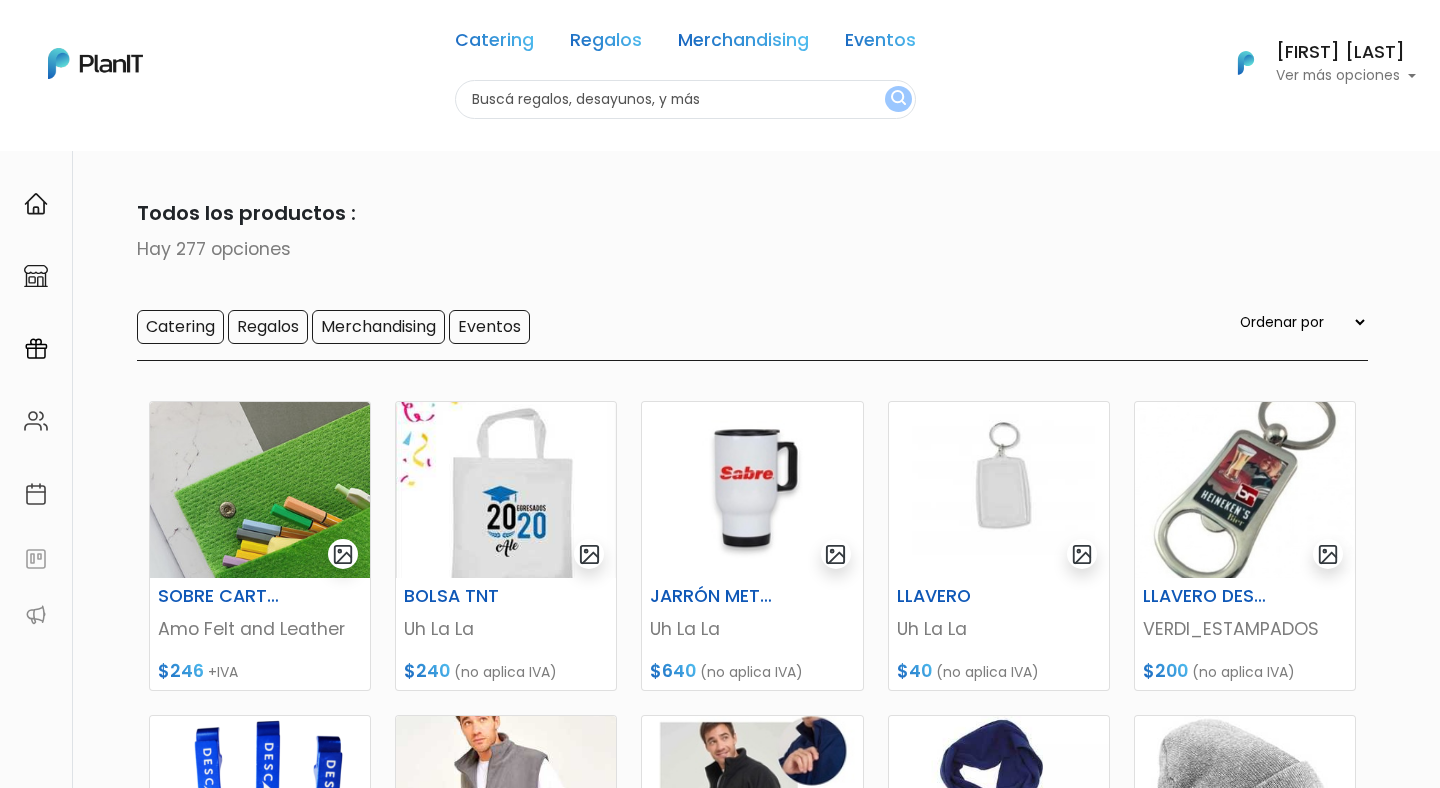 scroll, scrollTop: 0, scrollLeft: 0, axis: both 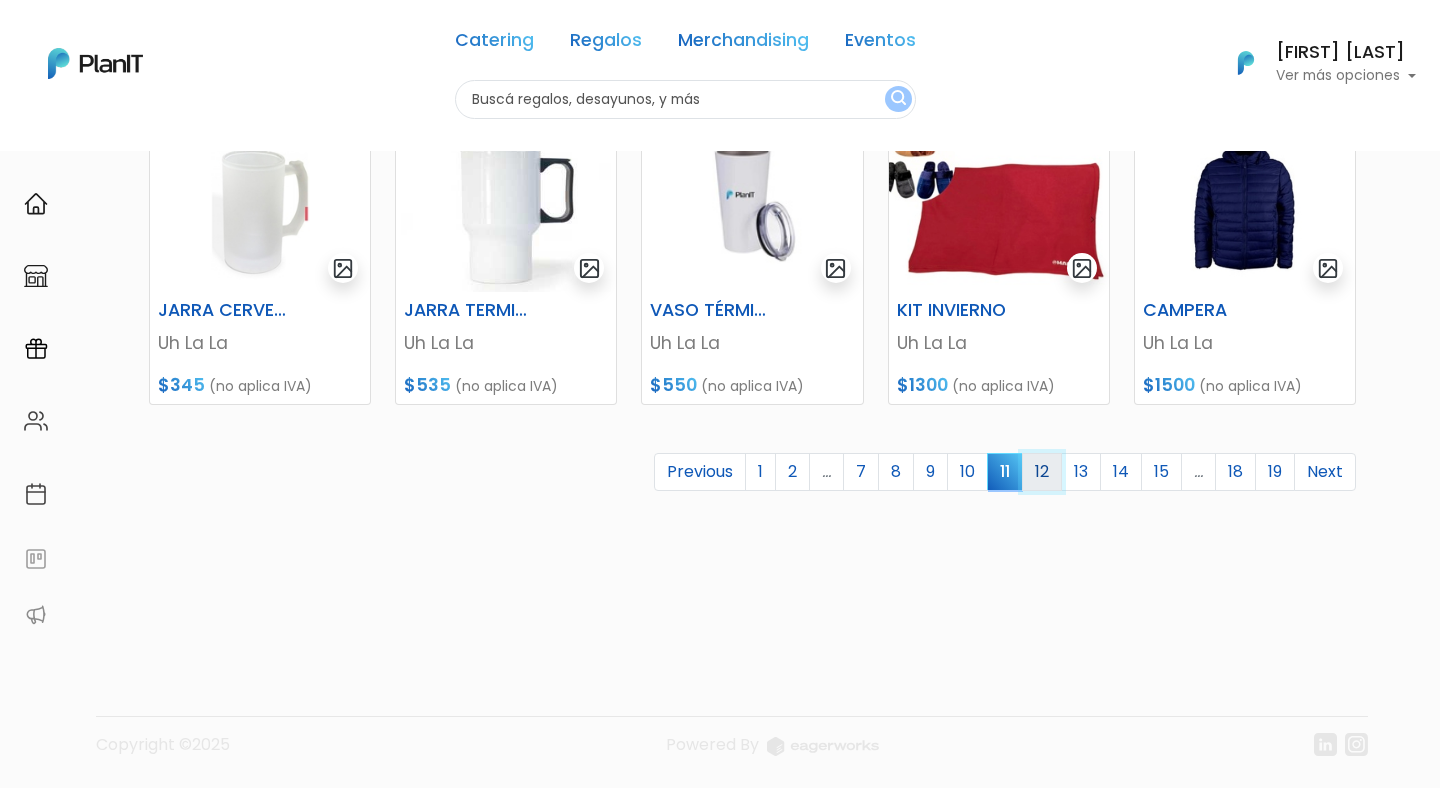 click on "12" at bounding box center (1042, 472) 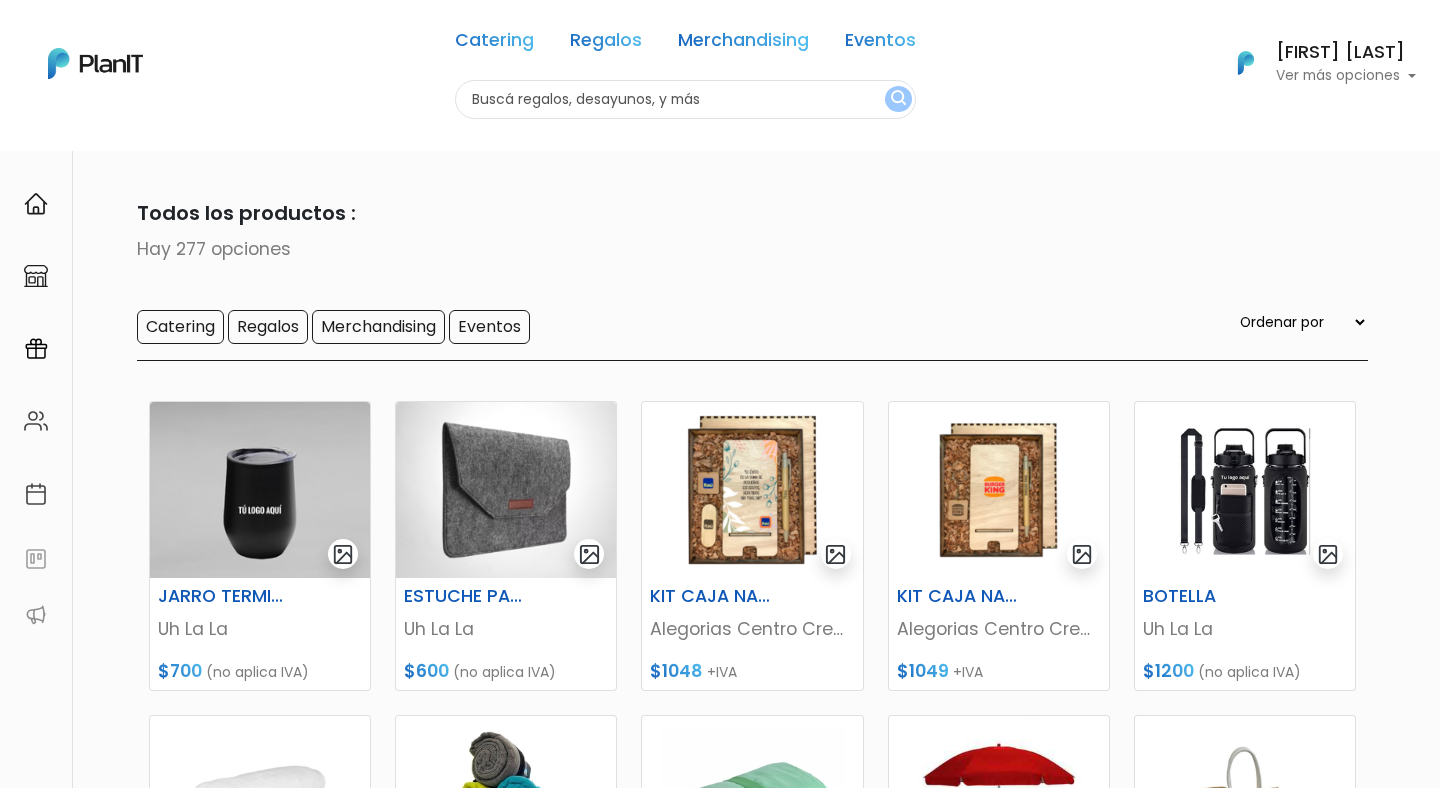 scroll, scrollTop: 0, scrollLeft: 0, axis: both 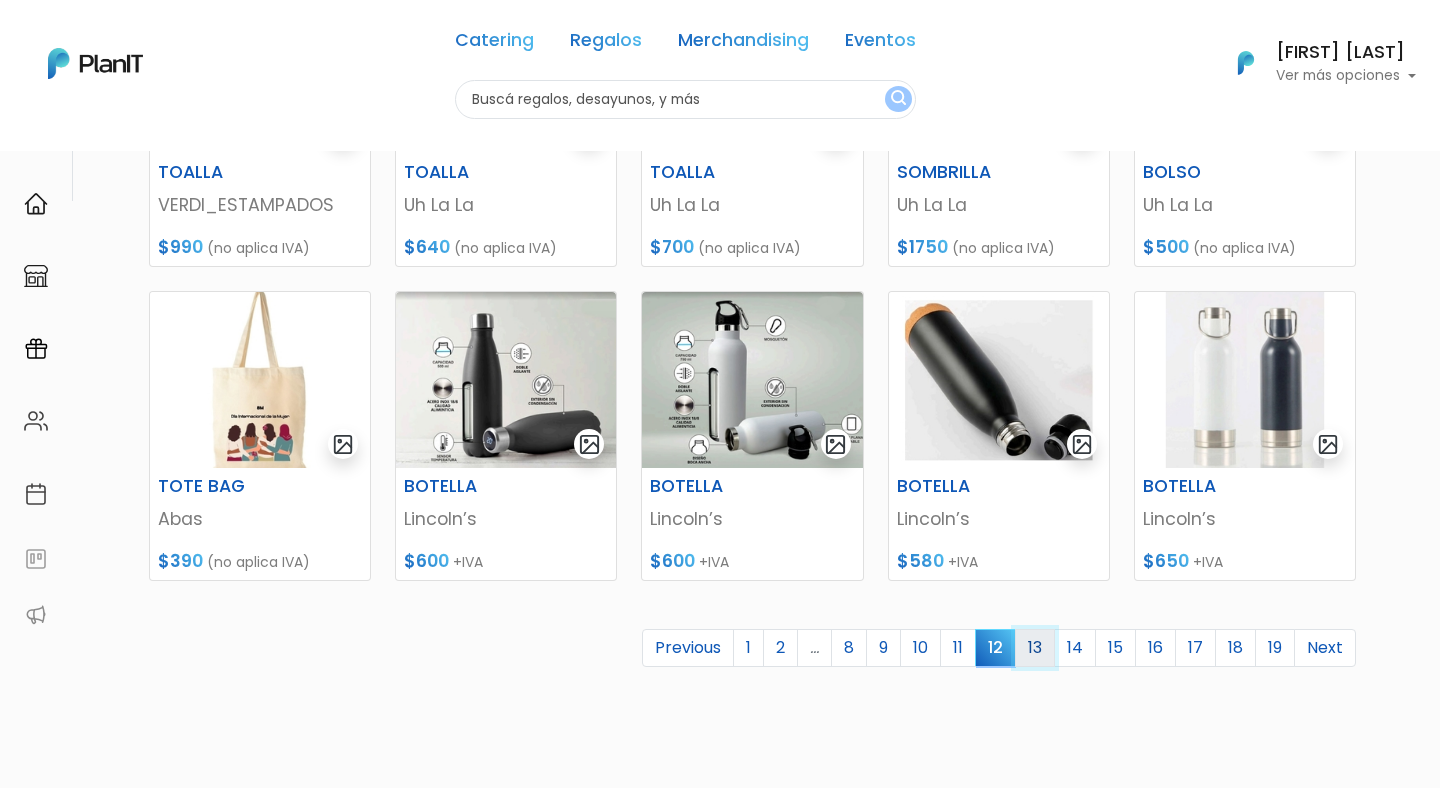 click on "13" at bounding box center [1035, 648] 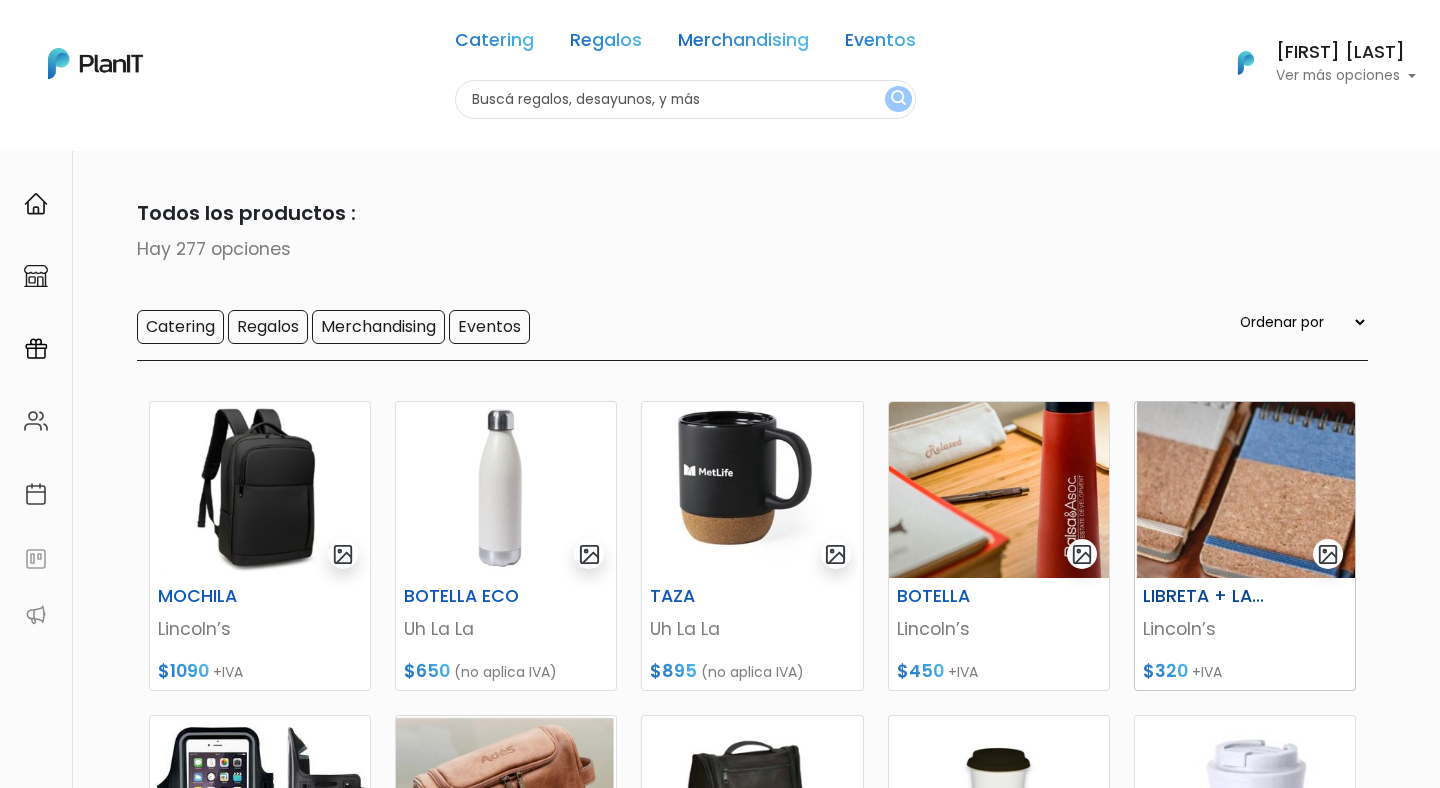 scroll, scrollTop: 0, scrollLeft: 0, axis: both 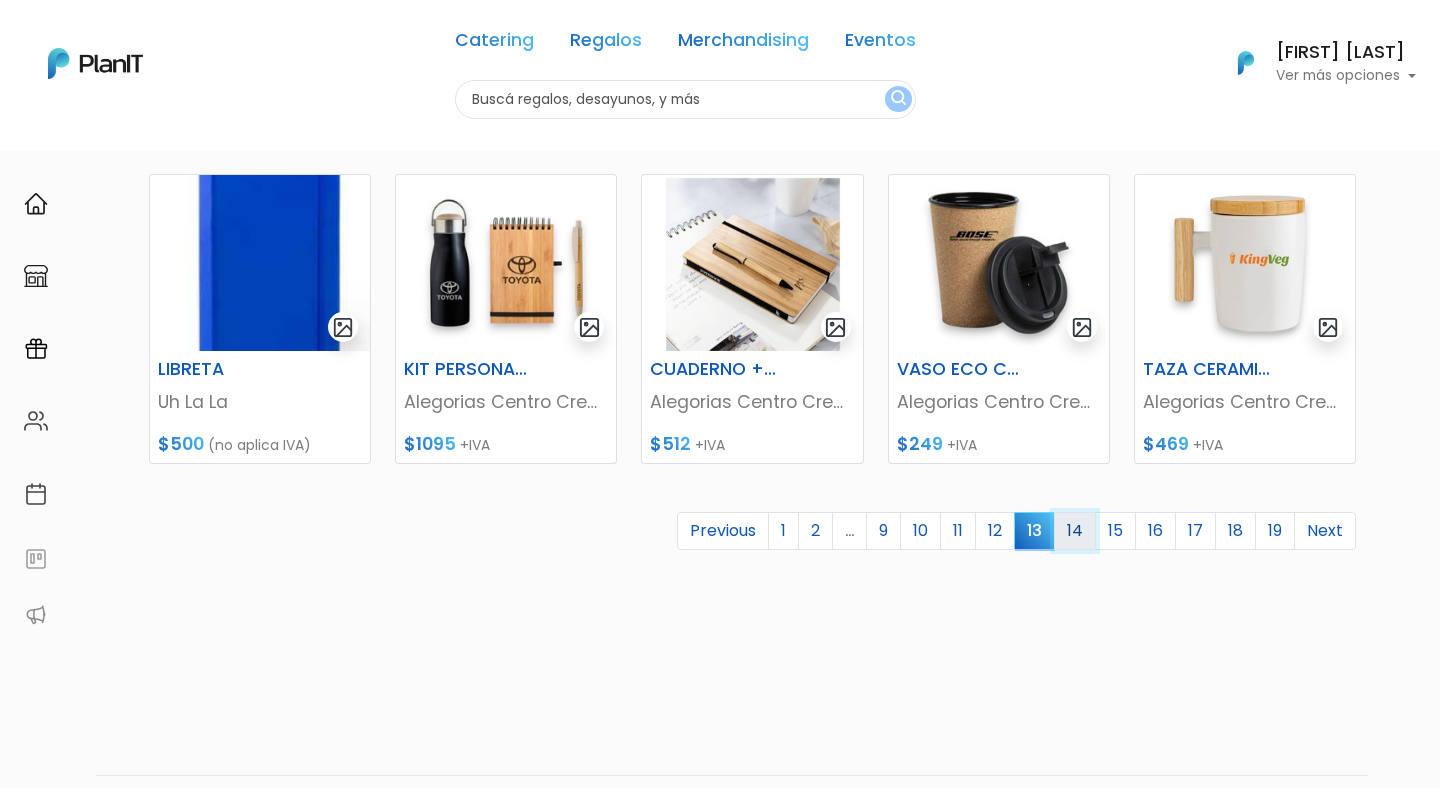 click on "14" at bounding box center [1075, 531] 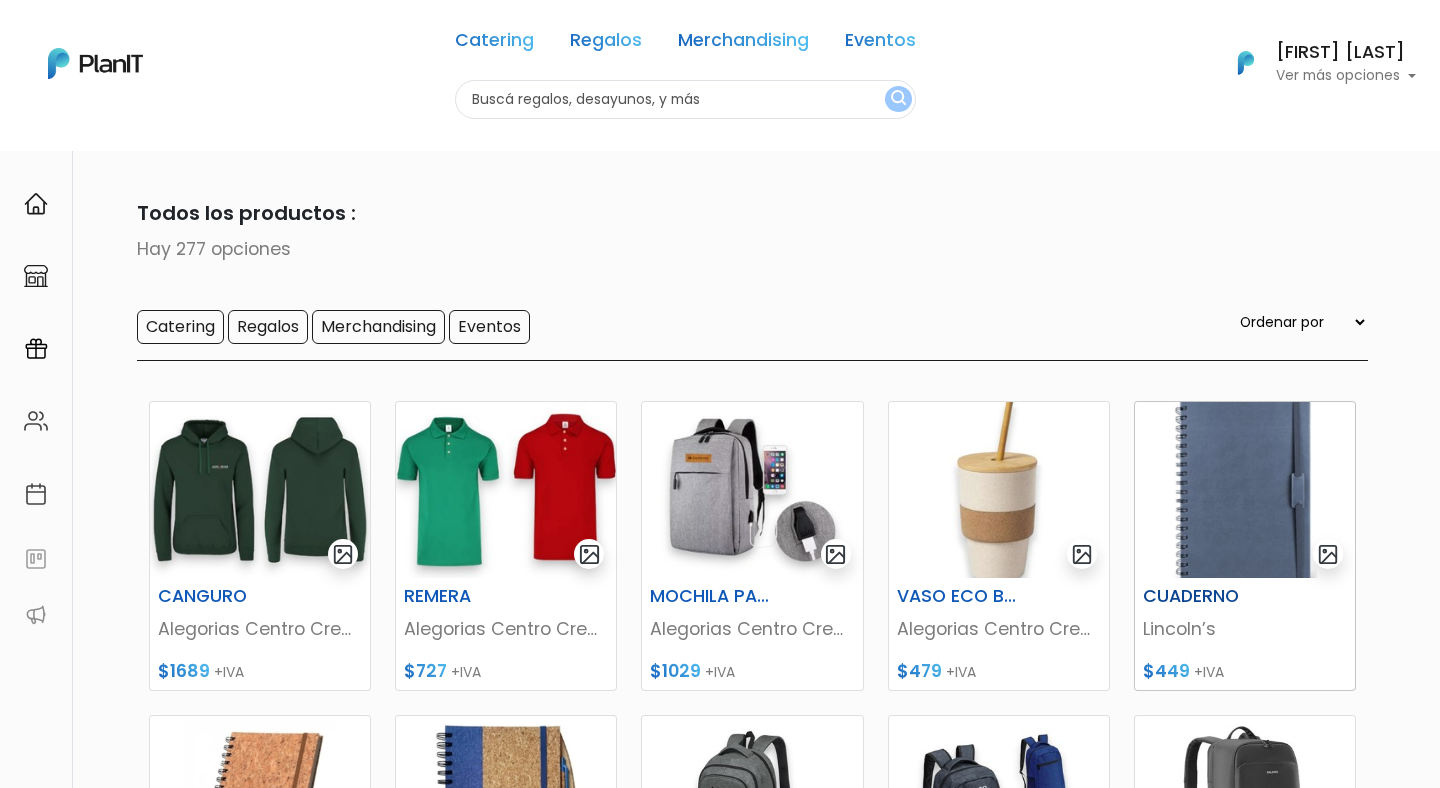 scroll, scrollTop: 0, scrollLeft: 0, axis: both 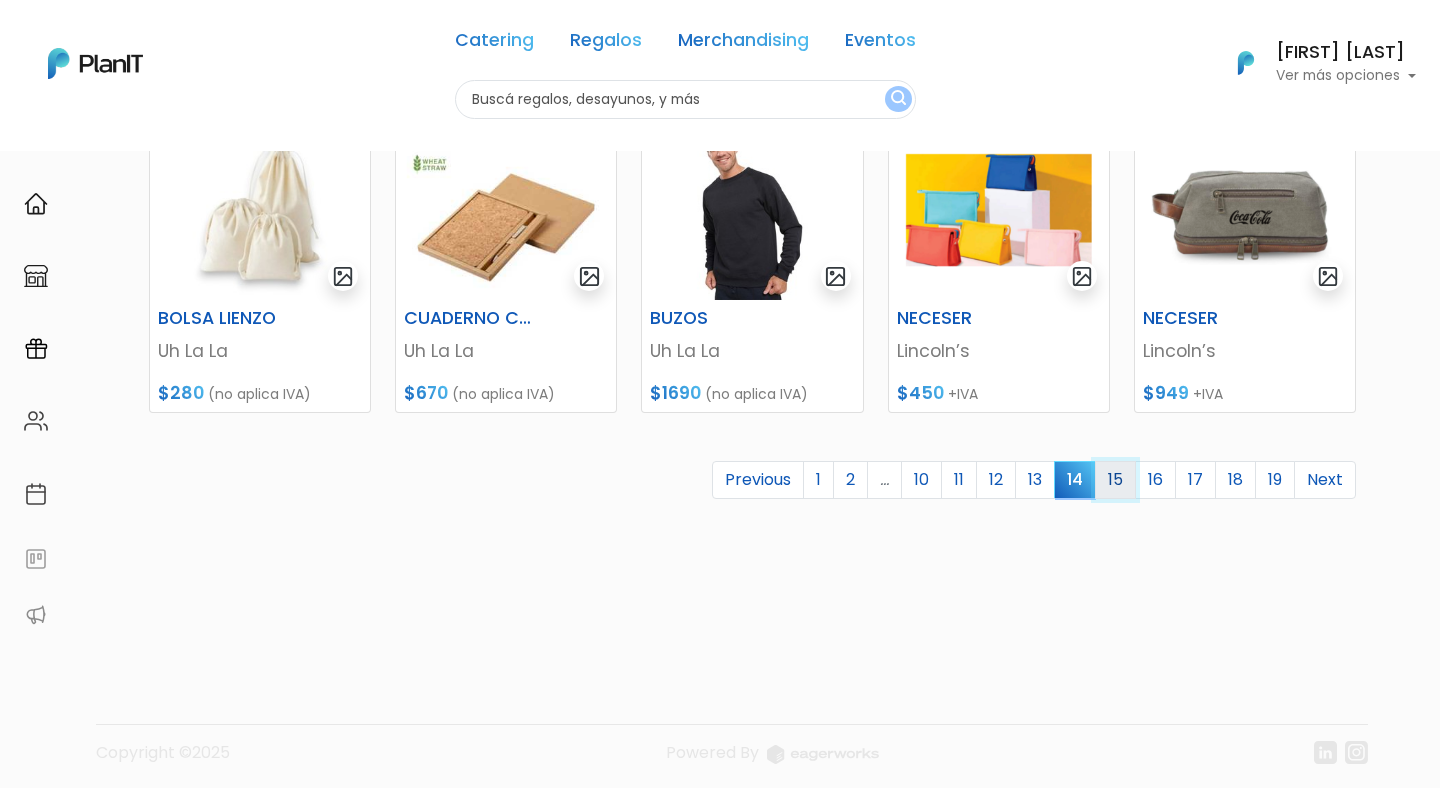 click on "15" at bounding box center [1115, 480] 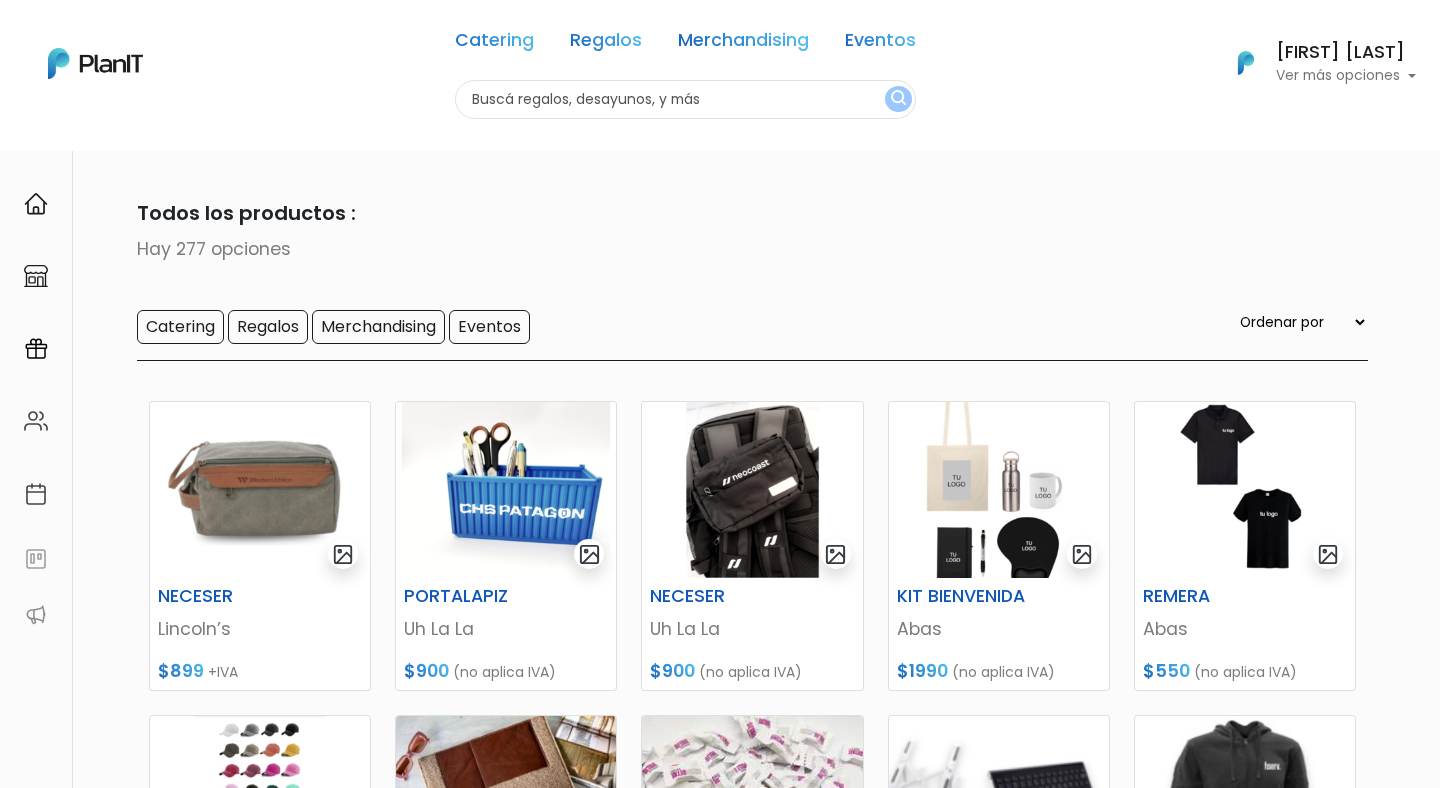 scroll, scrollTop: 63, scrollLeft: 0, axis: vertical 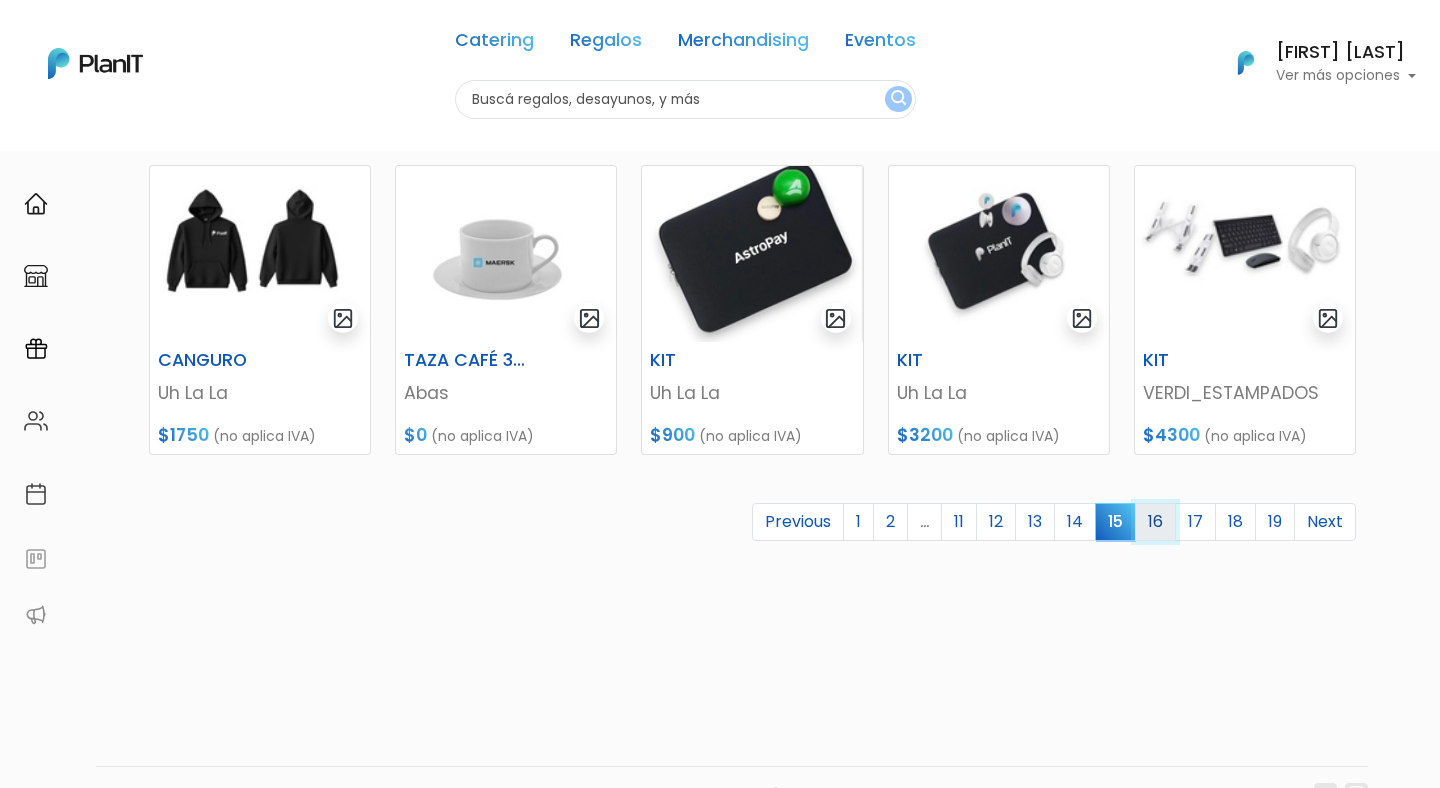 click on "16" at bounding box center [1155, 522] 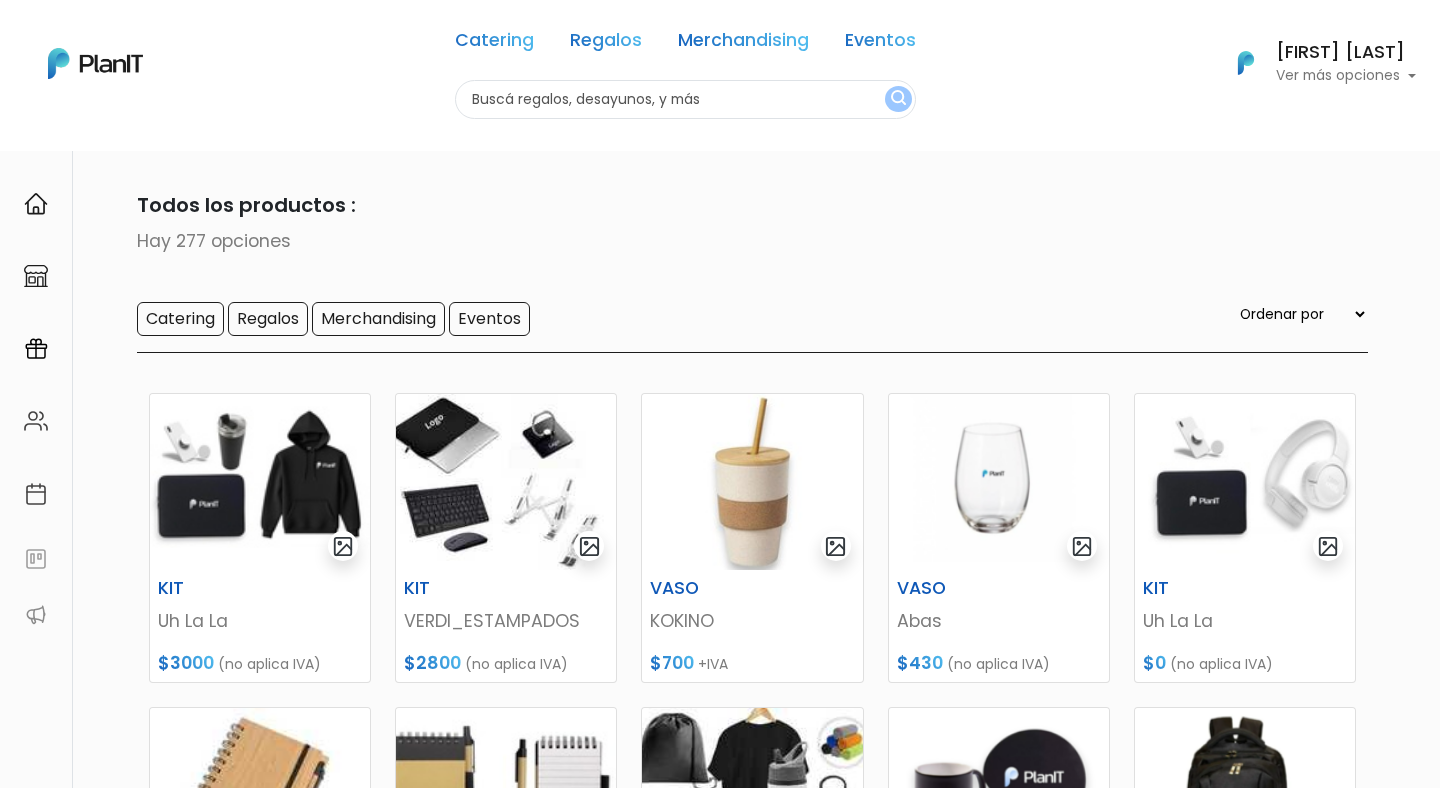 scroll, scrollTop: 187, scrollLeft: 0, axis: vertical 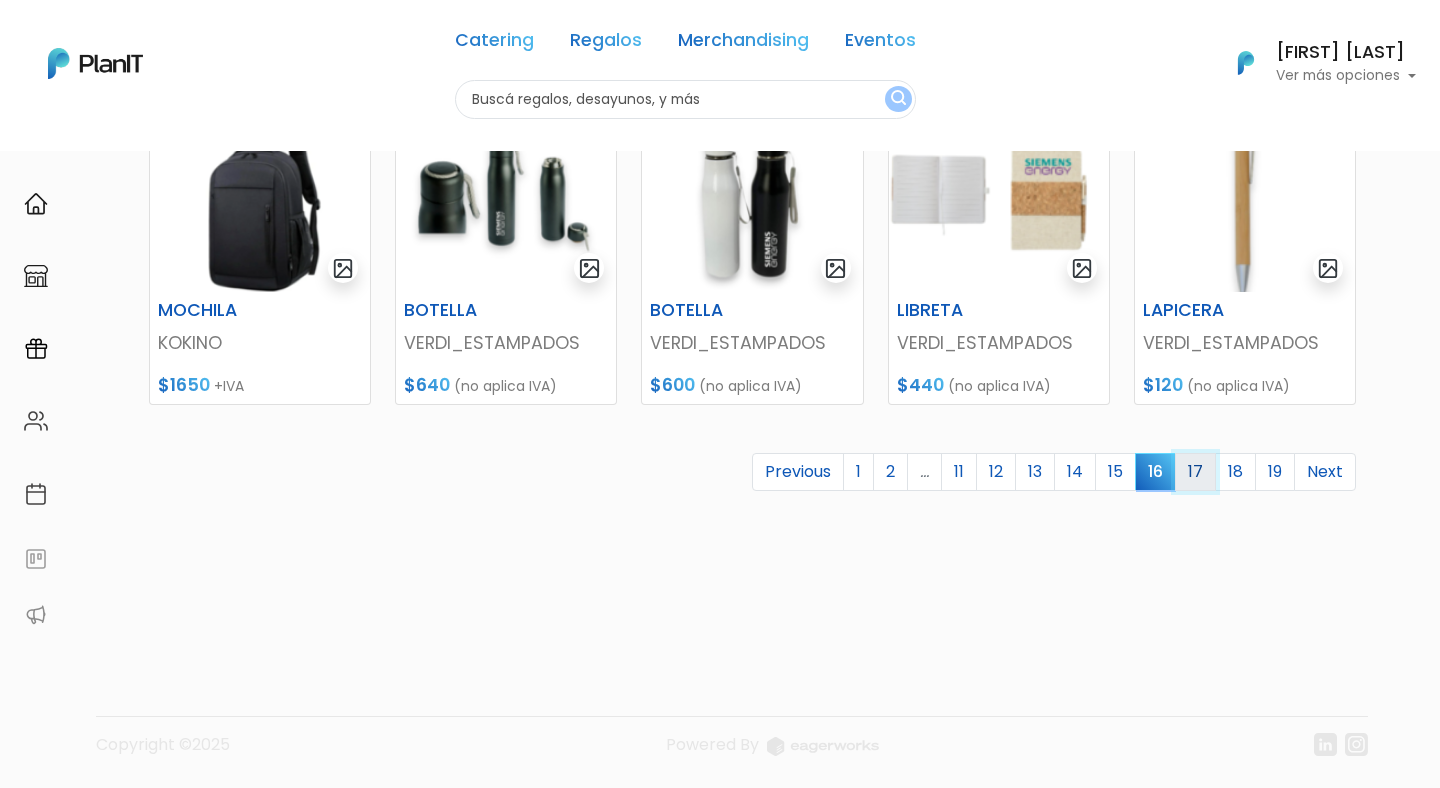 click on "17" at bounding box center (1195, 472) 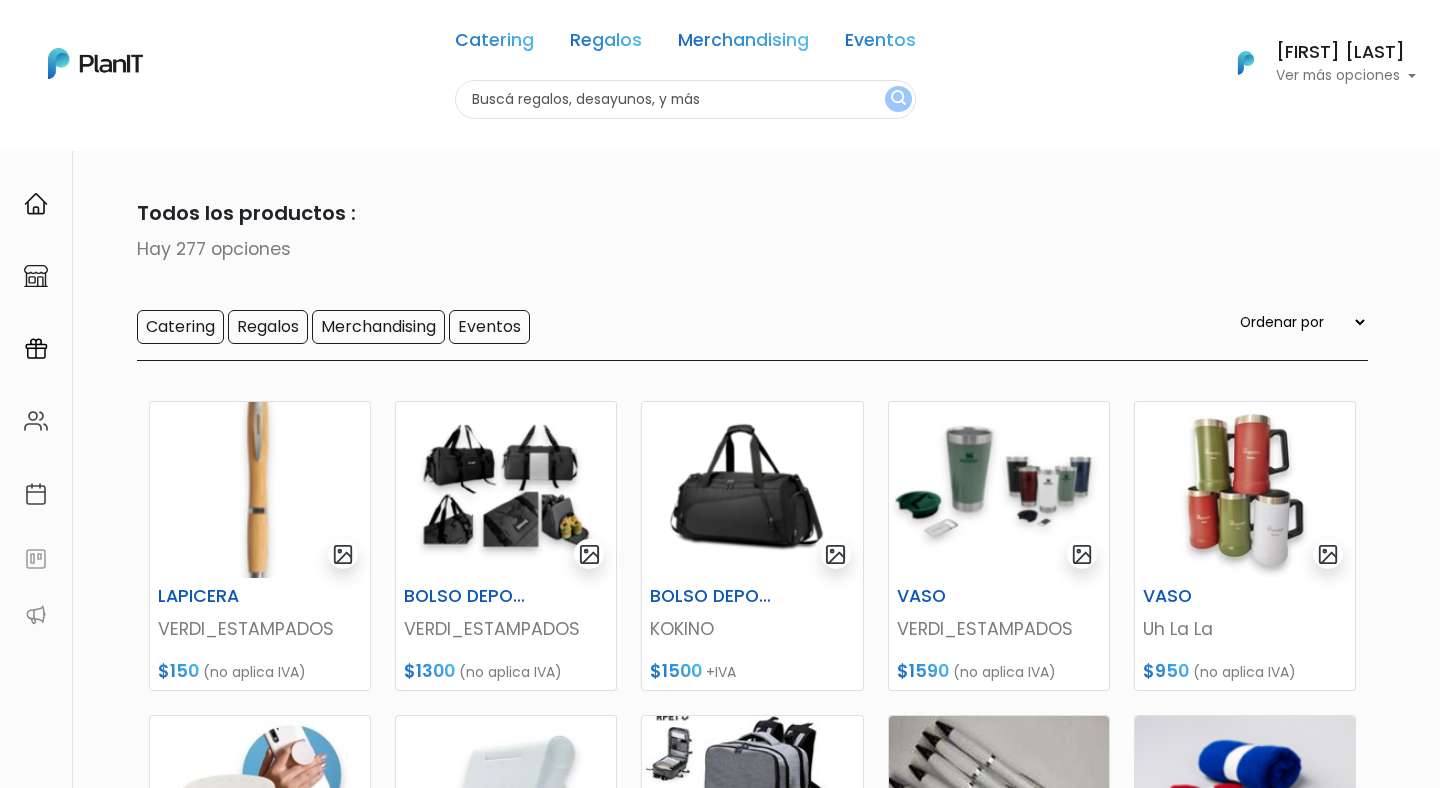 scroll, scrollTop: 0, scrollLeft: 0, axis: both 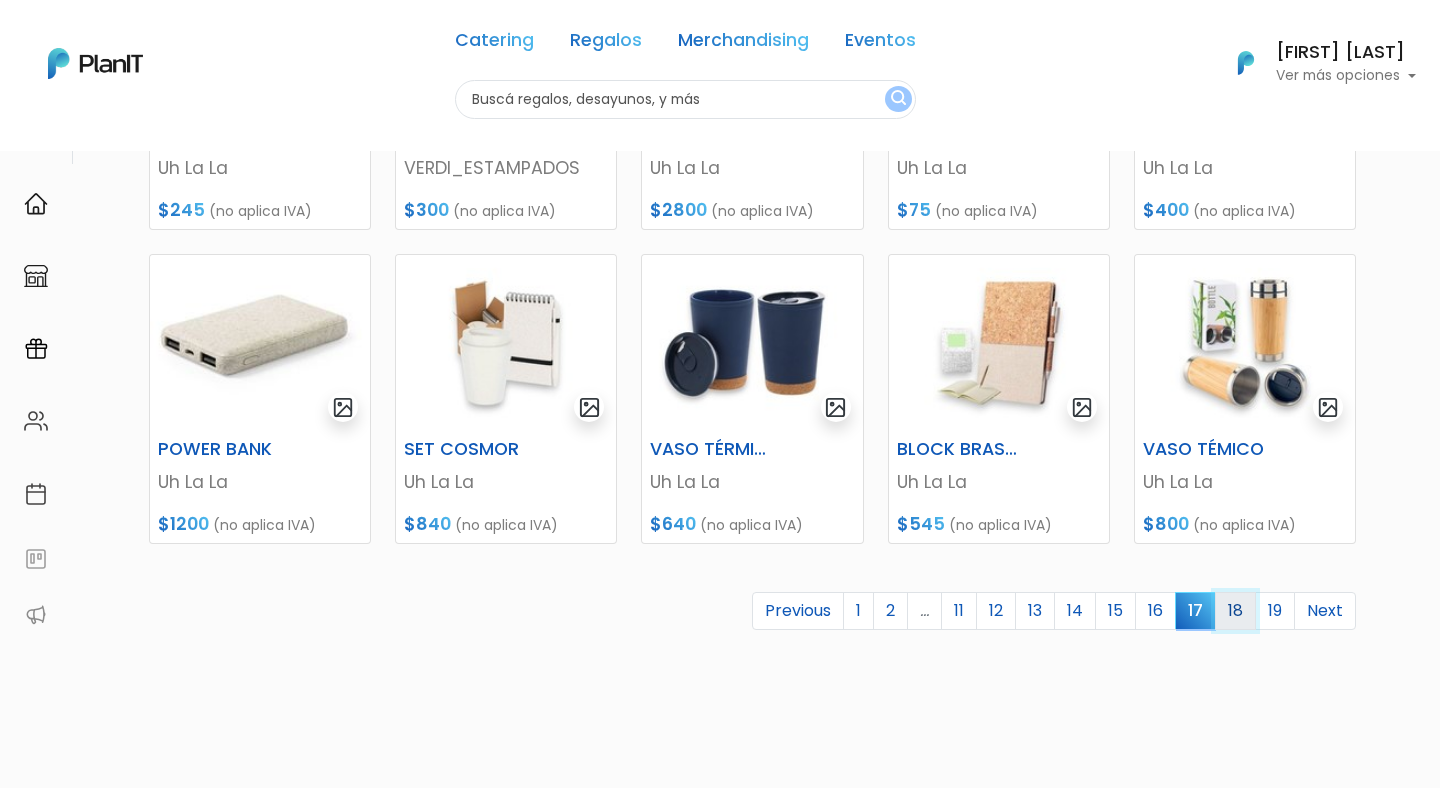 click on "18" at bounding box center [1235, 611] 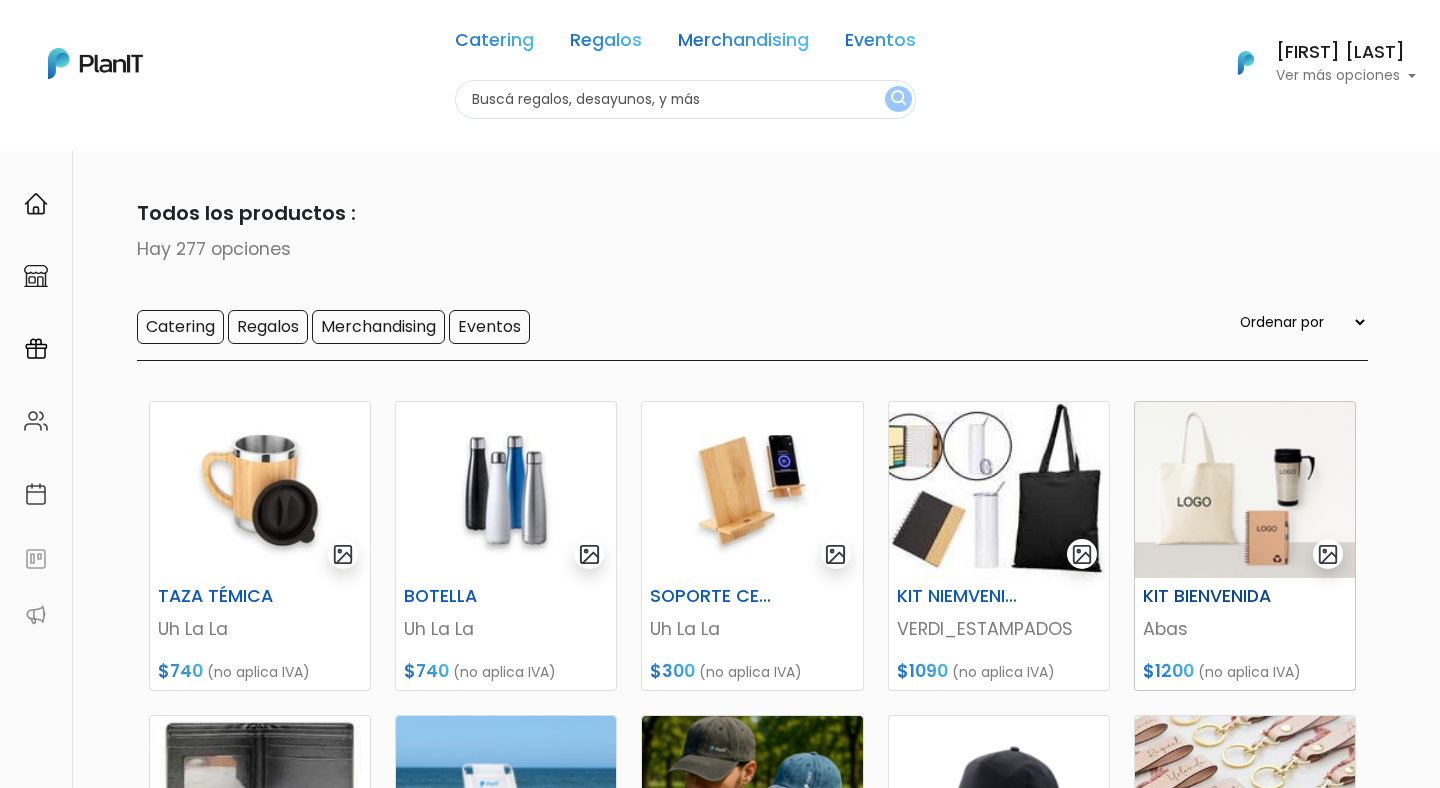 scroll, scrollTop: 0, scrollLeft: 0, axis: both 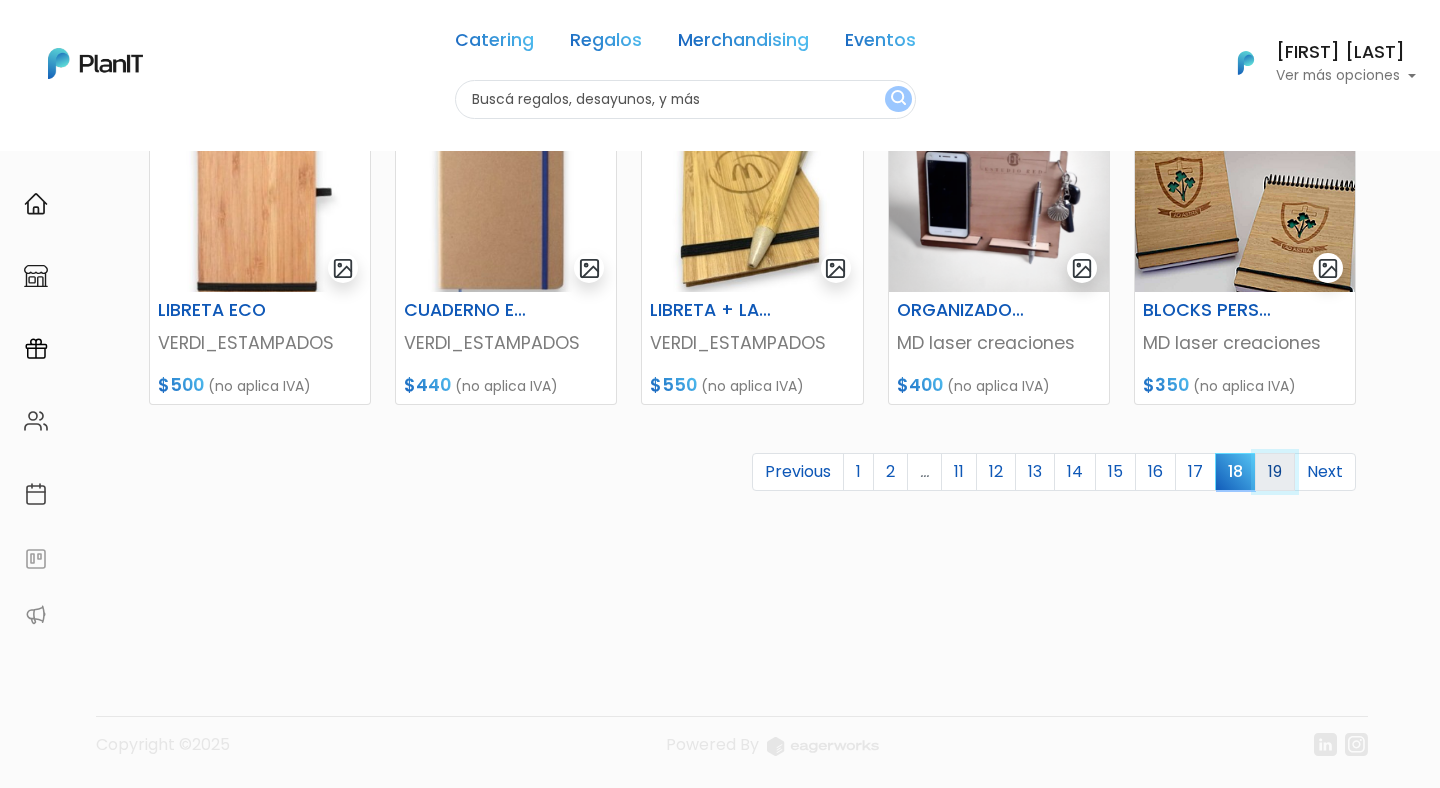 click on "19" at bounding box center [1275, 472] 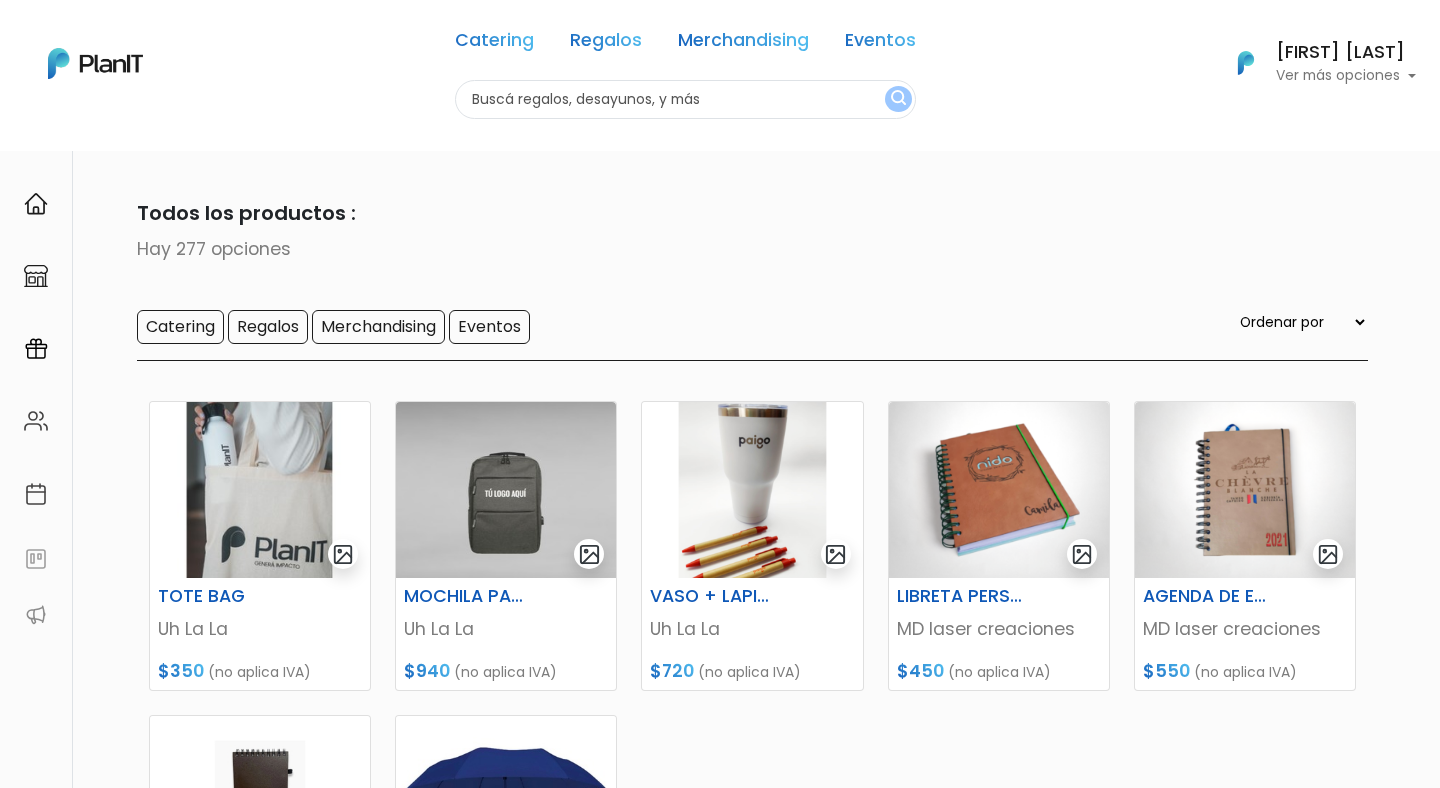 scroll, scrollTop: 0, scrollLeft: 0, axis: both 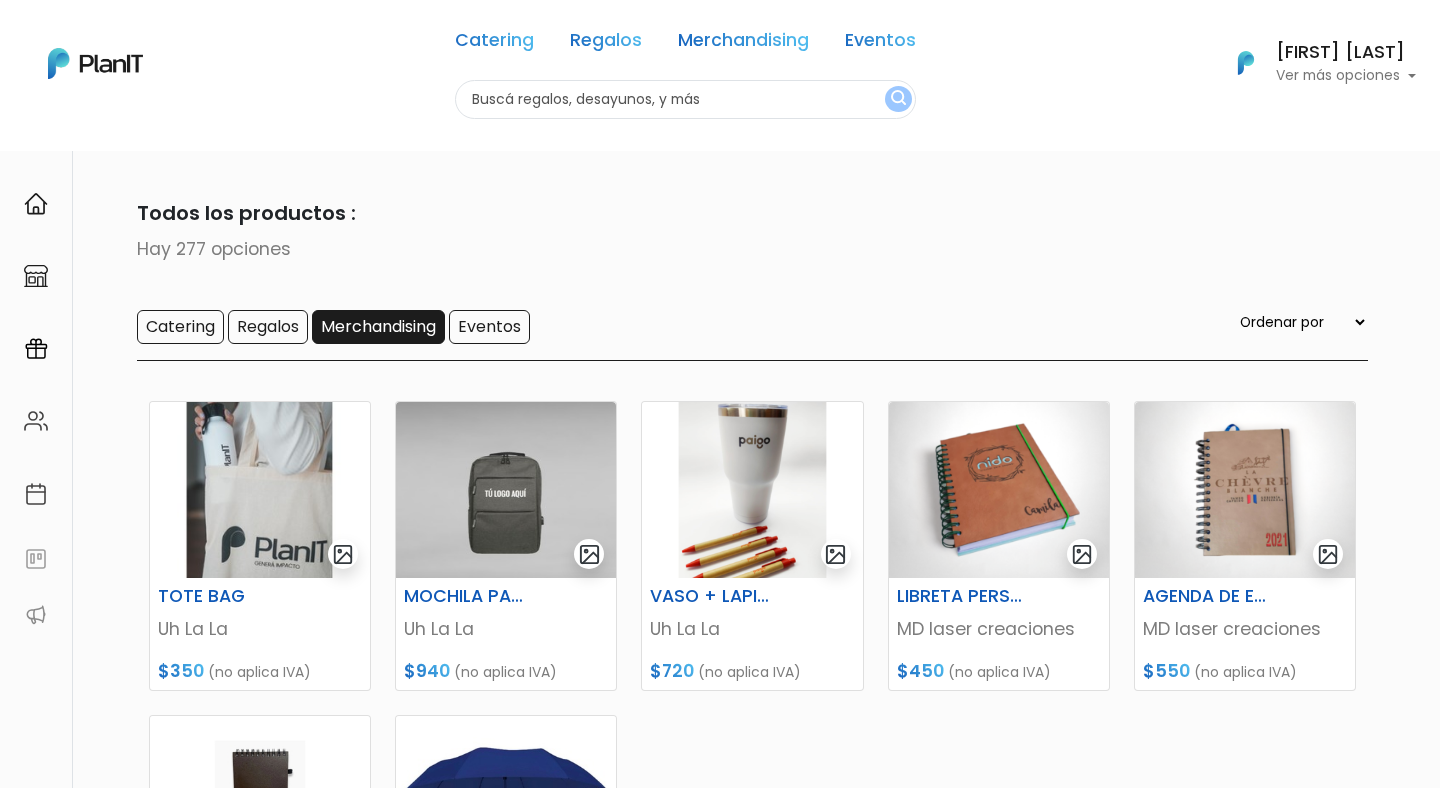 click on "Merchandising" at bounding box center [378, 327] 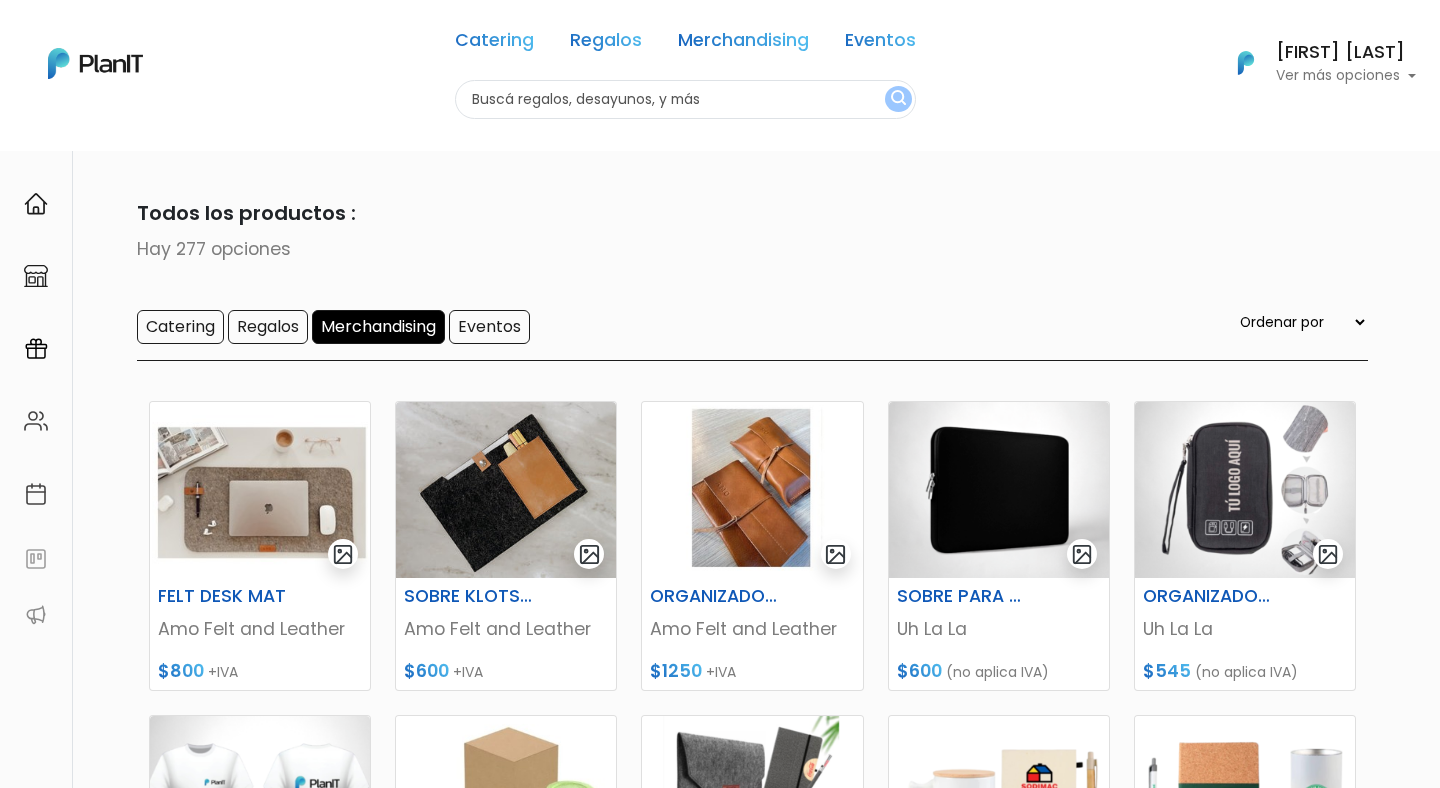 scroll, scrollTop: 0, scrollLeft: 0, axis: both 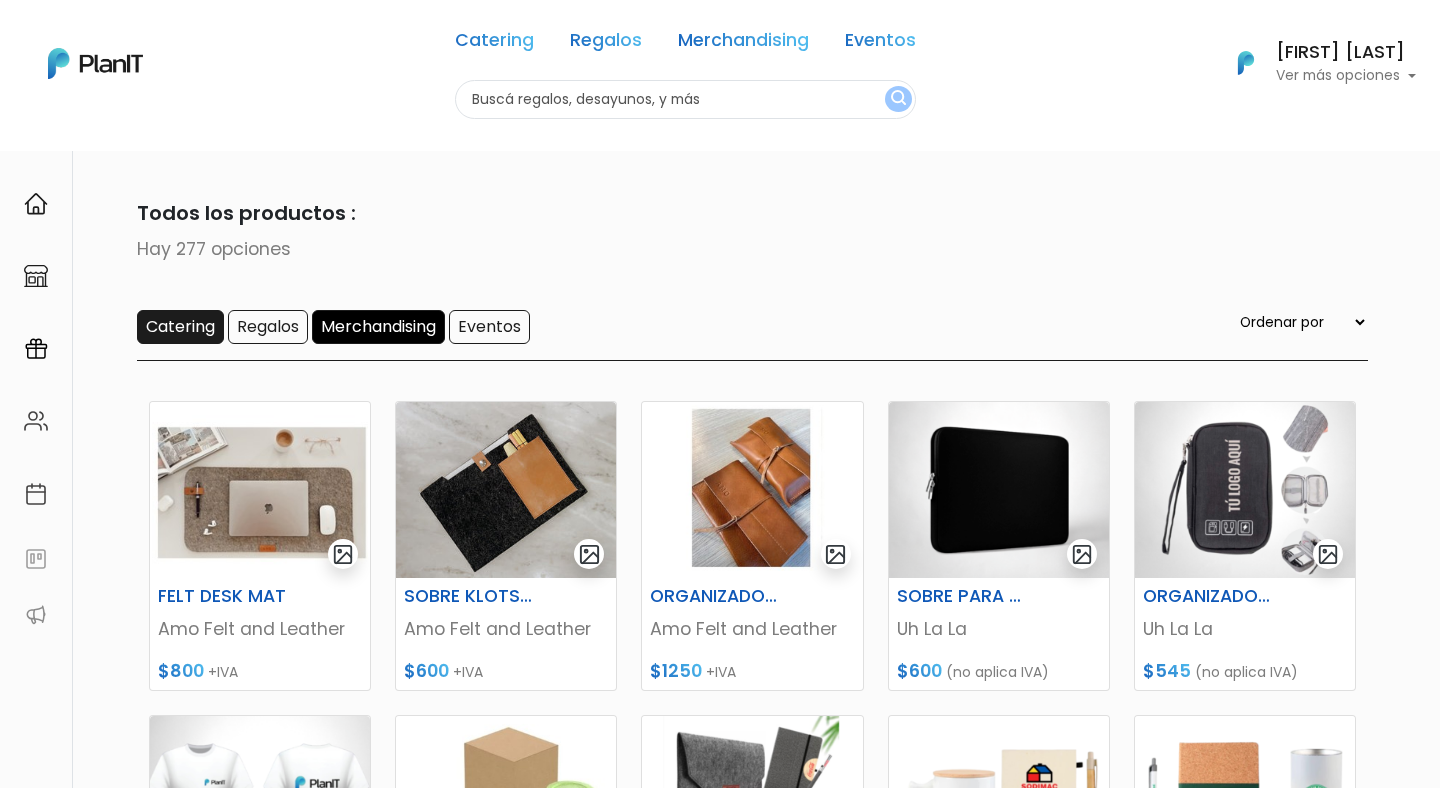 click on "Catering" at bounding box center [180, 327] 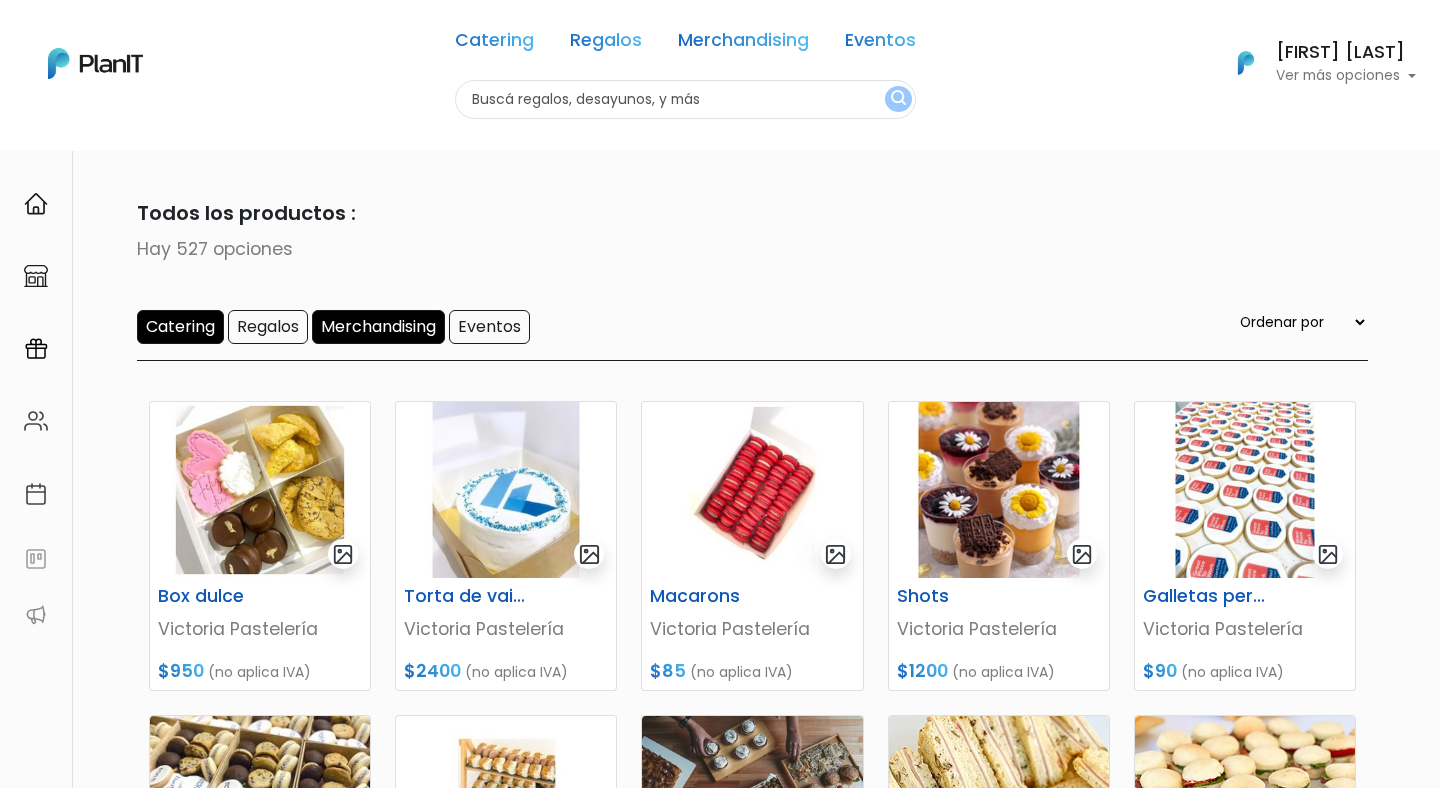 scroll, scrollTop: 0, scrollLeft: 0, axis: both 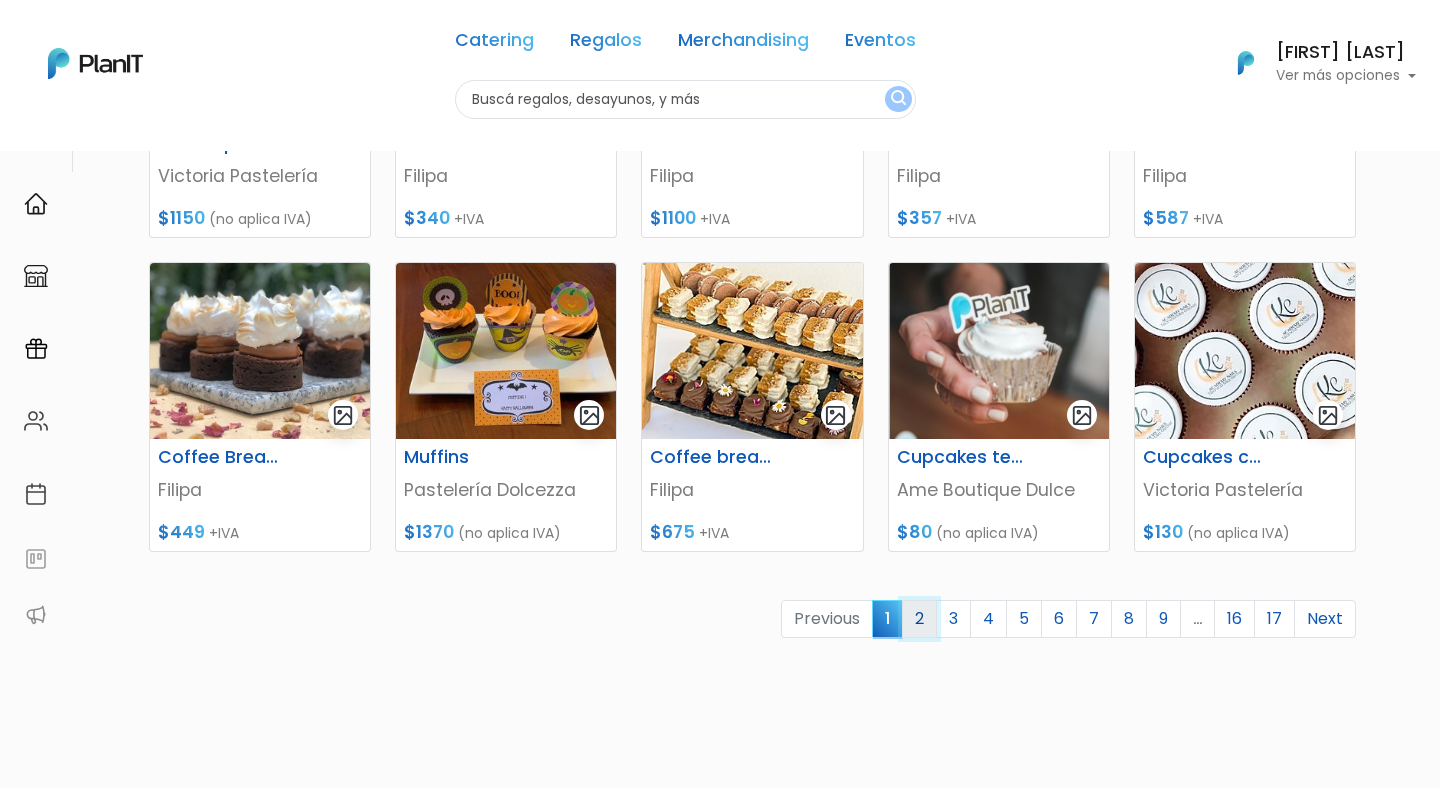 click on "2" at bounding box center (919, 619) 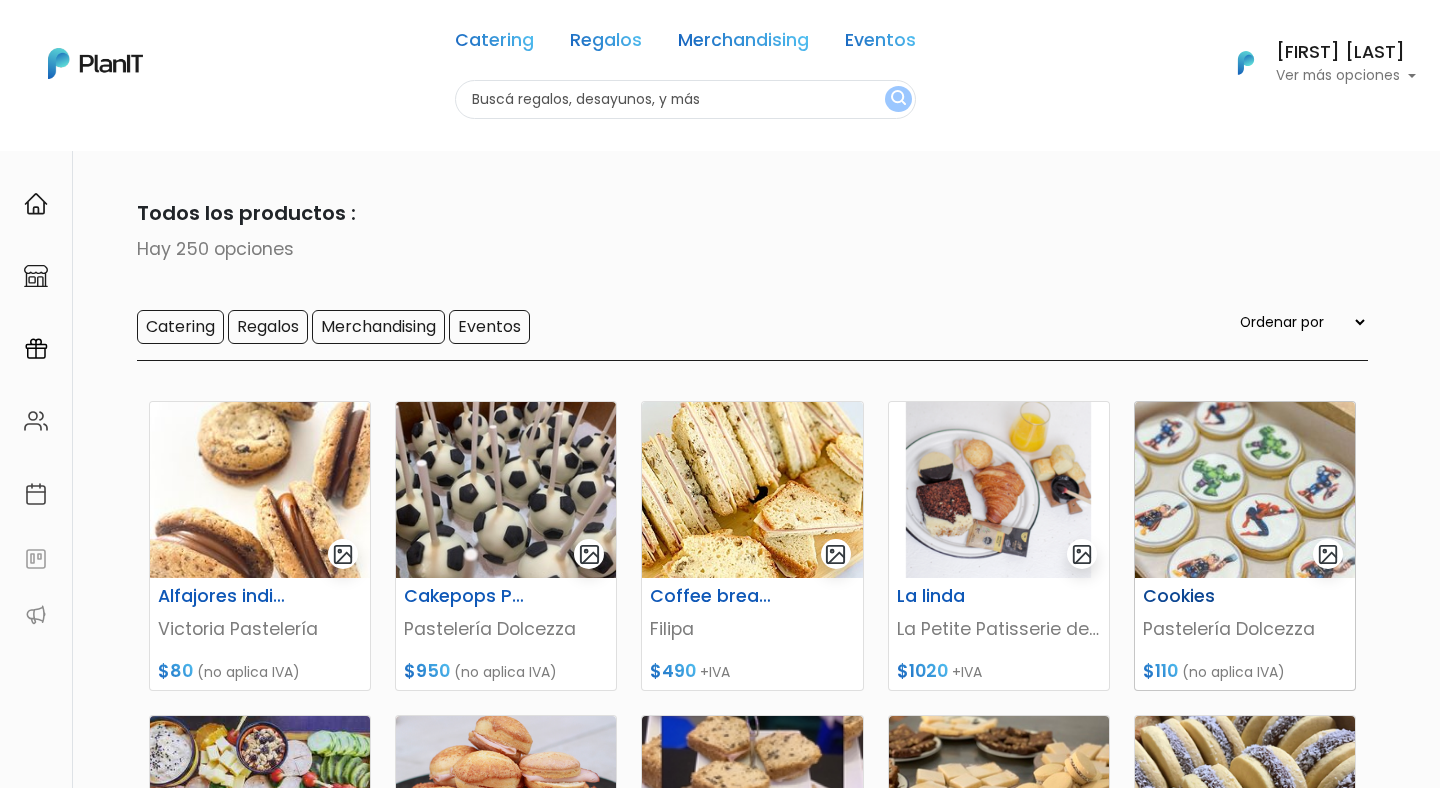 scroll, scrollTop: 0, scrollLeft: 0, axis: both 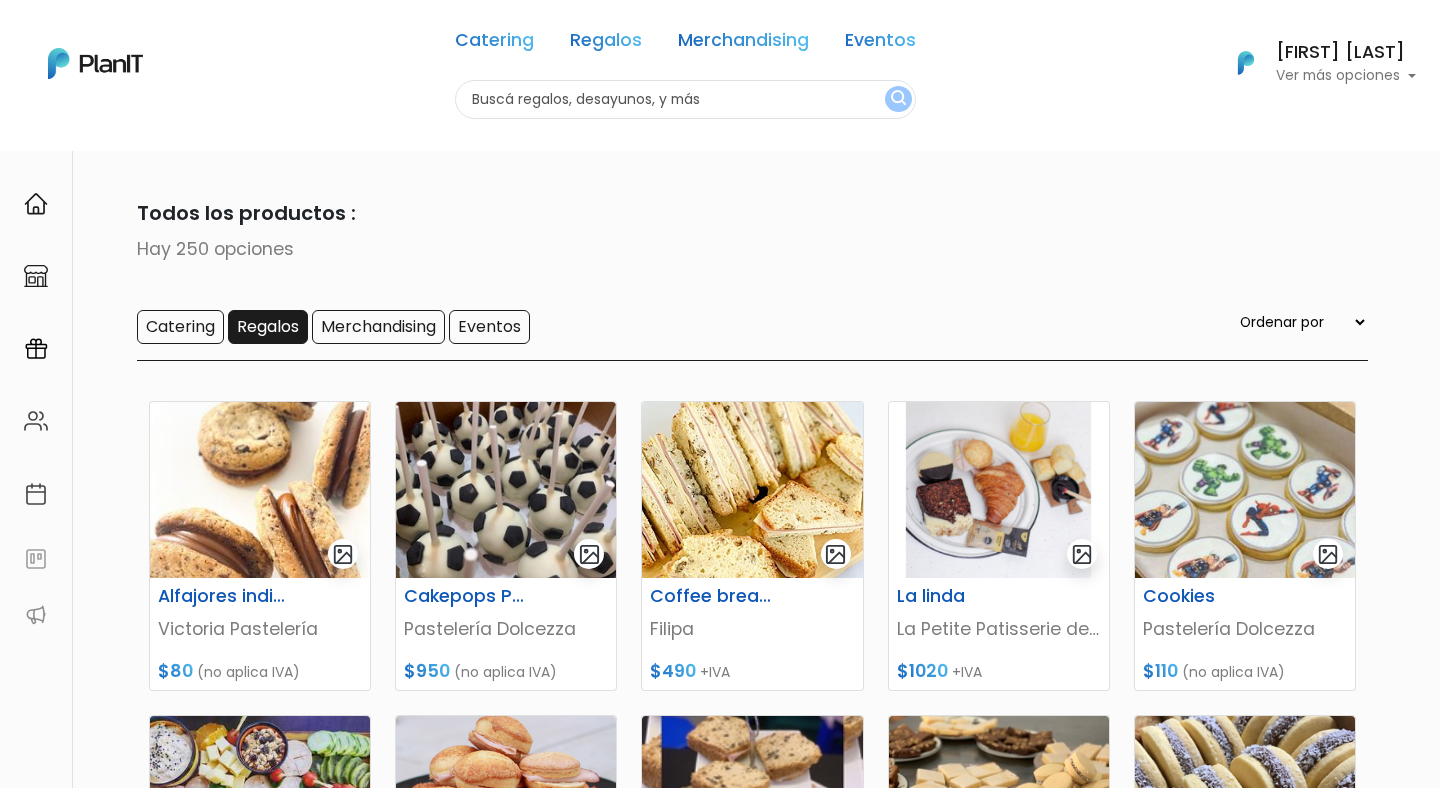 click on "Regalos" at bounding box center (268, 327) 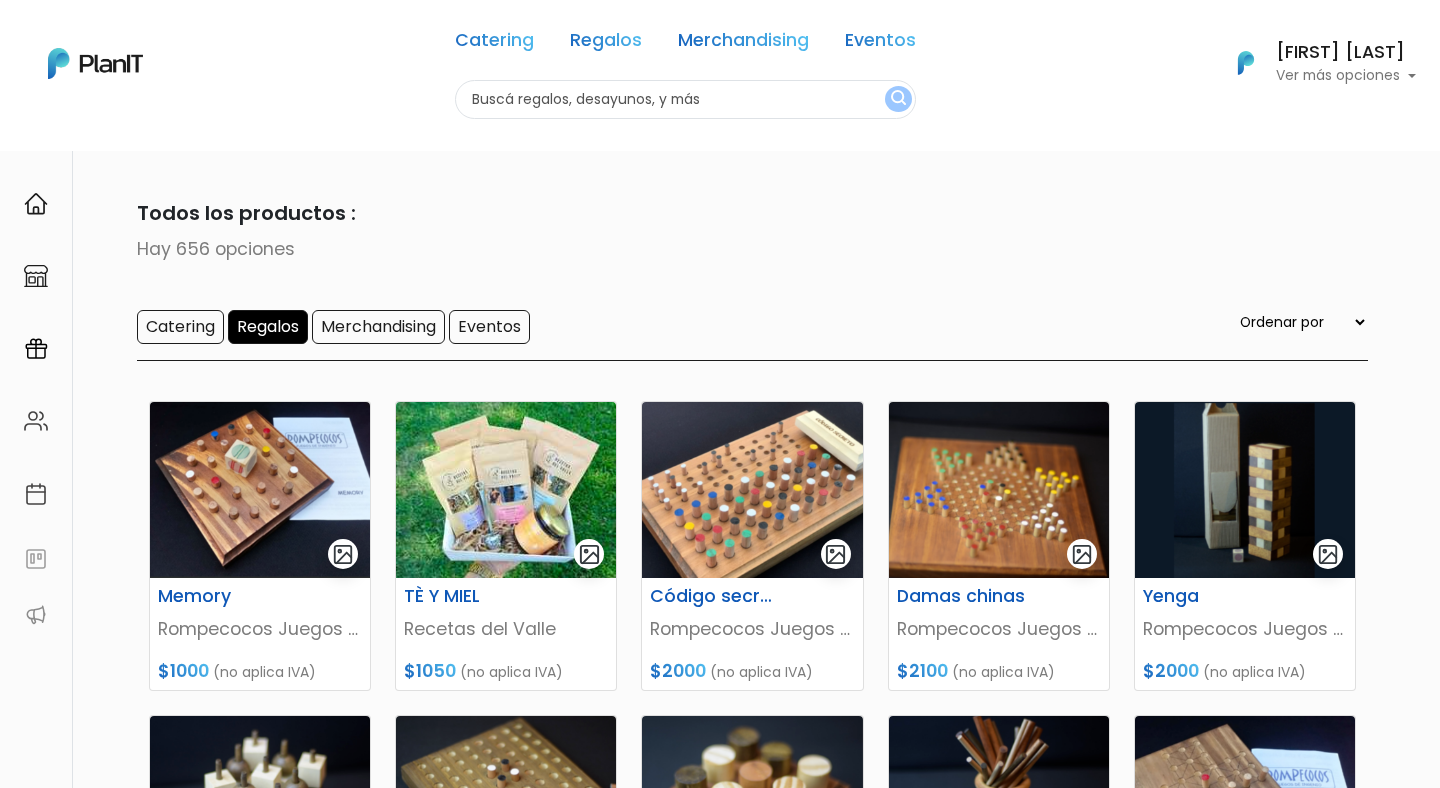 scroll, scrollTop: 0, scrollLeft: 0, axis: both 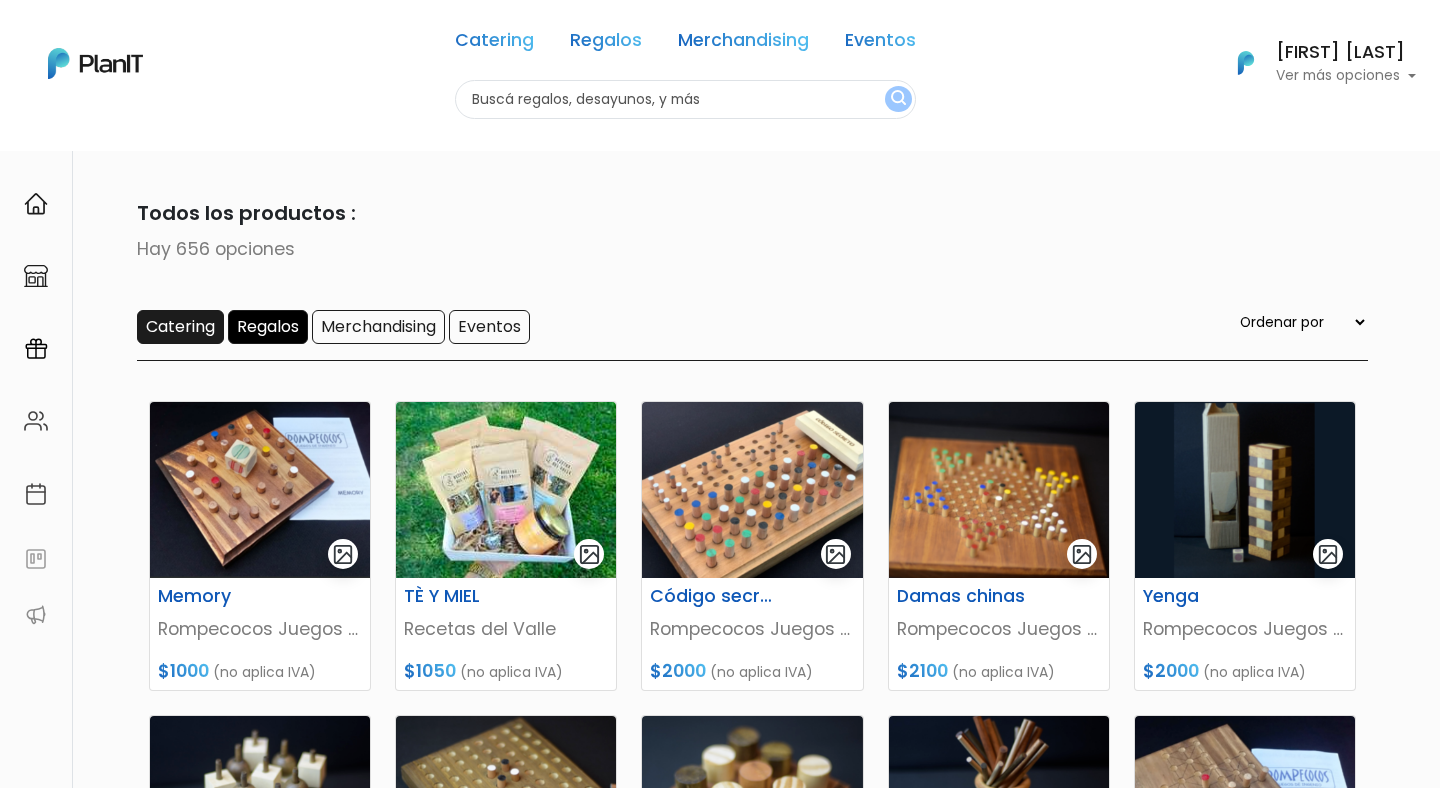 click on "Catering" at bounding box center [180, 327] 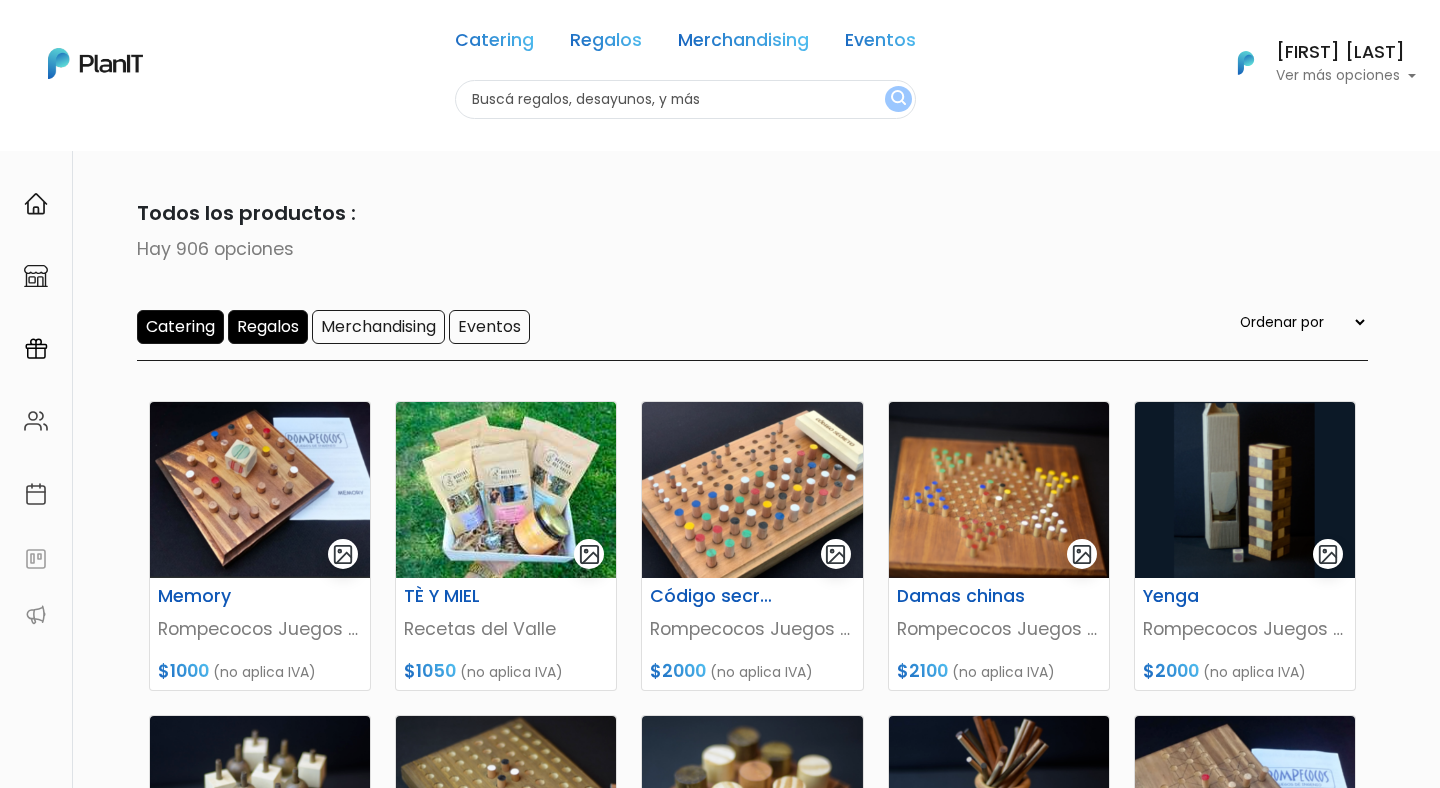 scroll, scrollTop: 0, scrollLeft: 0, axis: both 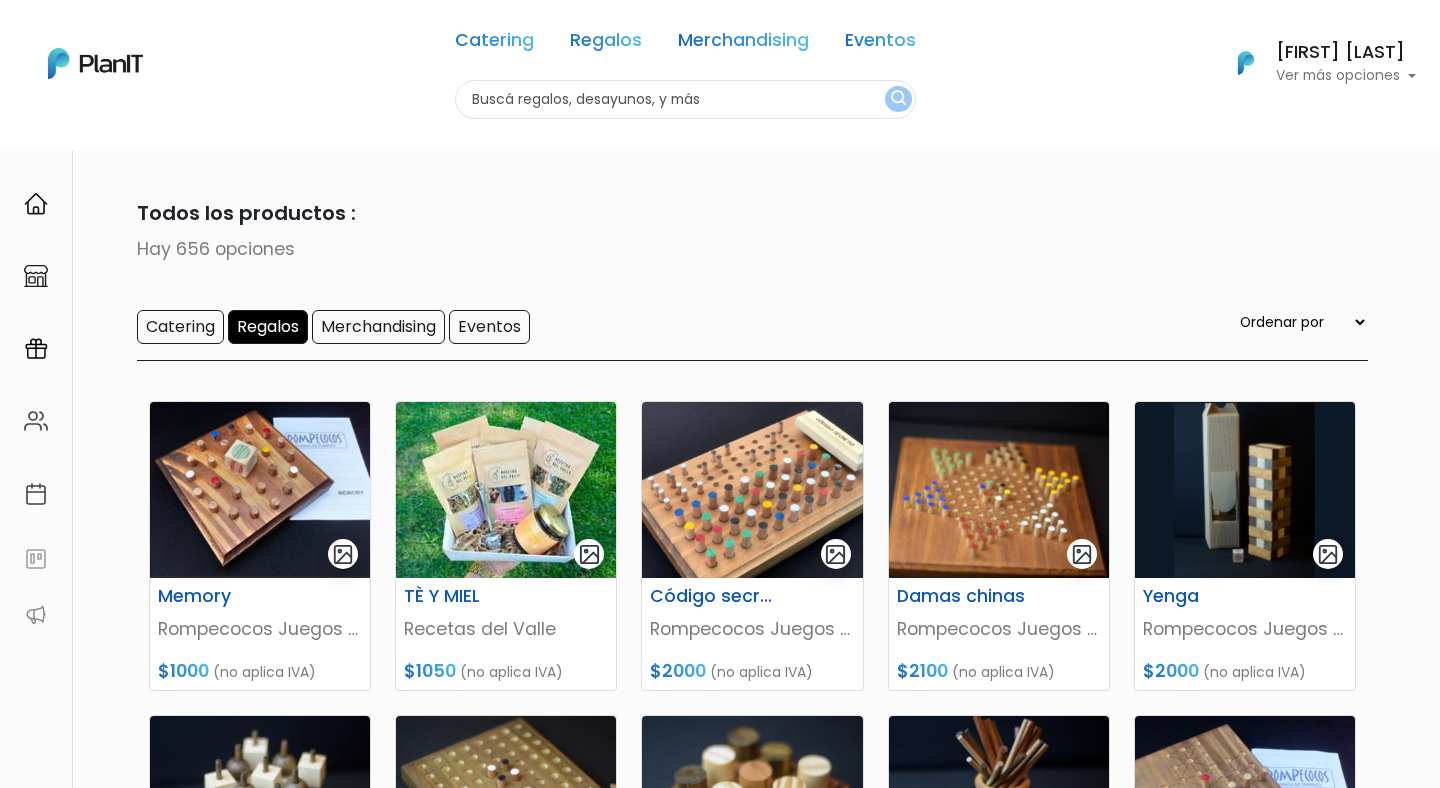click at bounding box center [95, 63] 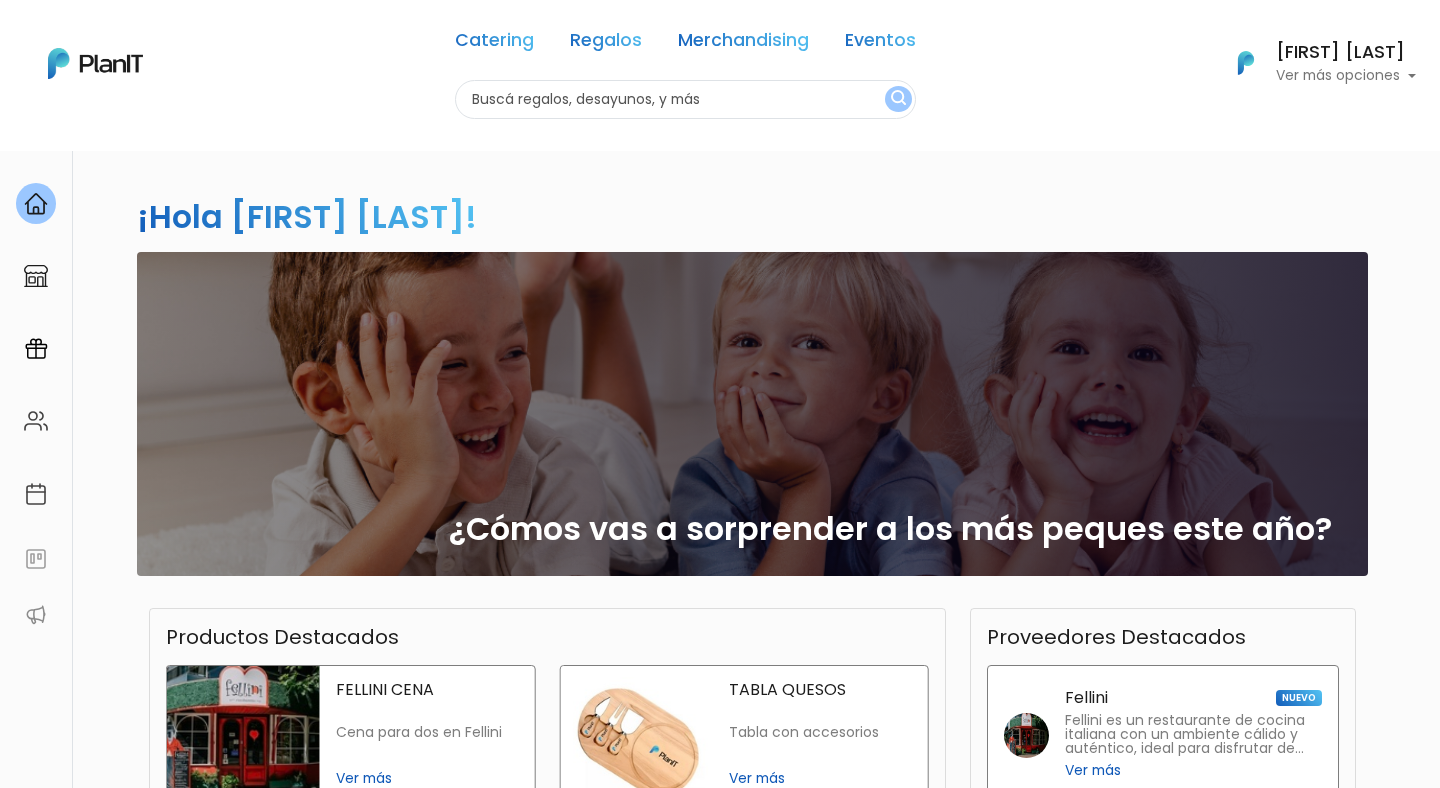 scroll, scrollTop: 0, scrollLeft: 0, axis: both 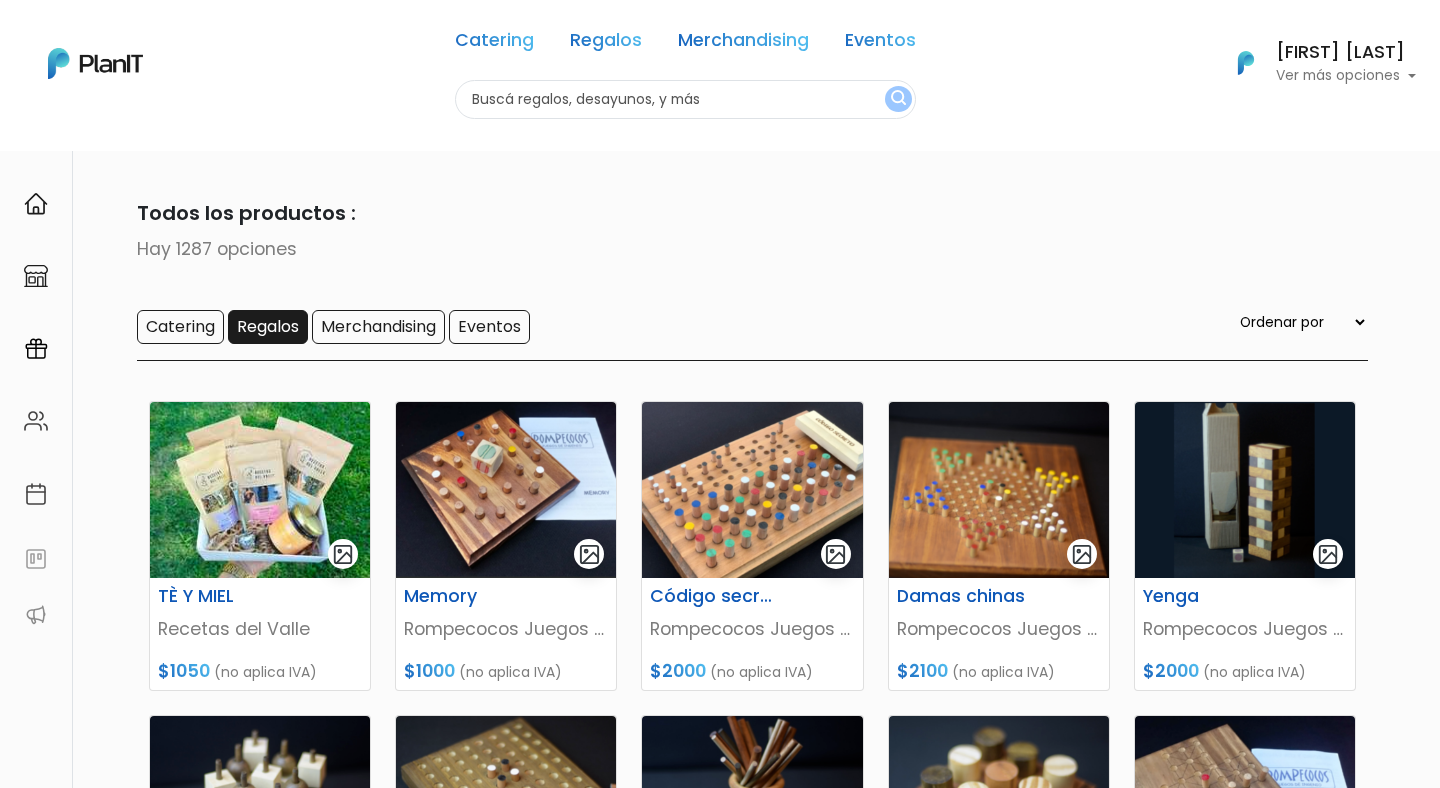 click on "Regalos" at bounding box center [268, 327] 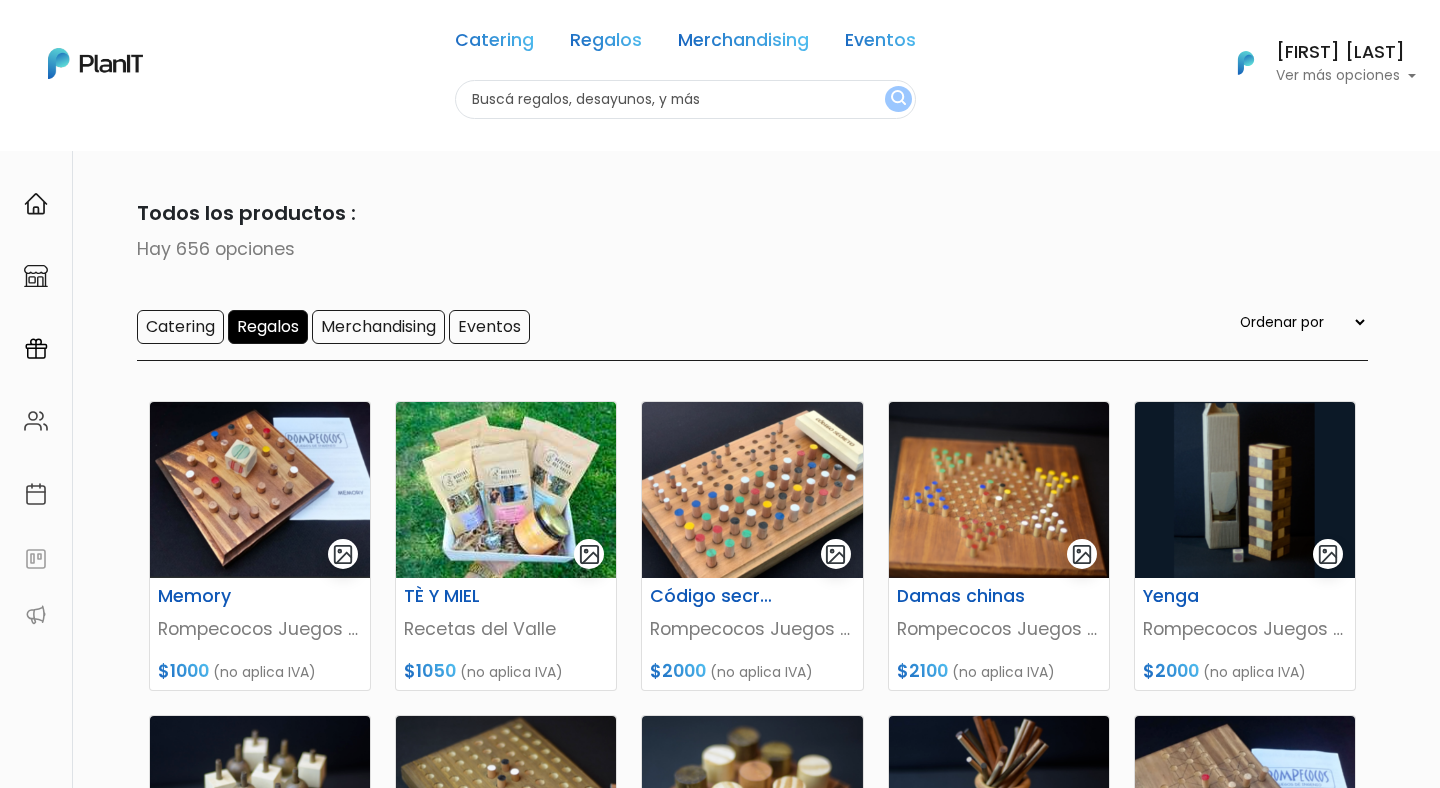 scroll, scrollTop: 0, scrollLeft: 0, axis: both 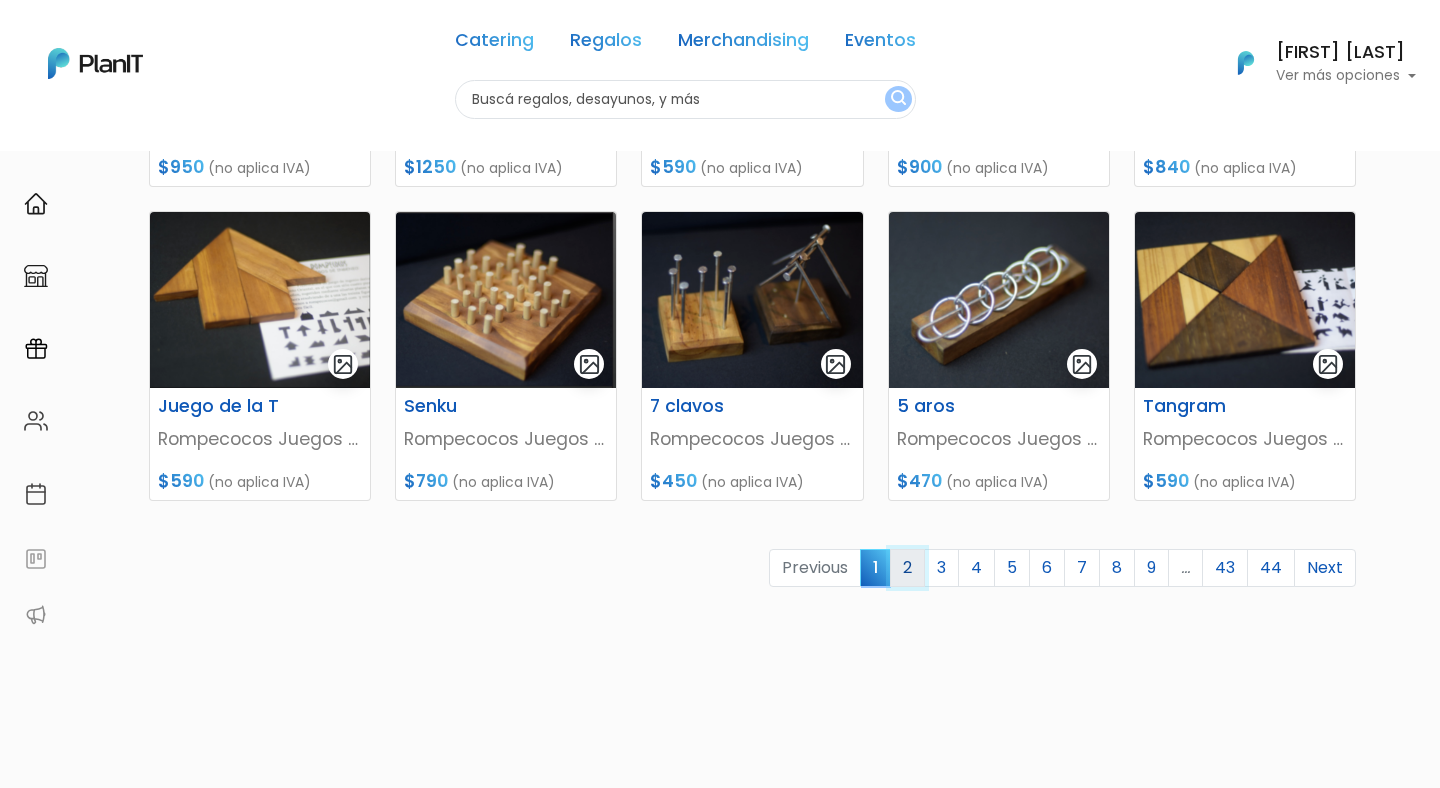 click on "2" at bounding box center [907, 568] 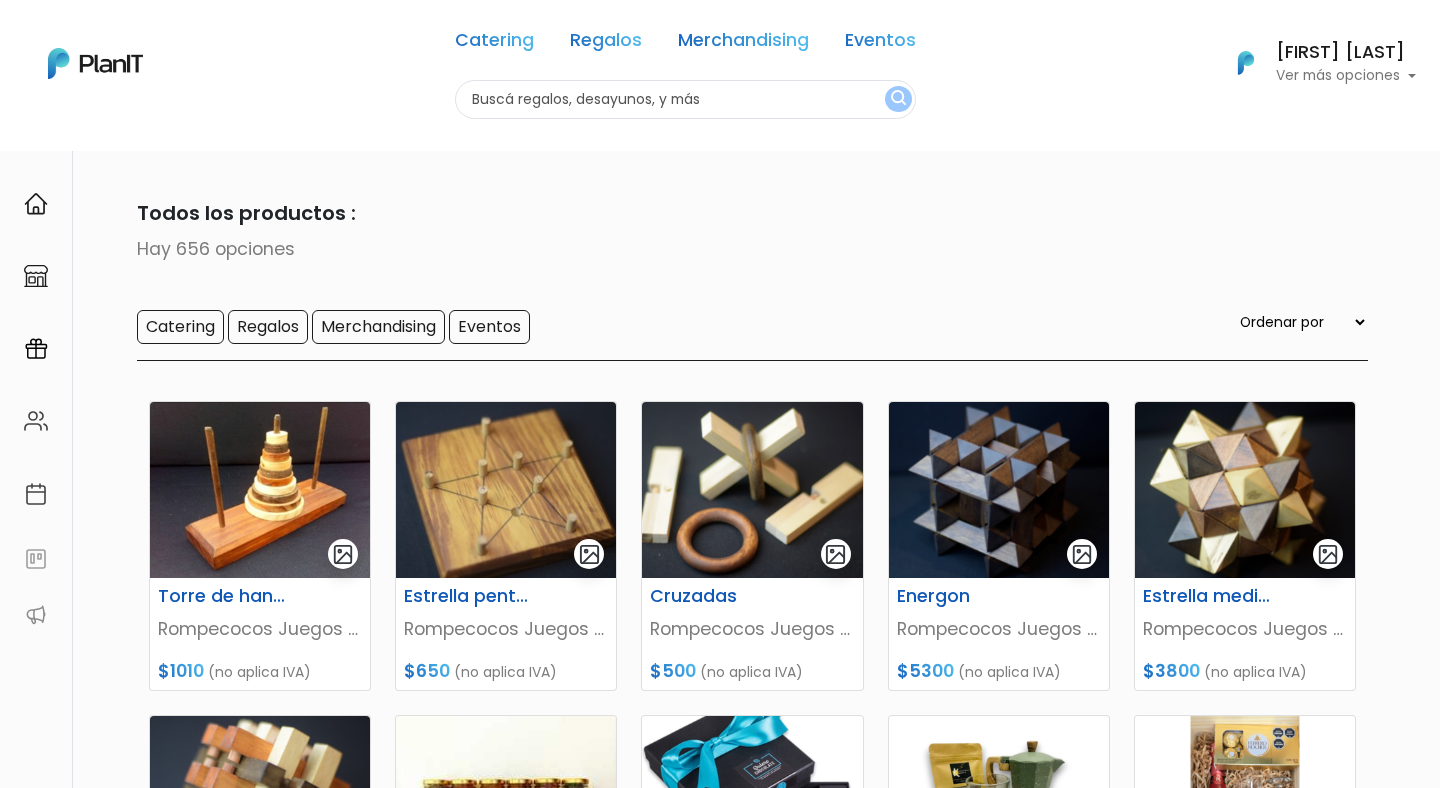 scroll, scrollTop: 0, scrollLeft: 0, axis: both 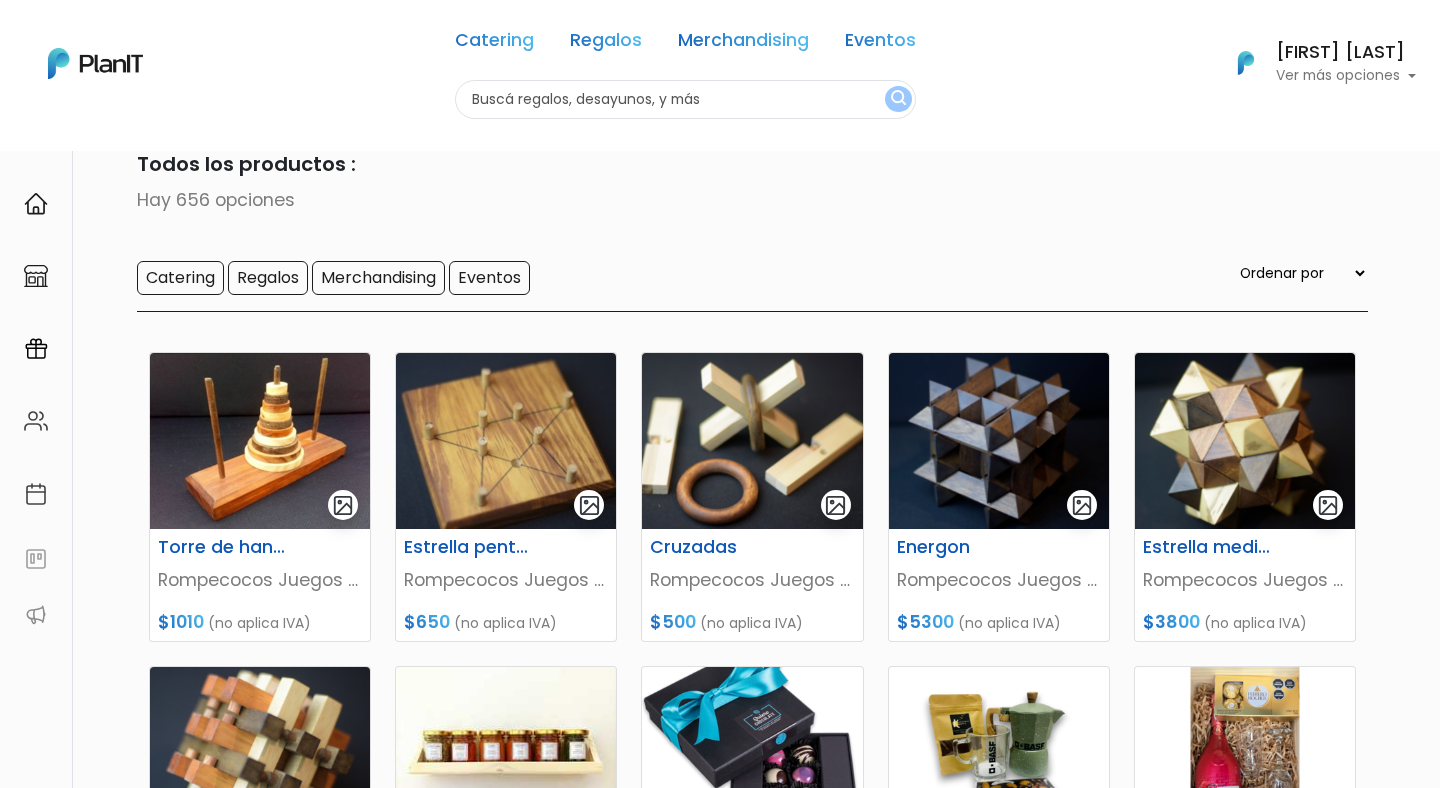 click on "Ordenar por Menor Precio
Mayor Precio
Reviews
Últimos ingresos" at bounding box center [1302, 273] 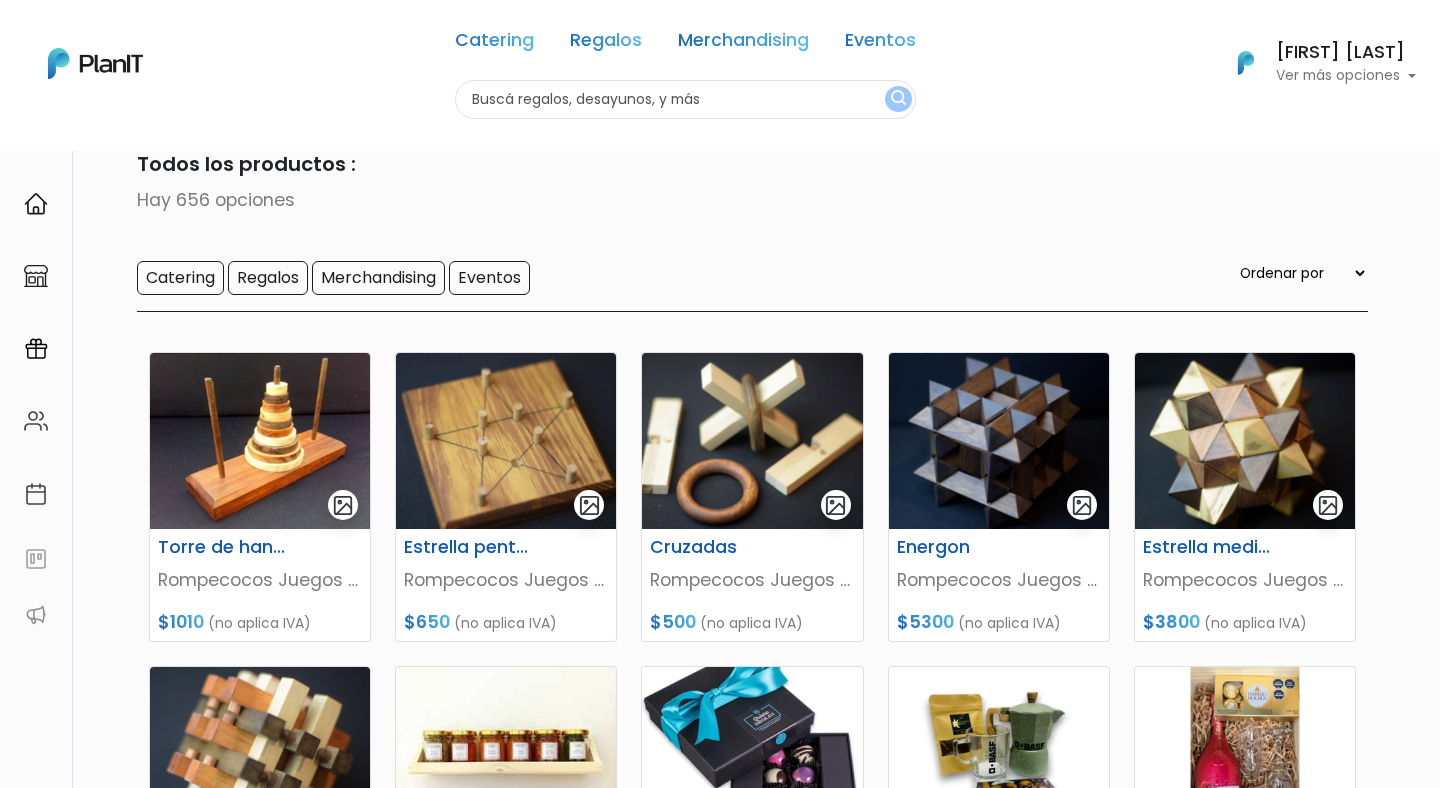 select on "1" 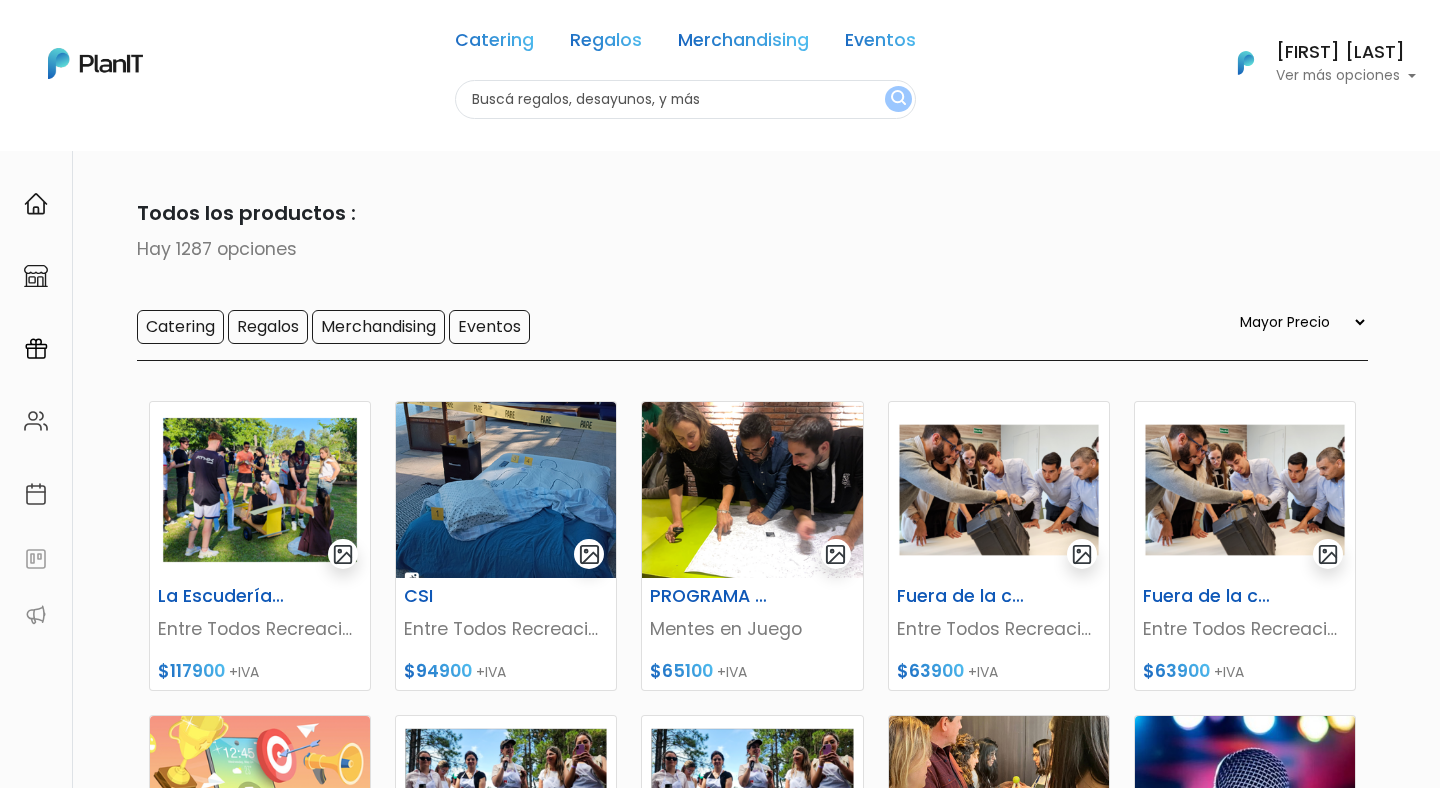 select on "1" 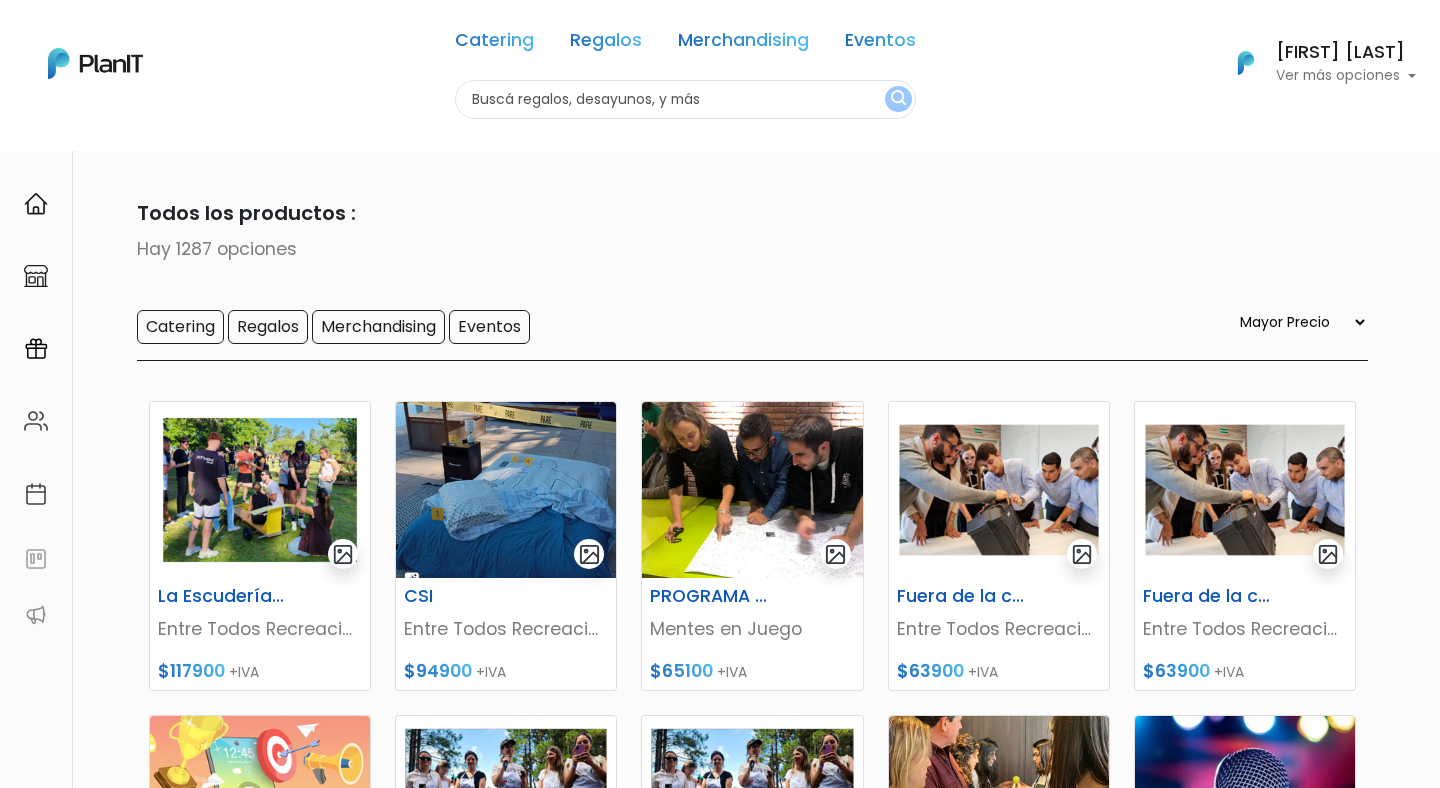 scroll, scrollTop: 0, scrollLeft: 0, axis: both 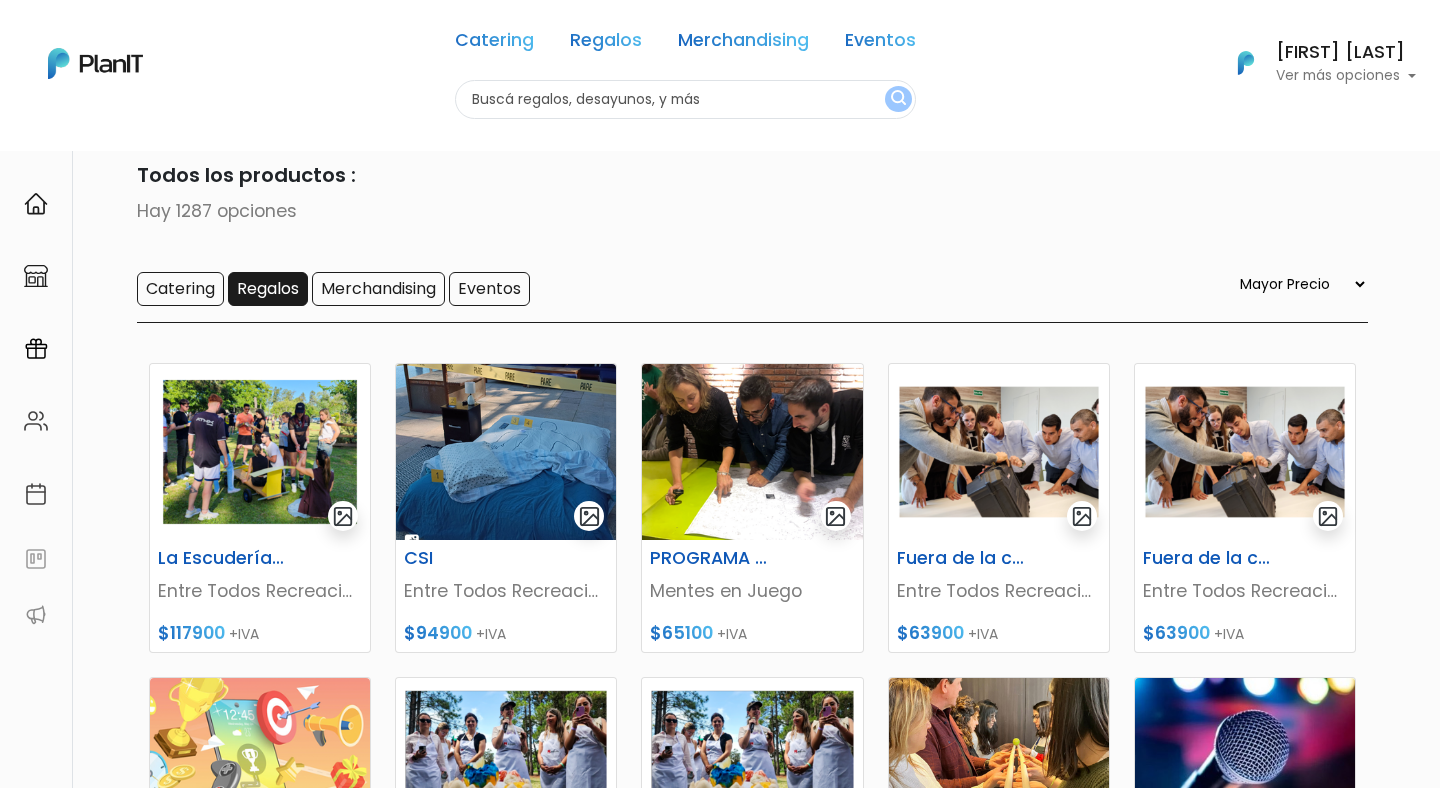 click on "Regalos" at bounding box center [268, 289] 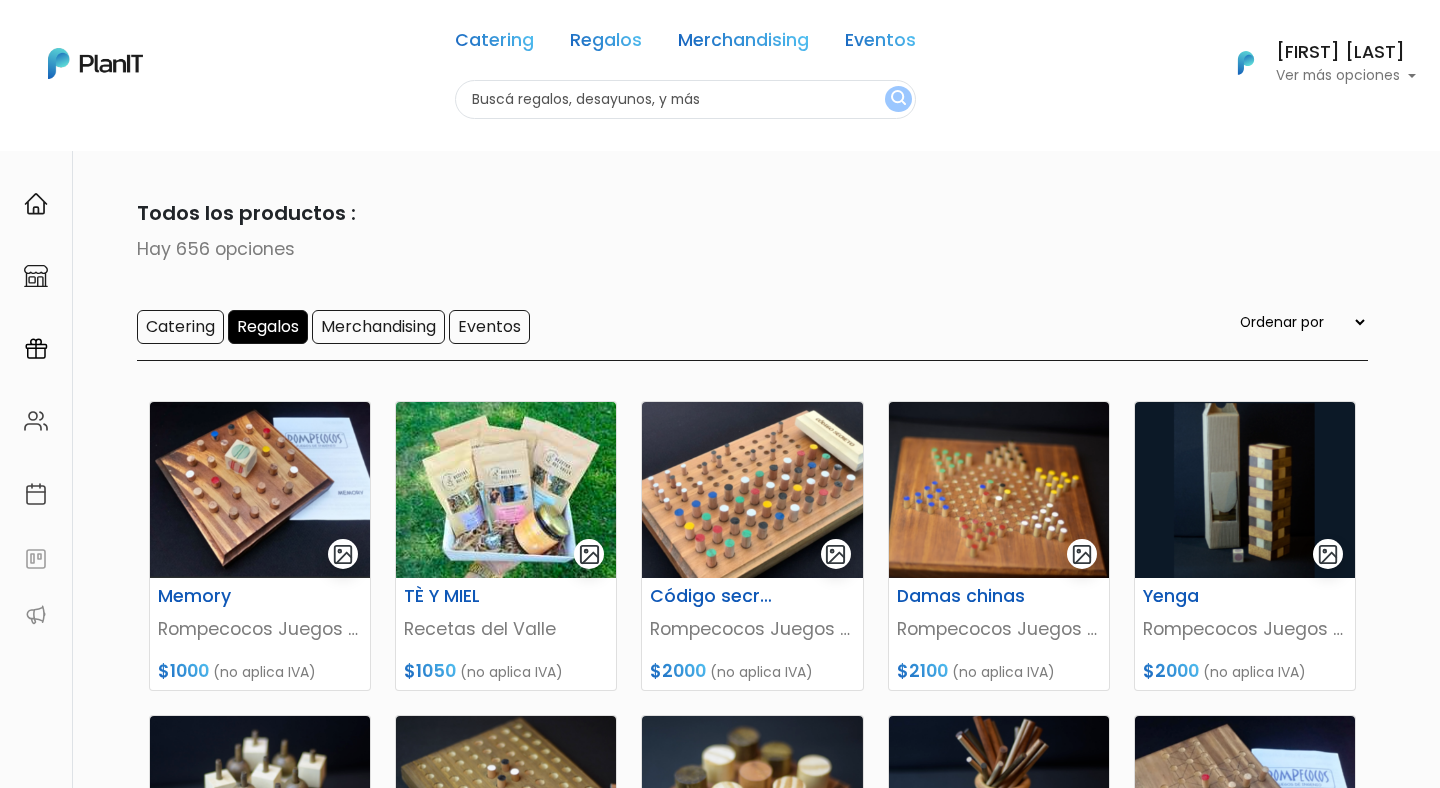 scroll, scrollTop: 0, scrollLeft: 0, axis: both 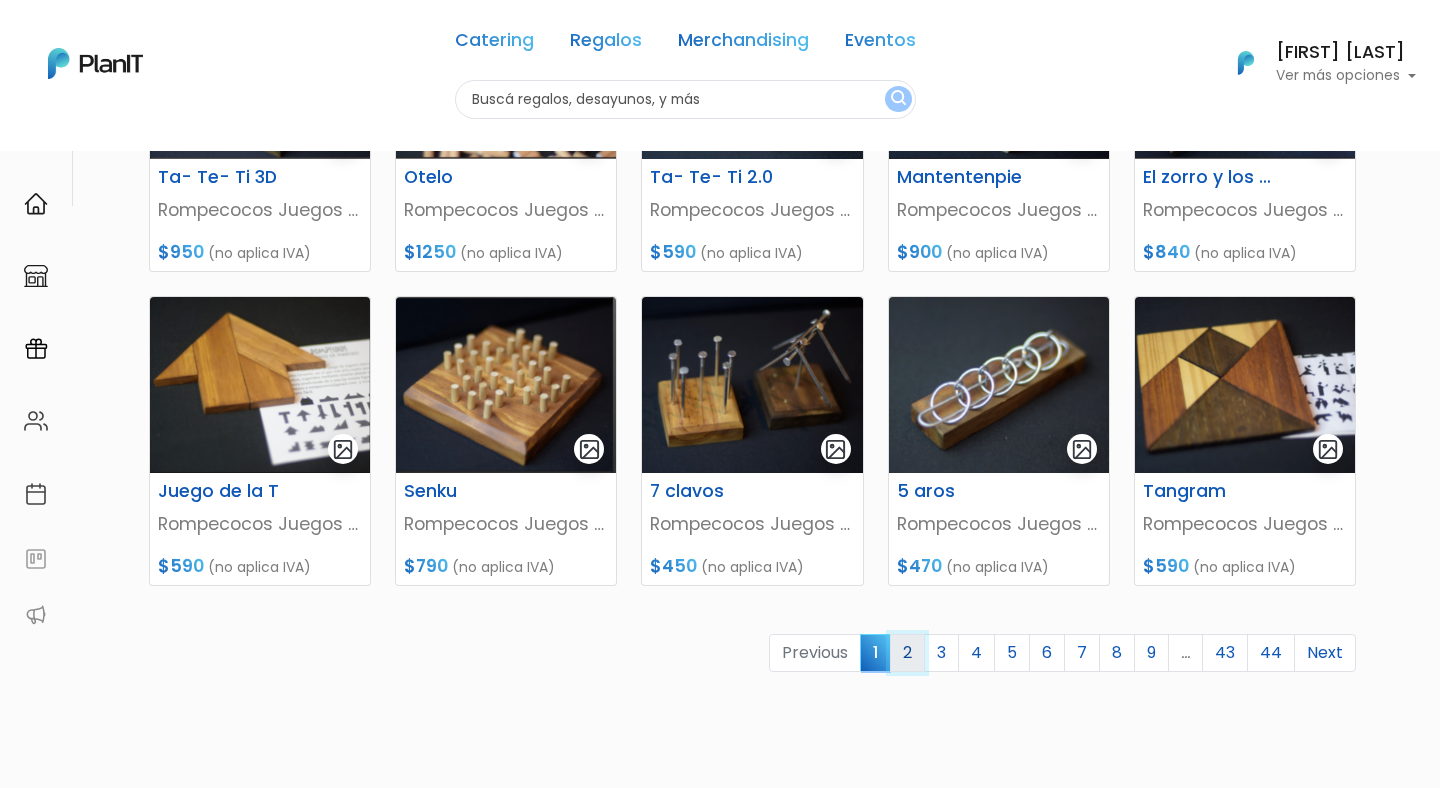 click on "2" at bounding box center (907, 653) 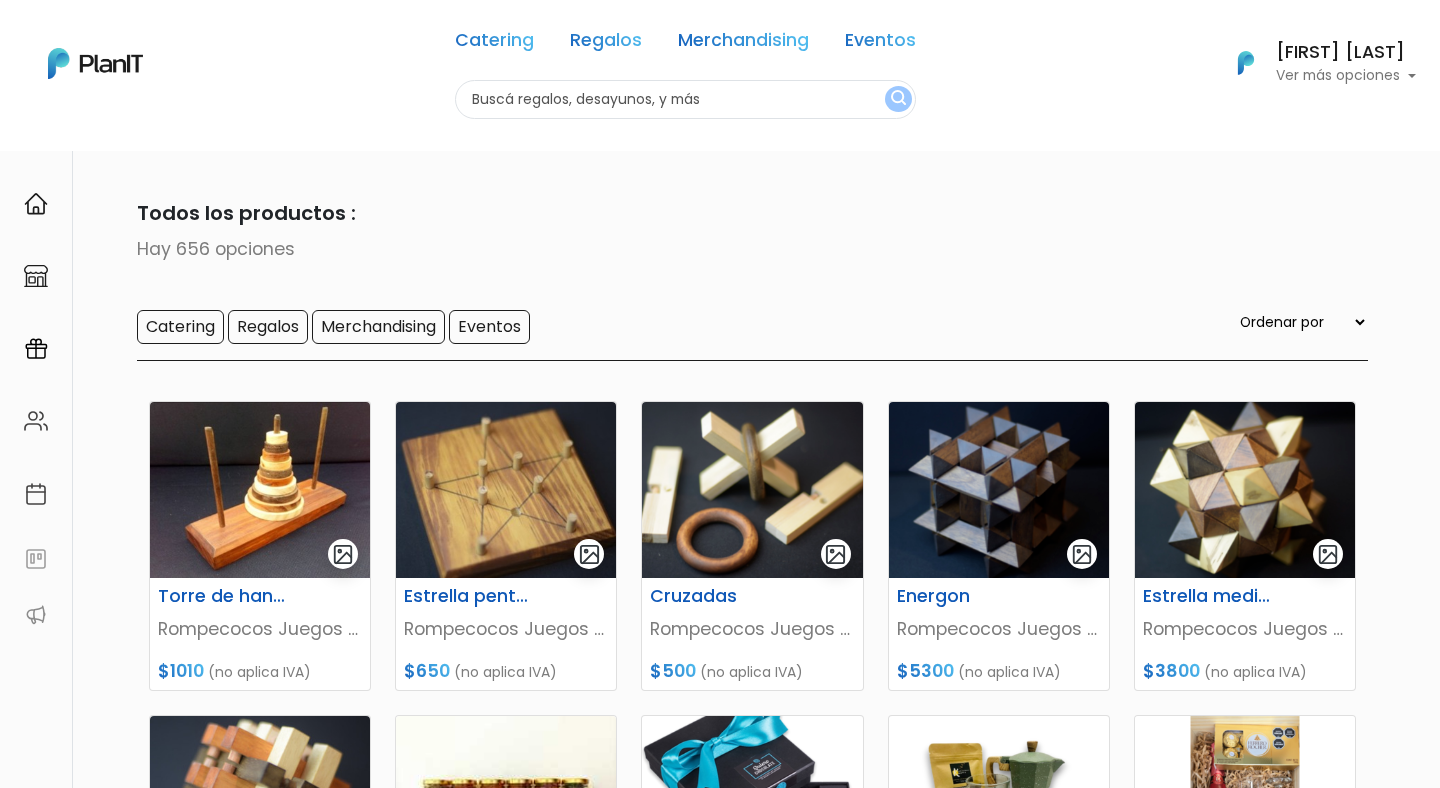scroll, scrollTop: 0, scrollLeft: 0, axis: both 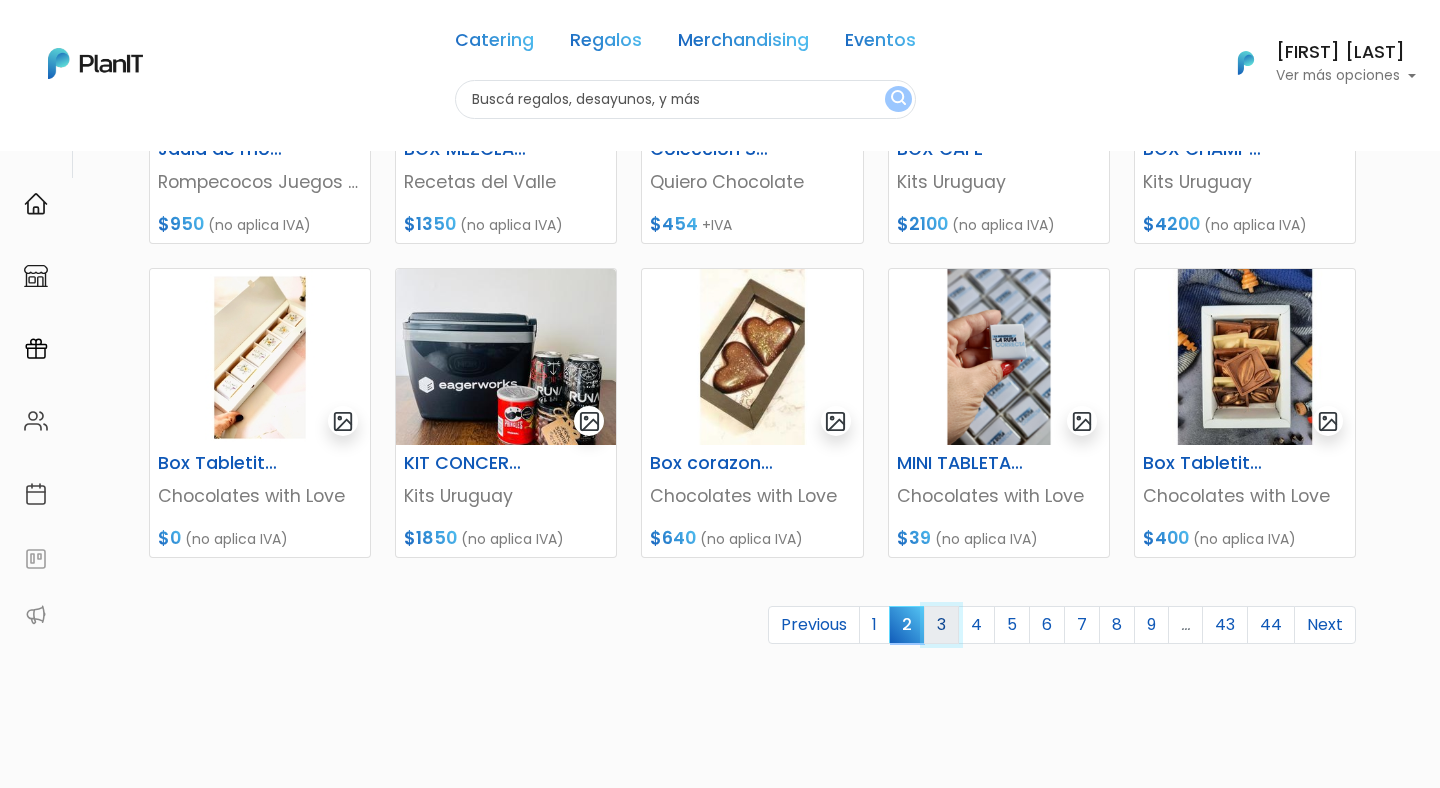 click on "3" at bounding box center (941, 625) 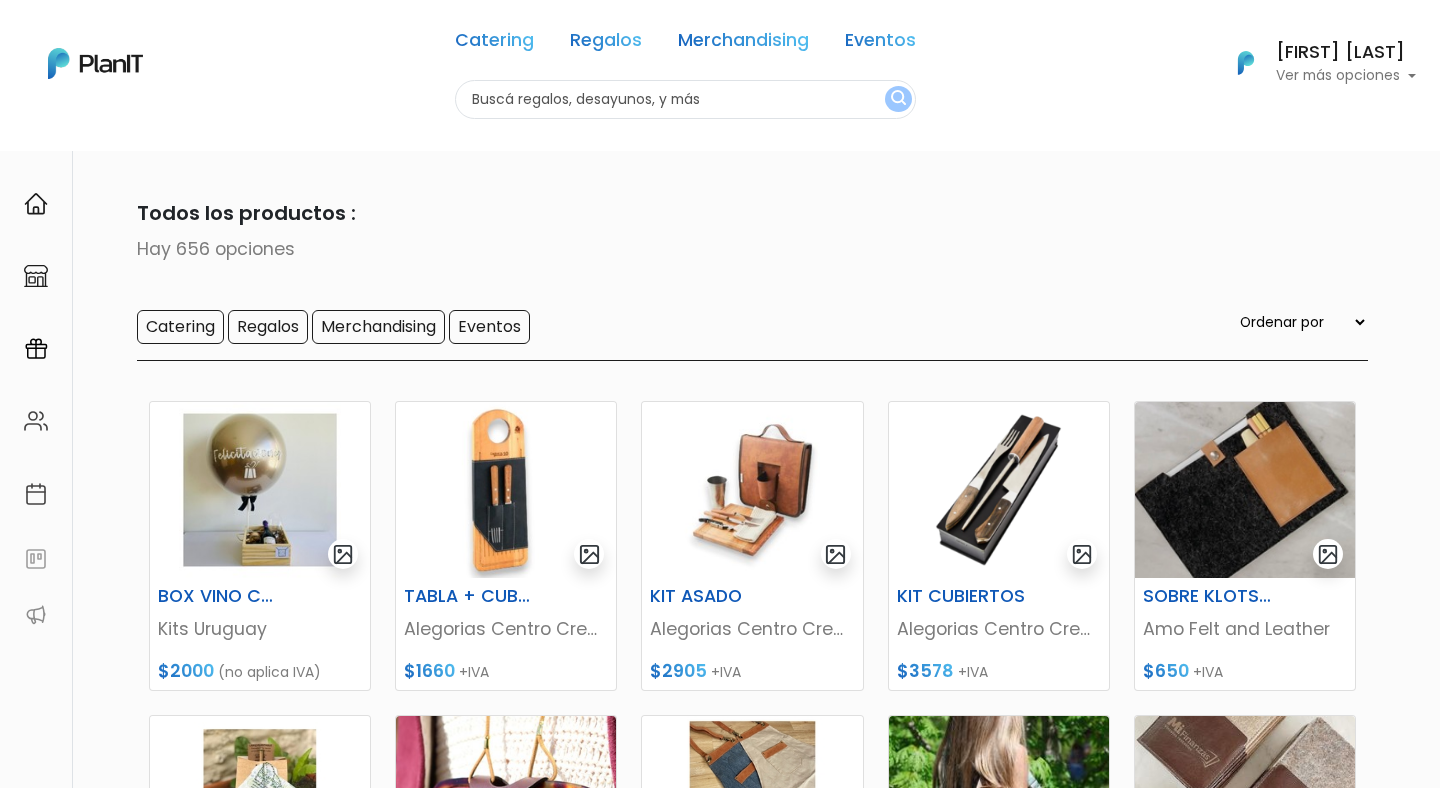 scroll, scrollTop: 260, scrollLeft: 0, axis: vertical 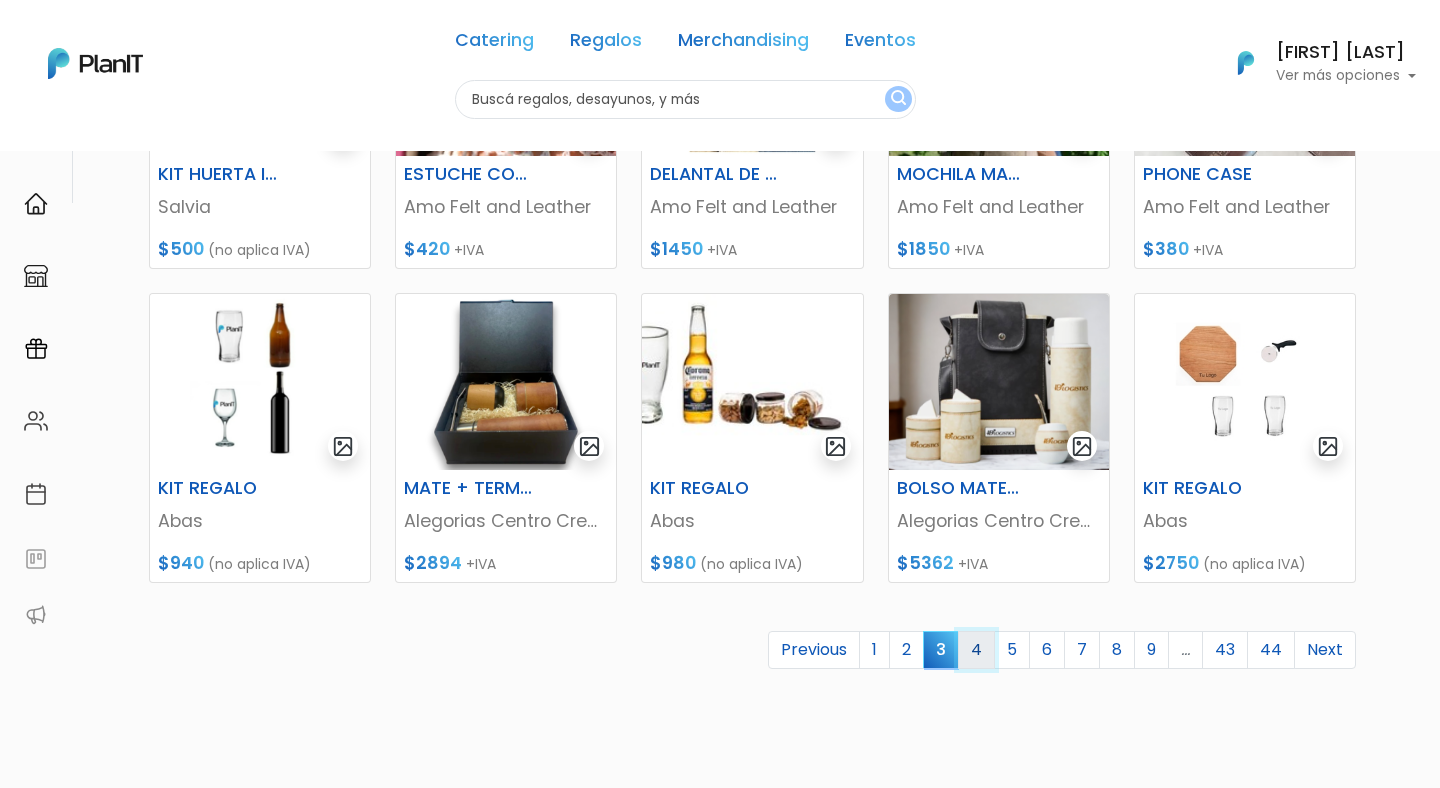 click on "4" at bounding box center [976, 650] 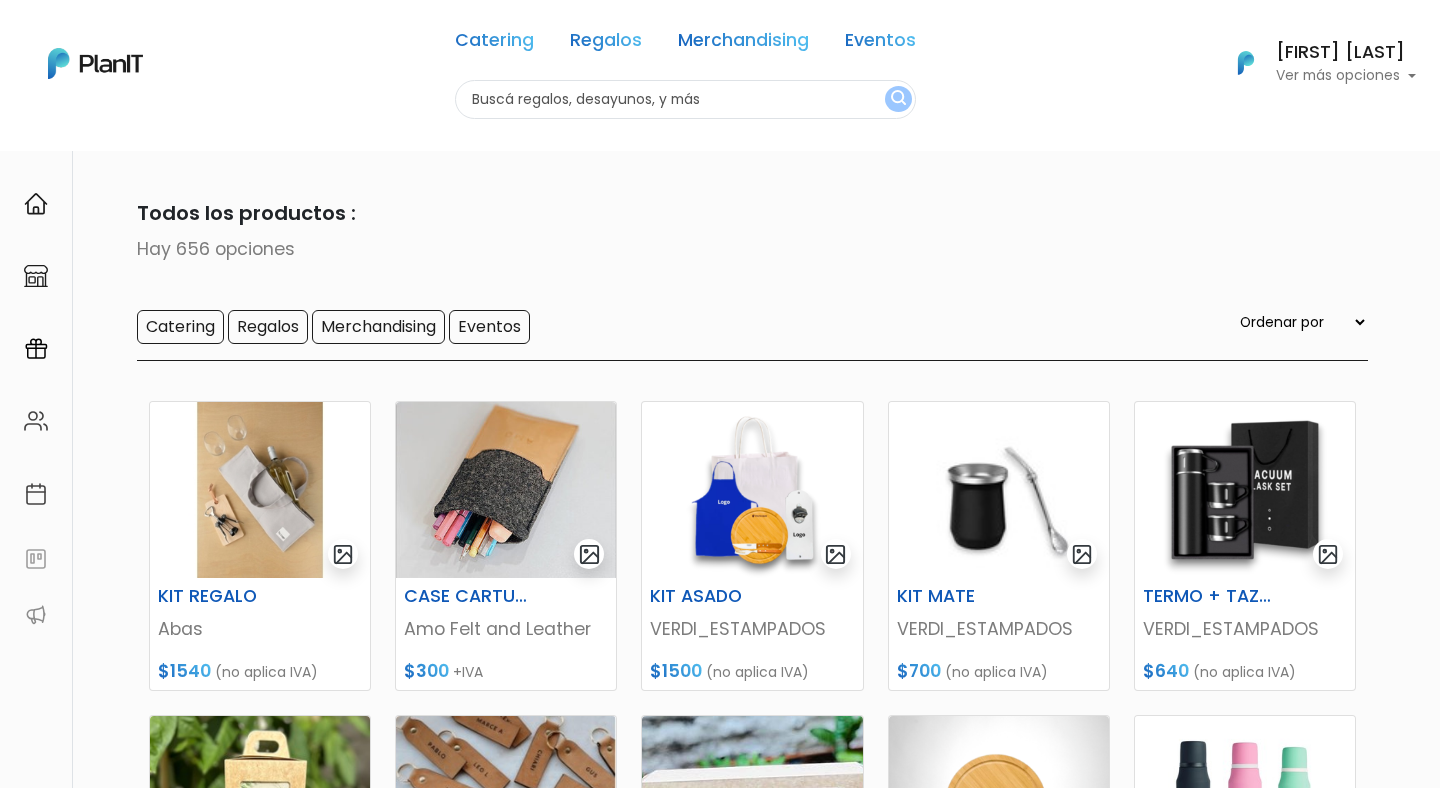 scroll, scrollTop: 0, scrollLeft: 0, axis: both 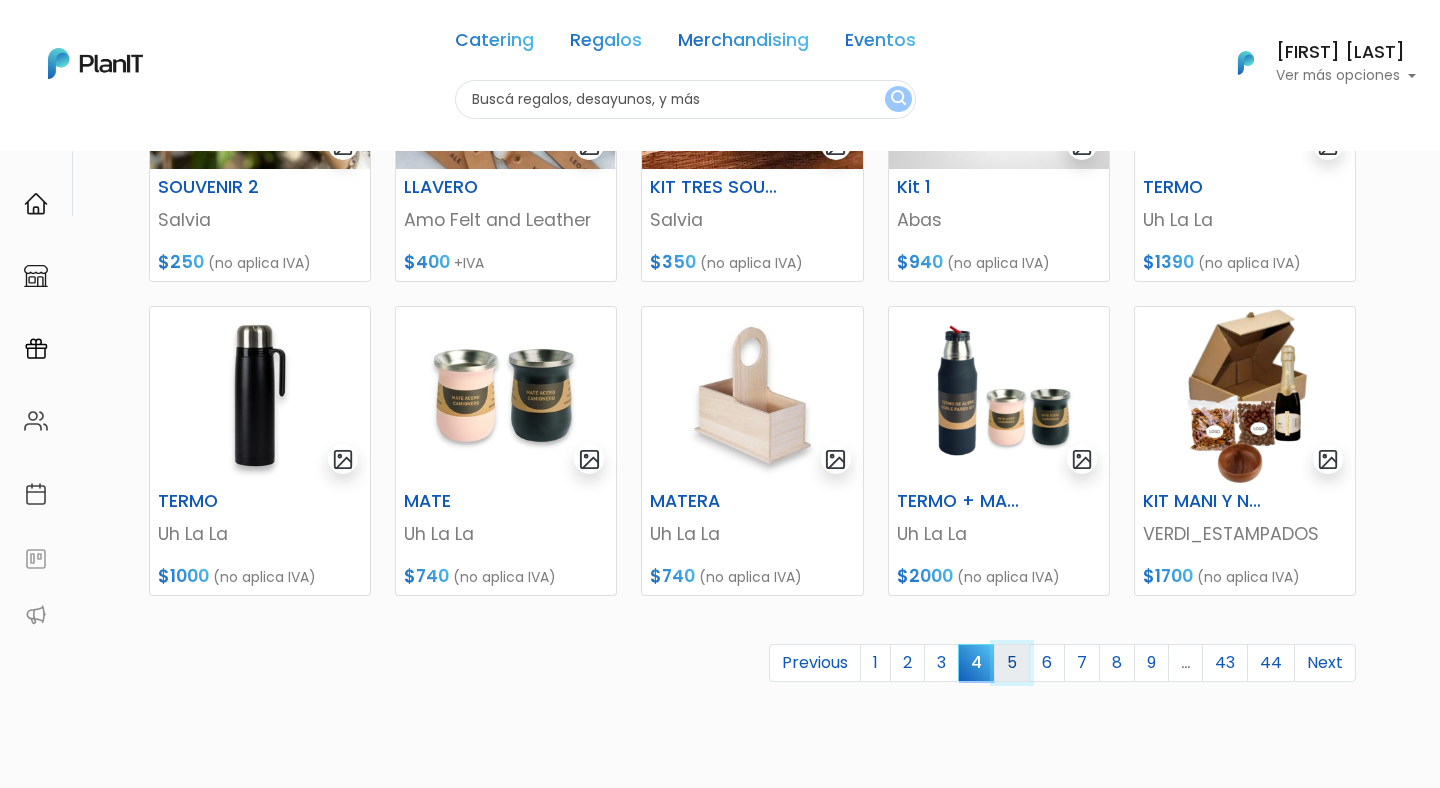 click on "5" at bounding box center [1012, 663] 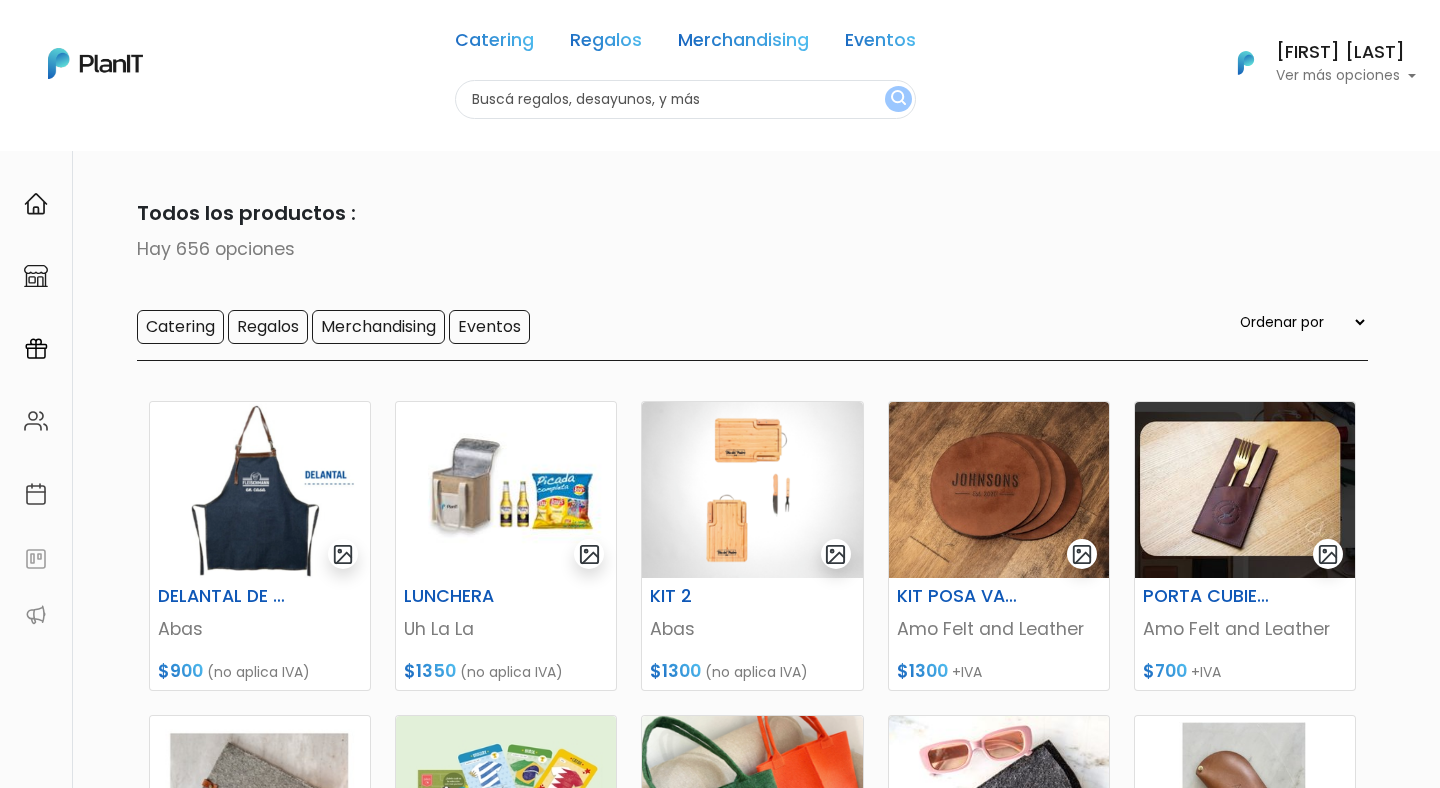 scroll, scrollTop: 0, scrollLeft: 0, axis: both 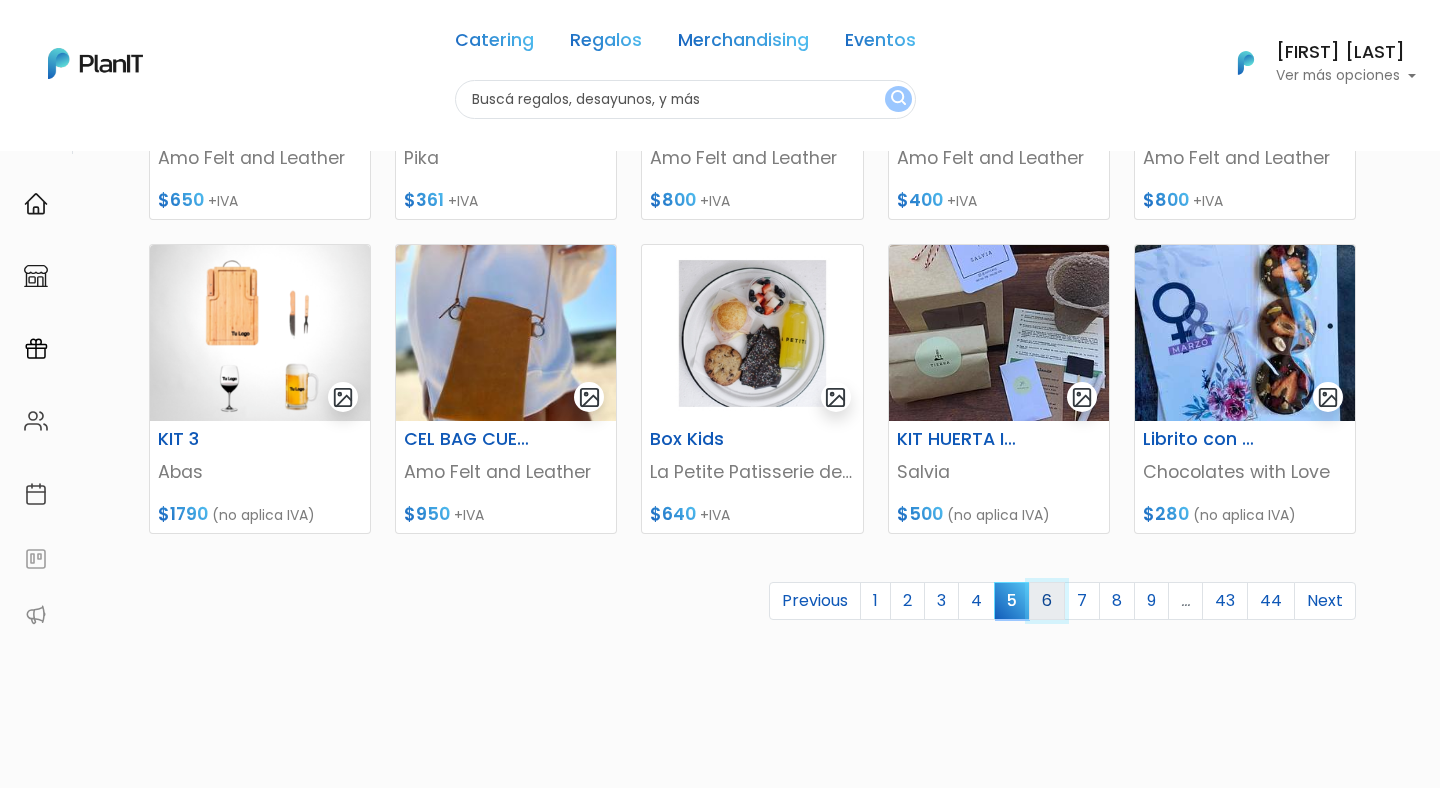 click on "6" at bounding box center (1047, 601) 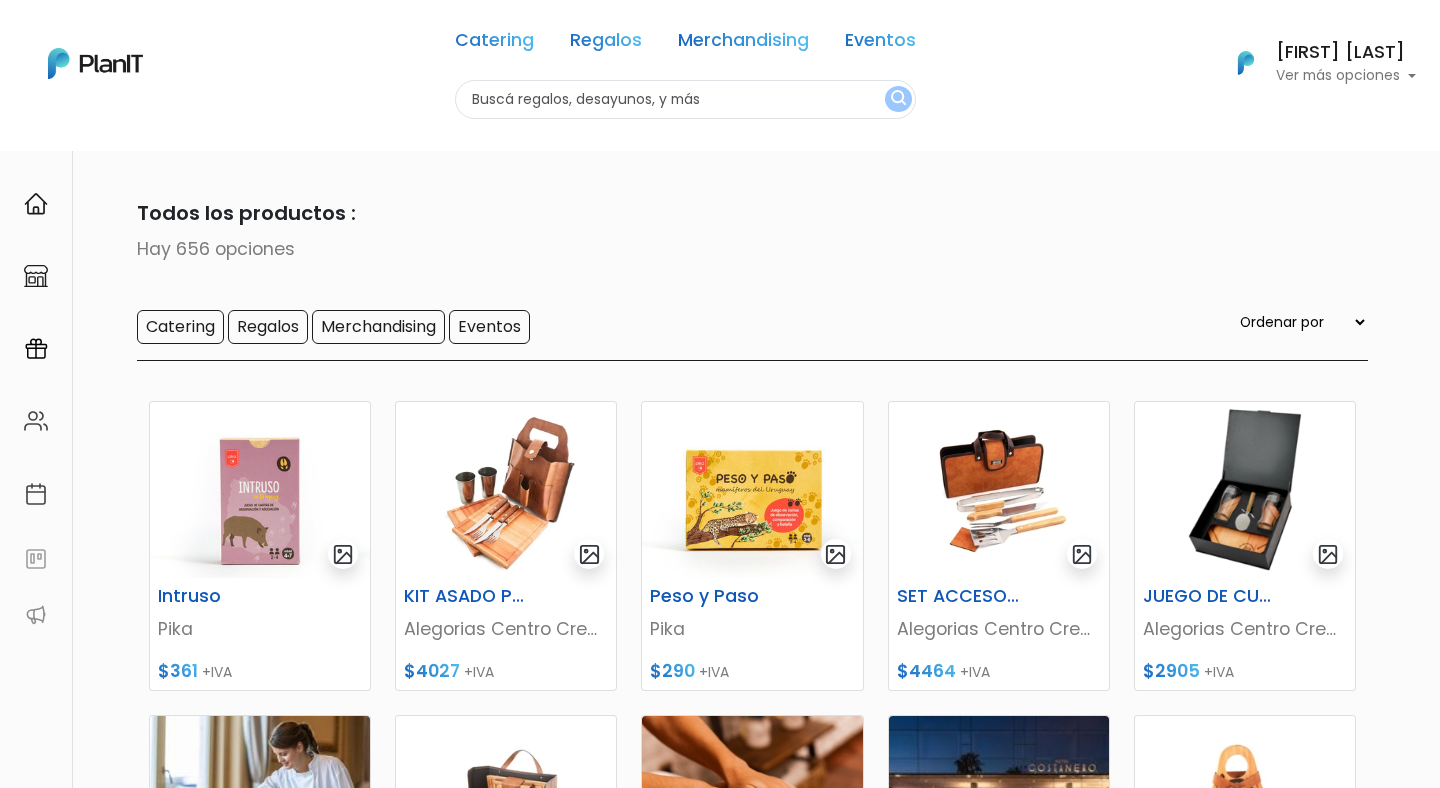 scroll, scrollTop: 0, scrollLeft: 0, axis: both 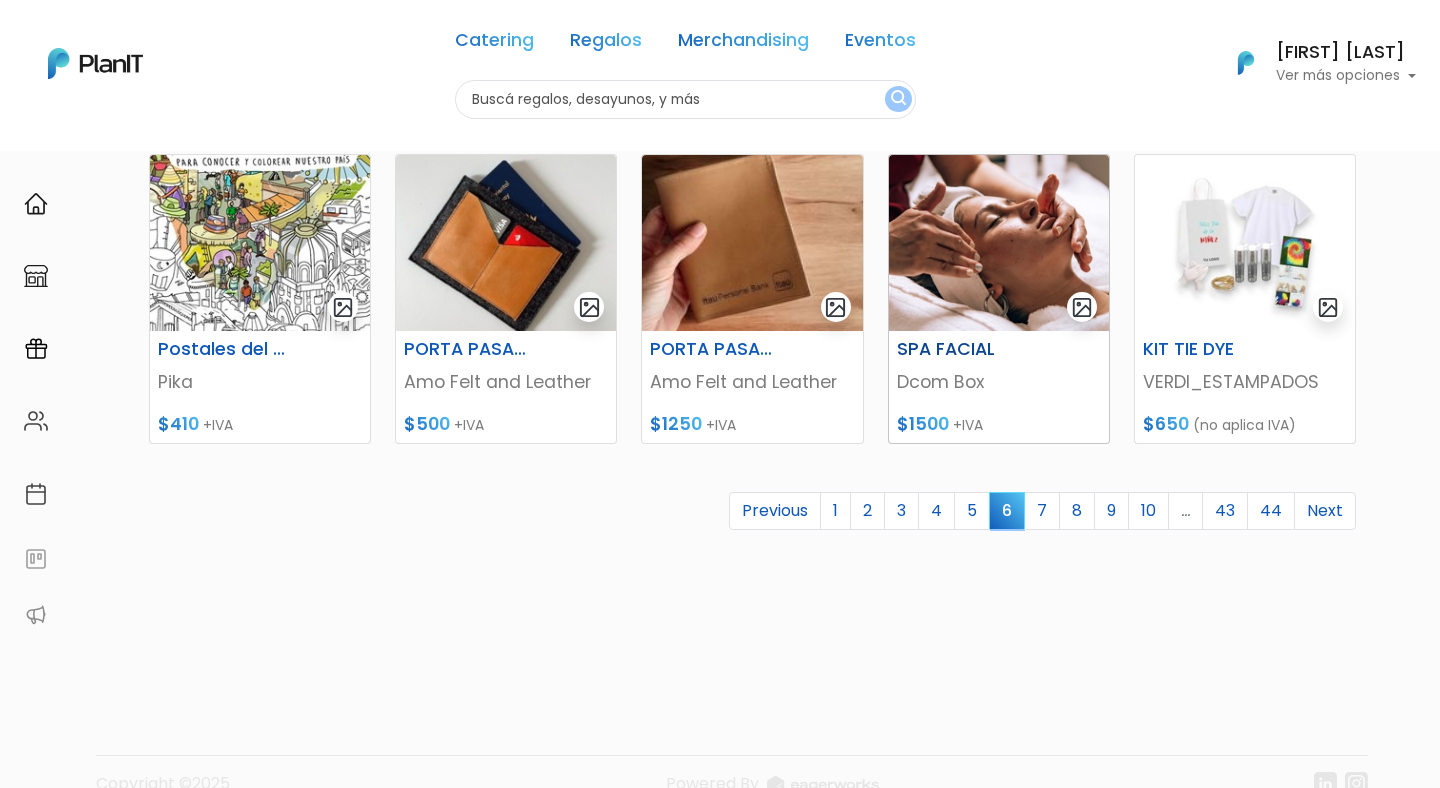 click on "SPA FACIAL" at bounding box center (961, 349) 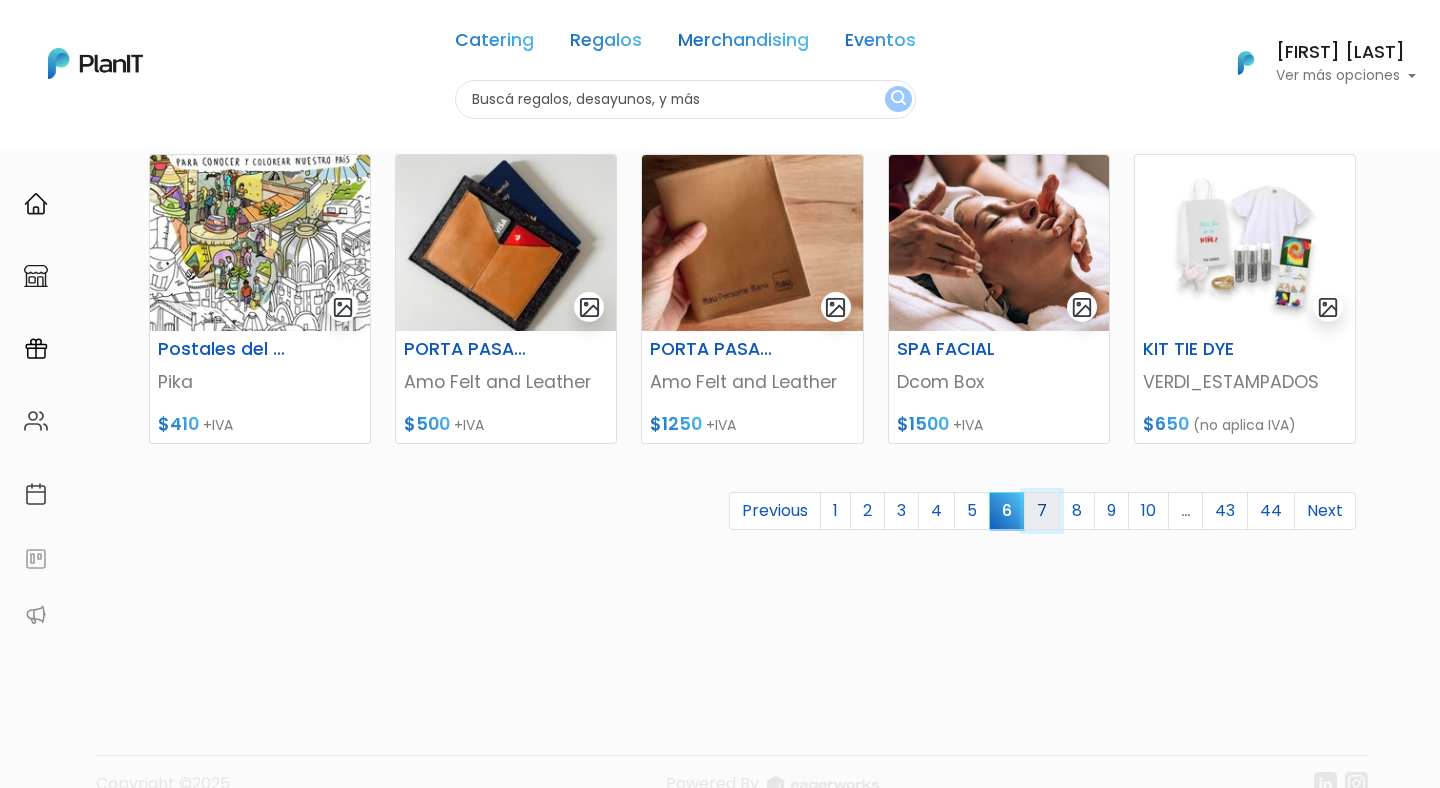 click on "7" at bounding box center (1042, 511) 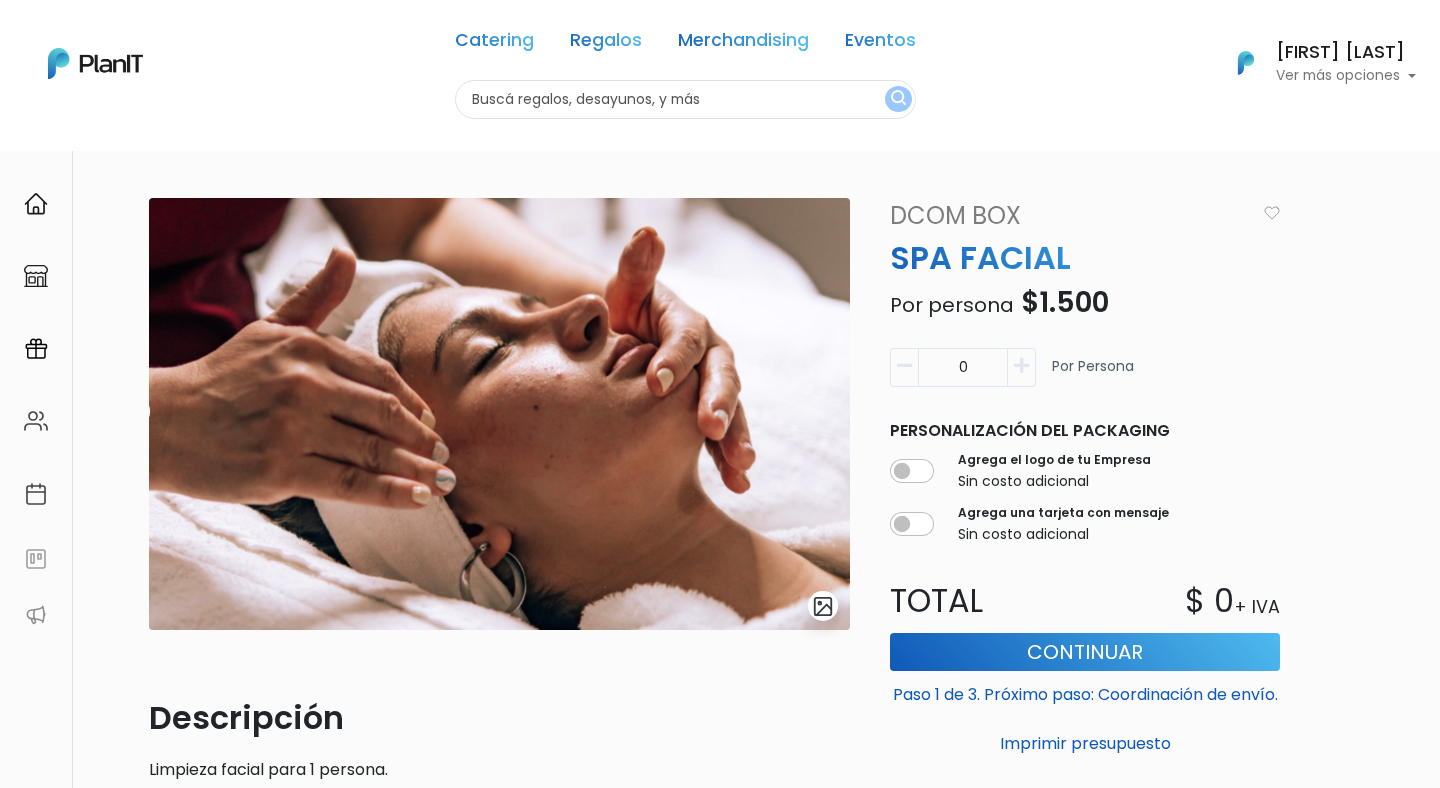 scroll, scrollTop: 0, scrollLeft: 0, axis: both 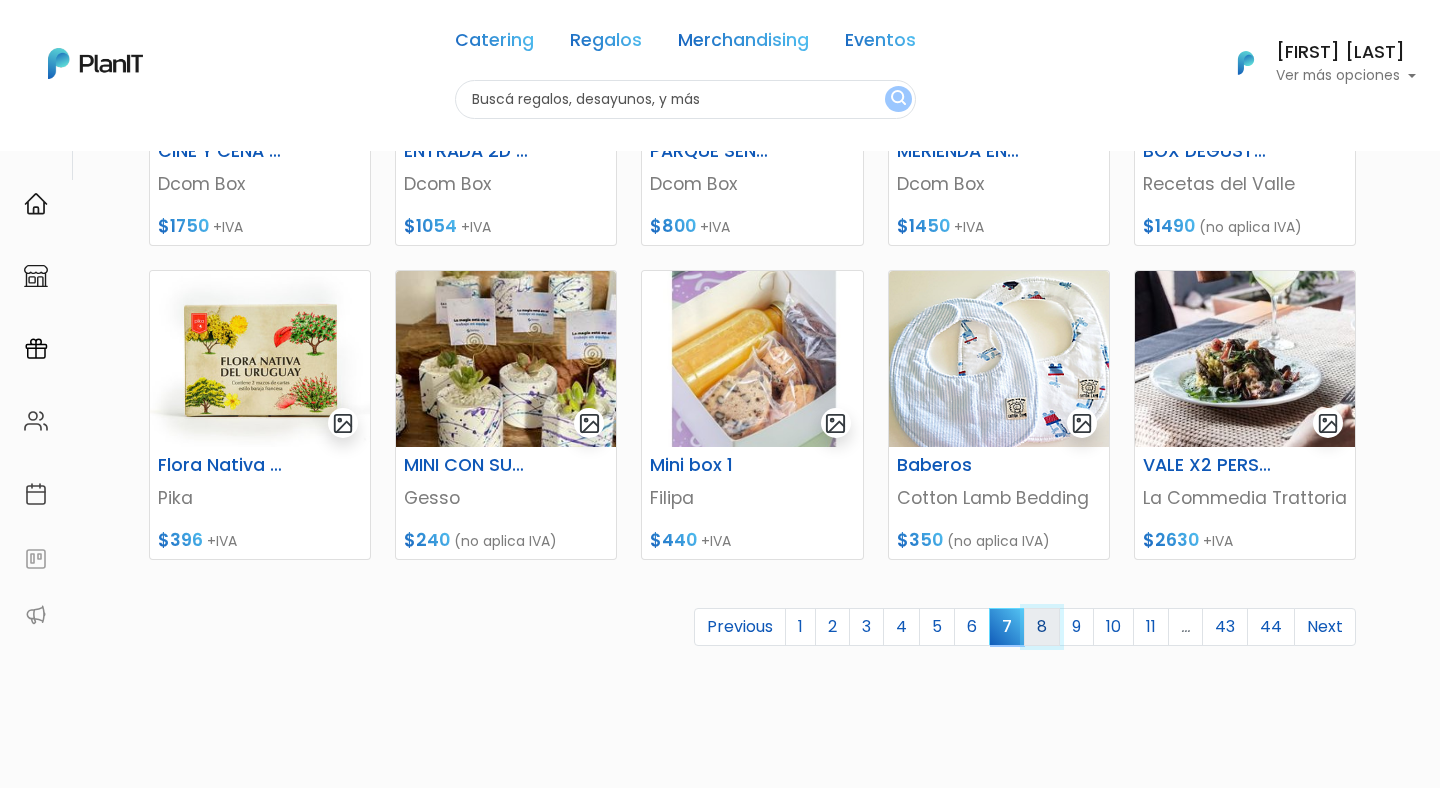 click on "8" at bounding box center [1042, 627] 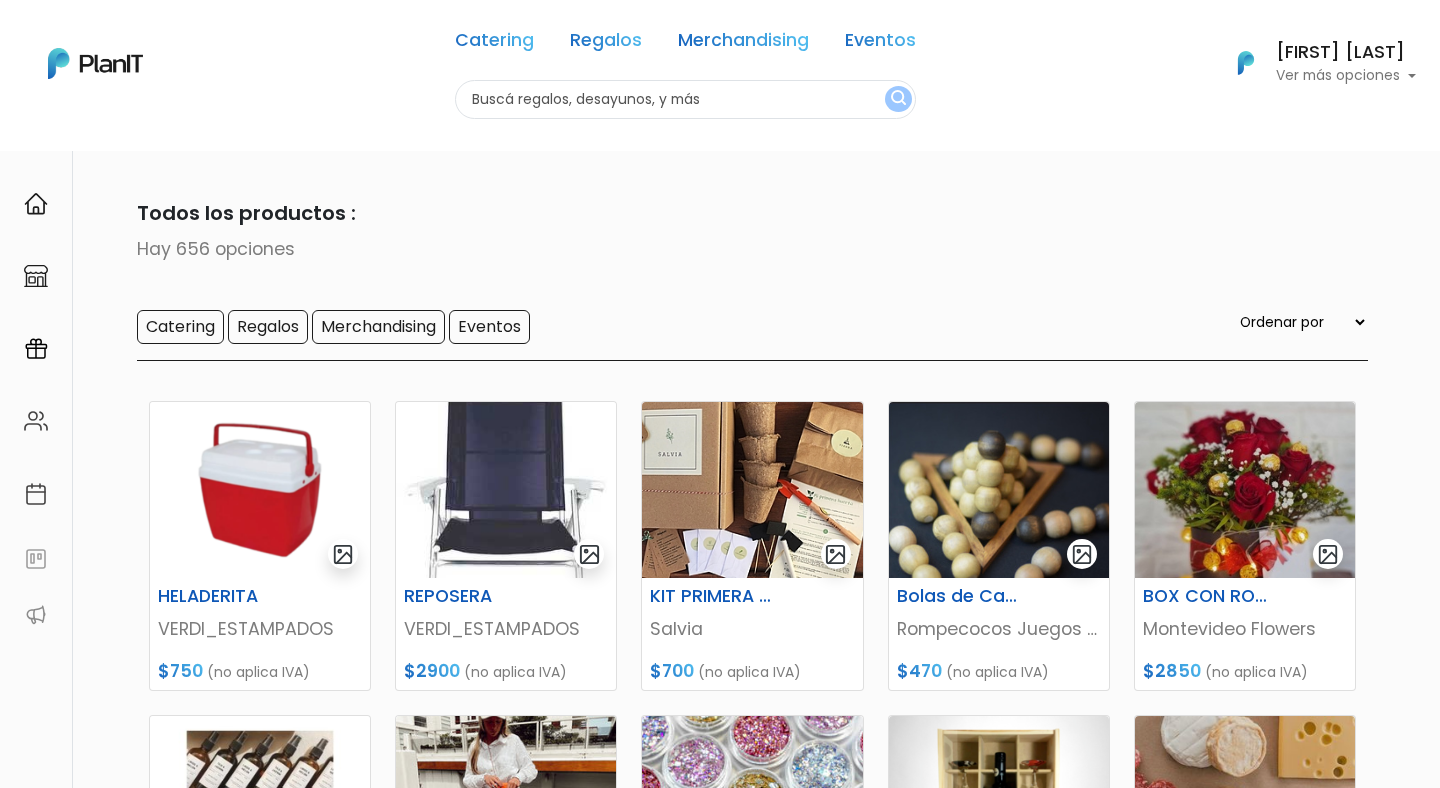 scroll, scrollTop: 0, scrollLeft: 0, axis: both 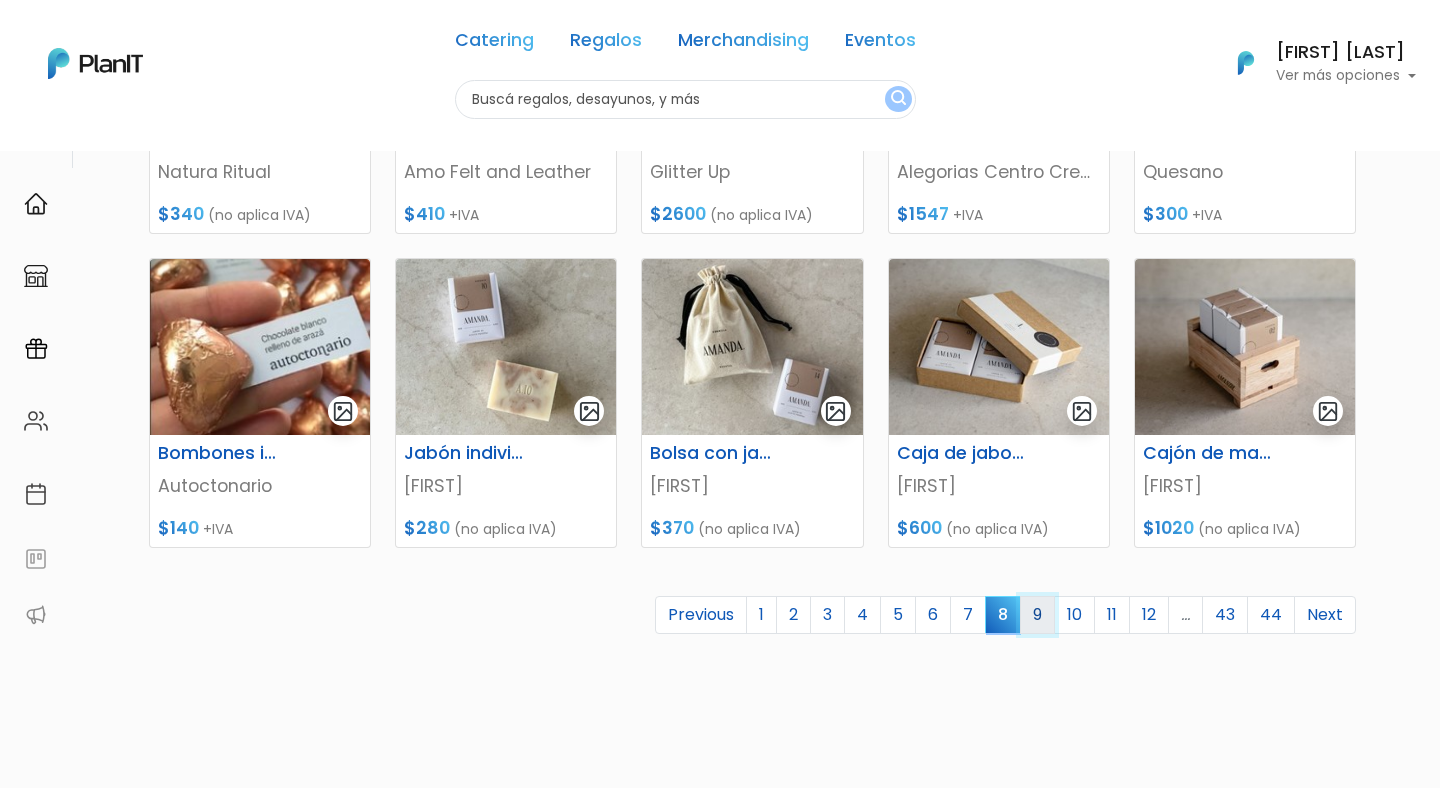 click on "9" at bounding box center [1037, 615] 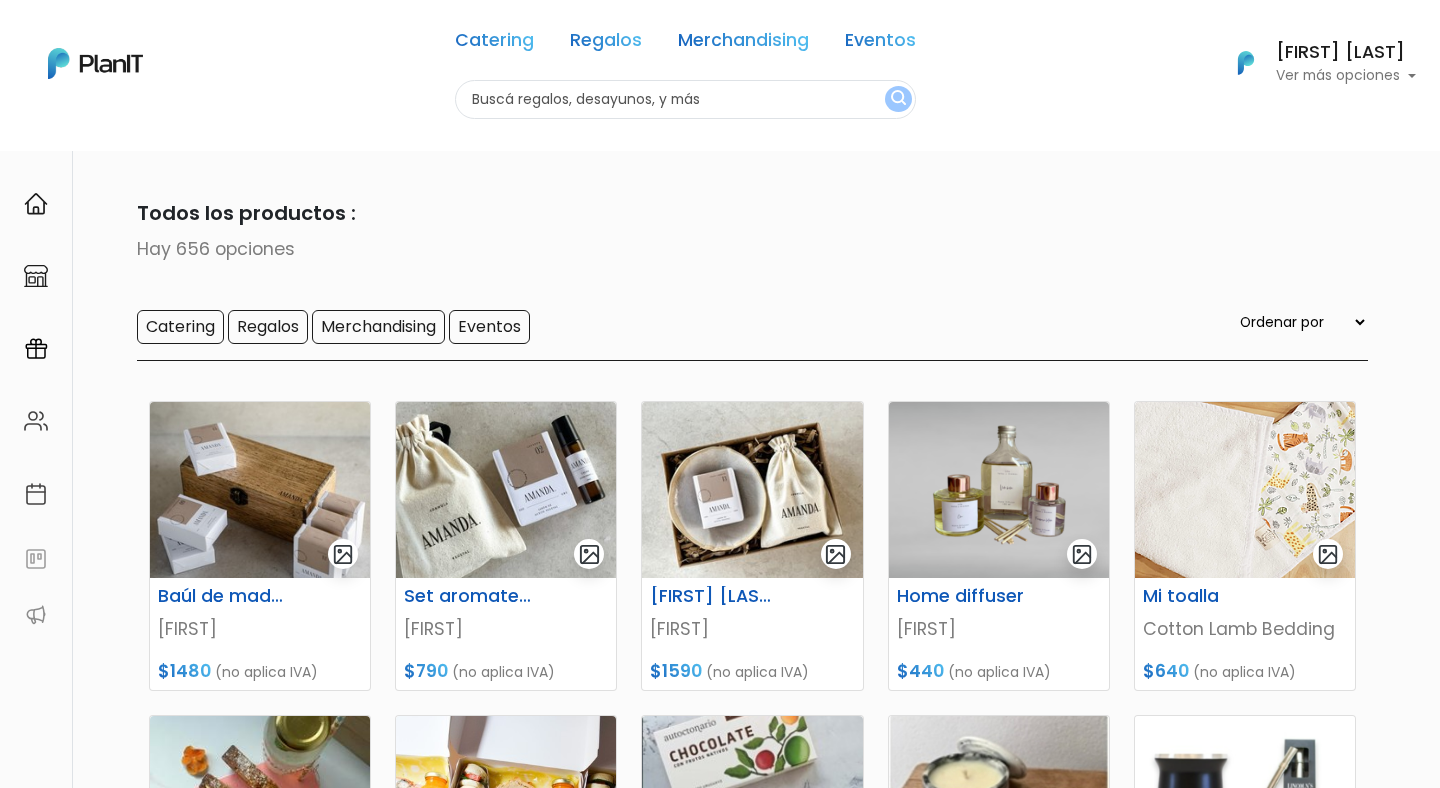 scroll, scrollTop: 0, scrollLeft: 0, axis: both 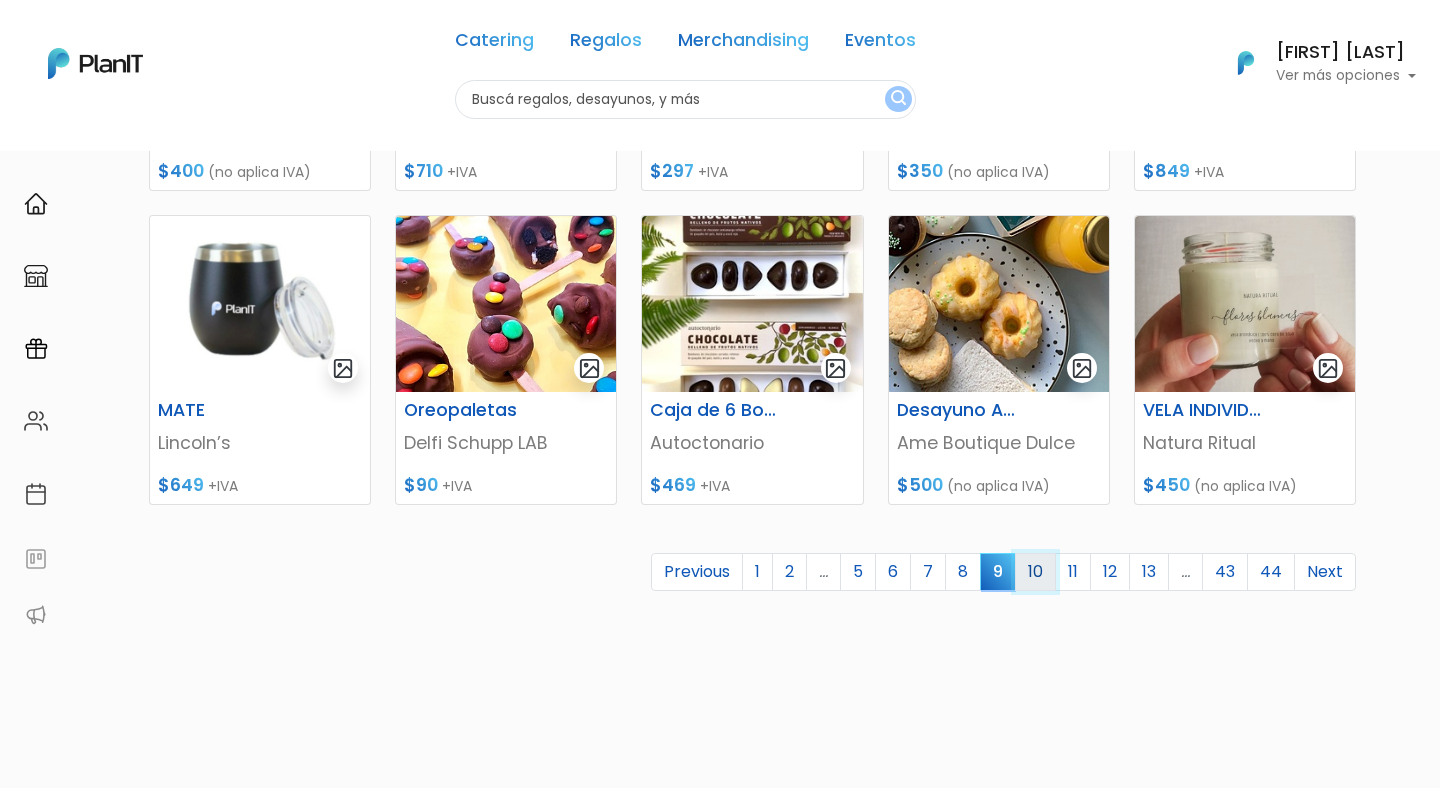 click on "10" at bounding box center (1035, 572) 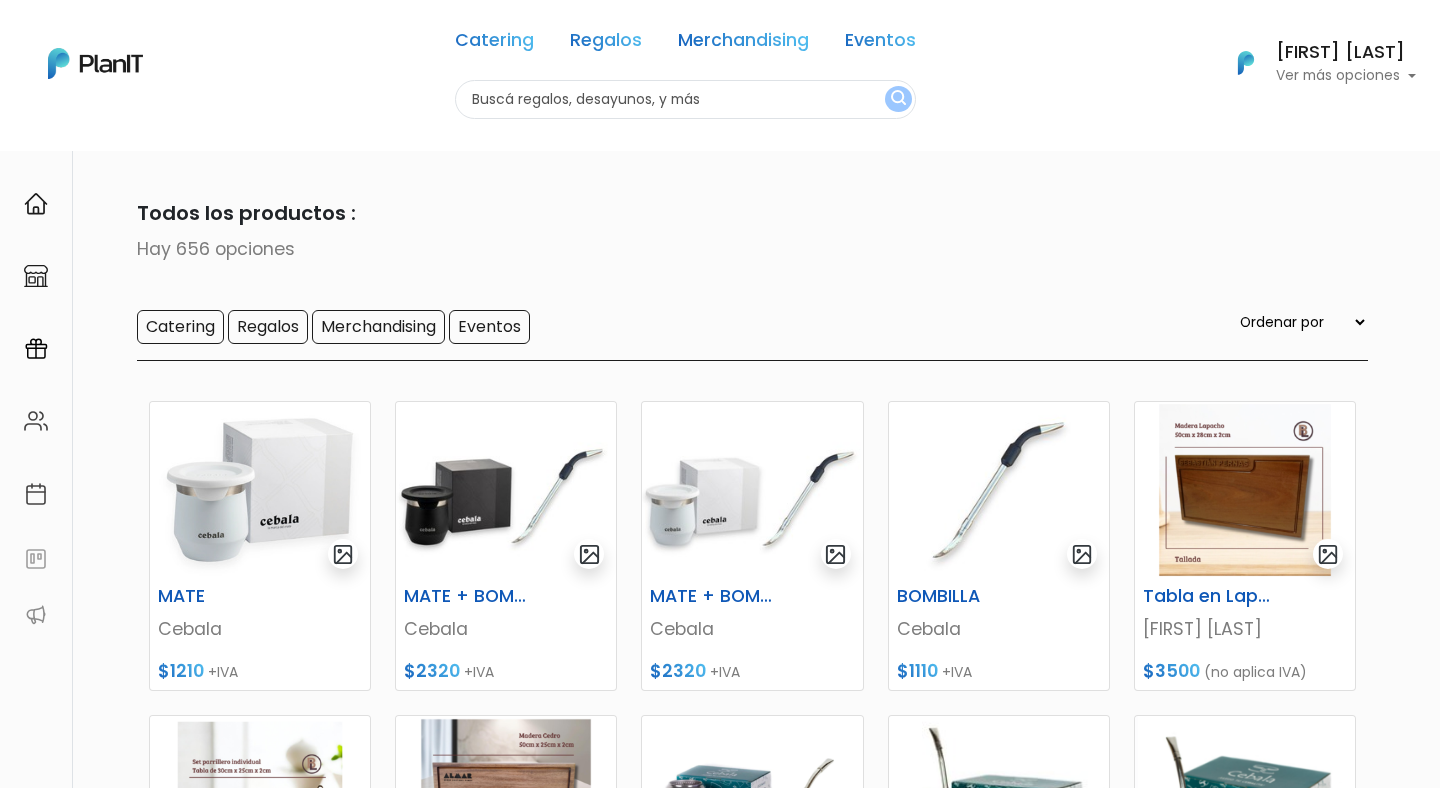 scroll, scrollTop: 0, scrollLeft: 0, axis: both 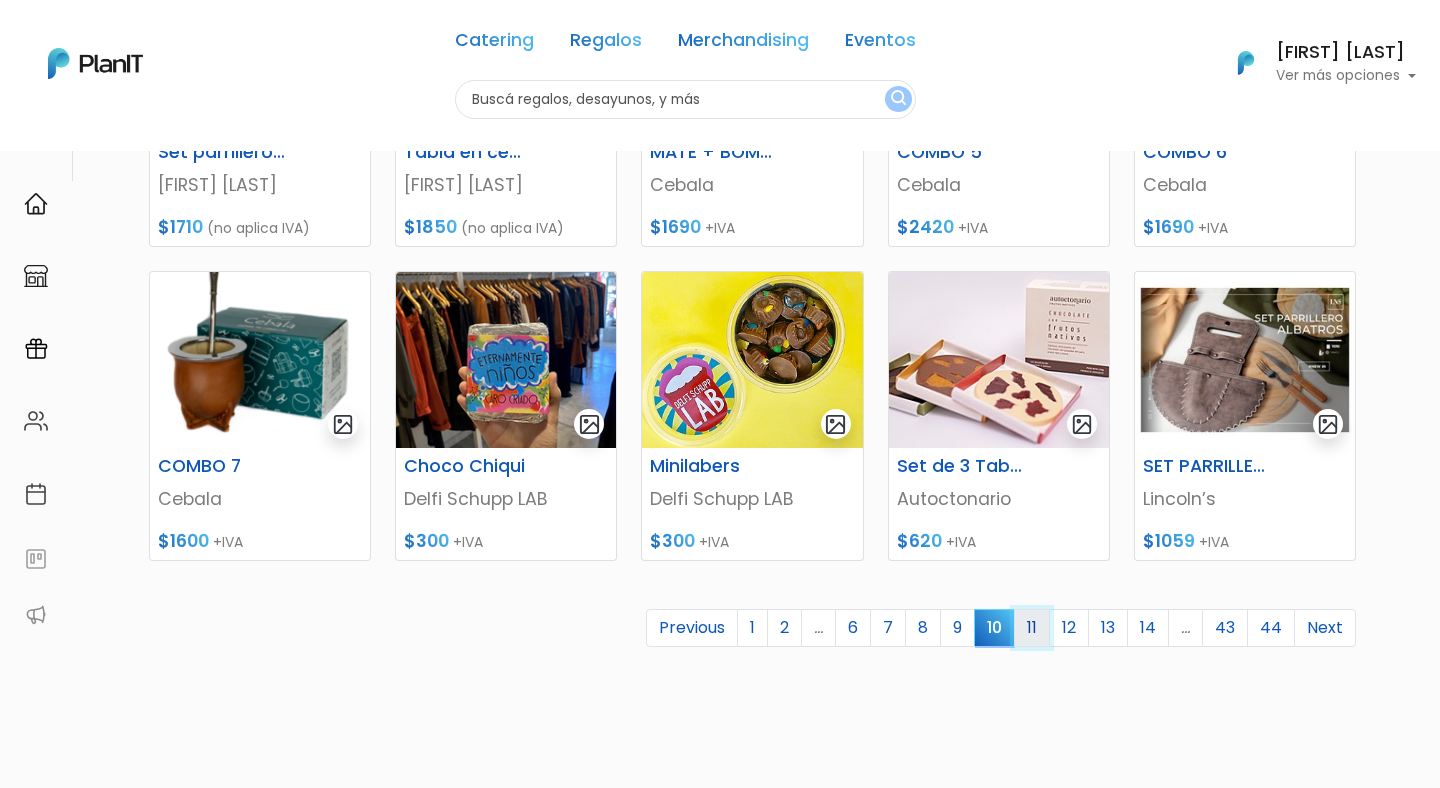 click on "11" at bounding box center [1032, 628] 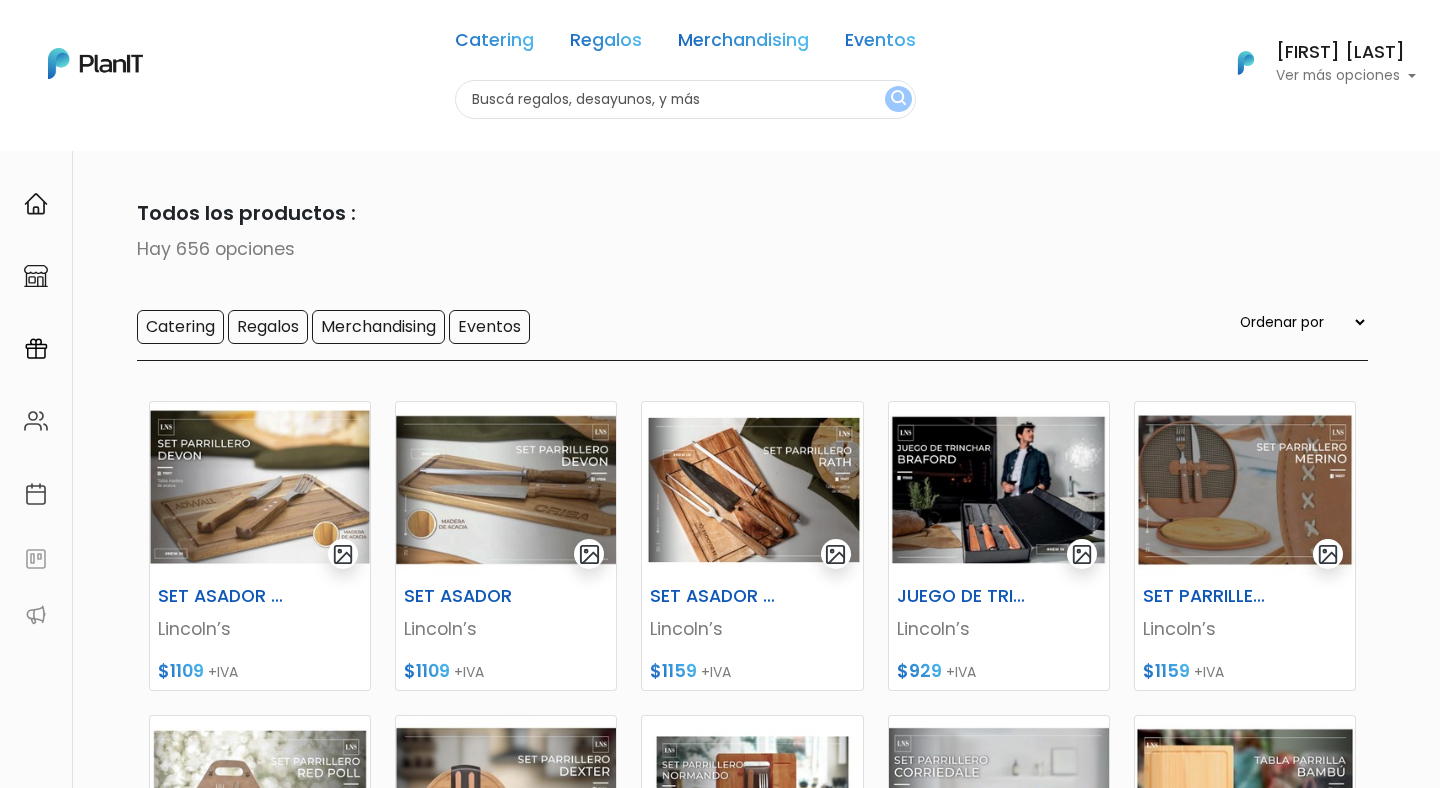 scroll, scrollTop: 0, scrollLeft: 0, axis: both 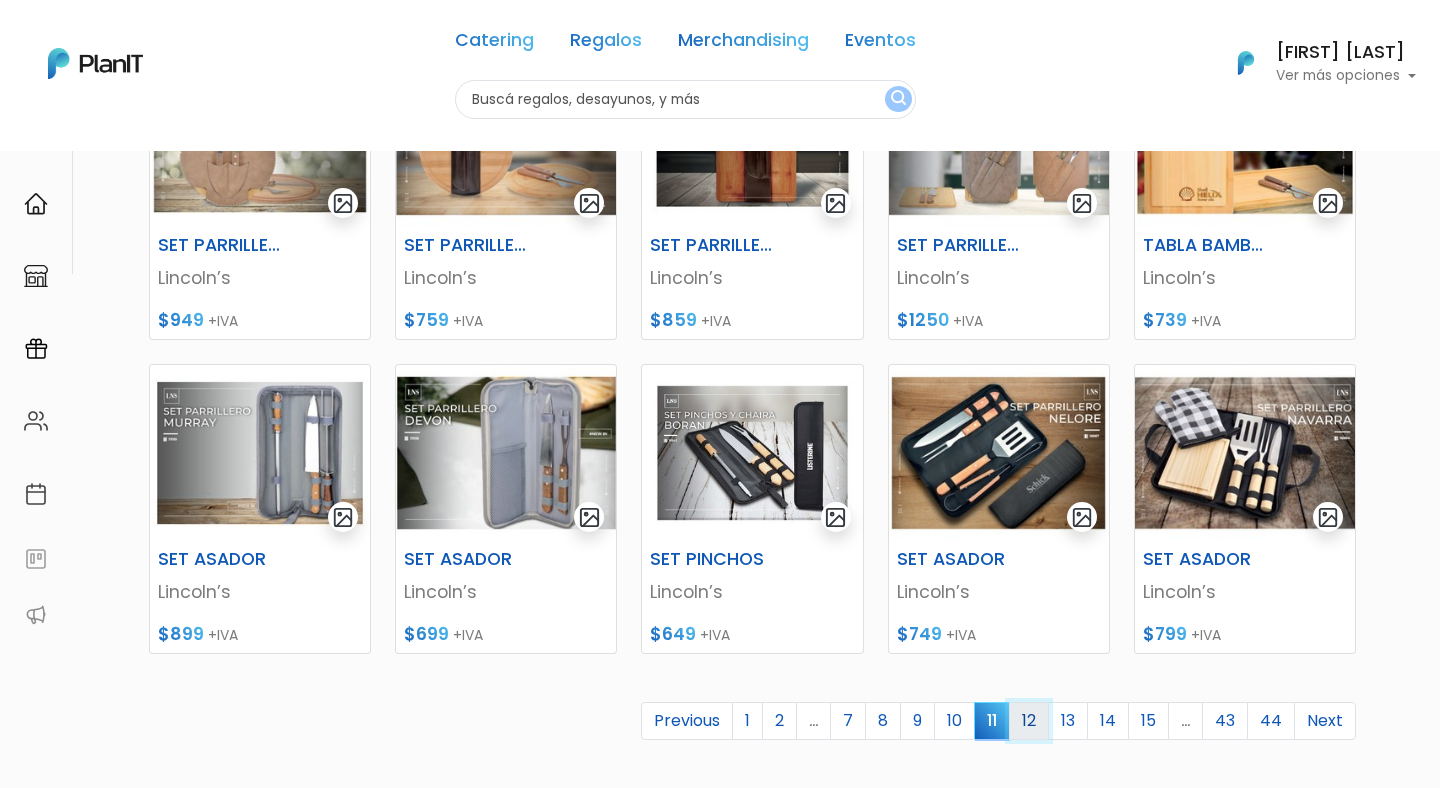 click on "12" at bounding box center [1029, 721] 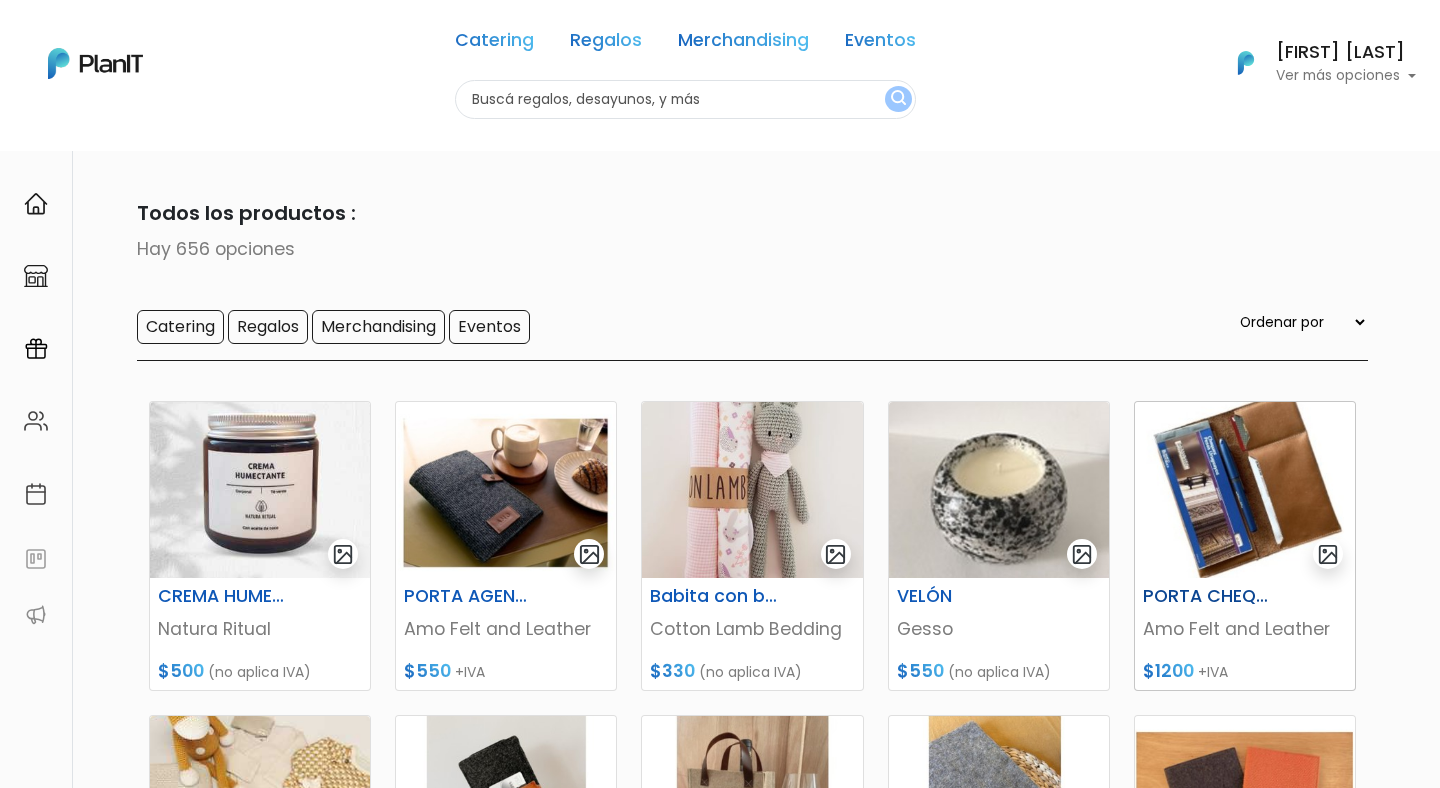 scroll, scrollTop: 0, scrollLeft: 0, axis: both 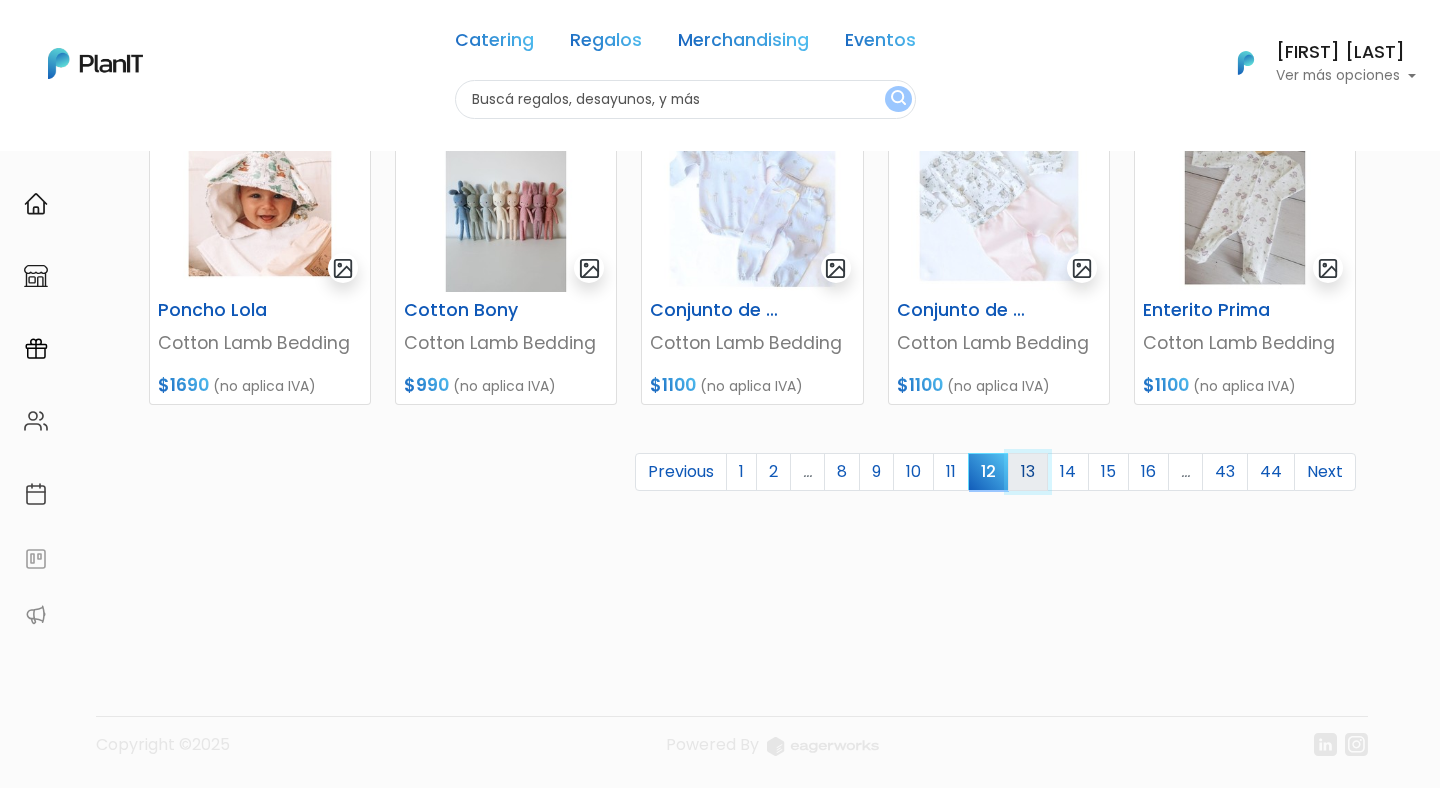 click on "13" at bounding box center (1028, 472) 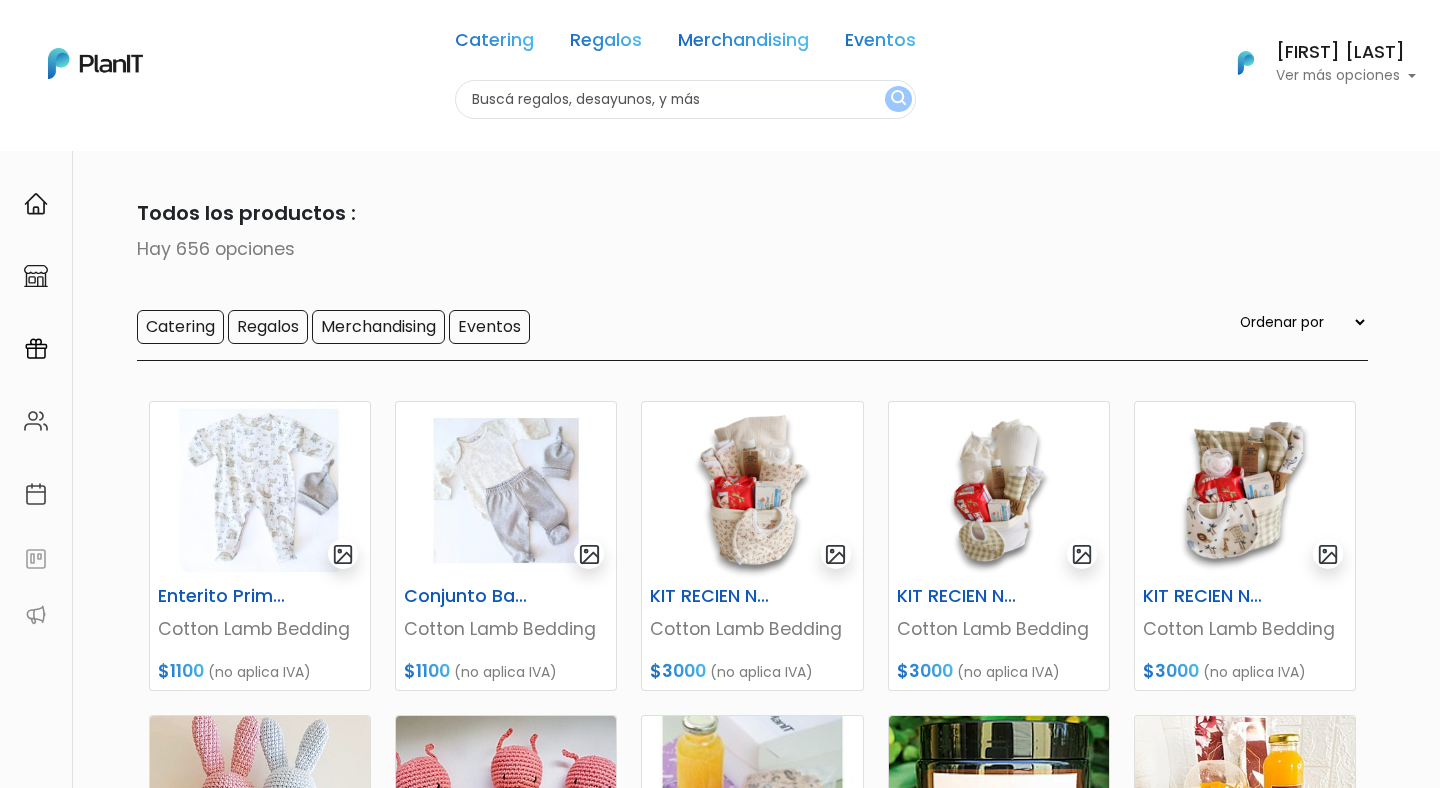 scroll, scrollTop: 0, scrollLeft: 0, axis: both 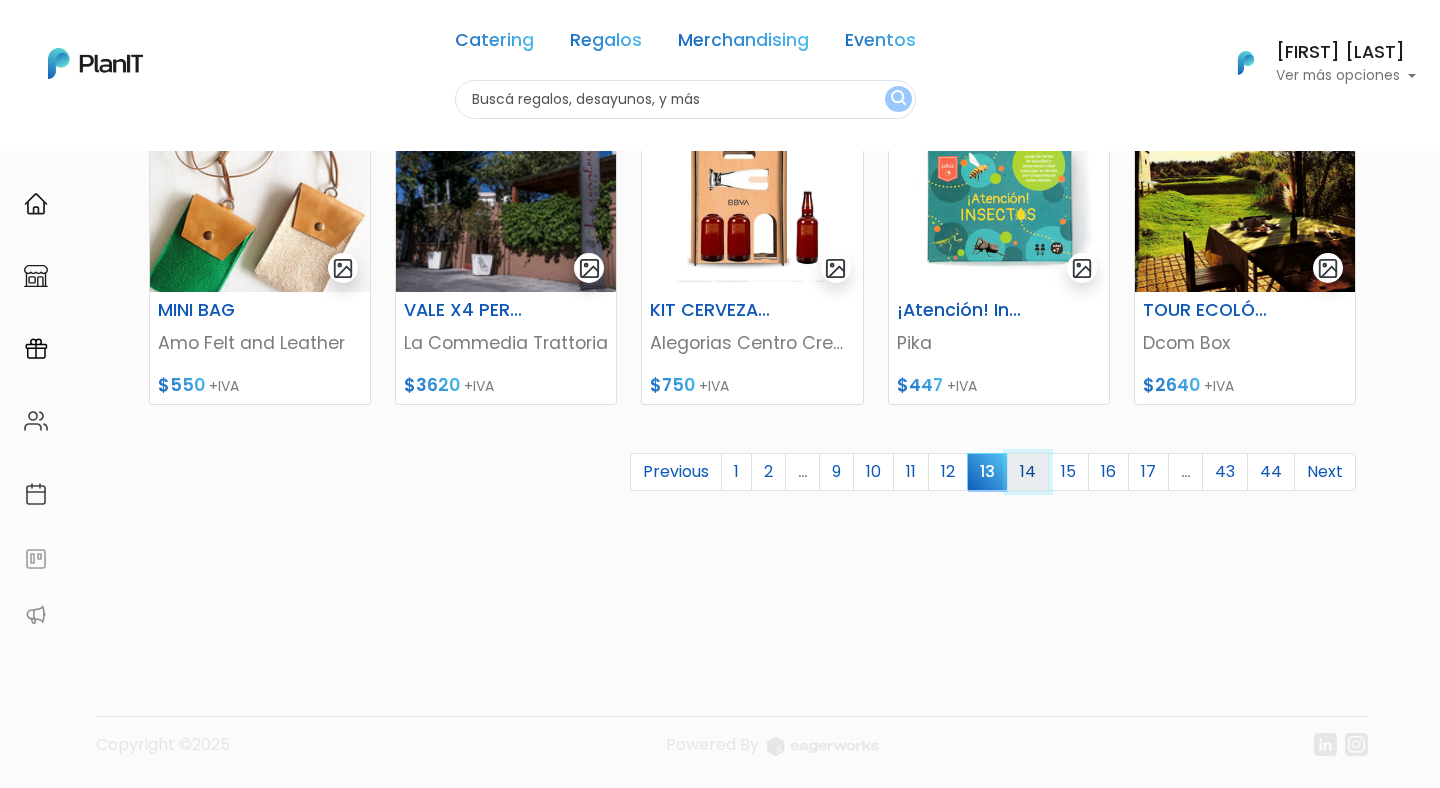 click on "14" at bounding box center [1028, 472] 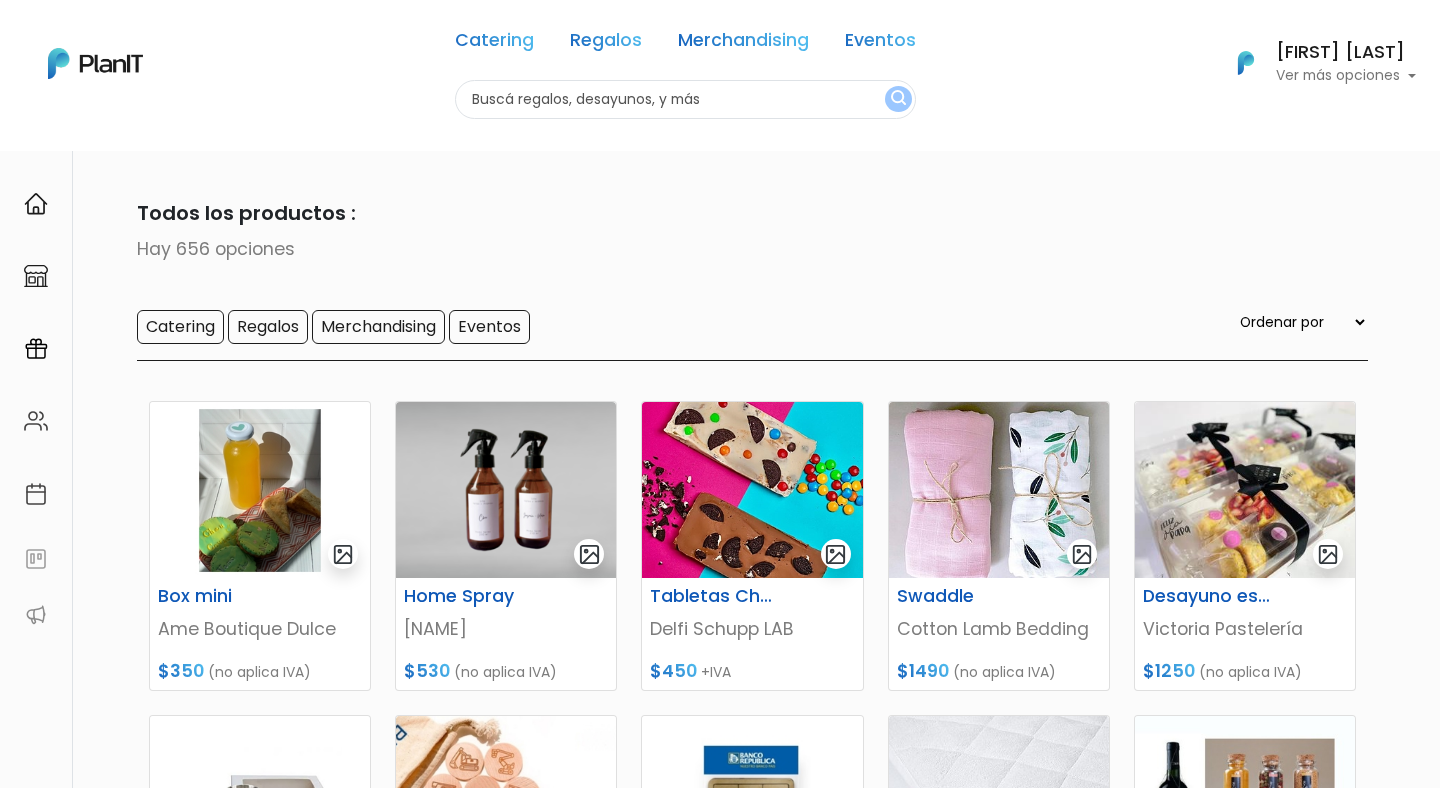 scroll, scrollTop: 187, scrollLeft: 0, axis: vertical 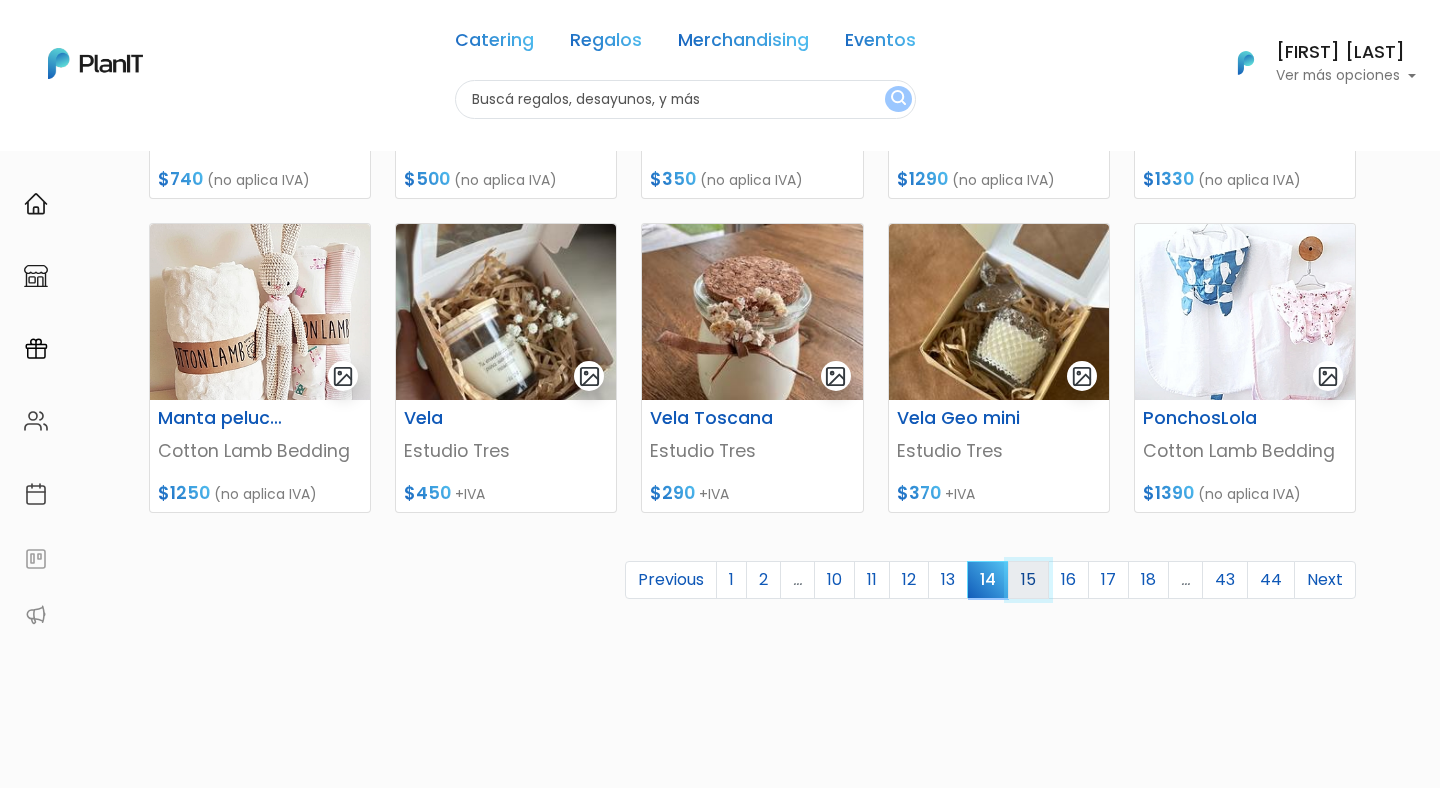 click on "15" at bounding box center (1028, 580) 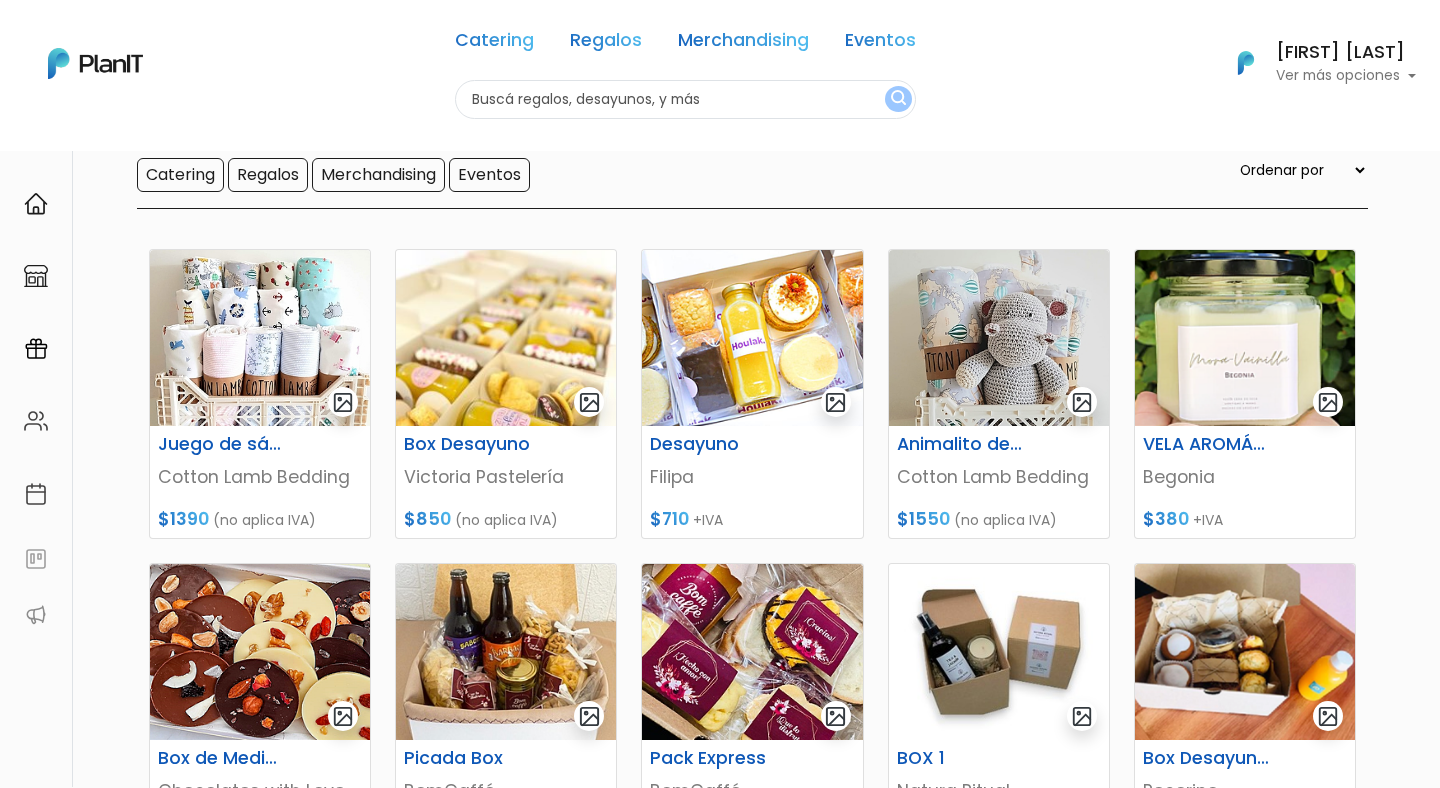 scroll, scrollTop: 295, scrollLeft: 0, axis: vertical 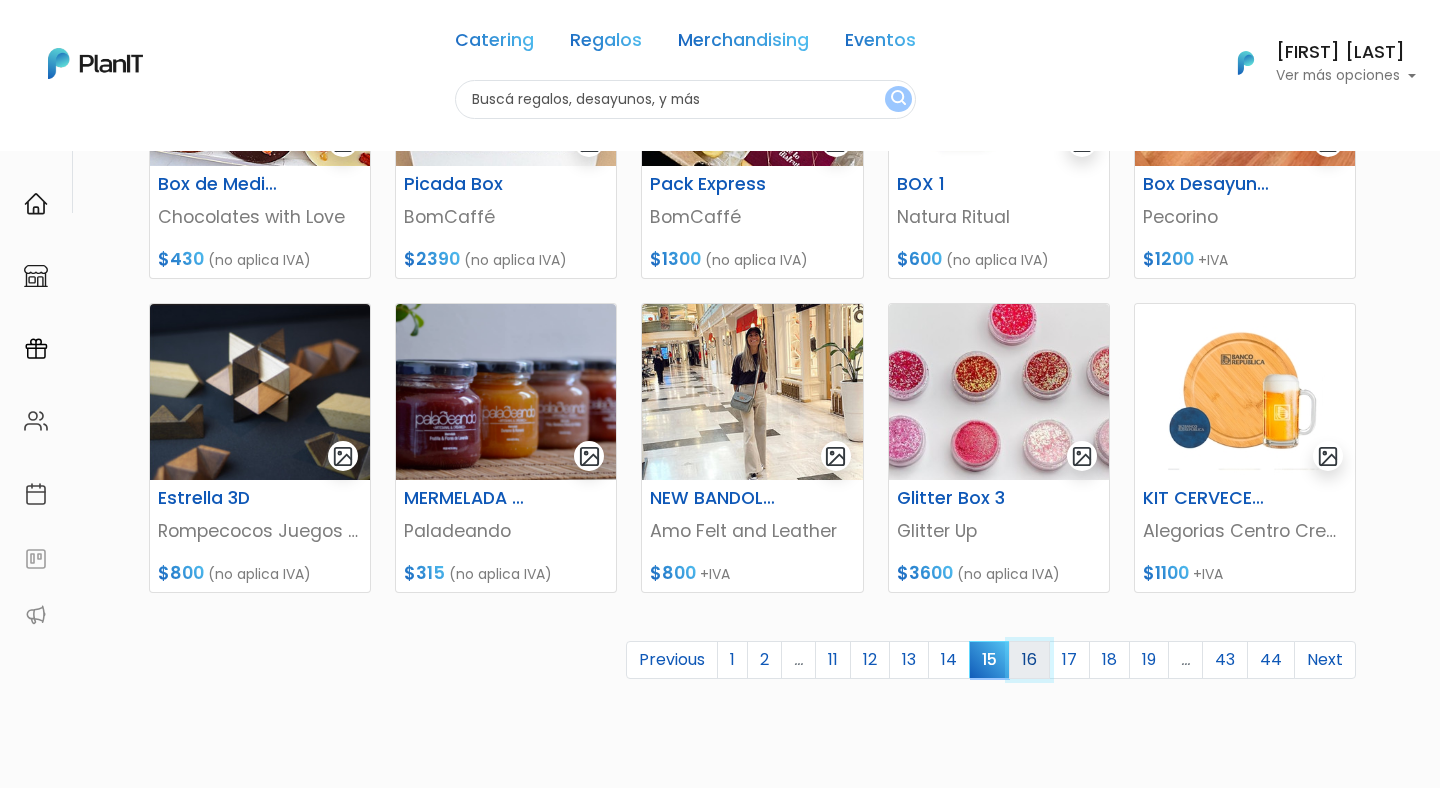 click on "16" at bounding box center (1029, 660) 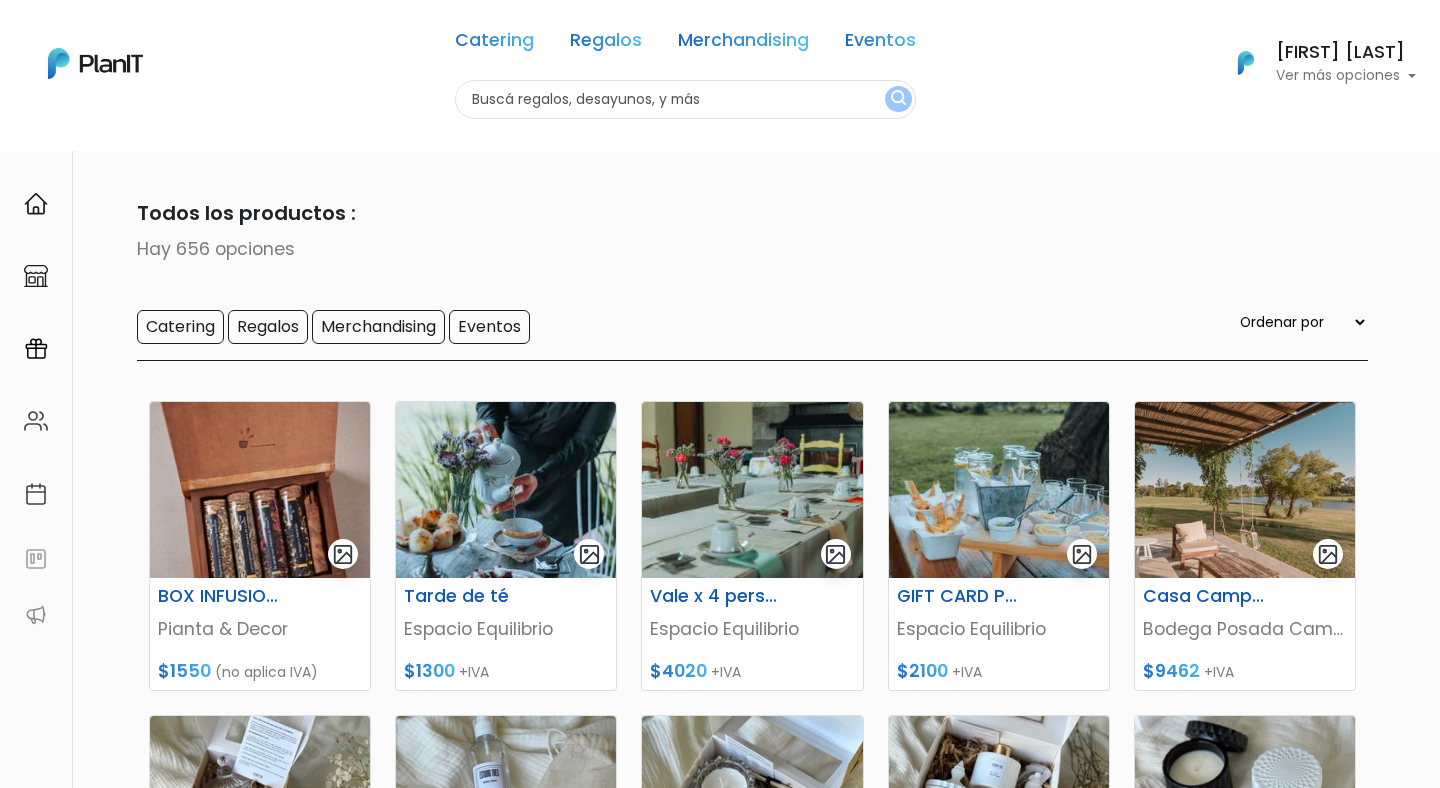 scroll, scrollTop: 486, scrollLeft: 0, axis: vertical 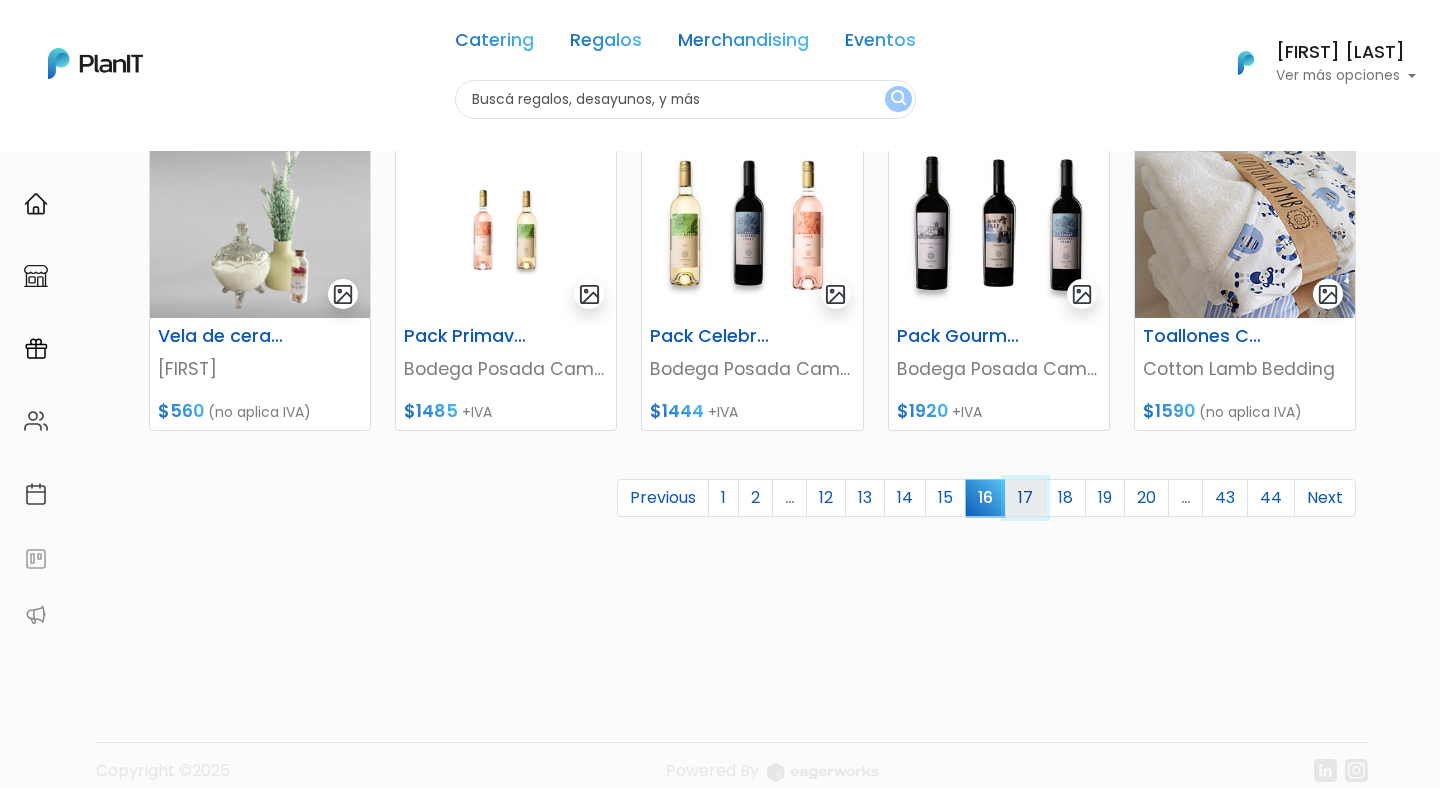 click on "17" at bounding box center (1025, 498) 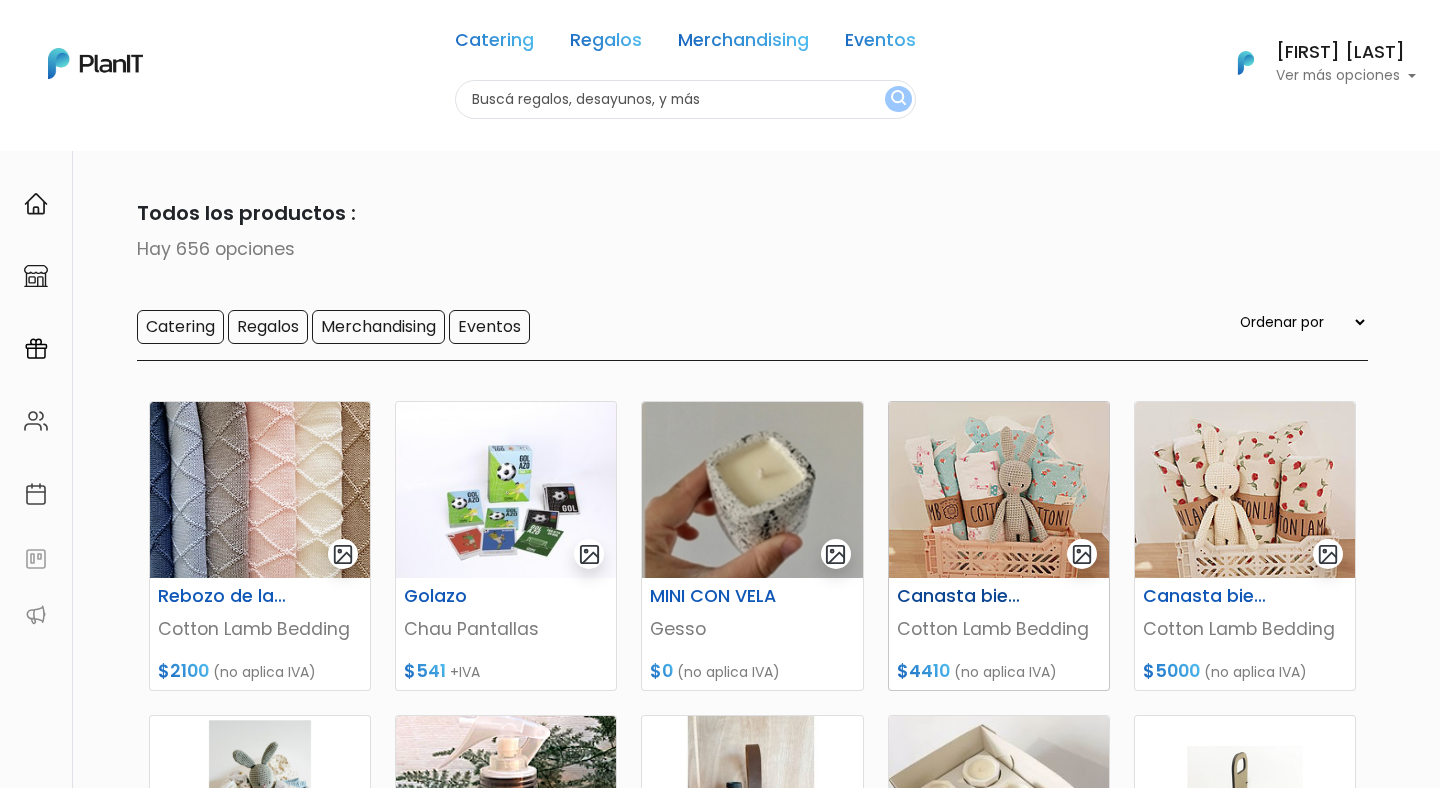 scroll, scrollTop: 70, scrollLeft: 0, axis: vertical 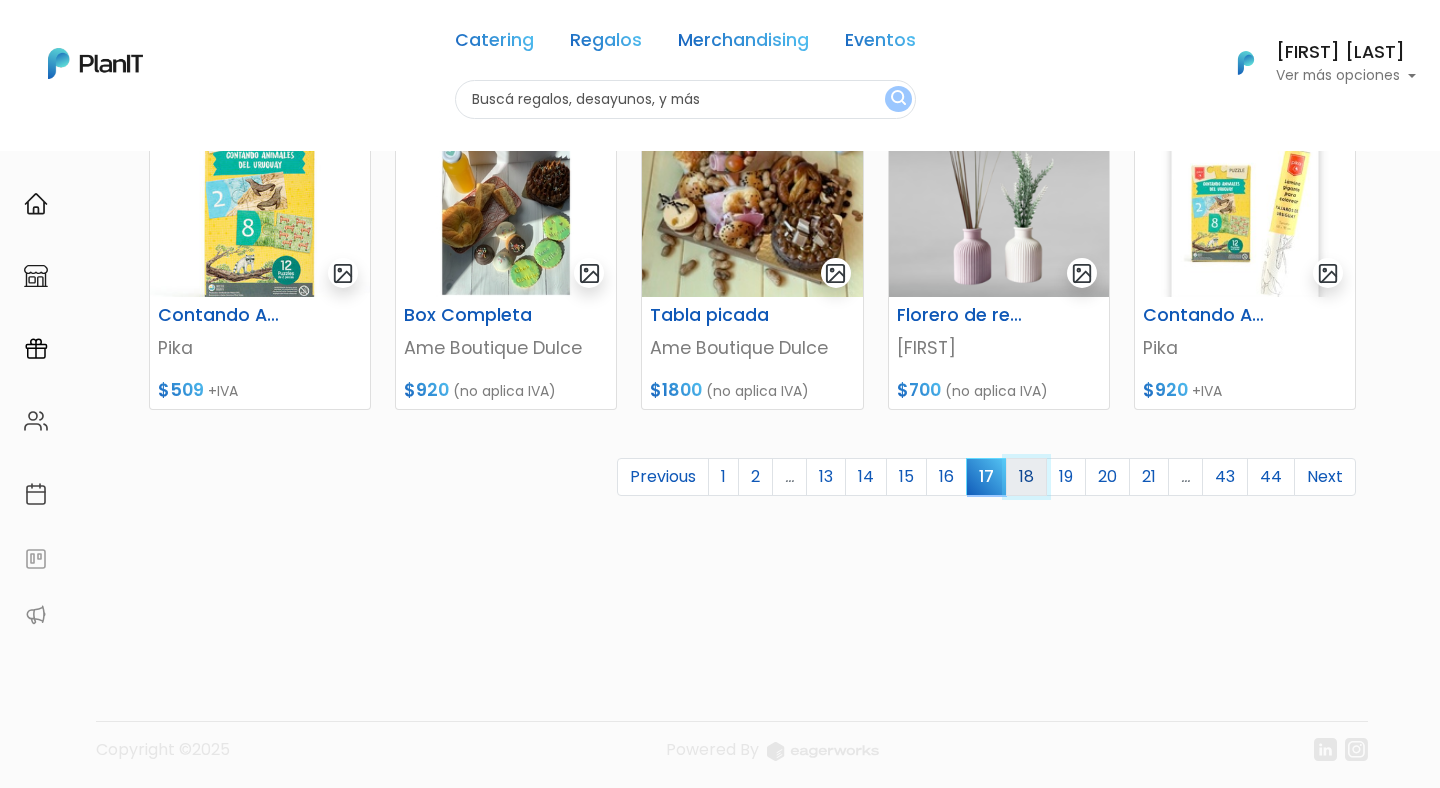 click on "18" at bounding box center (1026, 477) 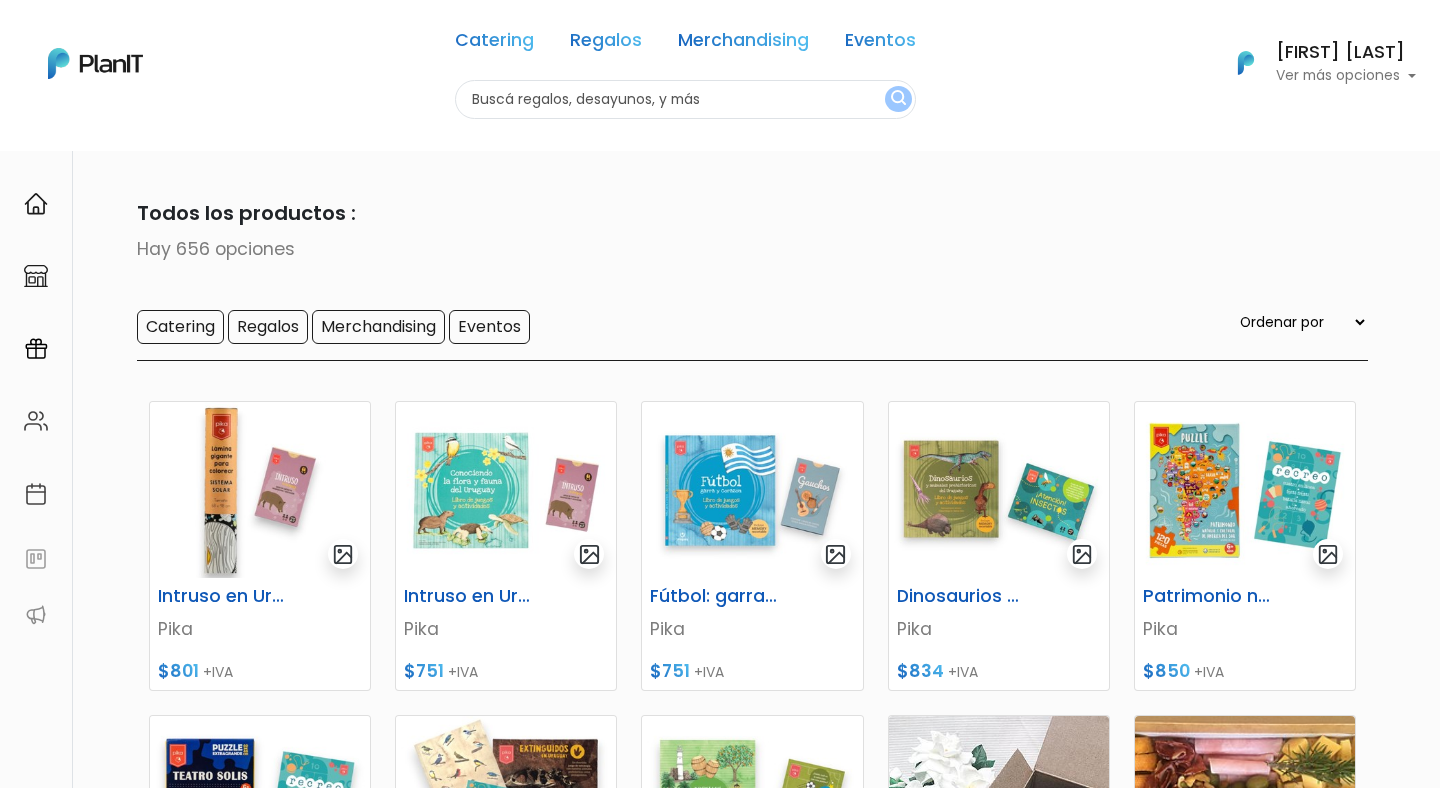 scroll, scrollTop: 212, scrollLeft: 0, axis: vertical 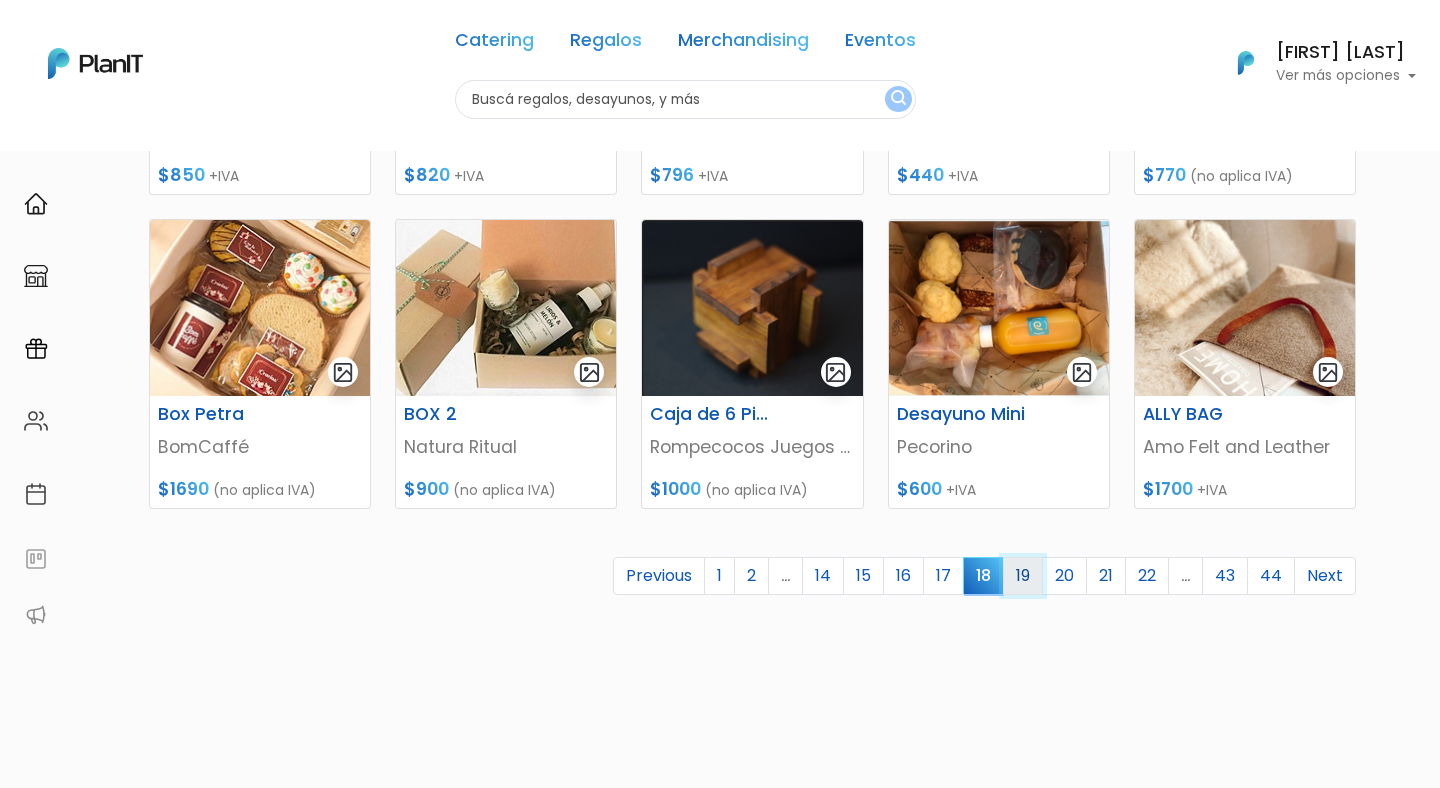 click on "19" at bounding box center (1023, 576) 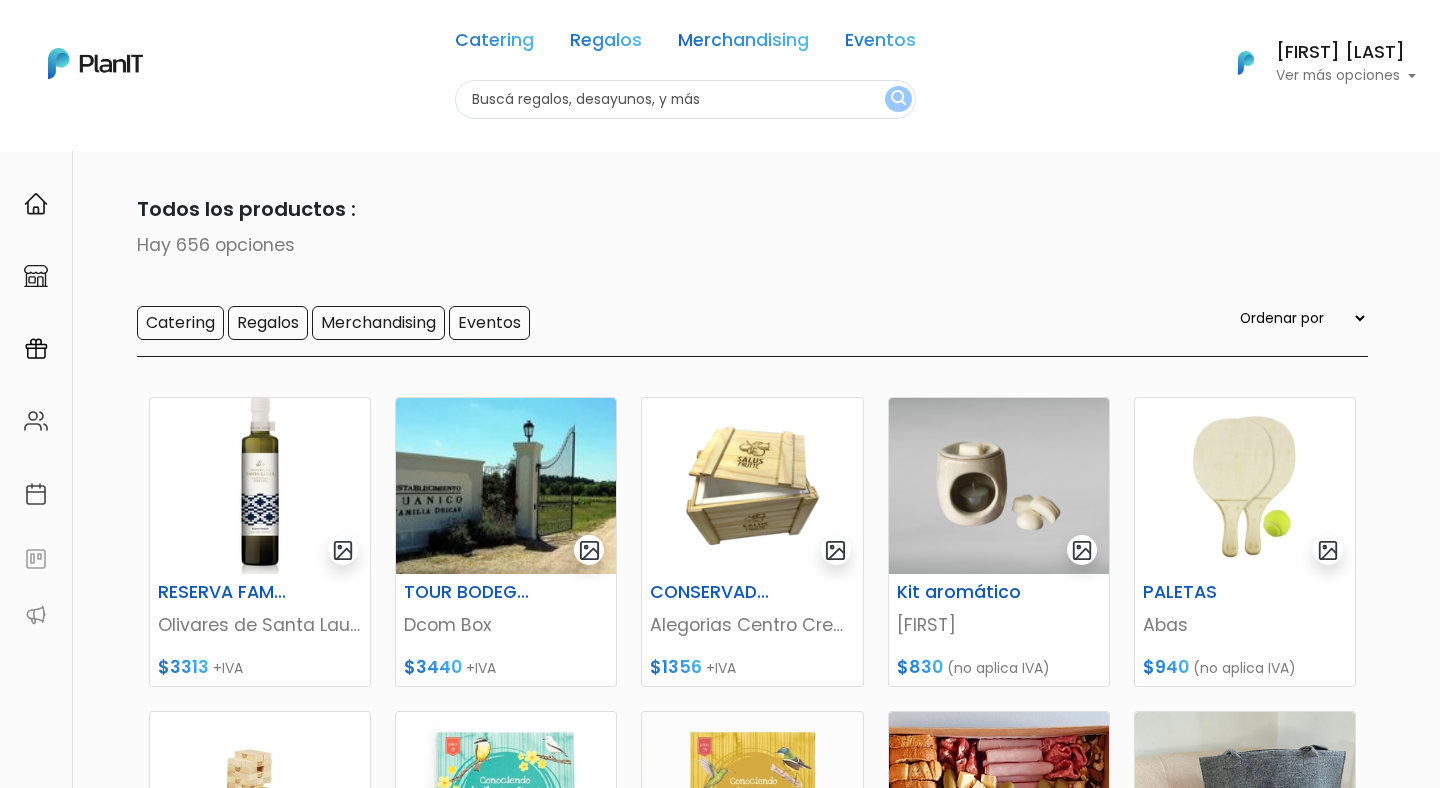 scroll, scrollTop: 49, scrollLeft: 0, axis: vertical 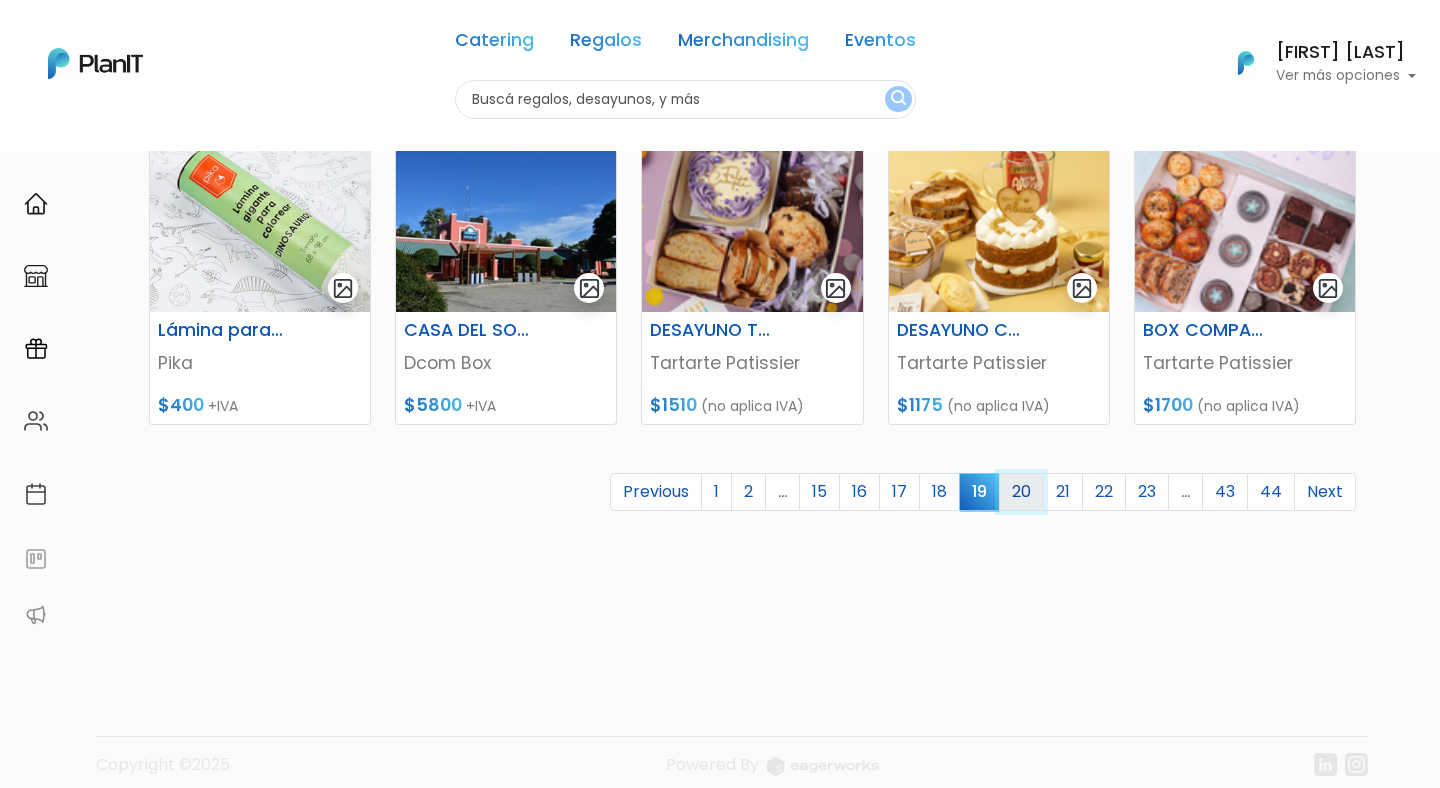 click on "20" at bounding box center [1021, 492] 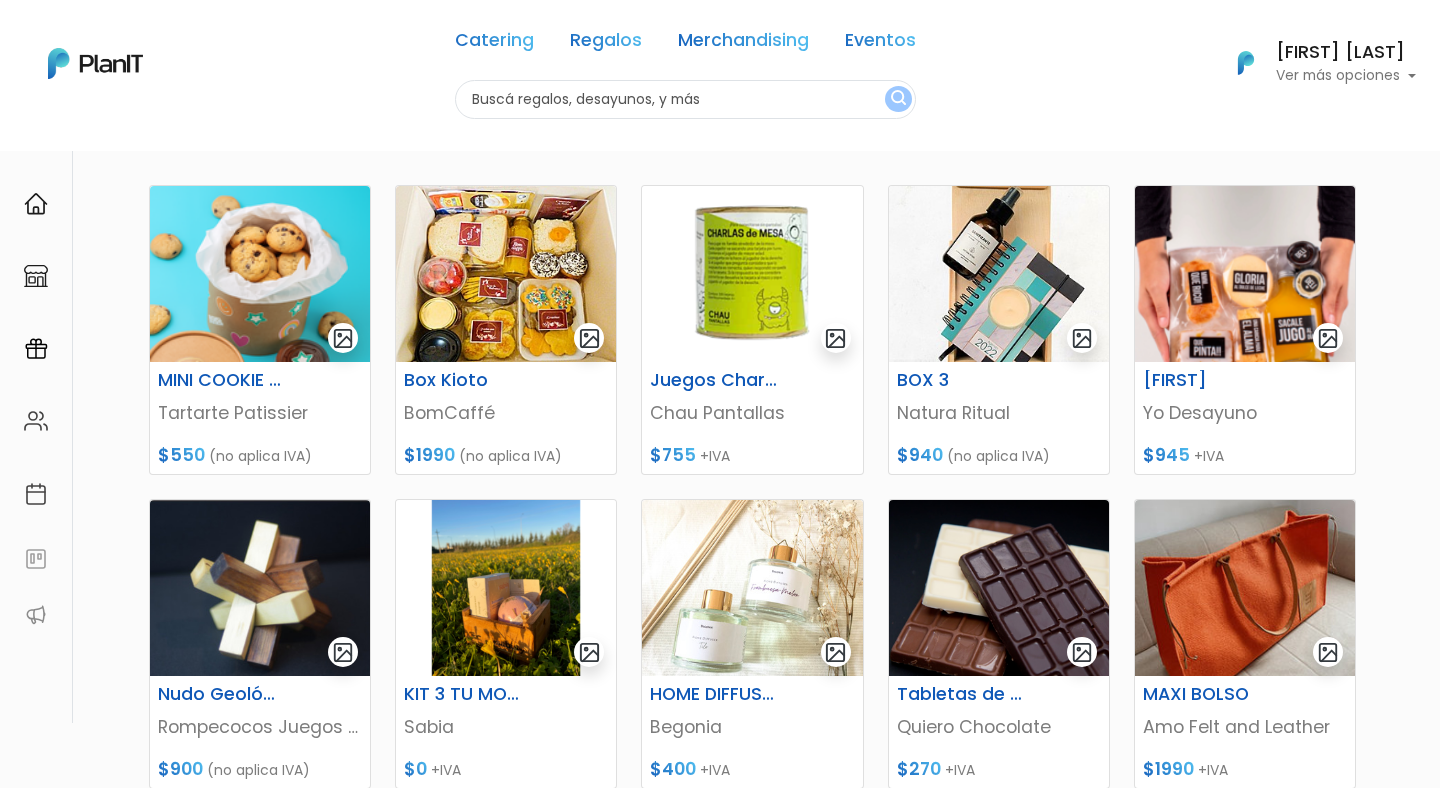 scroll, scrollTop: 232, scrollLeft: 0, axis: vertical 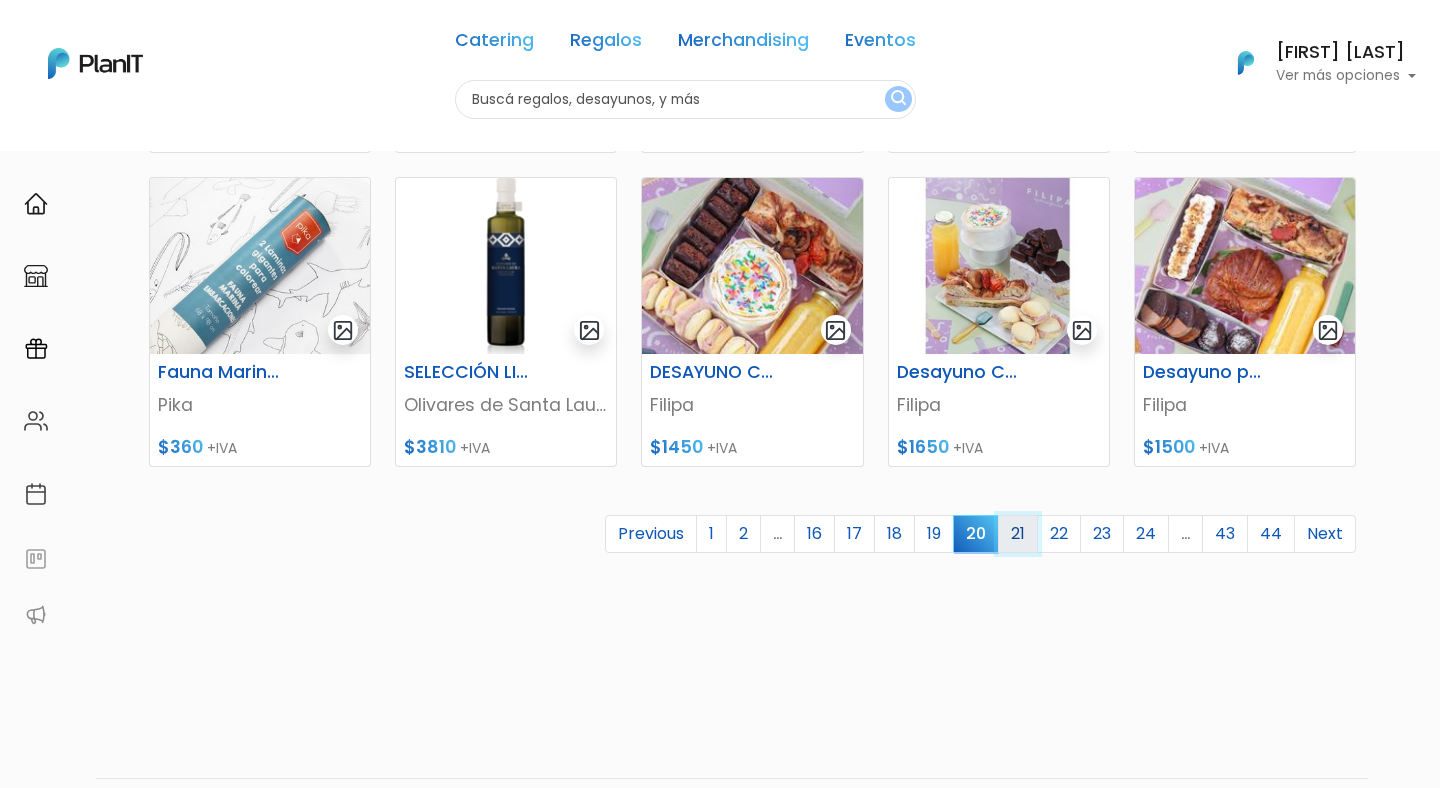 click on "21" at bounding box center [1018, 534] 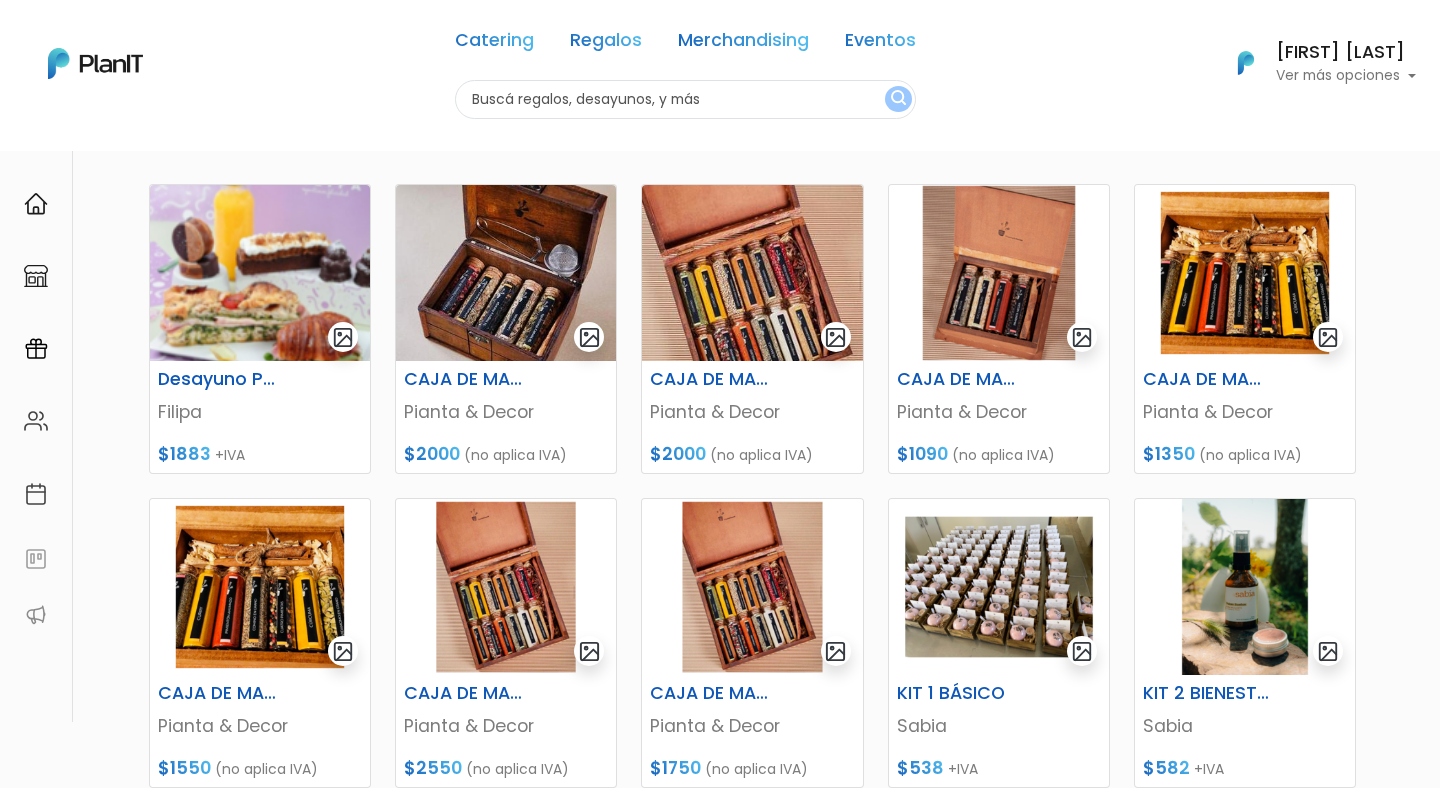 scroll, scrollTop: 286, scrollLeft: 0, axis: vertical 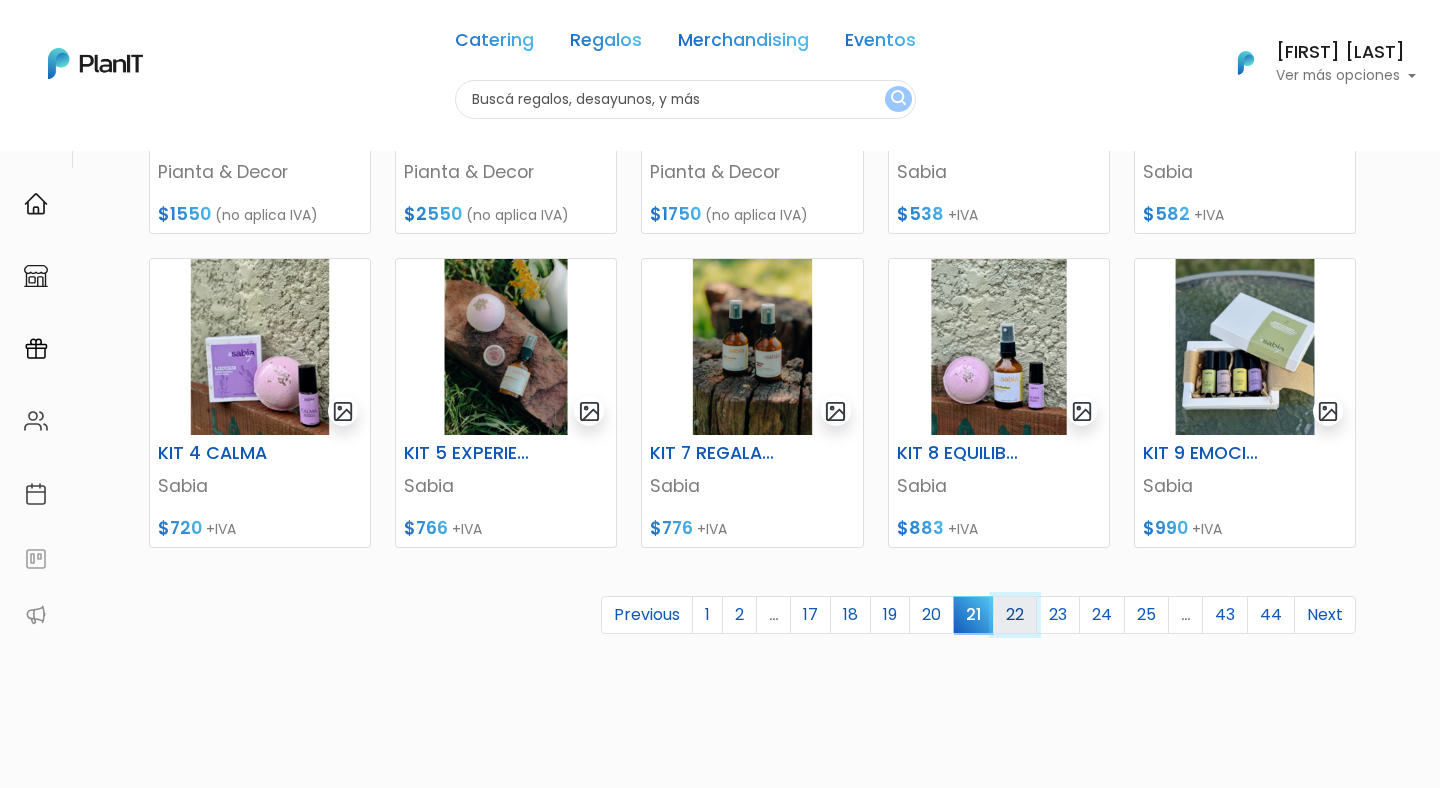 click on "22" at bounding box center (1015, 615) 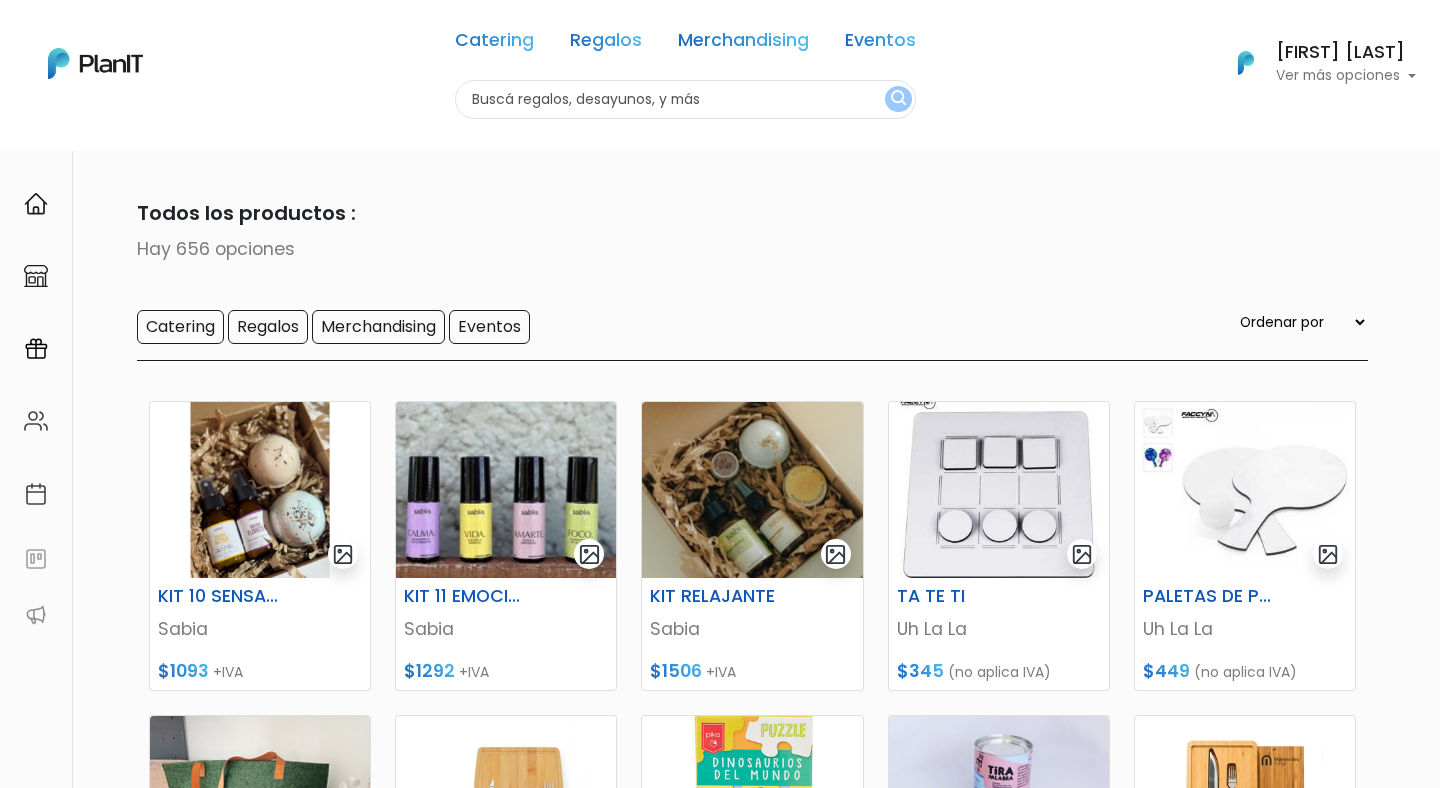 scroll, scrollTop: 393, scrollLeft: 0, axis: vertical 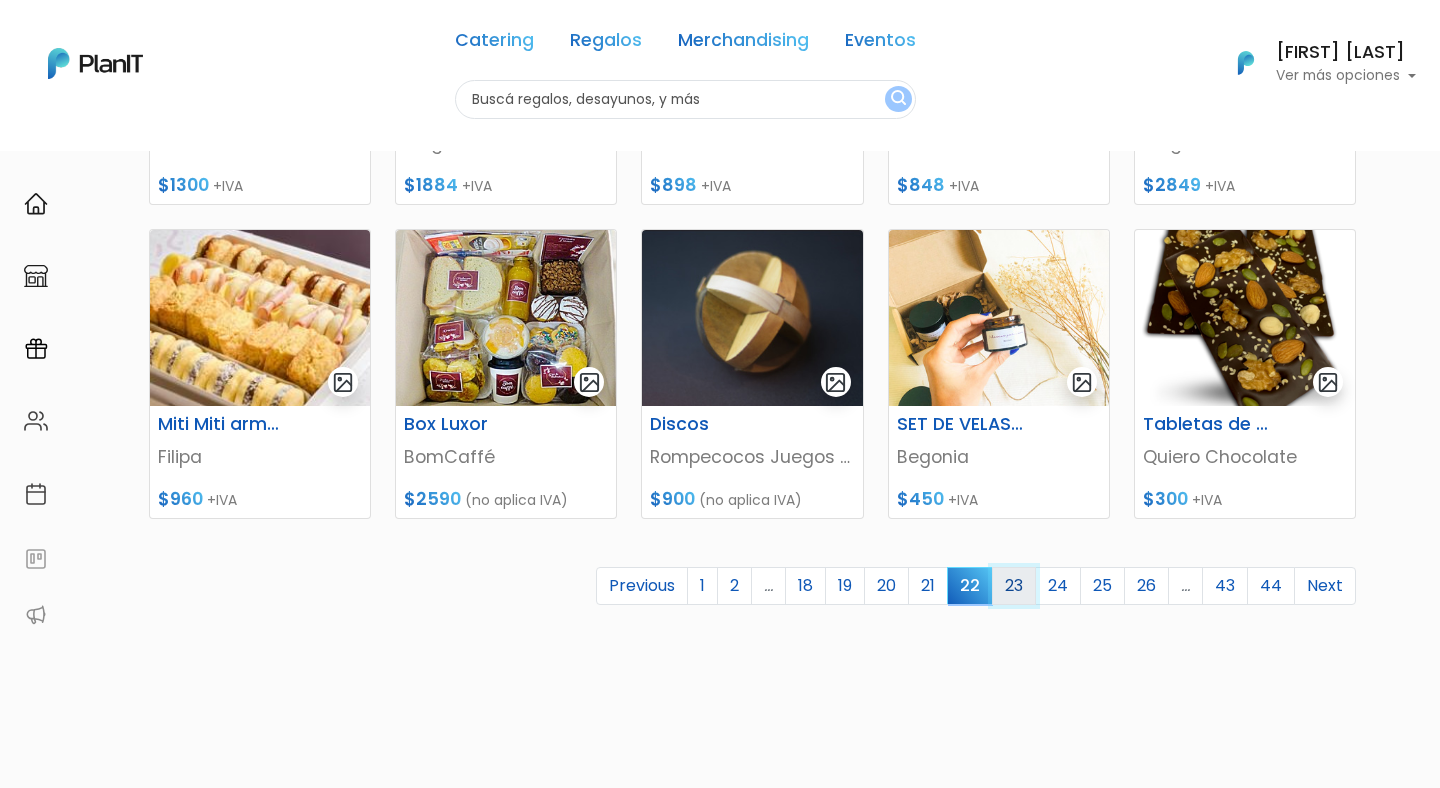 click on "23" at bounding box center (1014, 586) 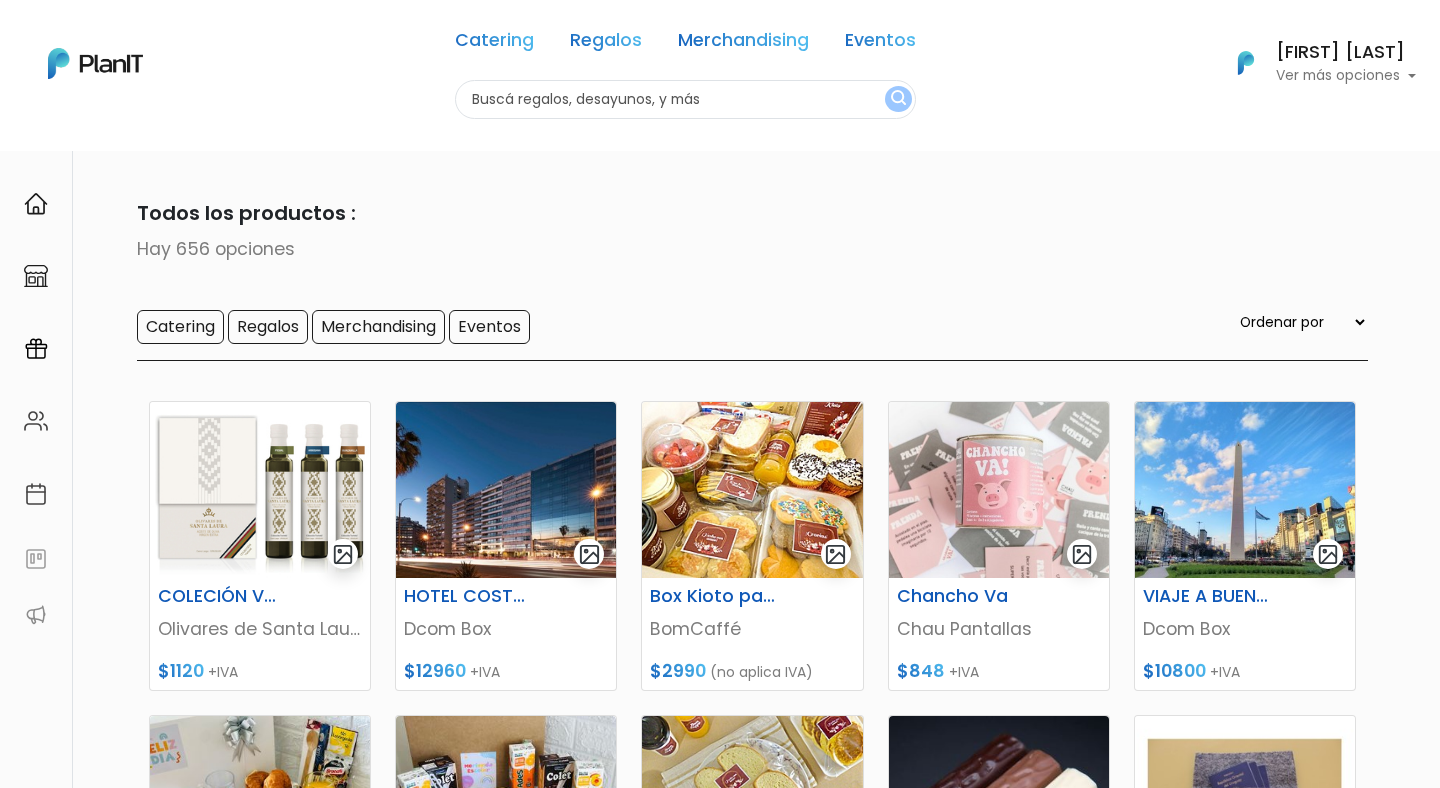 scroll, scrollTop: 105, scrollLeft: 0, axis: vertical 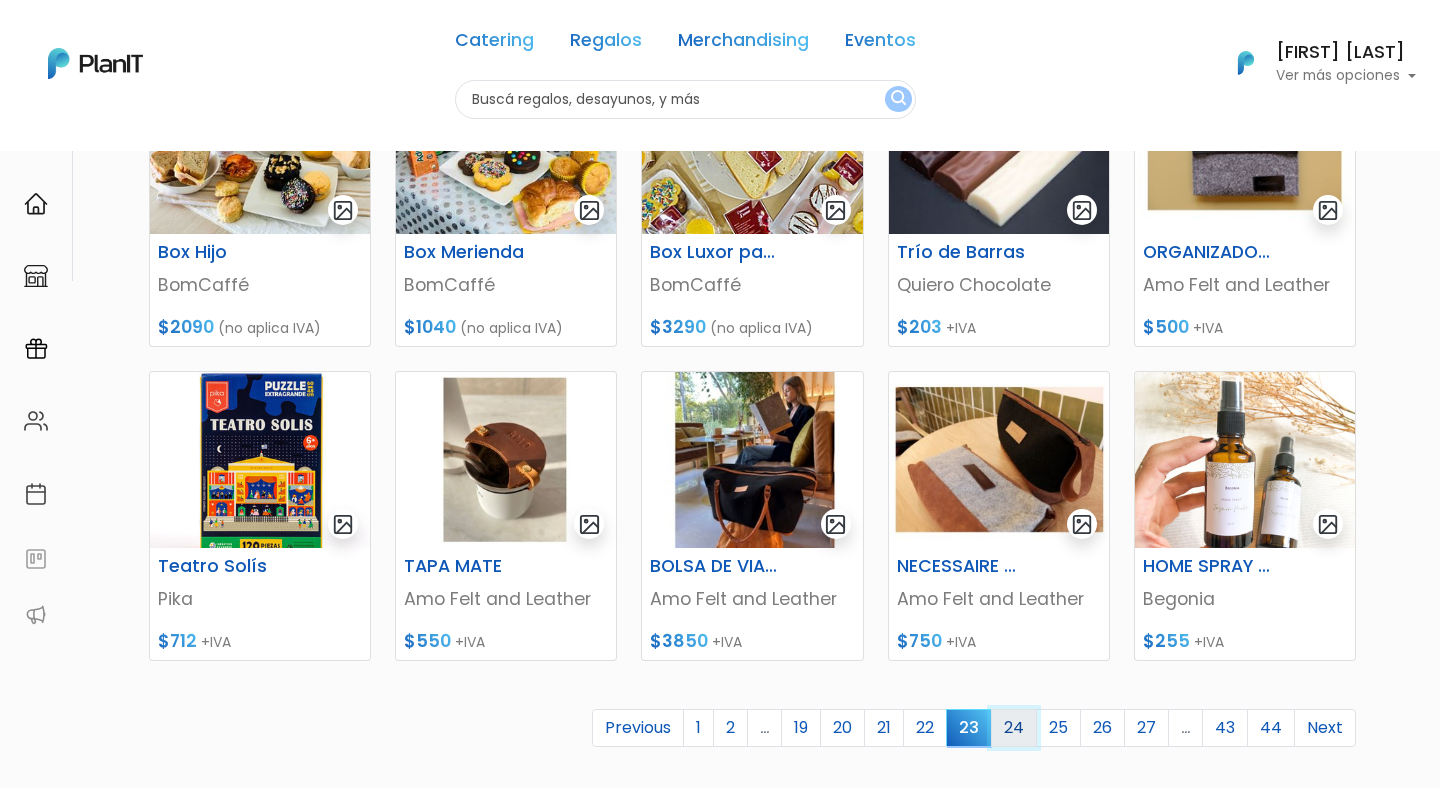 click on "24" at bounding box center (1014, 728) 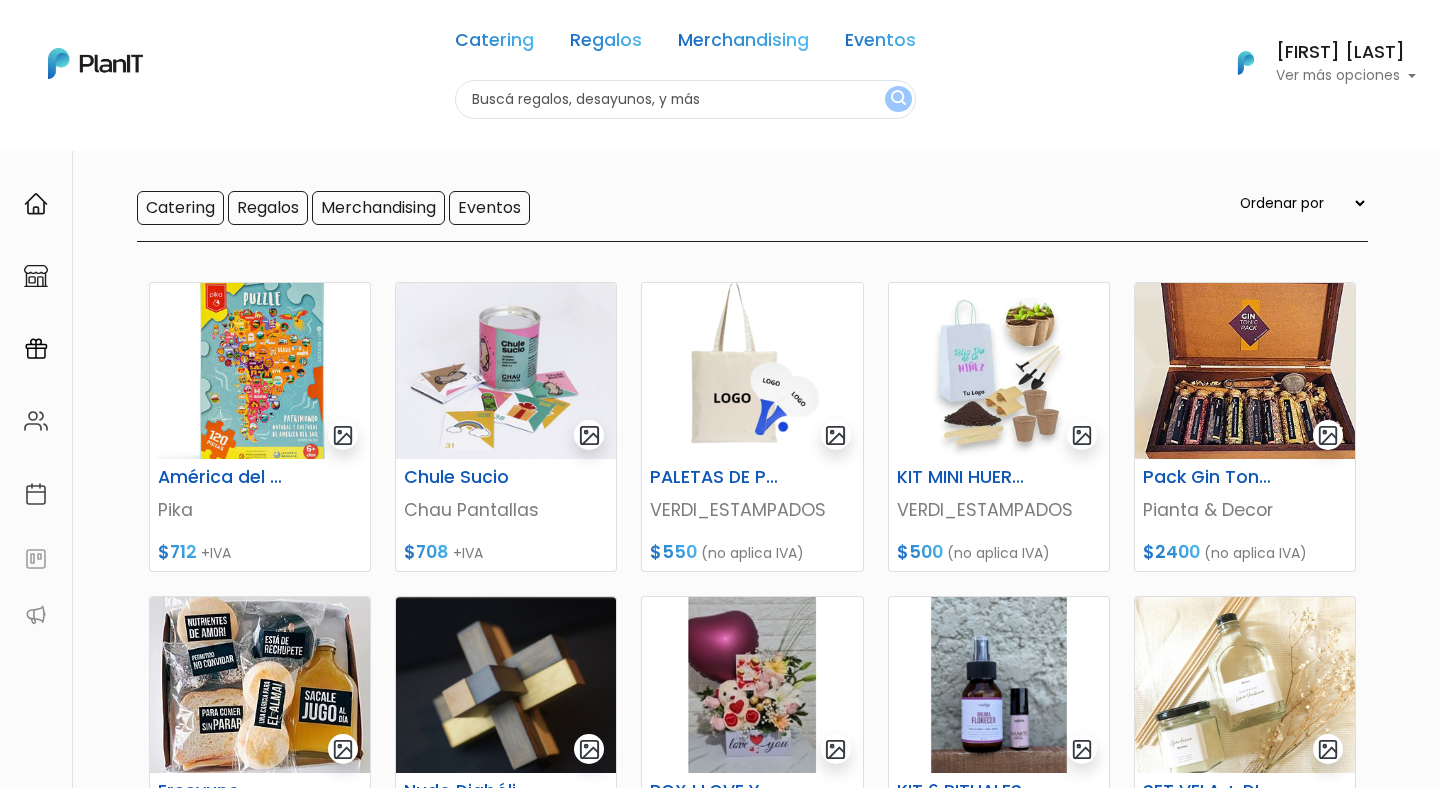 scroll, scrollTop: 219, scrollLeft: 0, axis: vertical 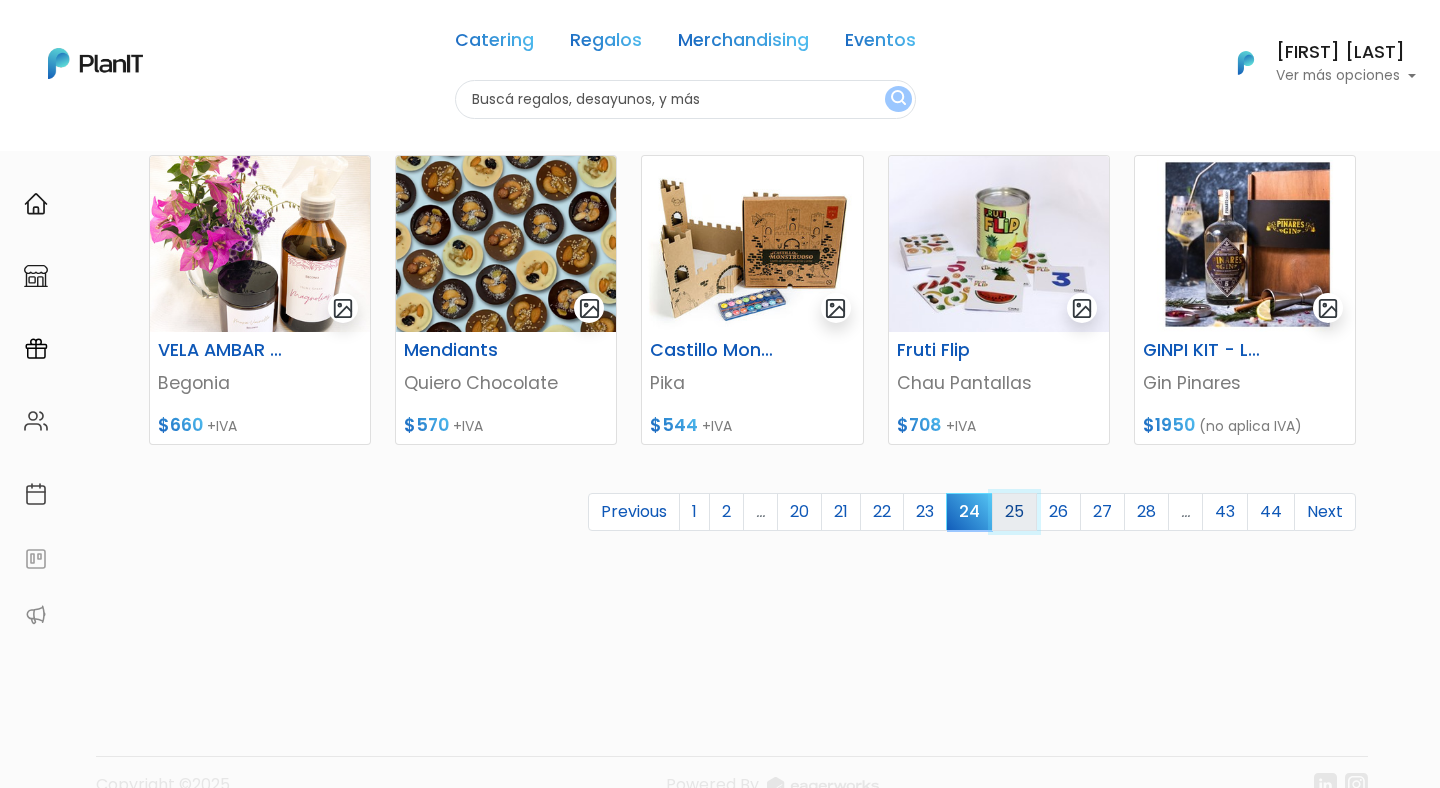 click on "25" at bounding box center (1014, 512) 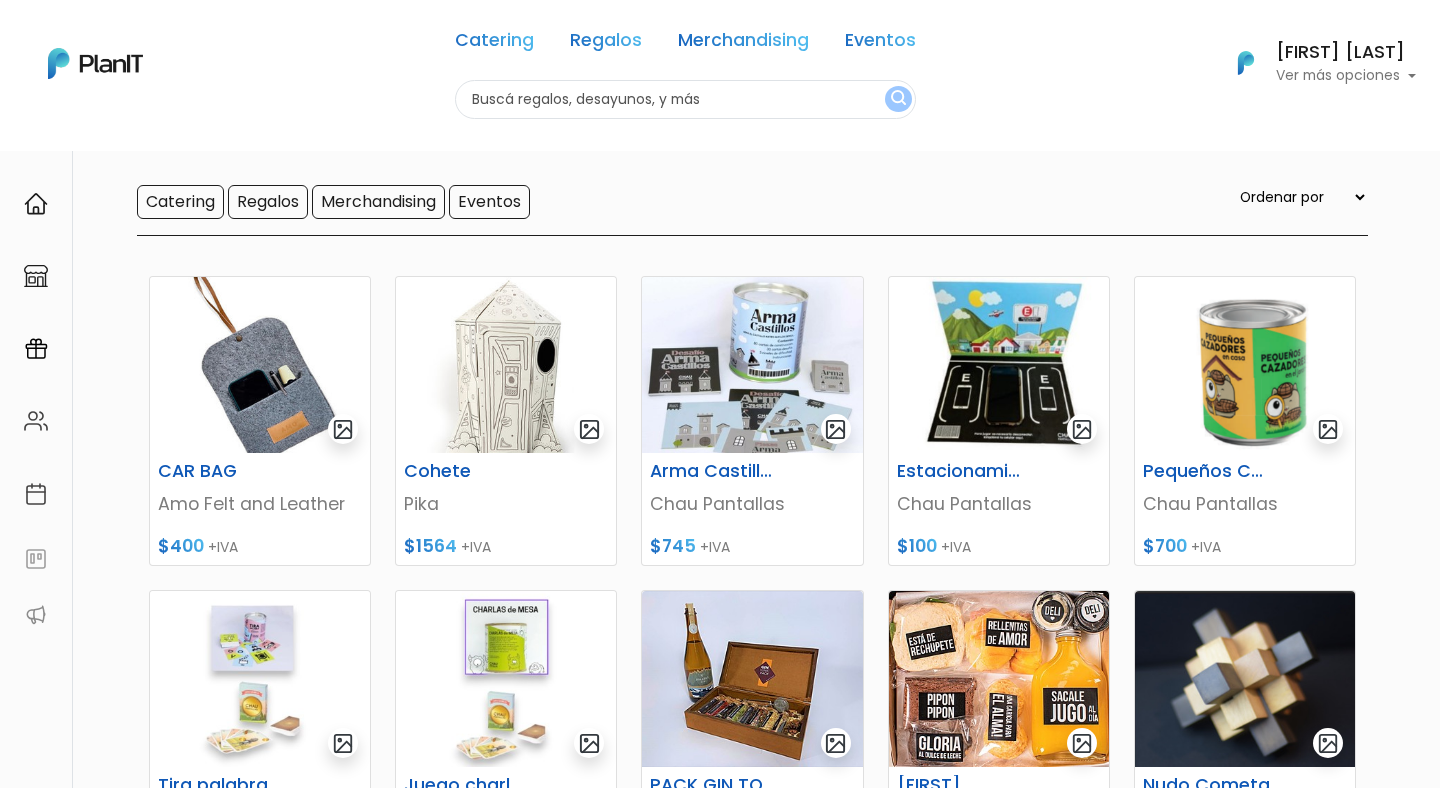 scroll, scrollTop: 162, scrollLeft: 0, axis: vertical 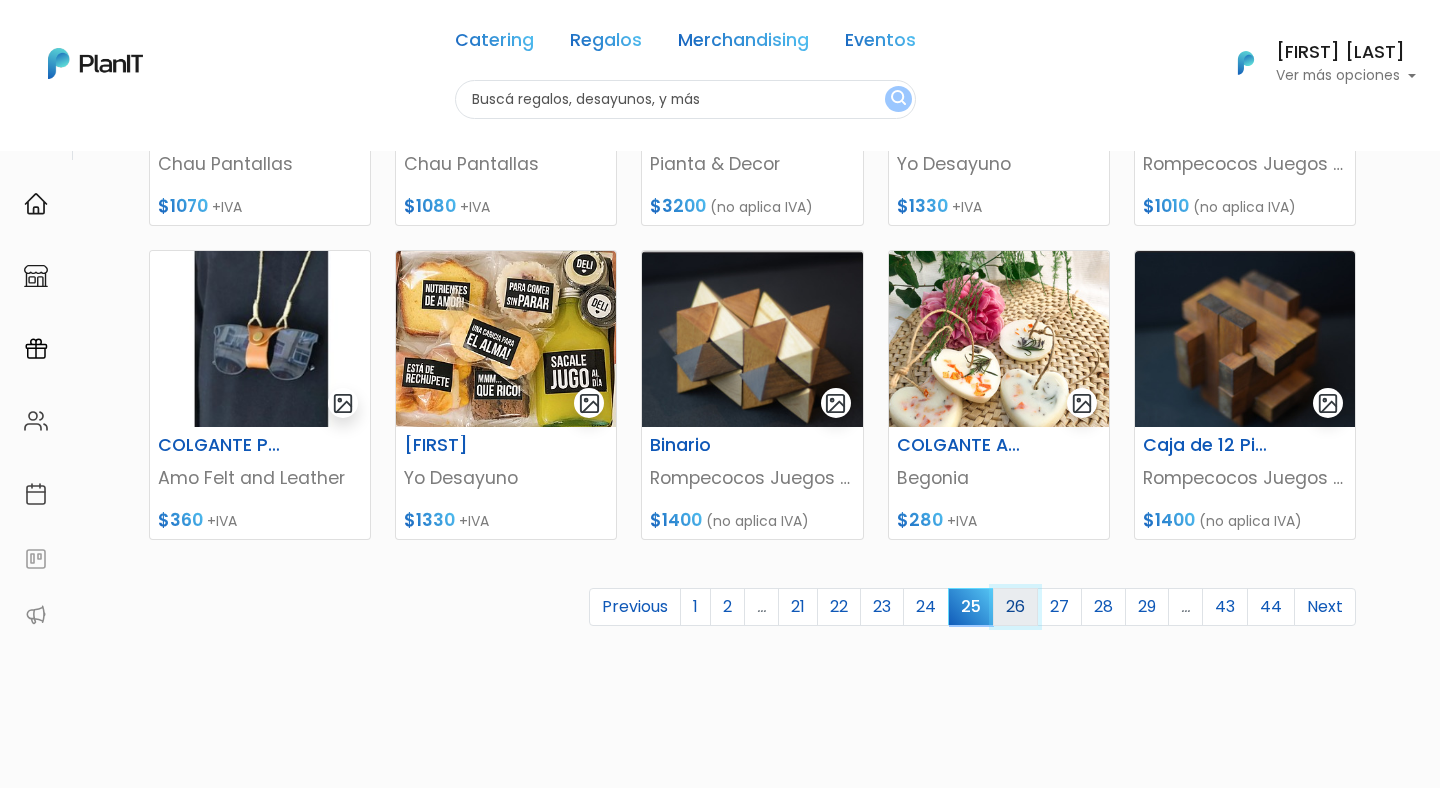 click on "26" at bounding box center [1015, 607] 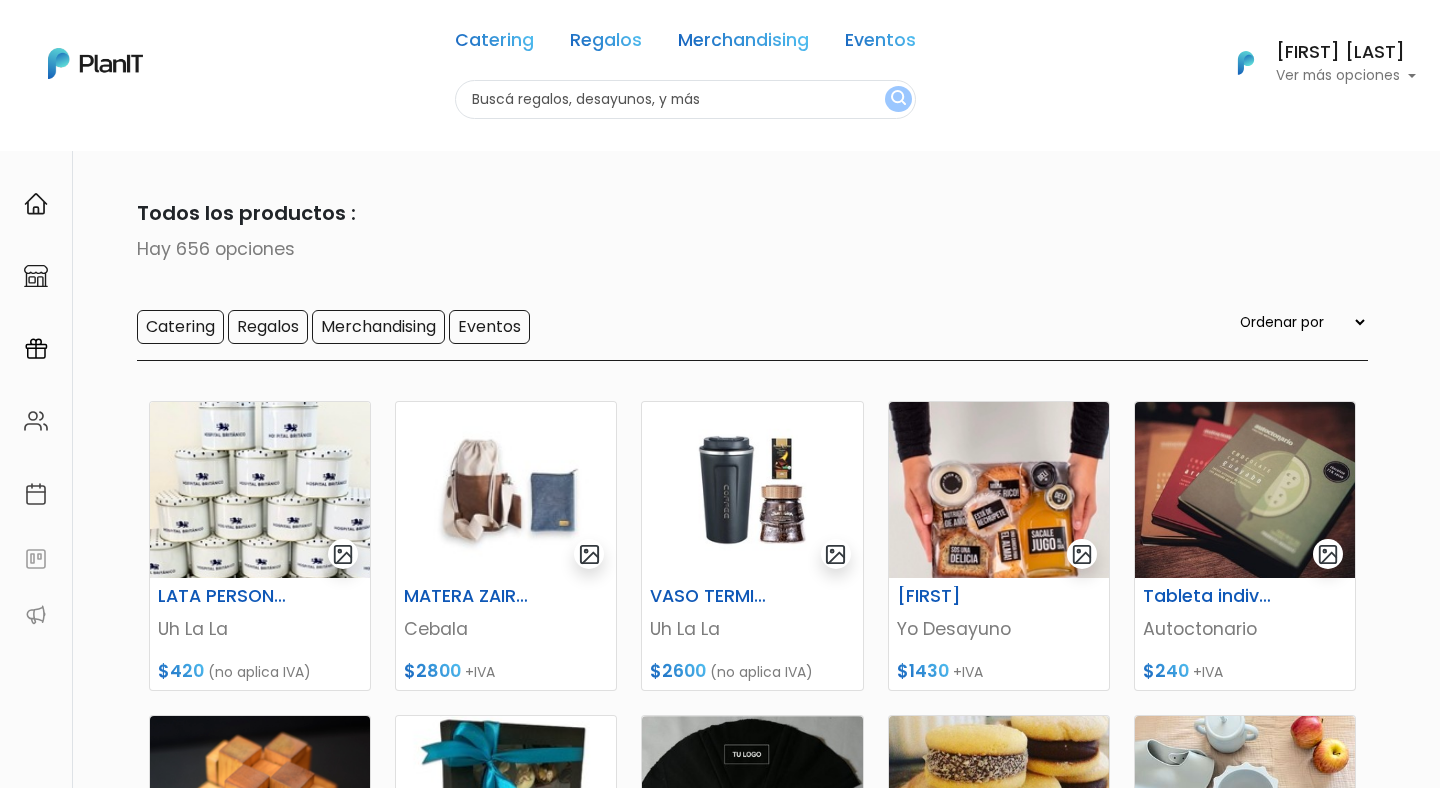 scroll, scrollTop: 0, scrollLeft: 0, axis: both 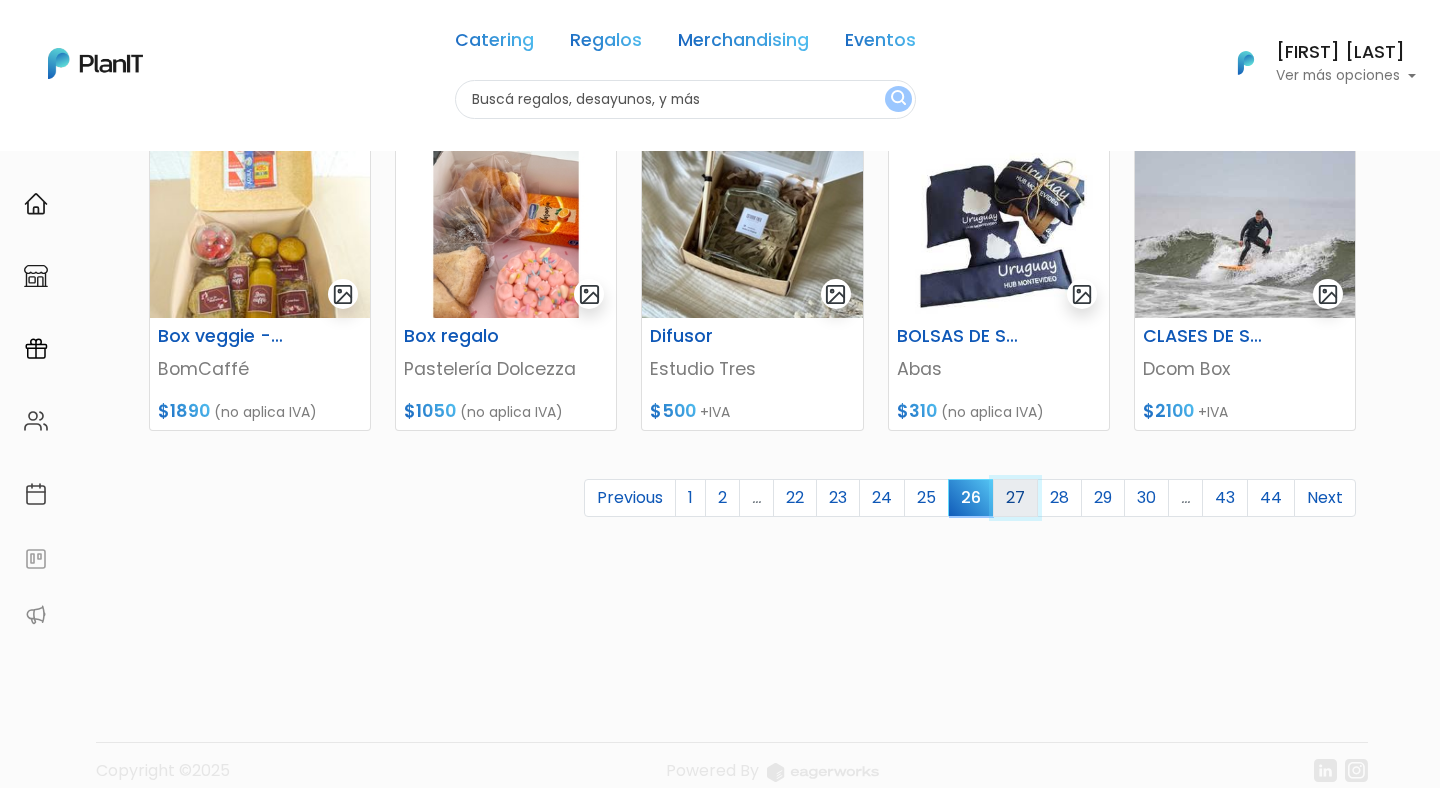 click on "27" at bounding box center [1015, 498] 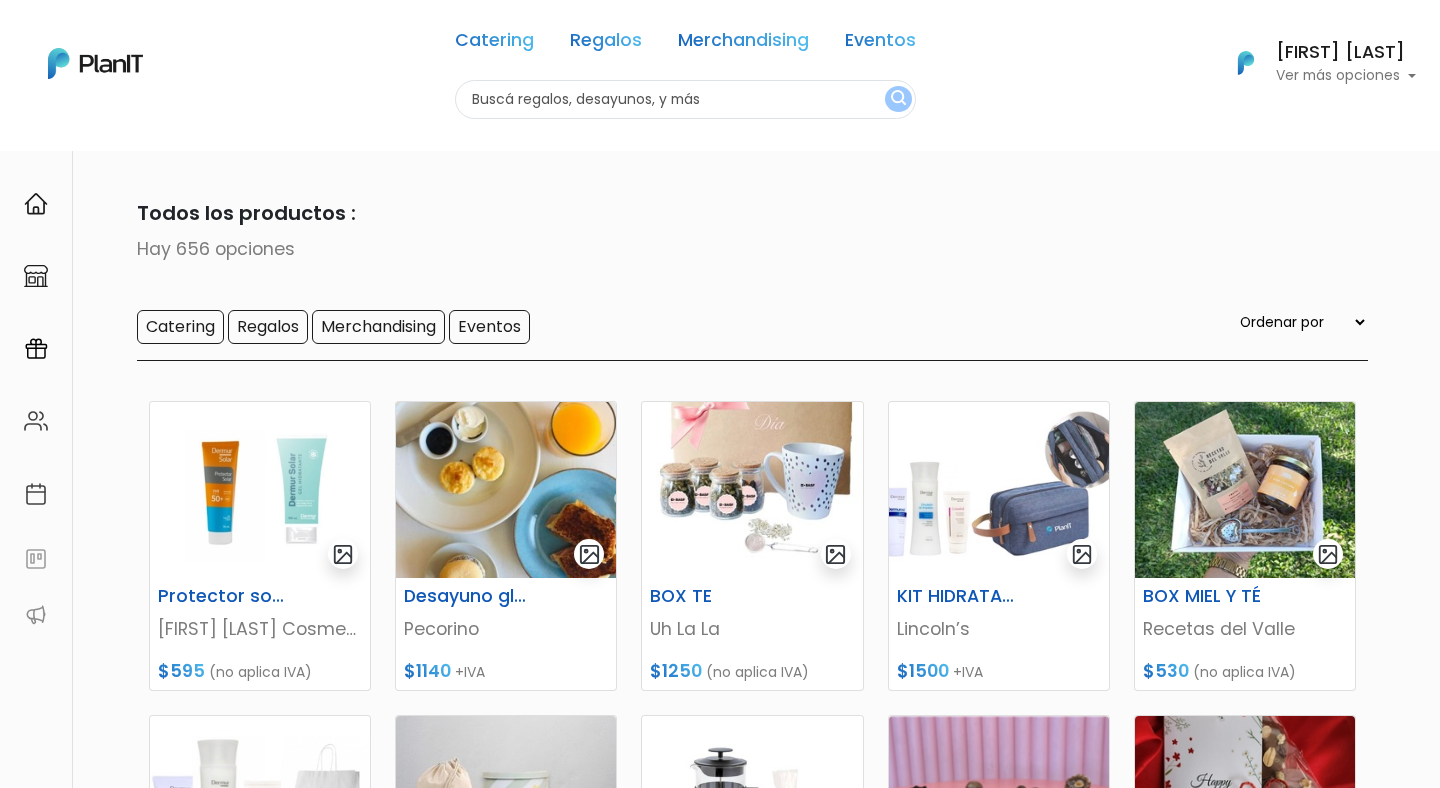 scroll, scrollTop: 0, scrollLeft: 0, axis: both 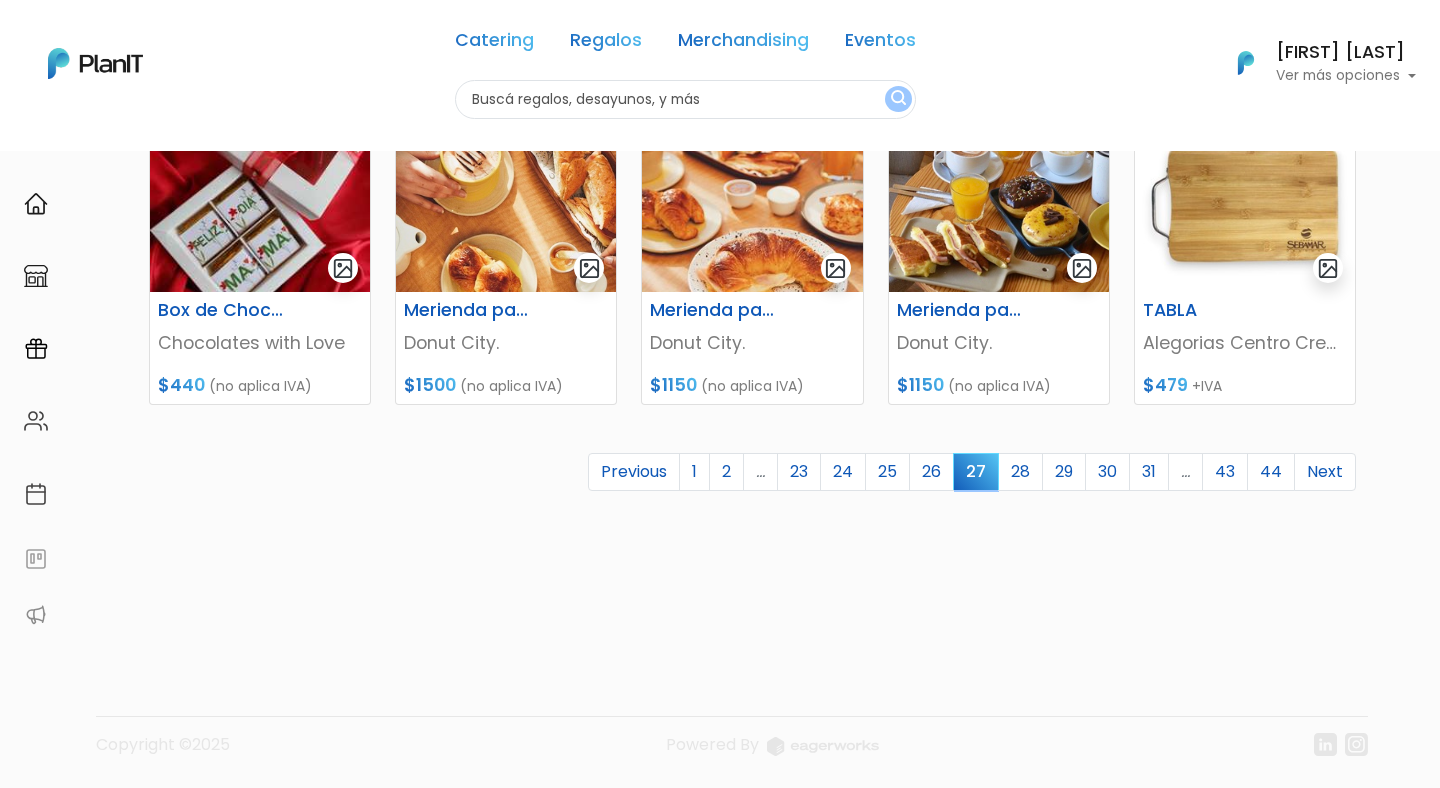 click on "Protector solar + Gel hidratante
María Alarcón Cosmetóloga Médica y Maquilladora
$595
(no aplica IVA)
Desayuno gluten free
Pecorino
$1140
+IVA
BOX TE
Uh La La
$1250
(no aplica IVA)" at bounding box center (752, 41) 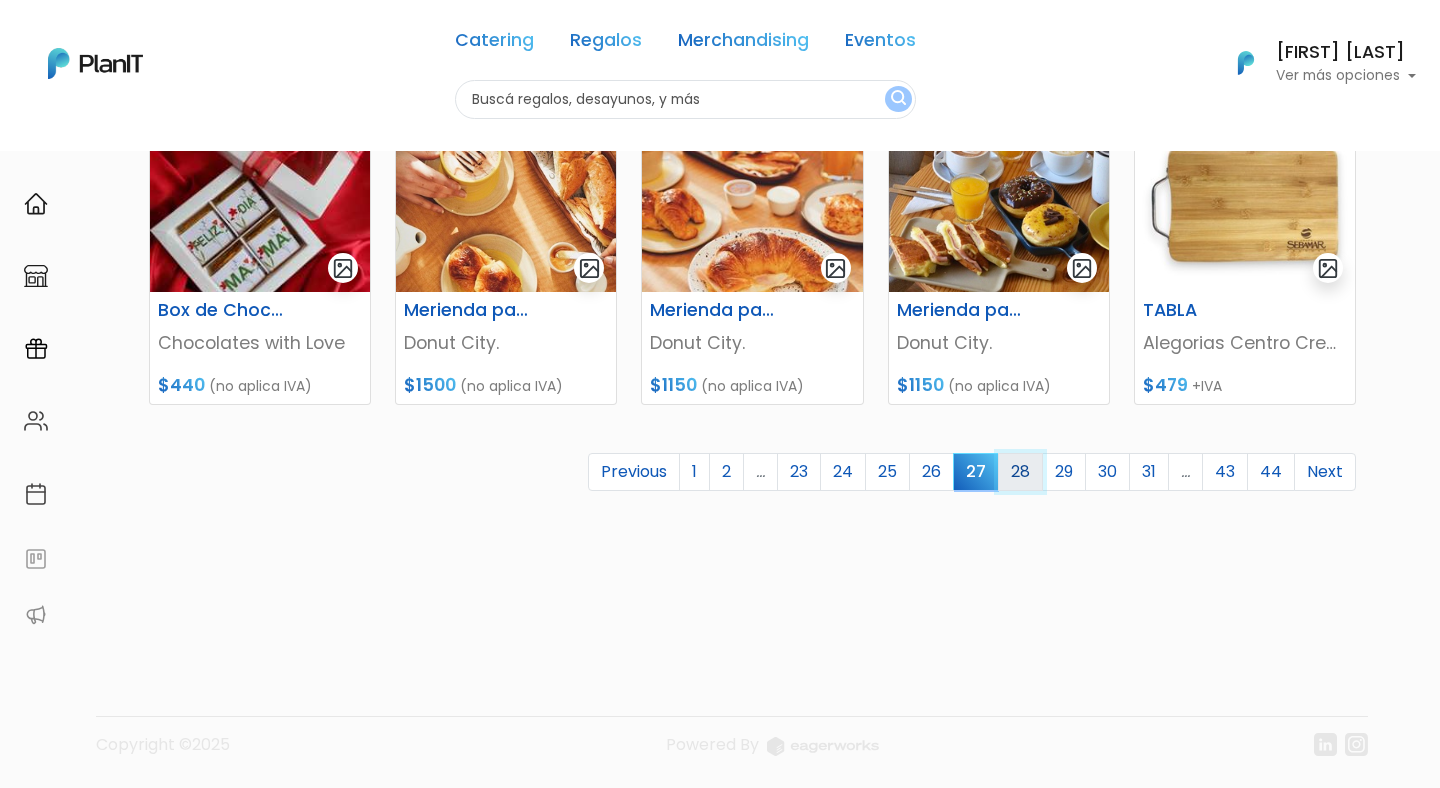 click on "28" at bounding box center [1020, 472] 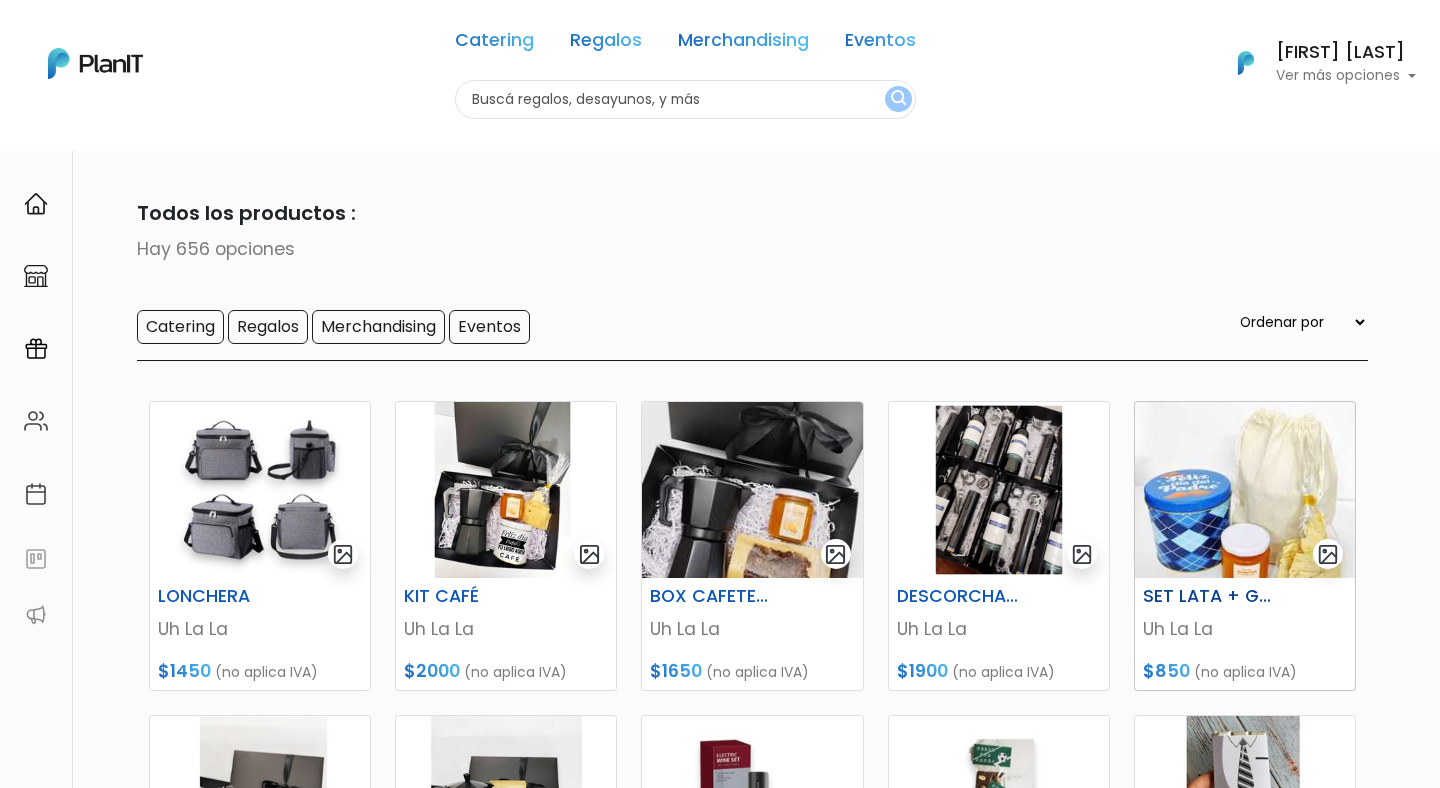 scroll, scrollTop: 94, scrollLeft: 0, axis: vertical 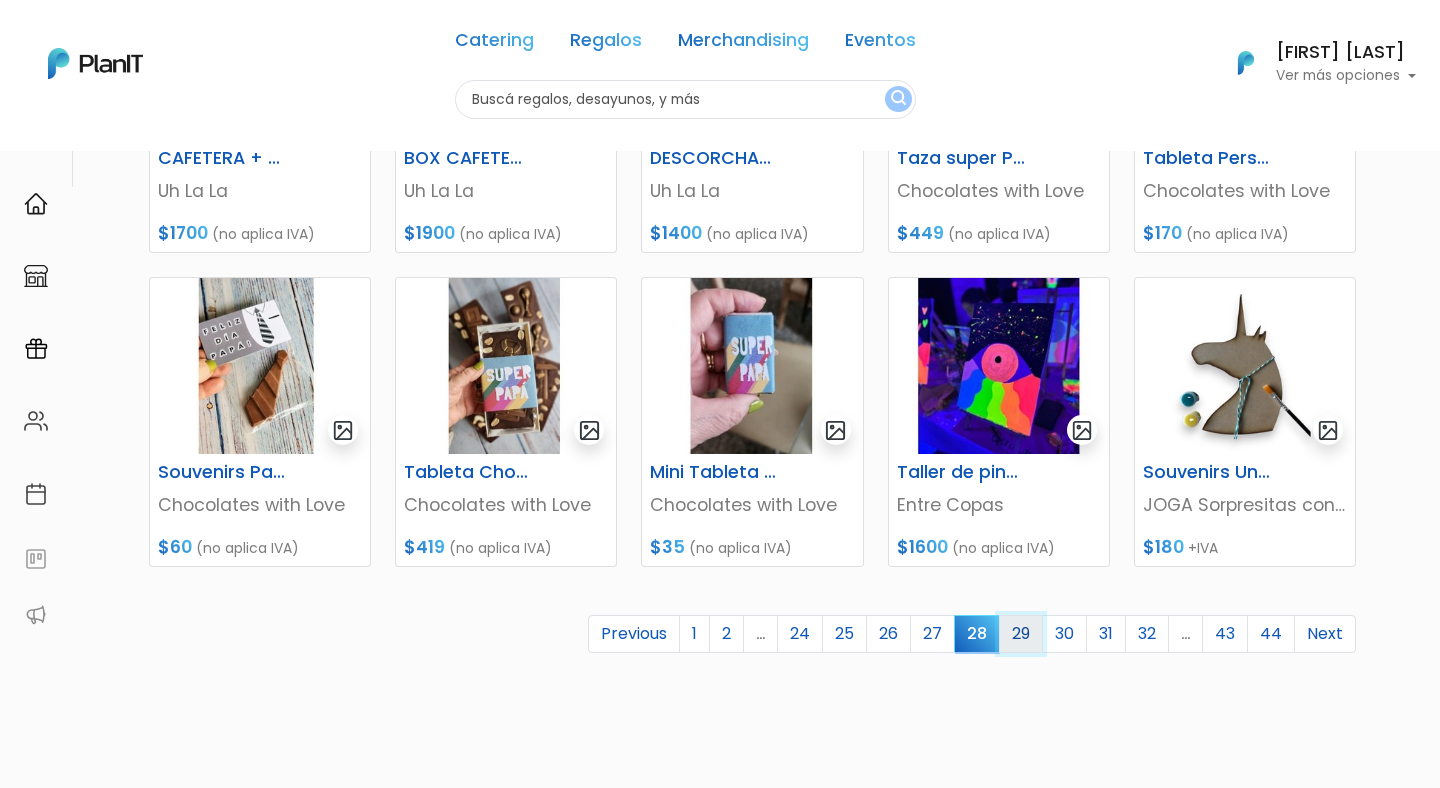 click on "29" at bounding box center [1021, 634] 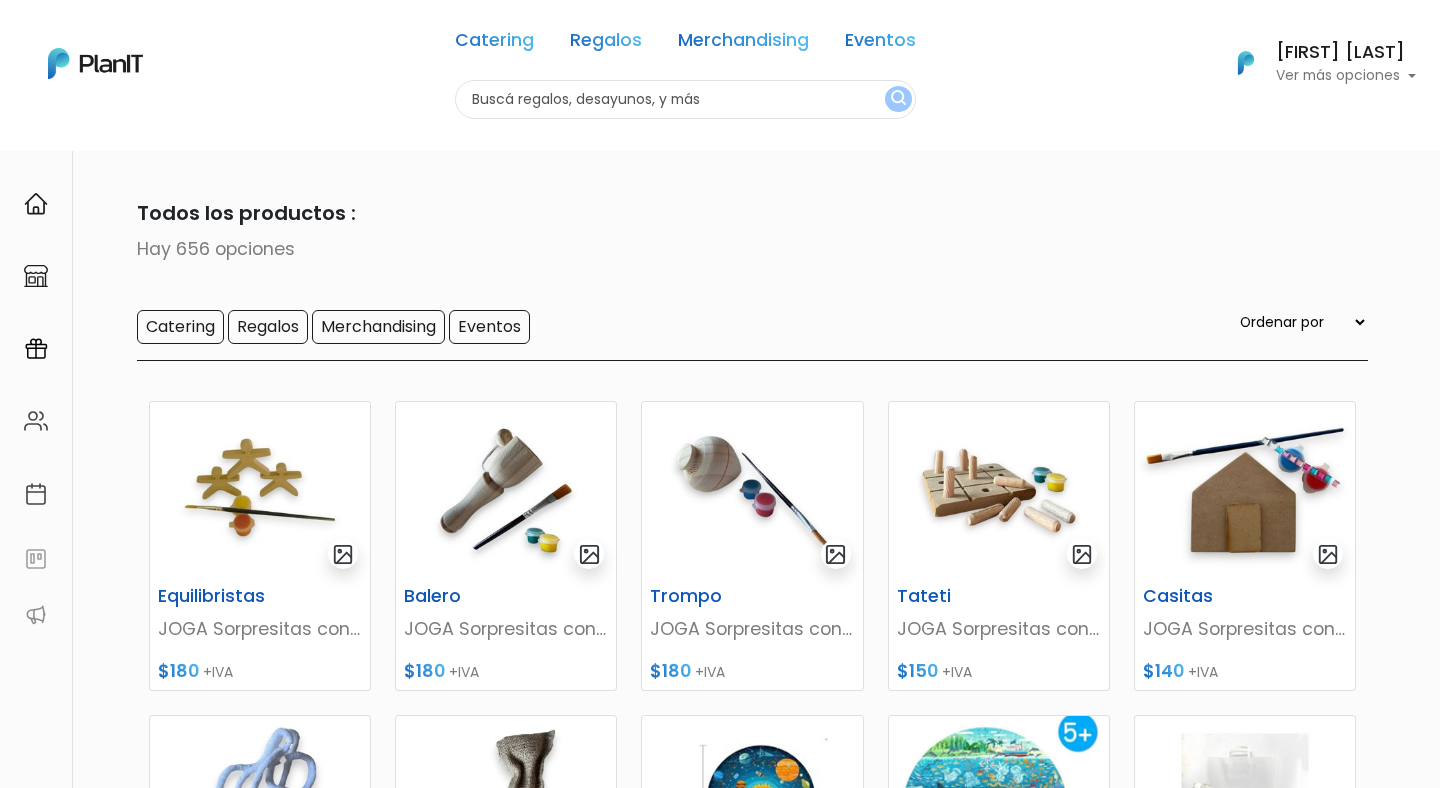 scroll, scrollTop: 162, scrollLeft: 0, axis: vertical 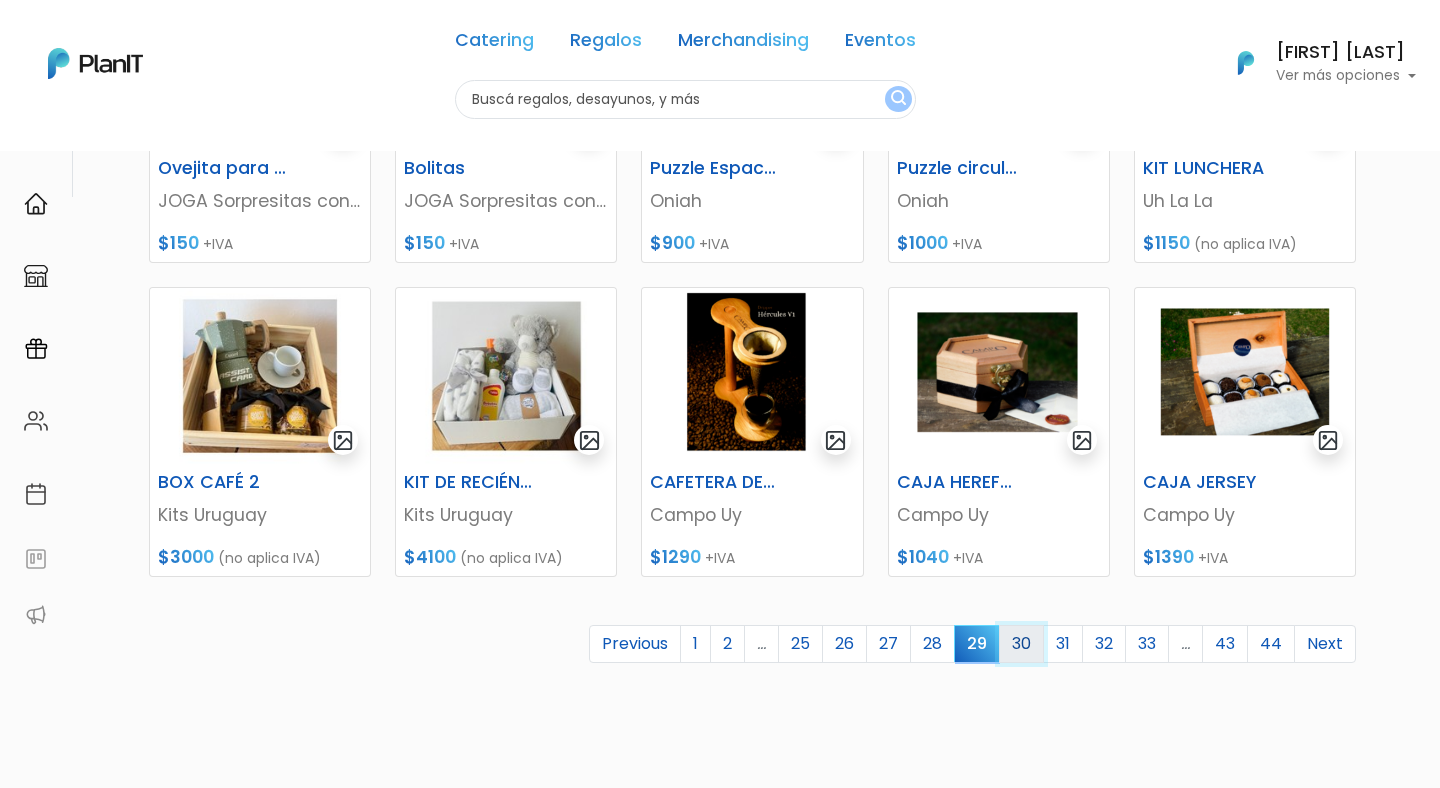 click on "30" at bounding box center [1021, 644] 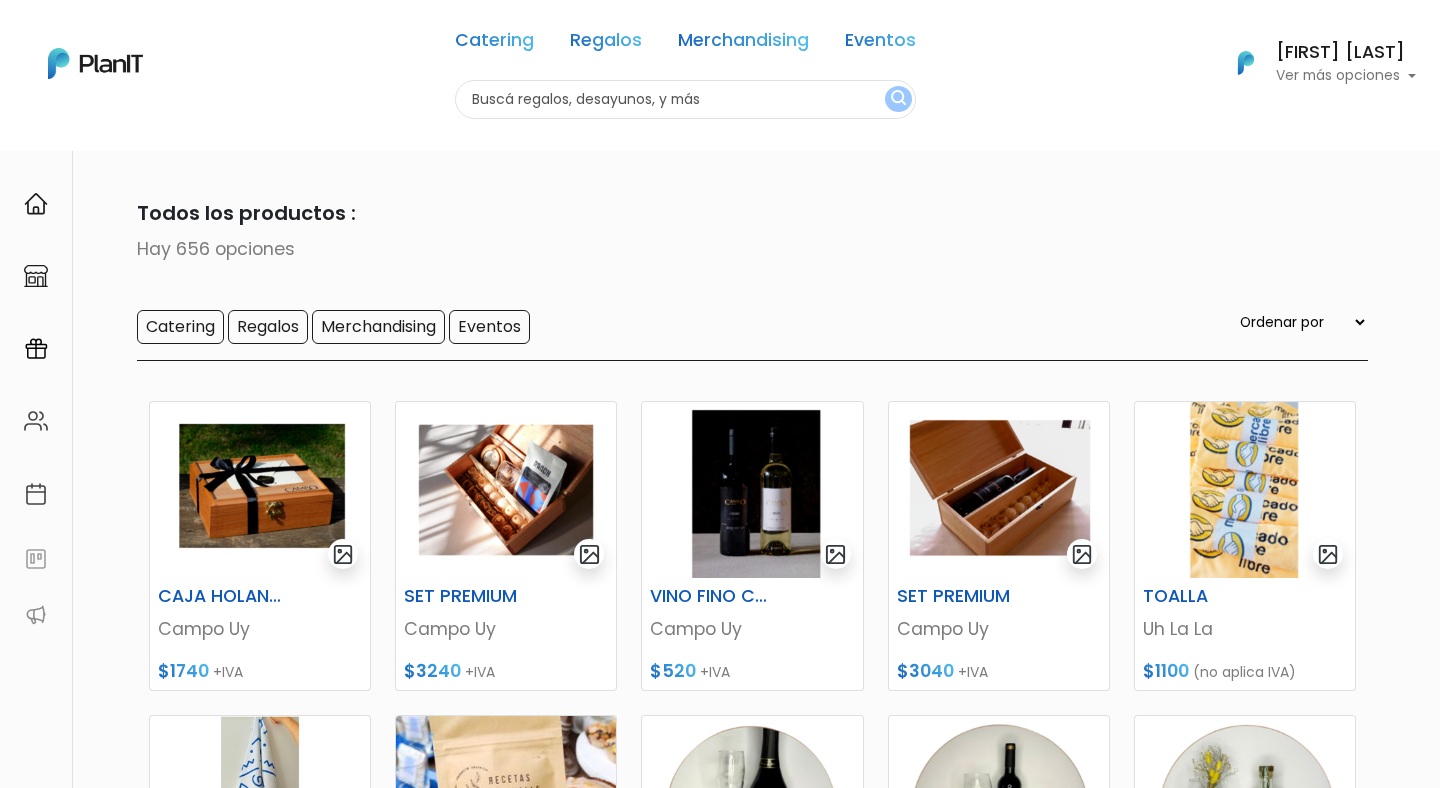 scroll, scrollTop: 0, scrollLeft: 0, axis: both 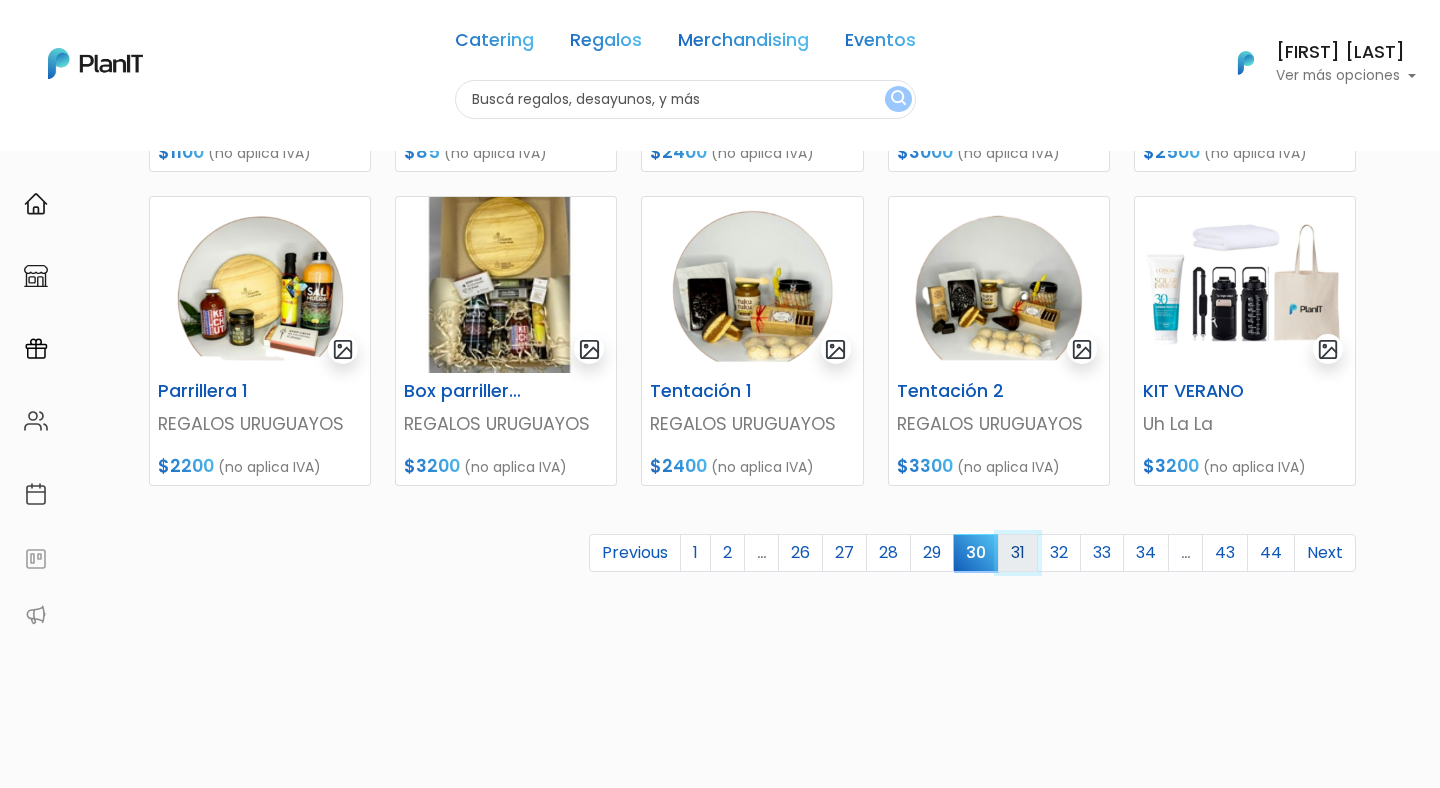 click on "31" at bounding box center [1018, 553] 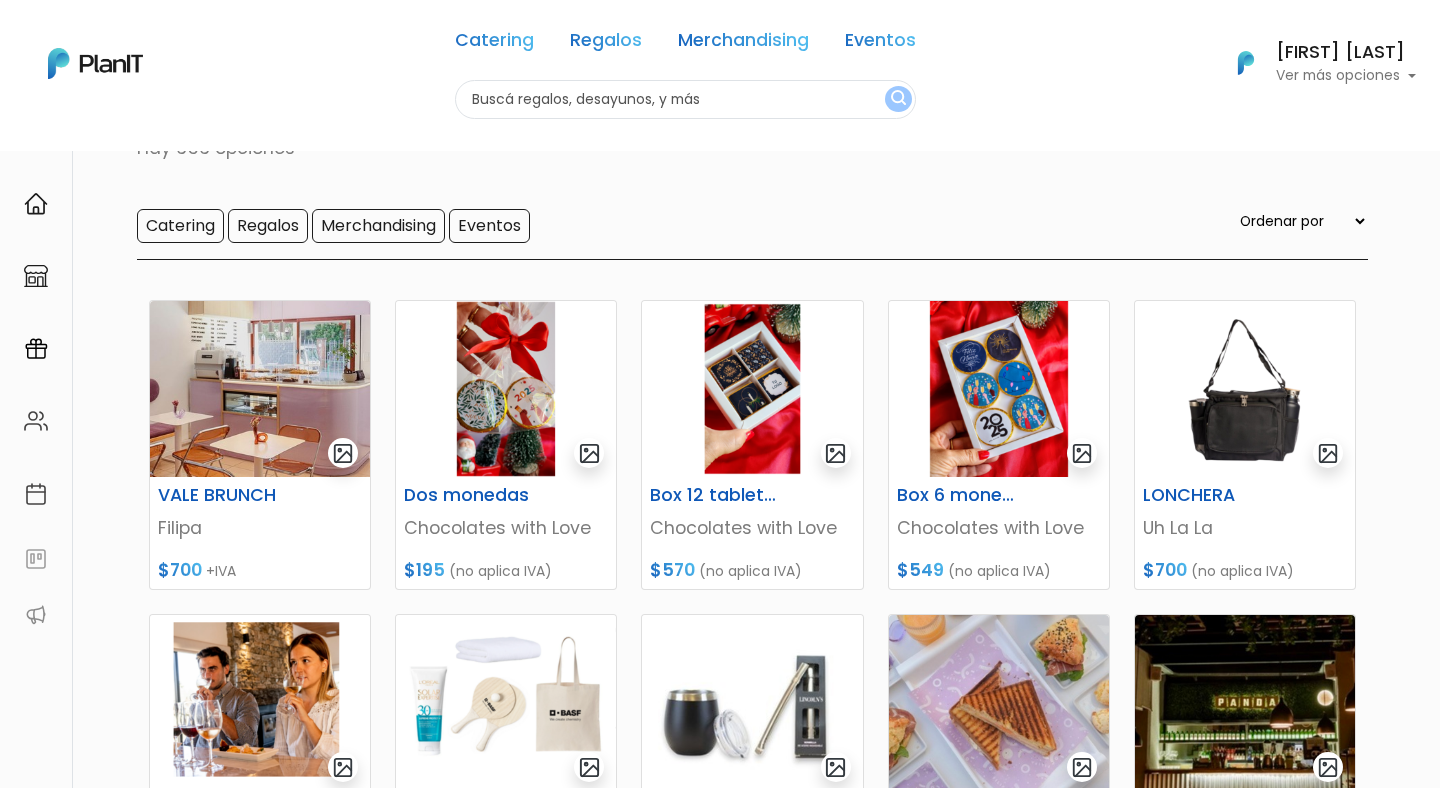scroll, scrollTop: 255, scrollLeft: 0, axis: vertical 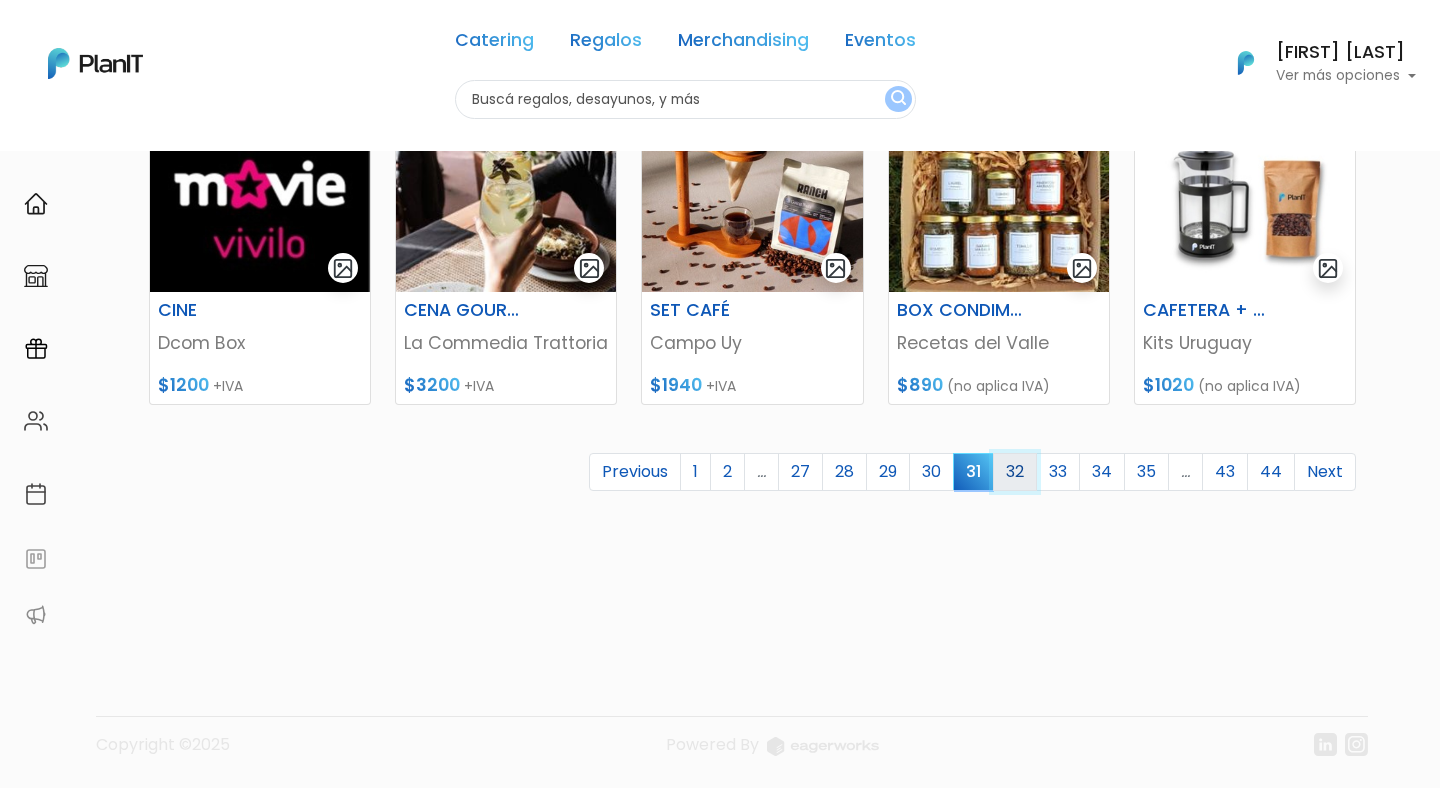 click on "32" at bounding box center (1015, 472) 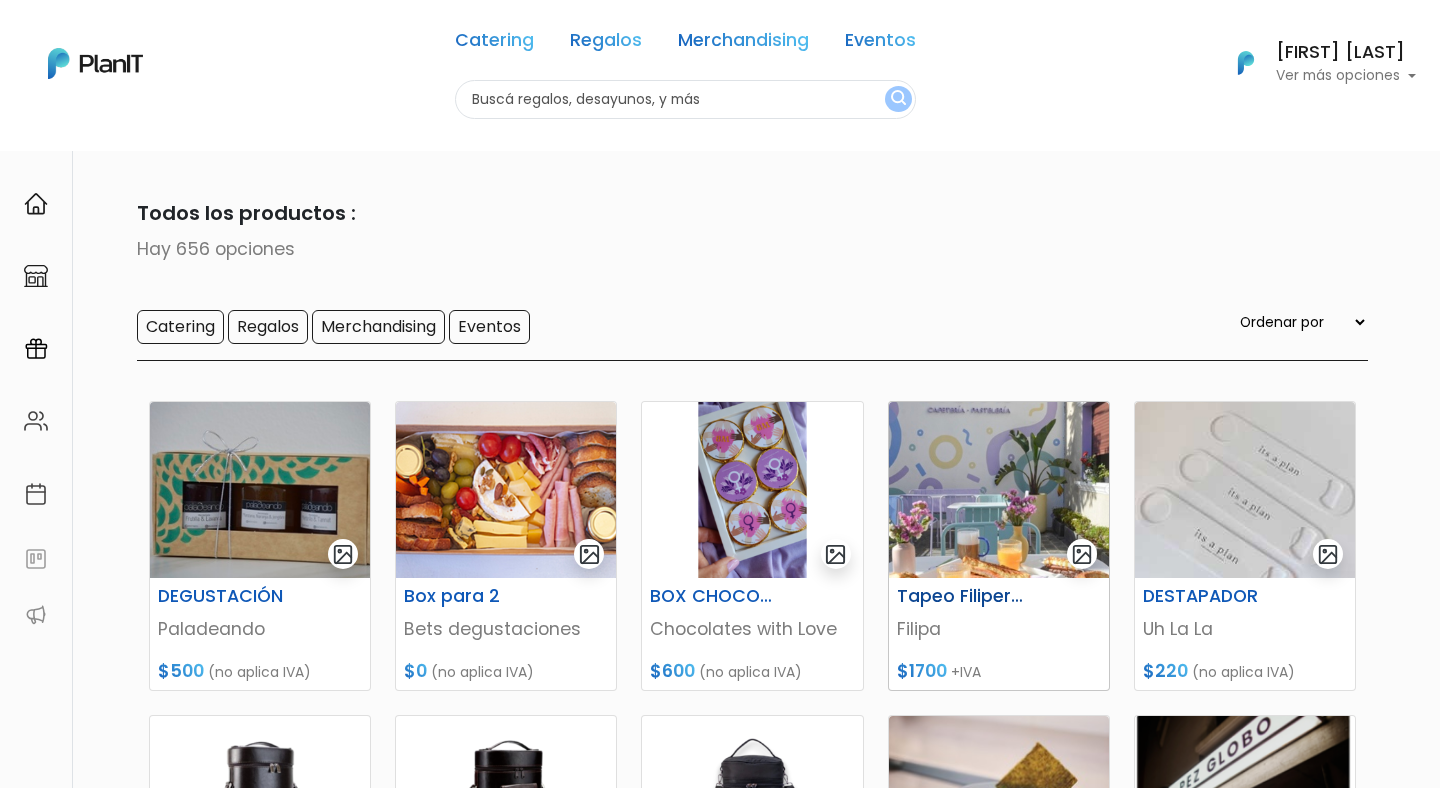 scroll, scrollTop: 98, scrollLeft: 0, axis: vertical 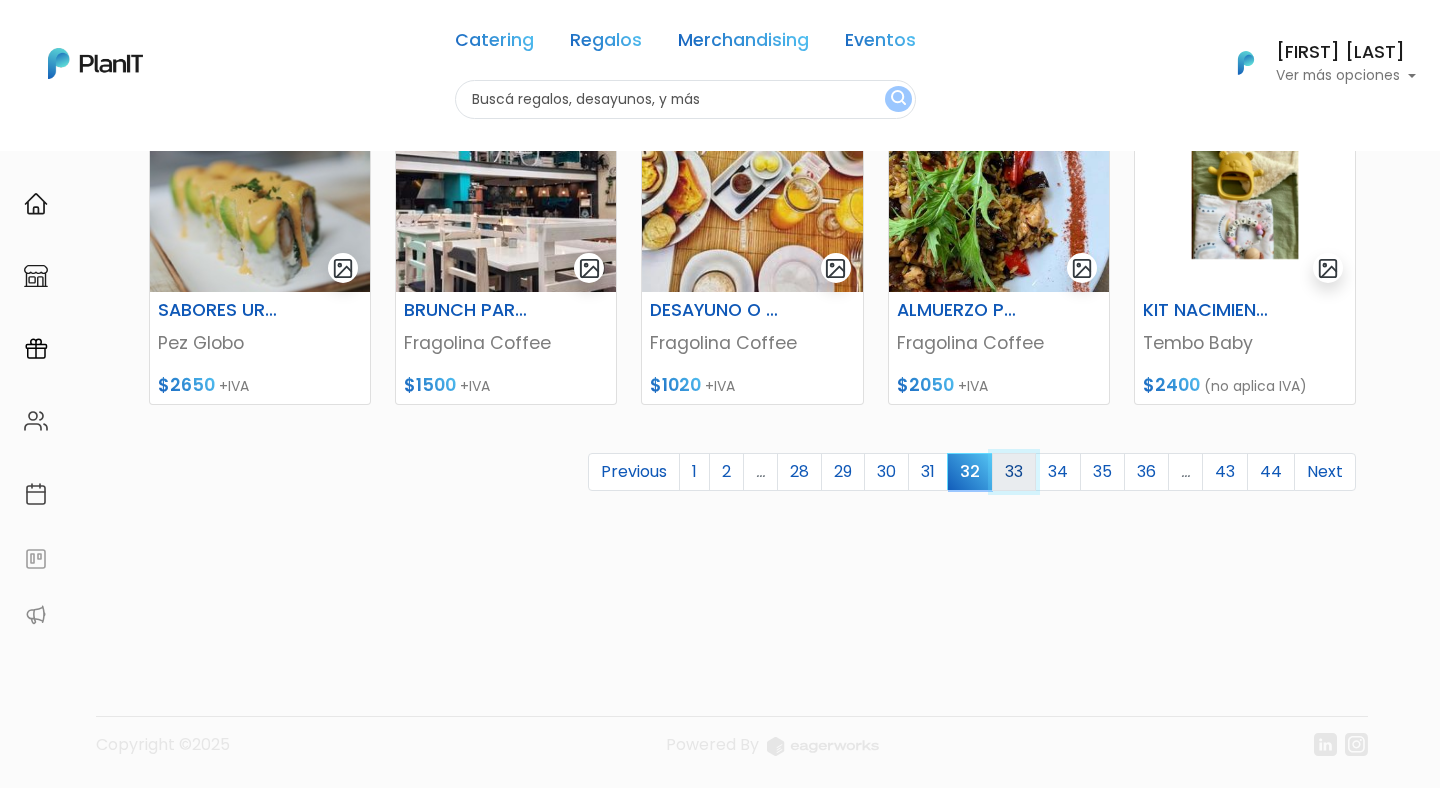click on "33" at bounding box center (1014, 472) 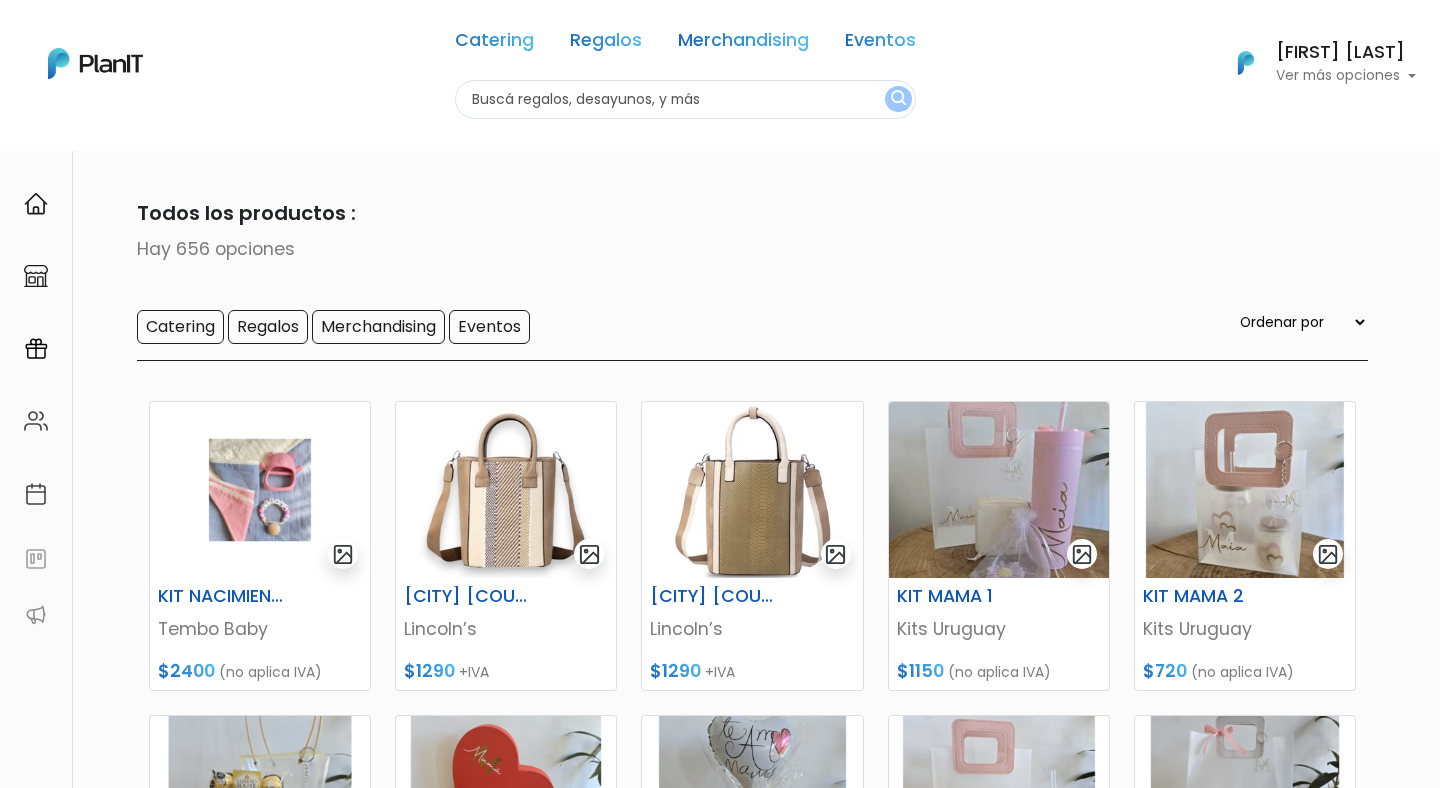 scroll, scrollTop: 270, scrollLeft: 0, axis: vertical 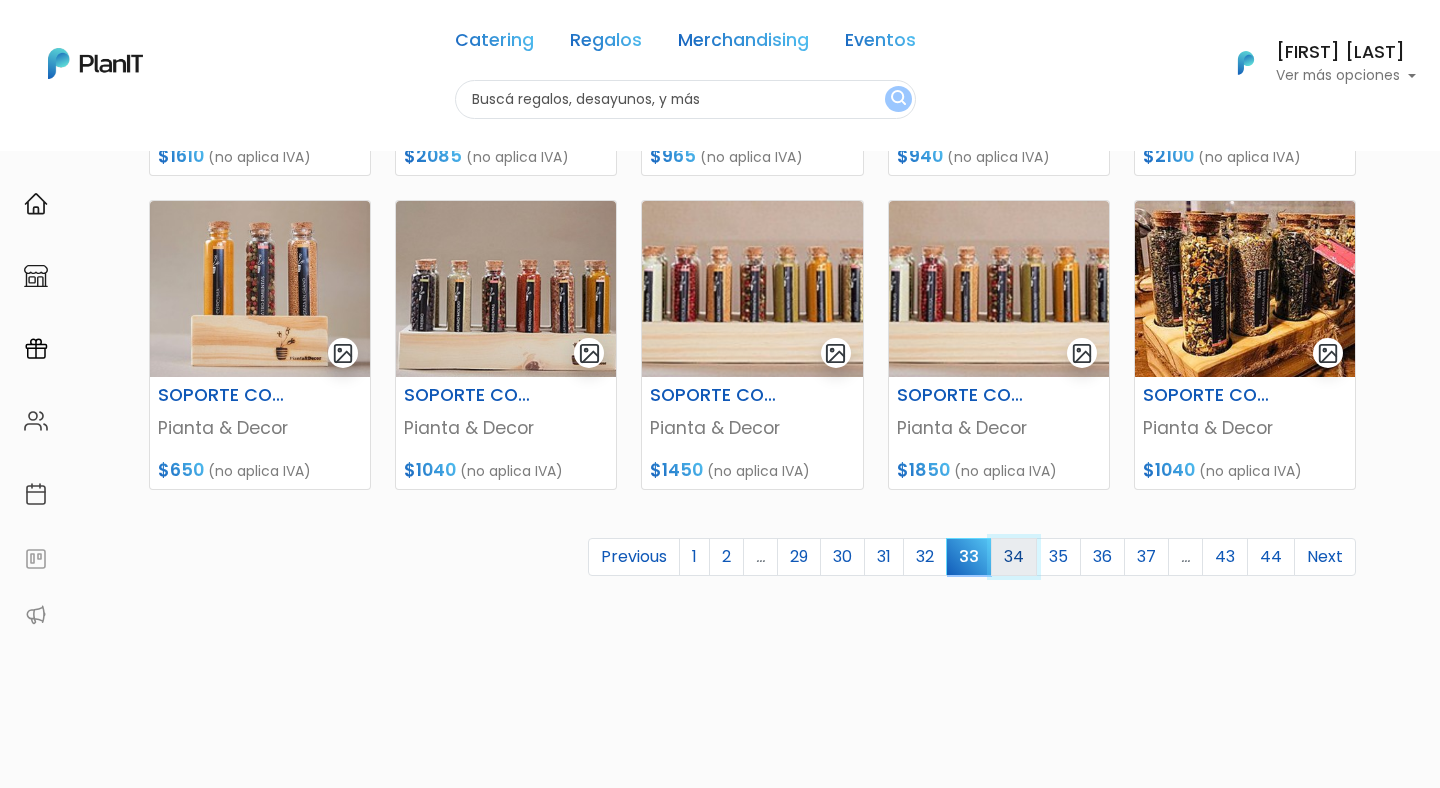 click on "34" at bounding box center (1014, 557) 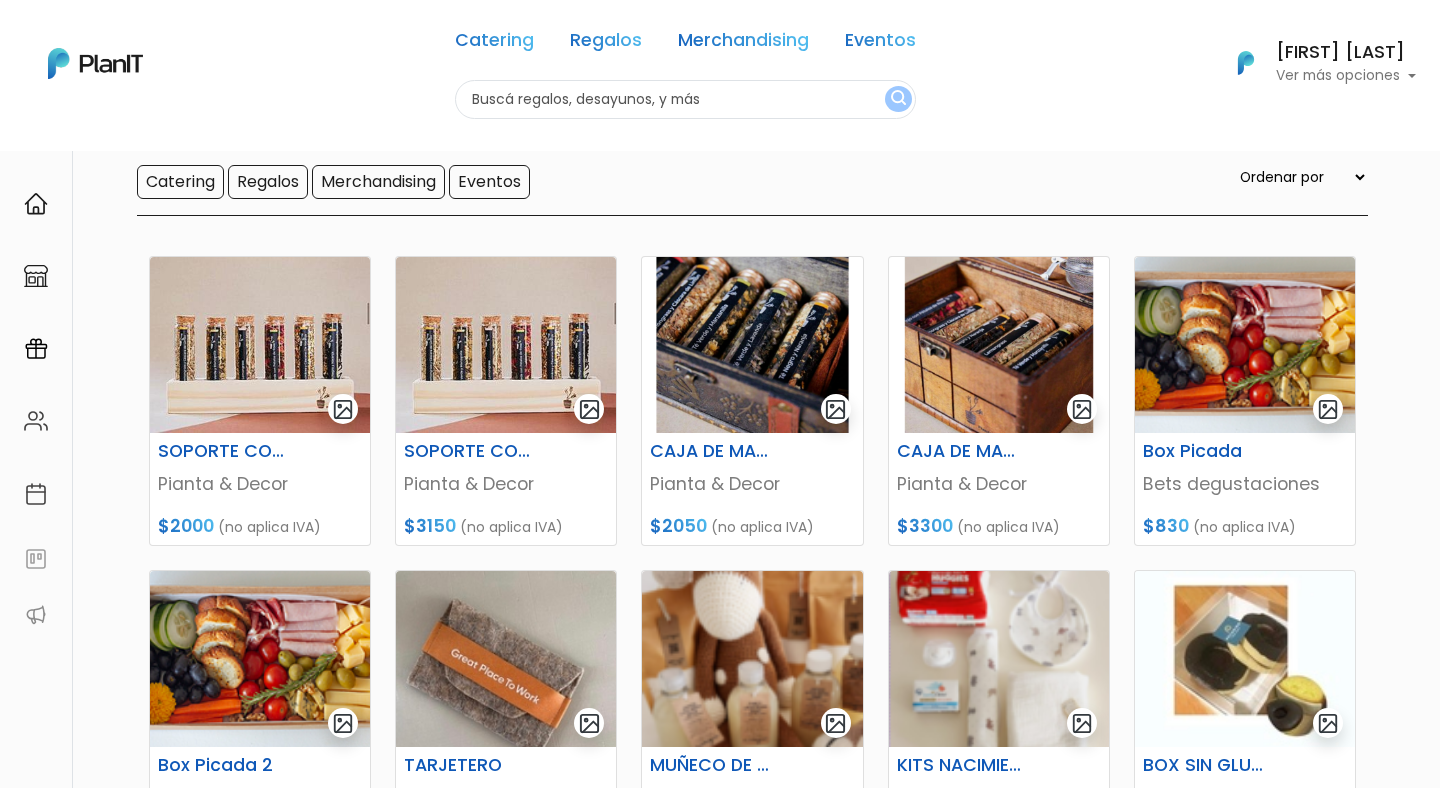 scroll, scrollTop: 234, scrollLeft: 0, axis: vertical 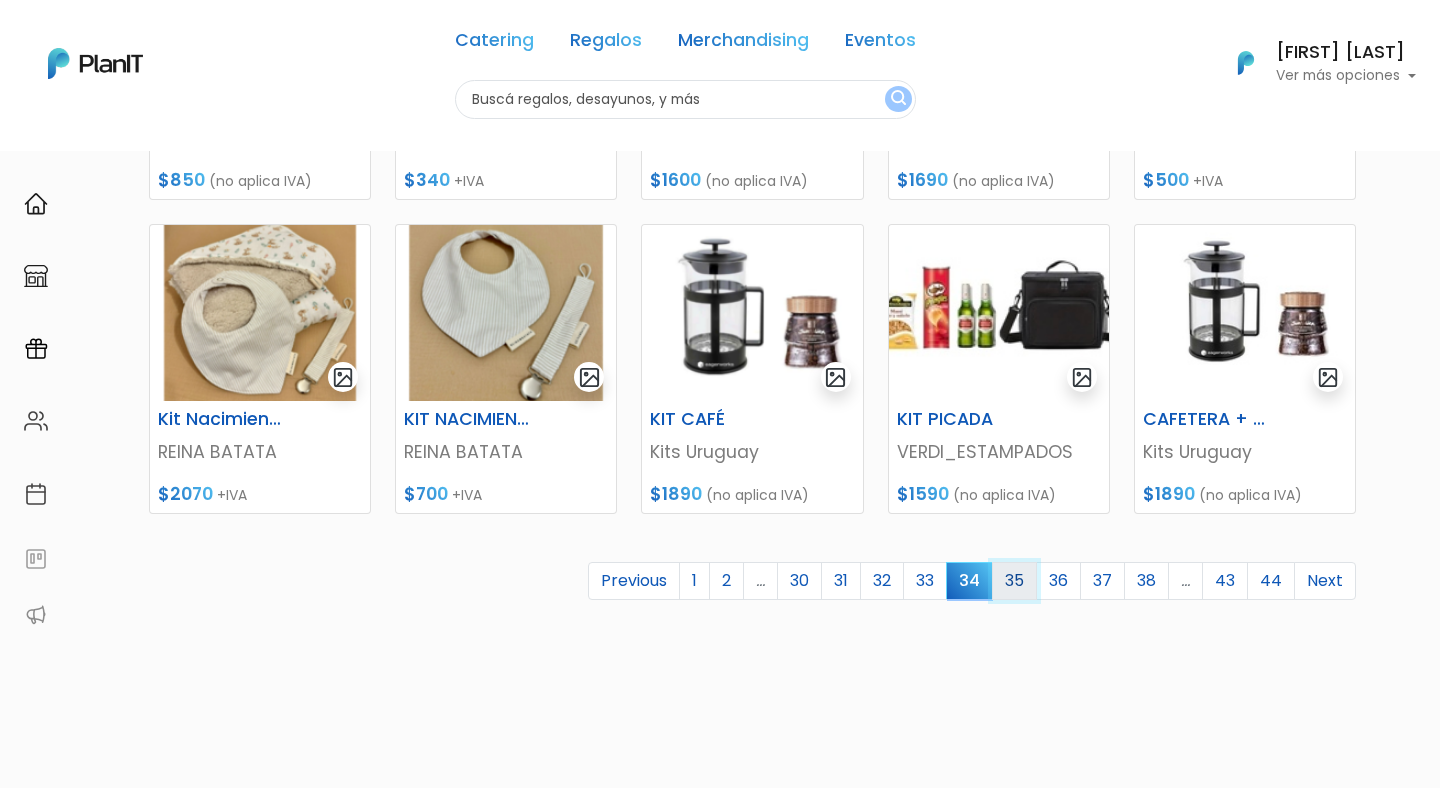 click on "35" at bounding box center (1014, 581) 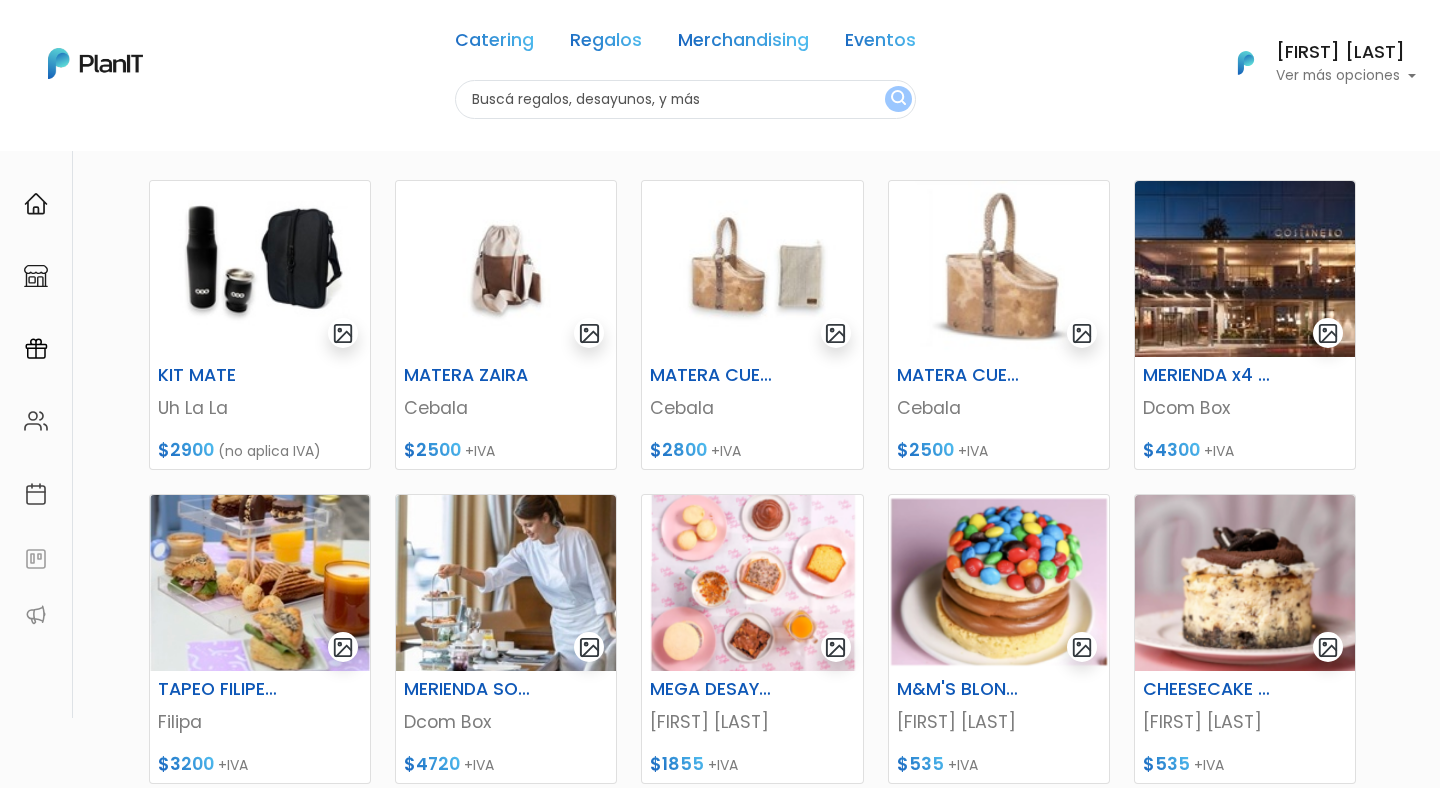 scroll, scrollTop: 331, scrollLeft: 0, axis: vertical 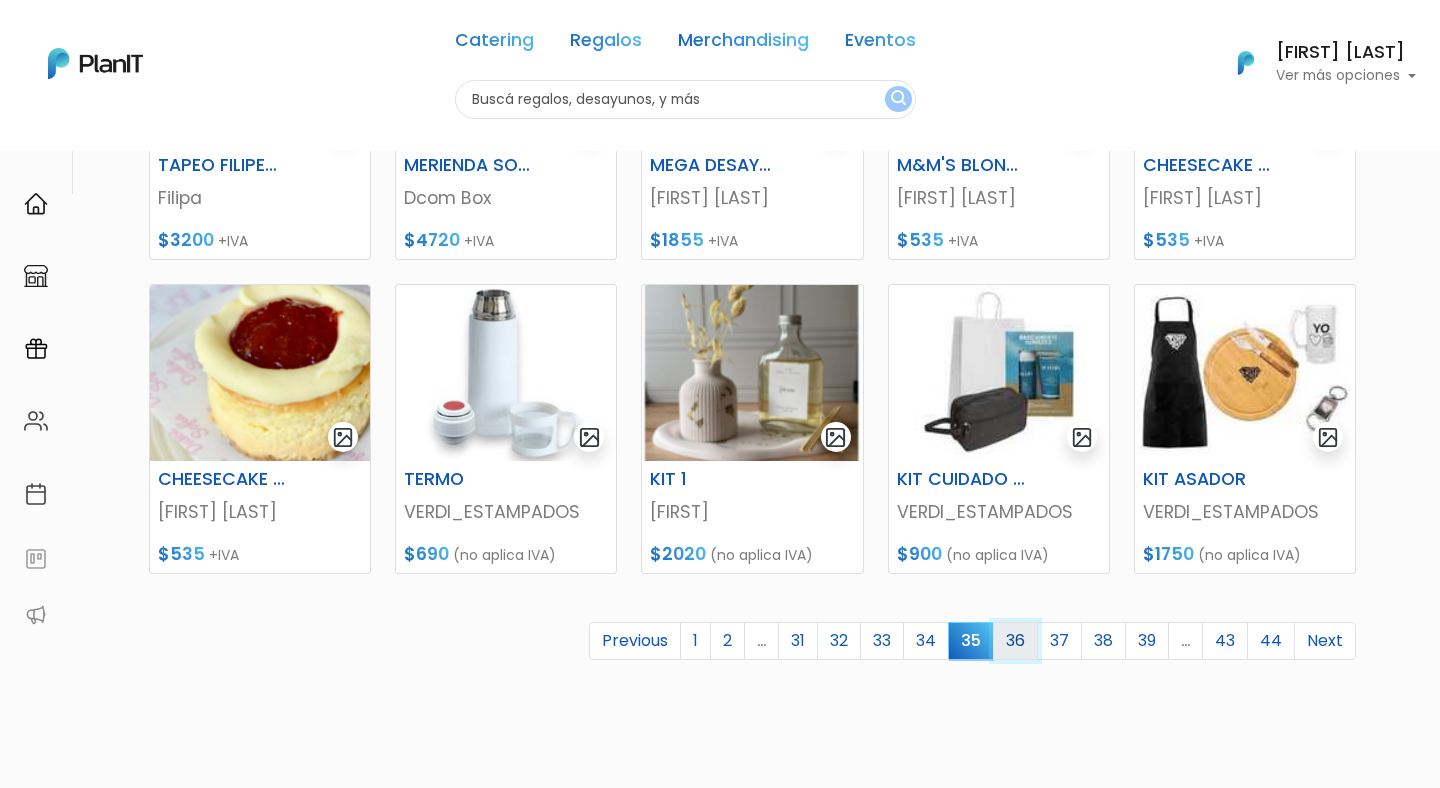 click on "36" at bounding box center [1015, 641] 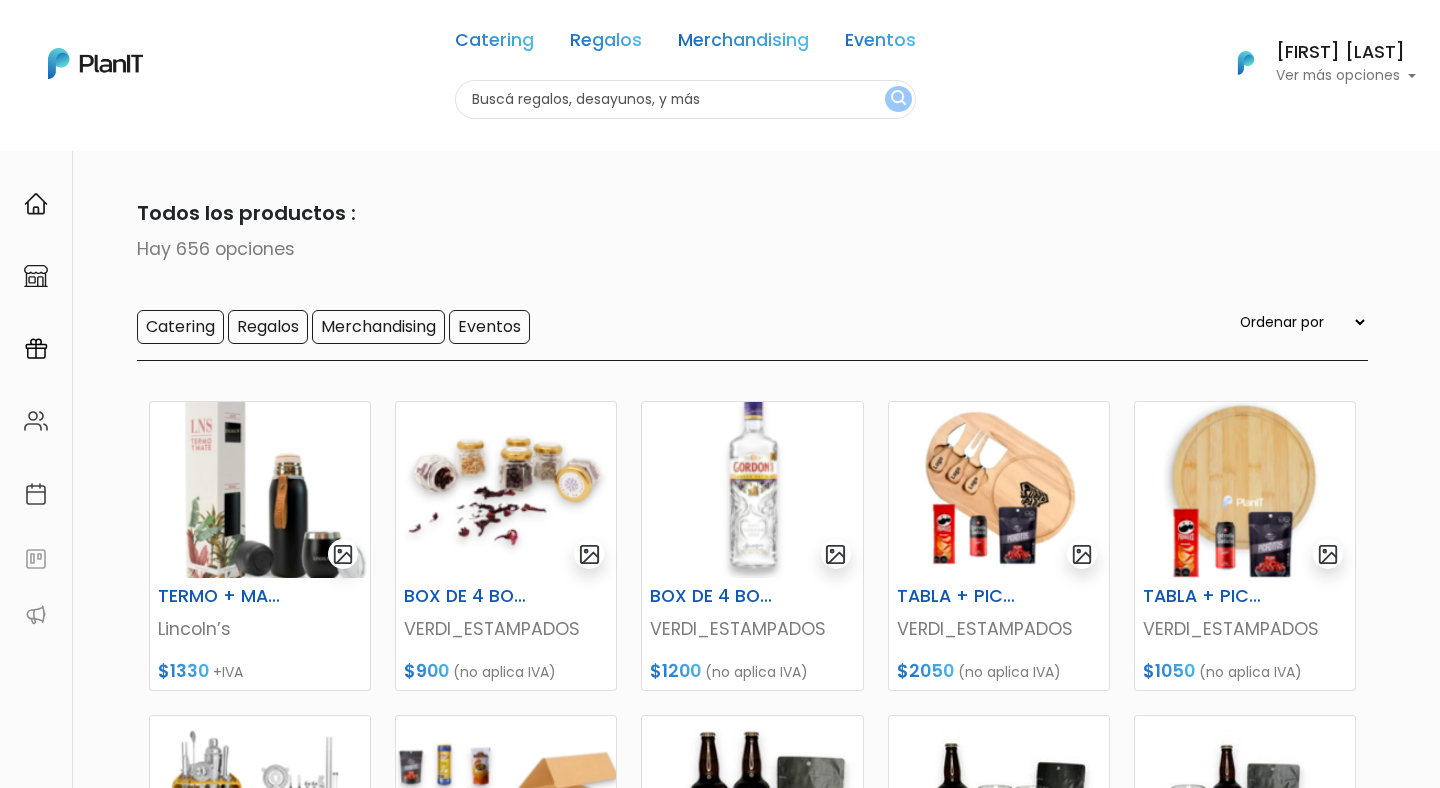 scroll, scrollTop: 0, scrollLeft: 0, axis: both 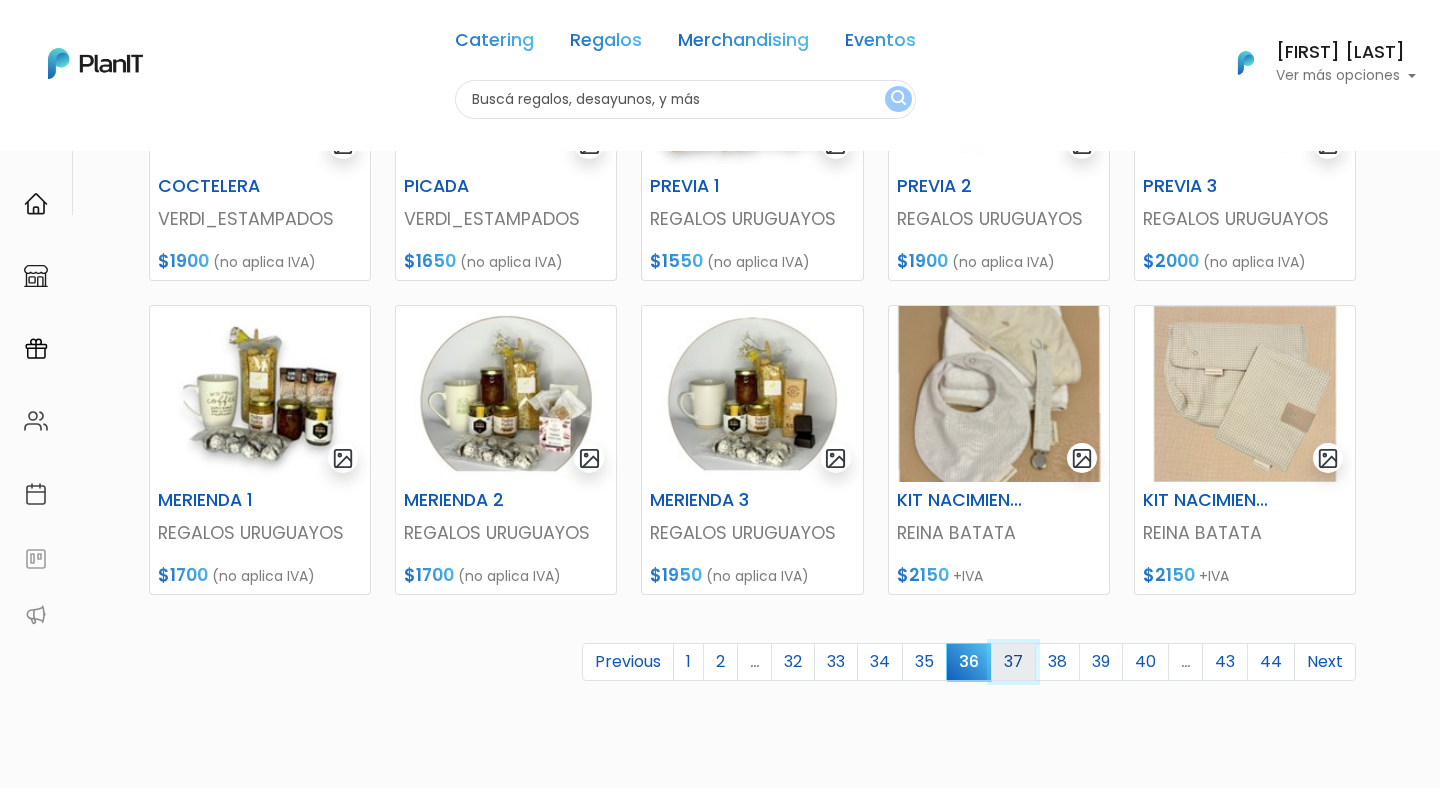 click on "37" at bounding box center (1013, 662) 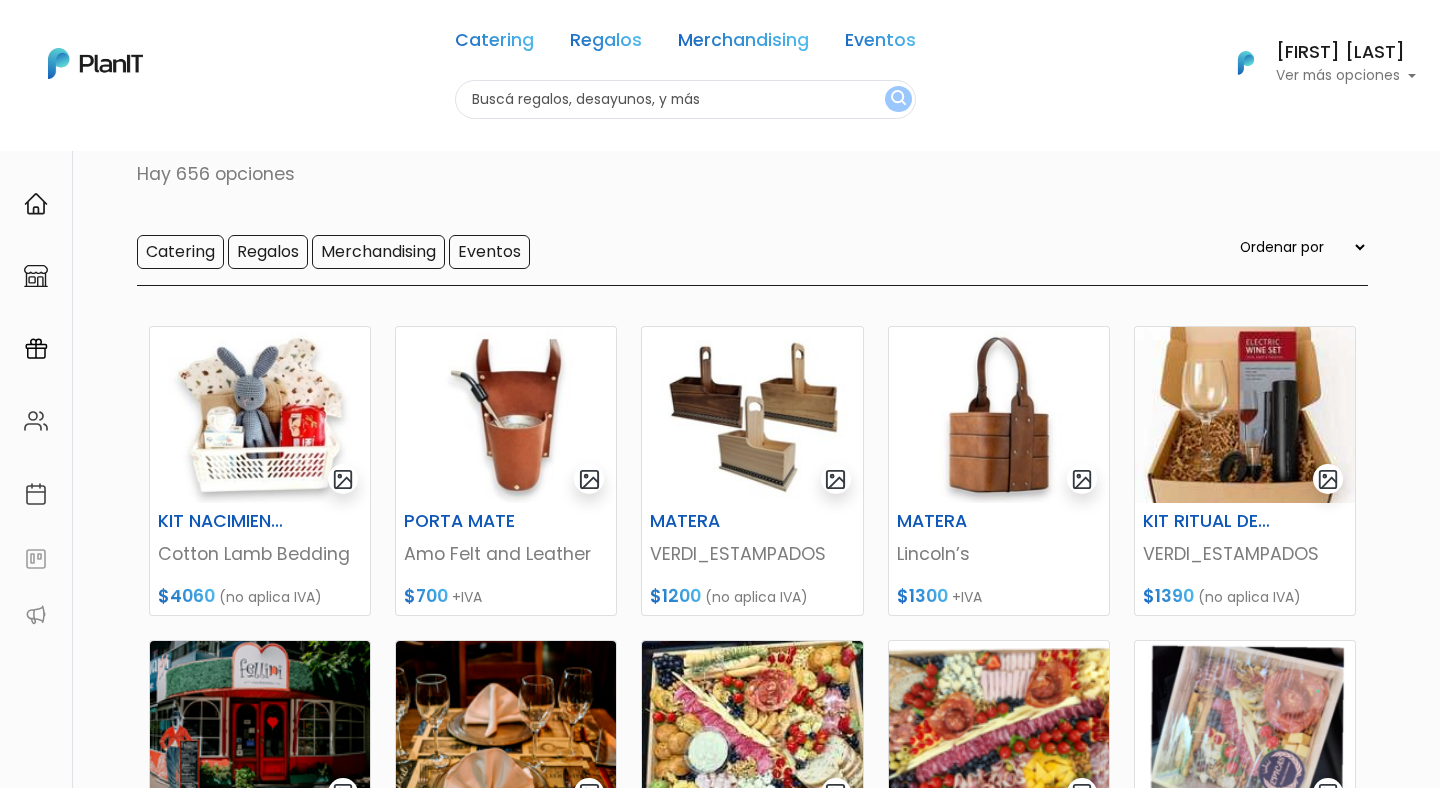 scroll, scrollTop: 141, scrollLeft: 0, axis: vertical 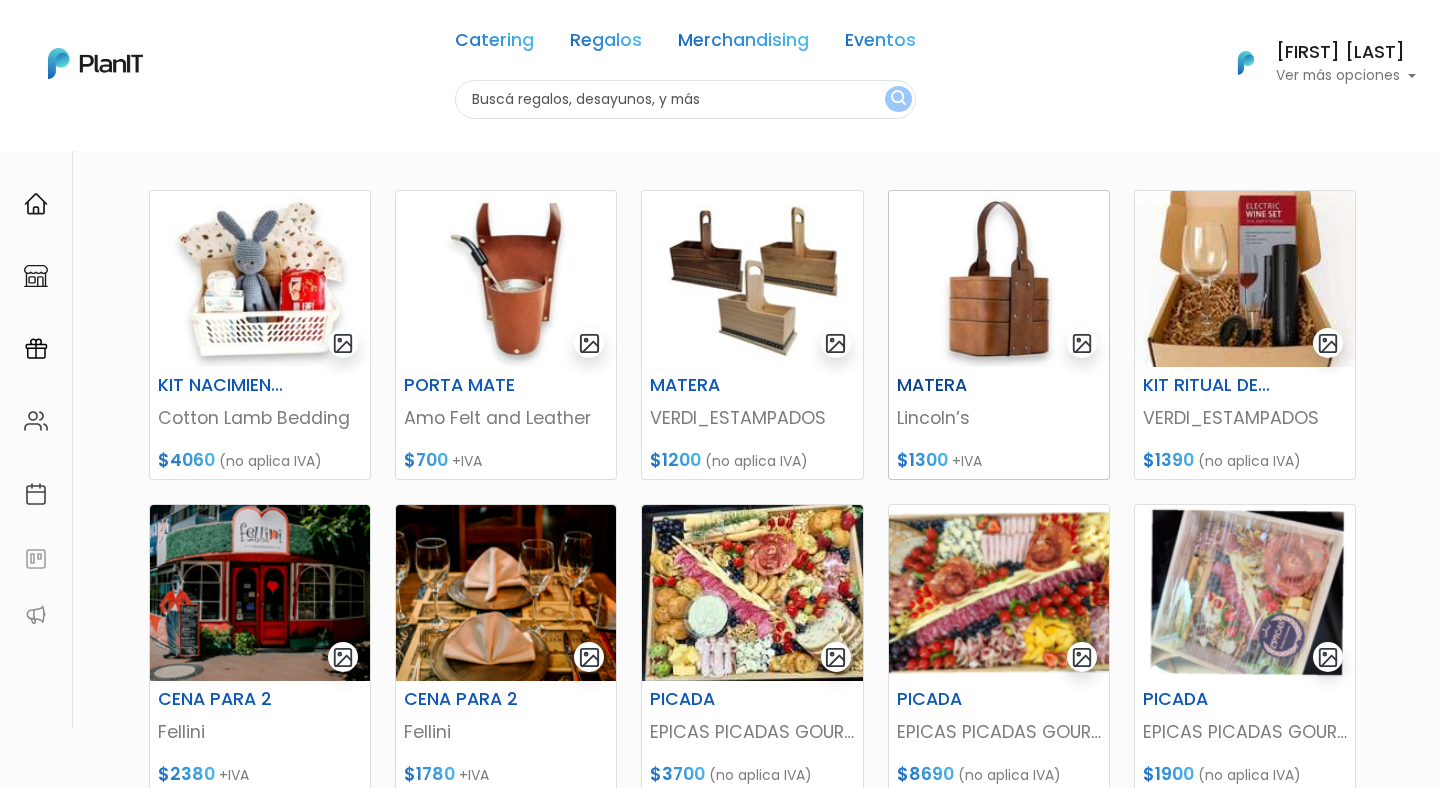 click at bounding box center [999, 279] 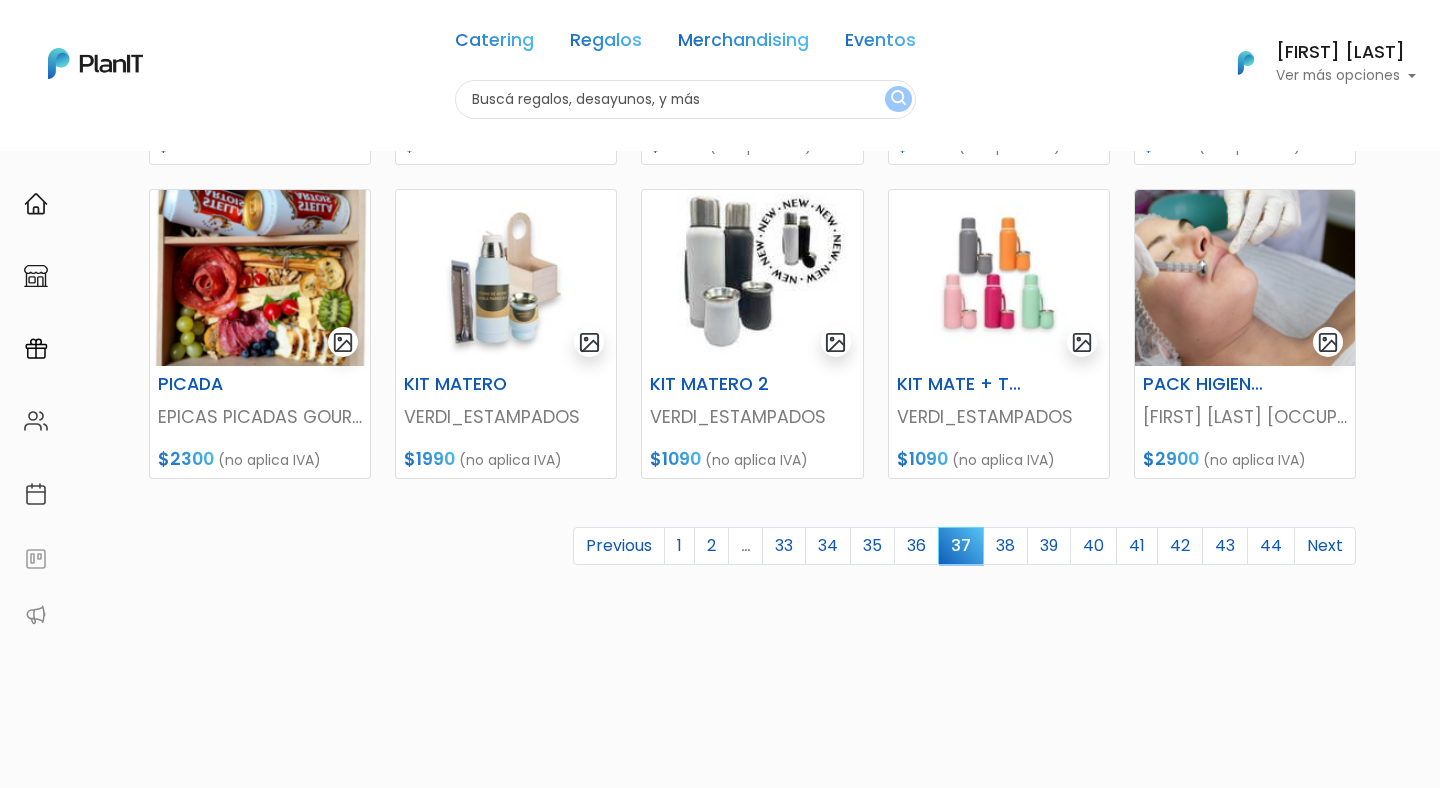 scroll, scrollTop: 867, scrollLeft: 0, axis: vertical 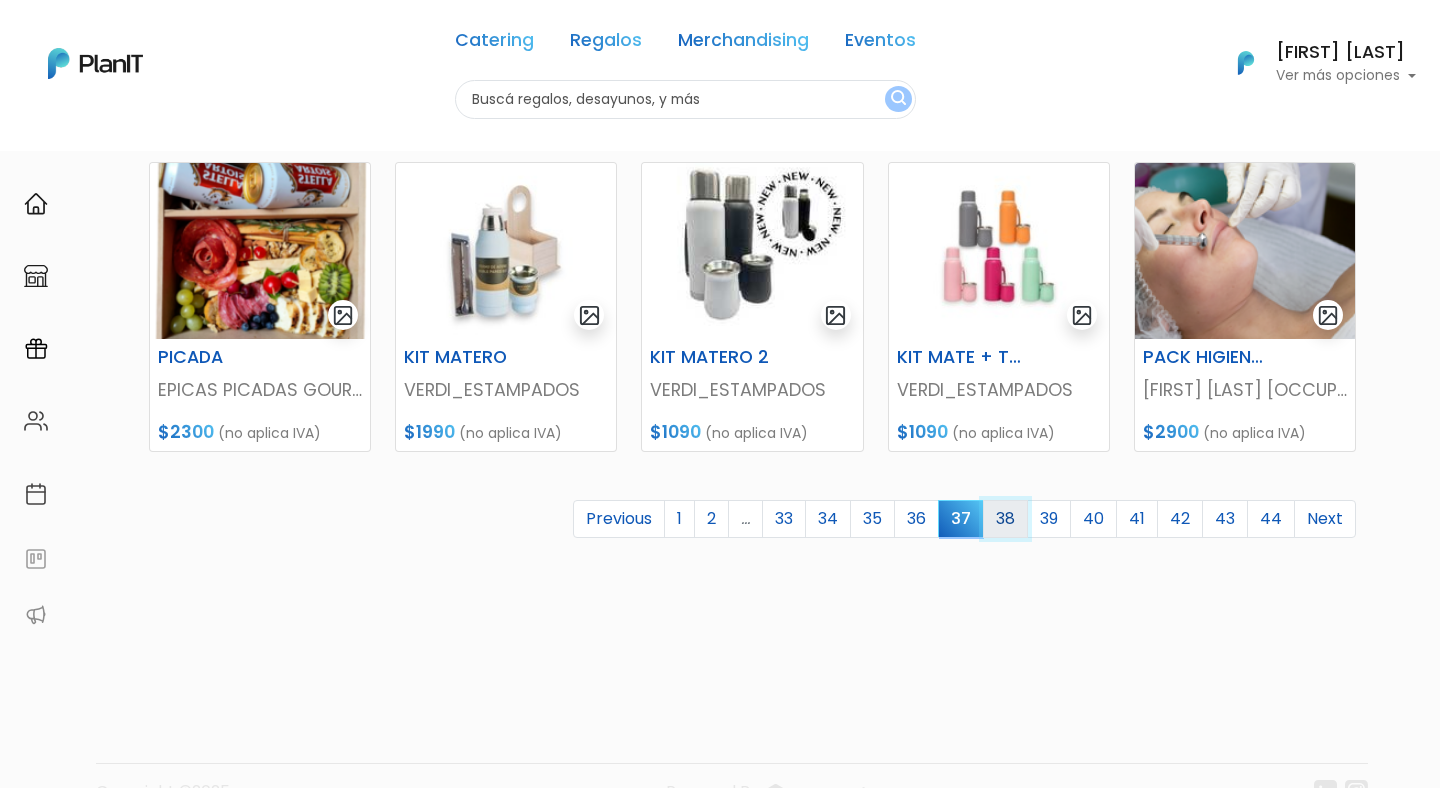 click on "38" at bounding box center (1005, 519) 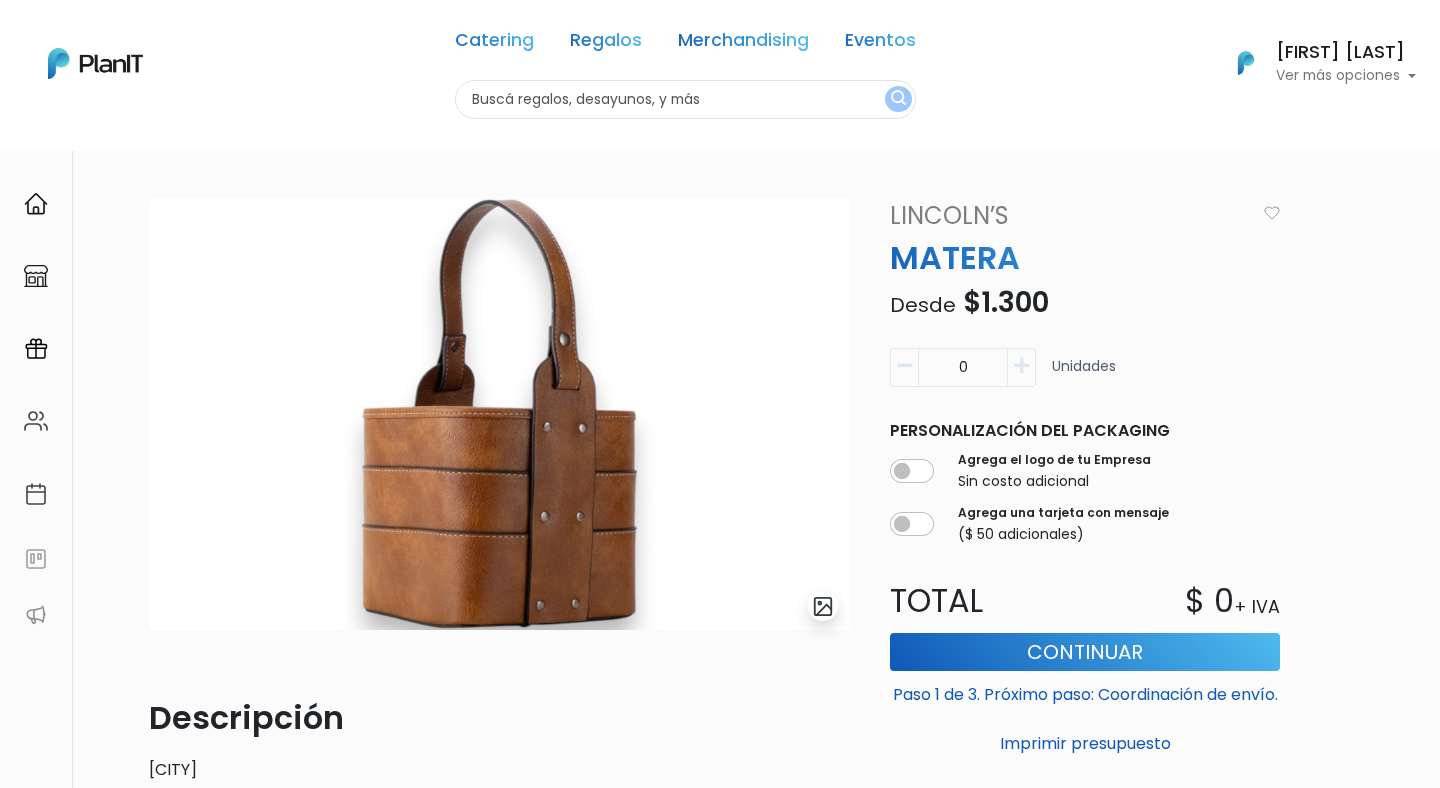 scroll, scrollTop: 0, scrollLeft: 0, axis: both 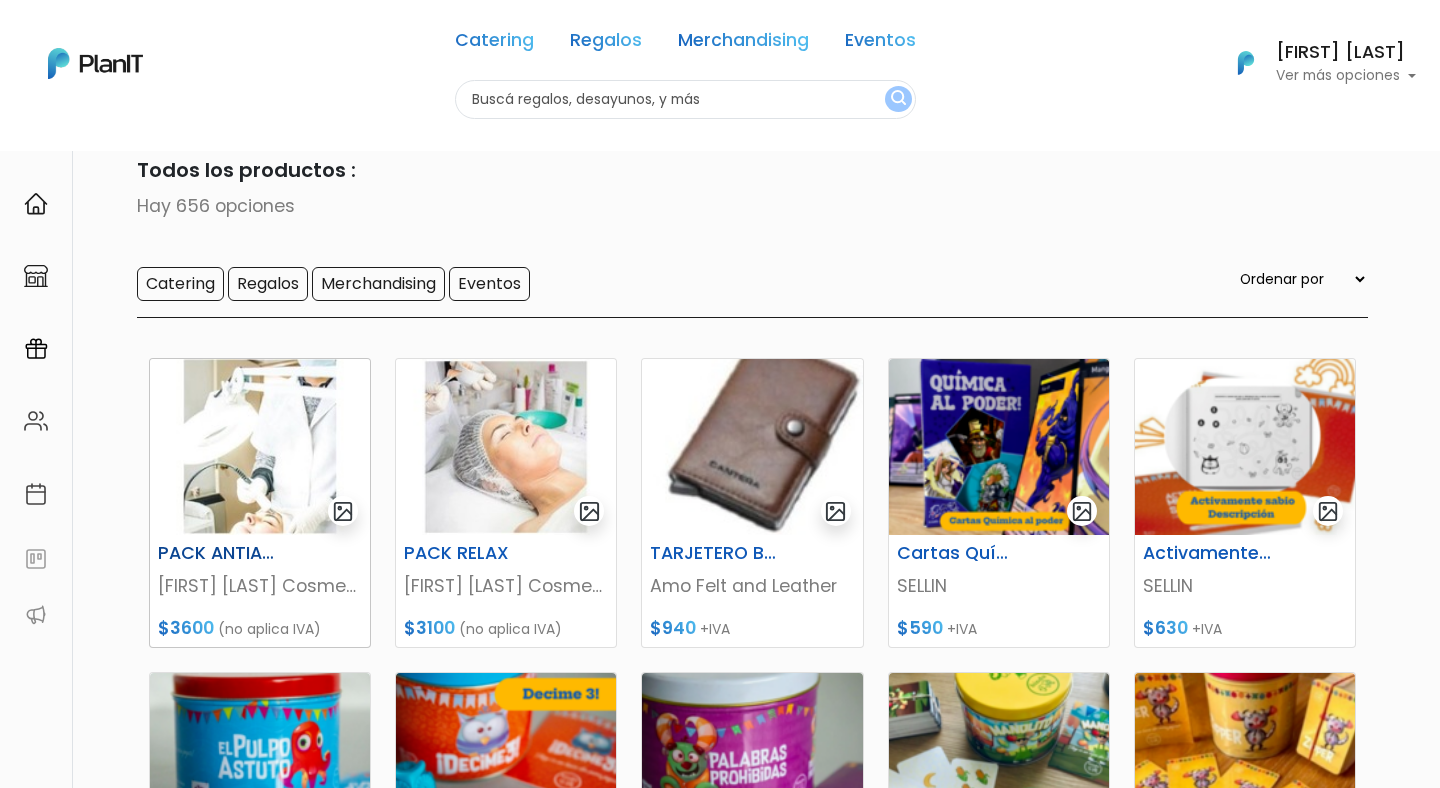 click on "PACK ANTIAGE PRO" at bounding box center [222, 553] 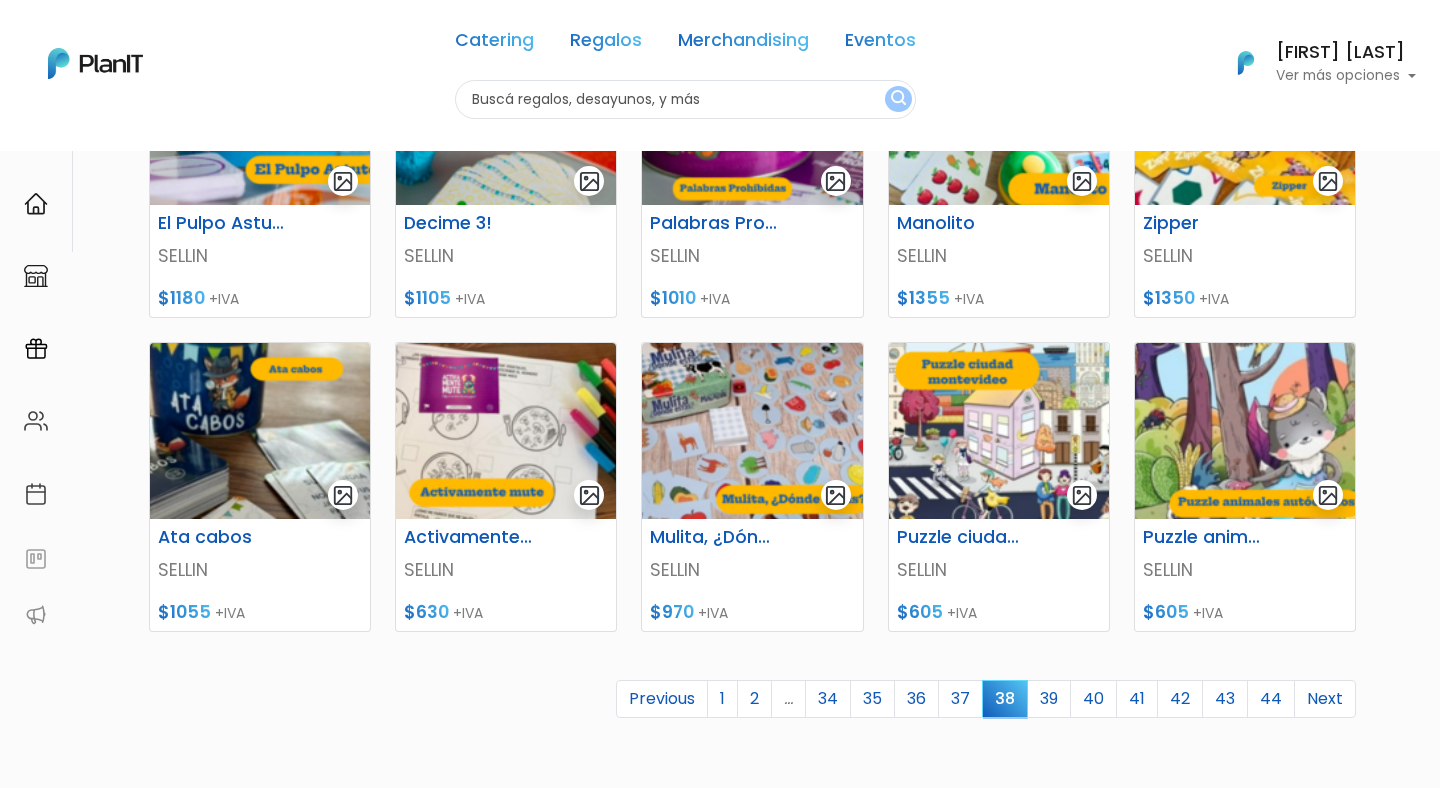 scroll, scrollTop: 694, scrollLeft: 0, axis: vertical 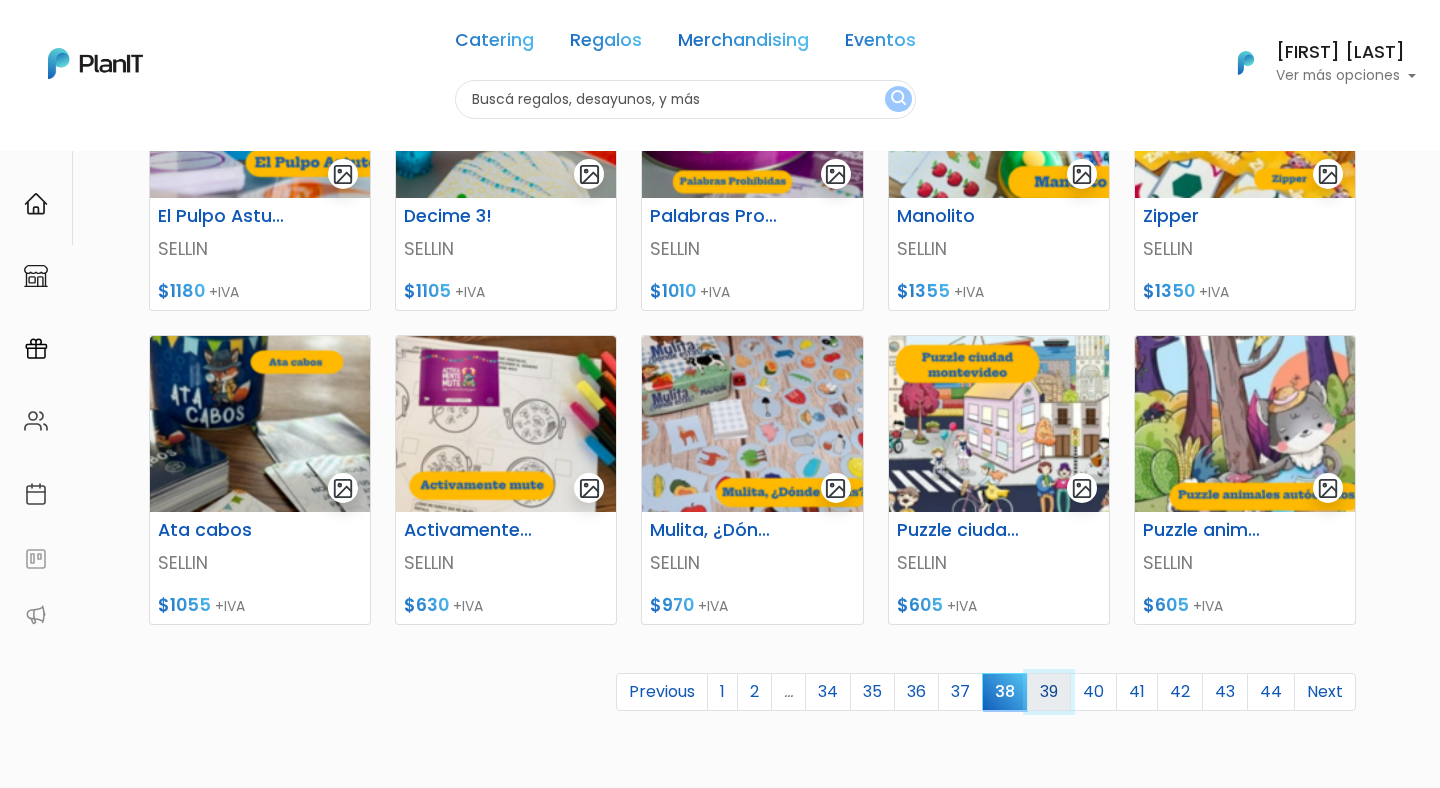 click on "39" at bounding box center (1049, 692) 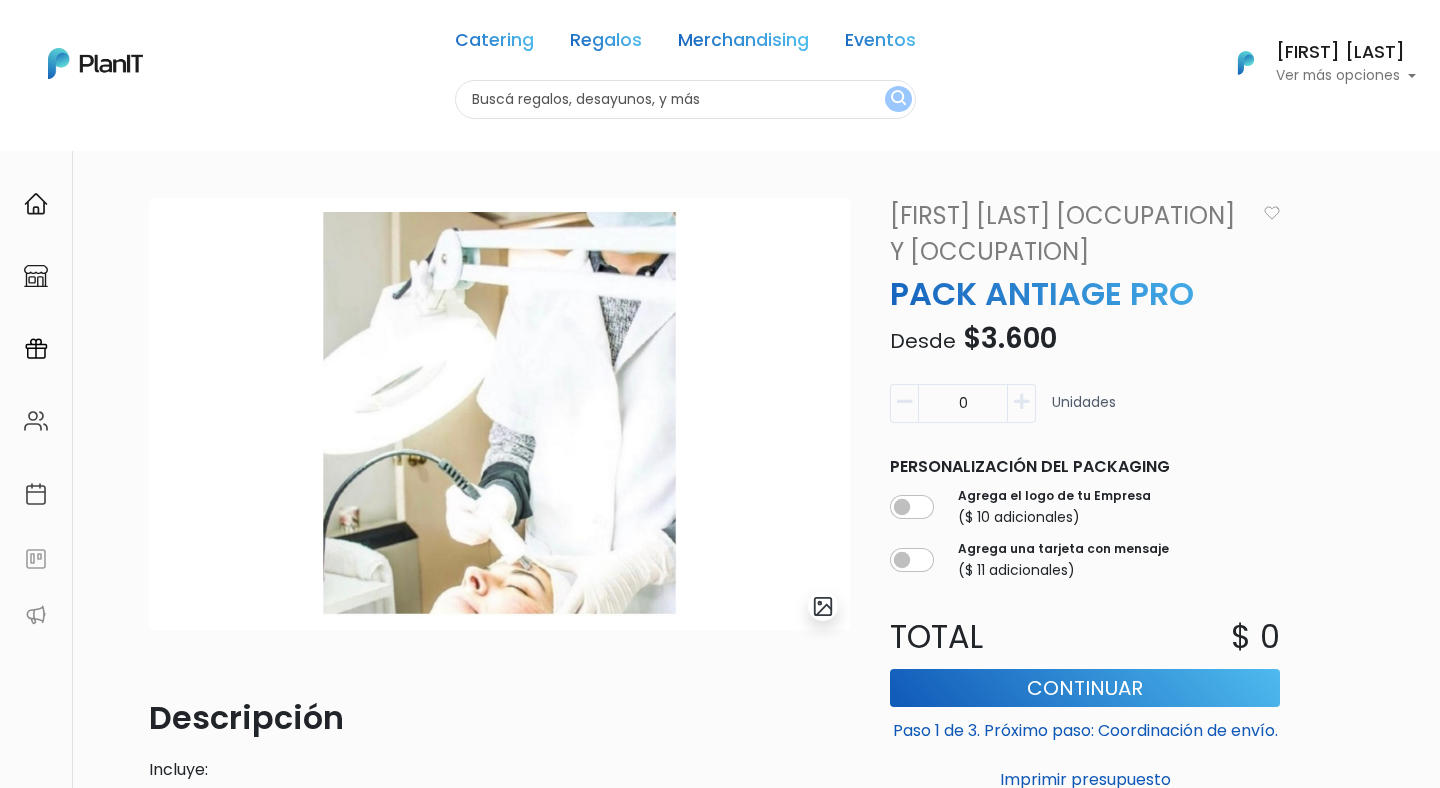 scroll, scrollTop: 0, scrollLeft: 0, axis: both 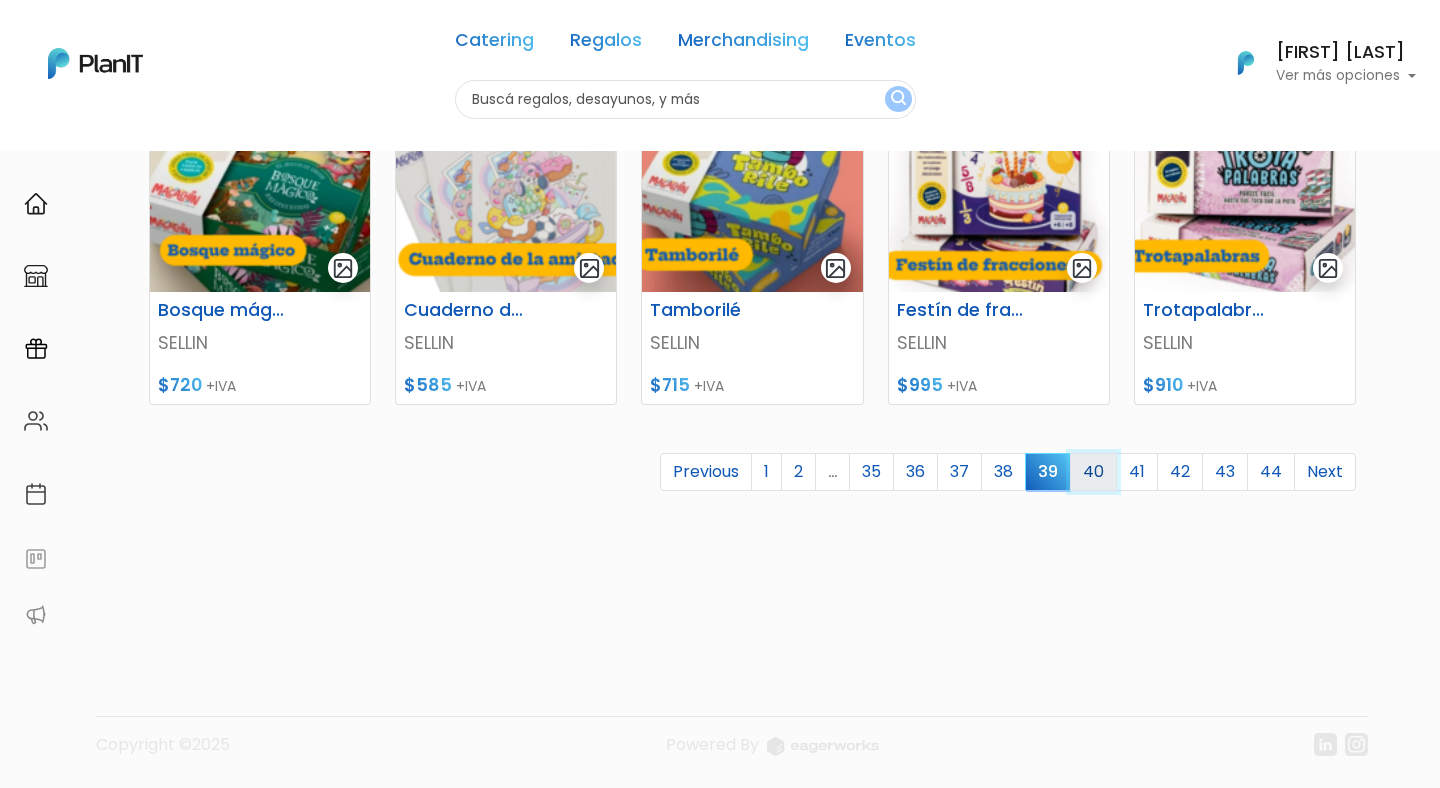 click on "40" at bounding box center [1093, 472] 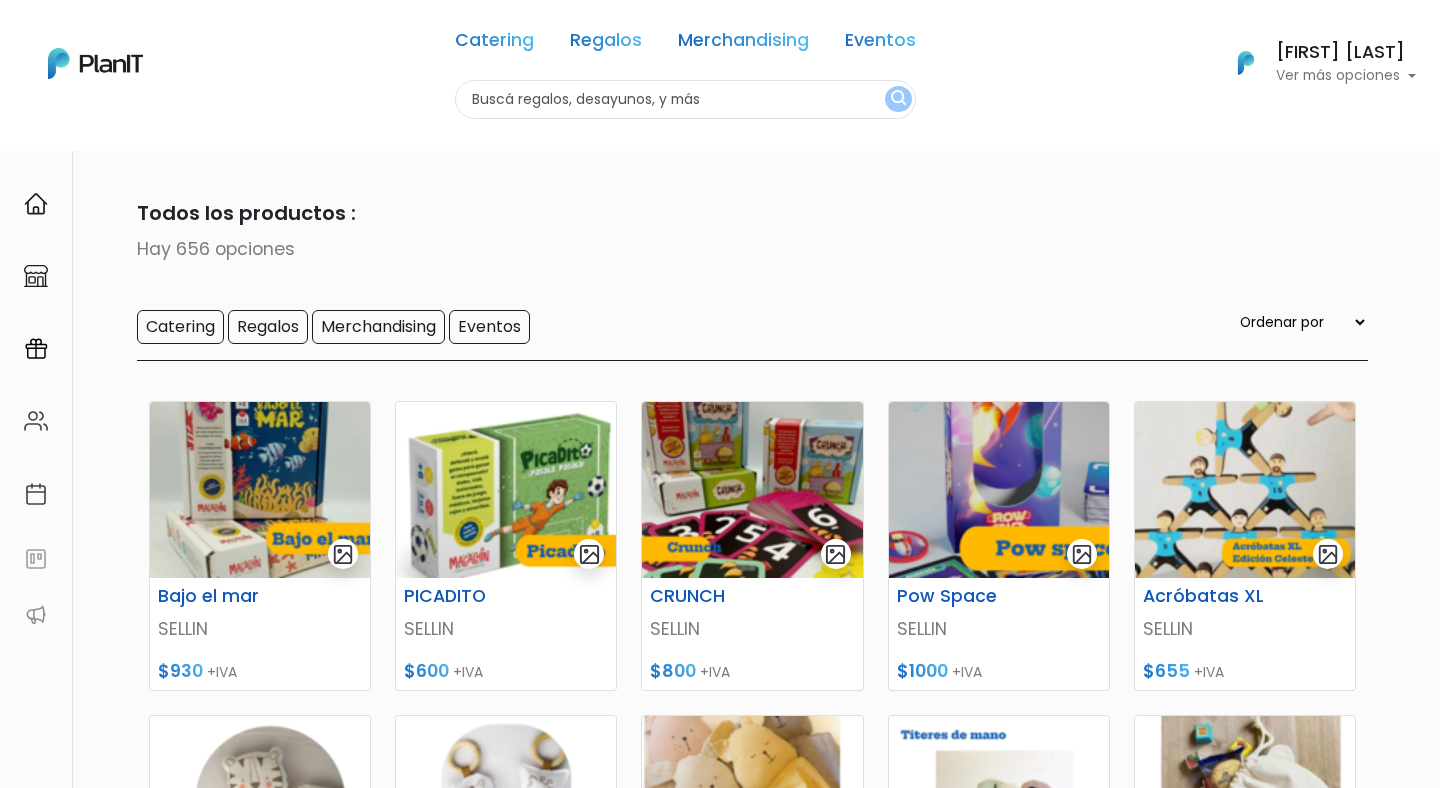 scroll, scrollTop: 0, scrollLeft: 0, axis: both 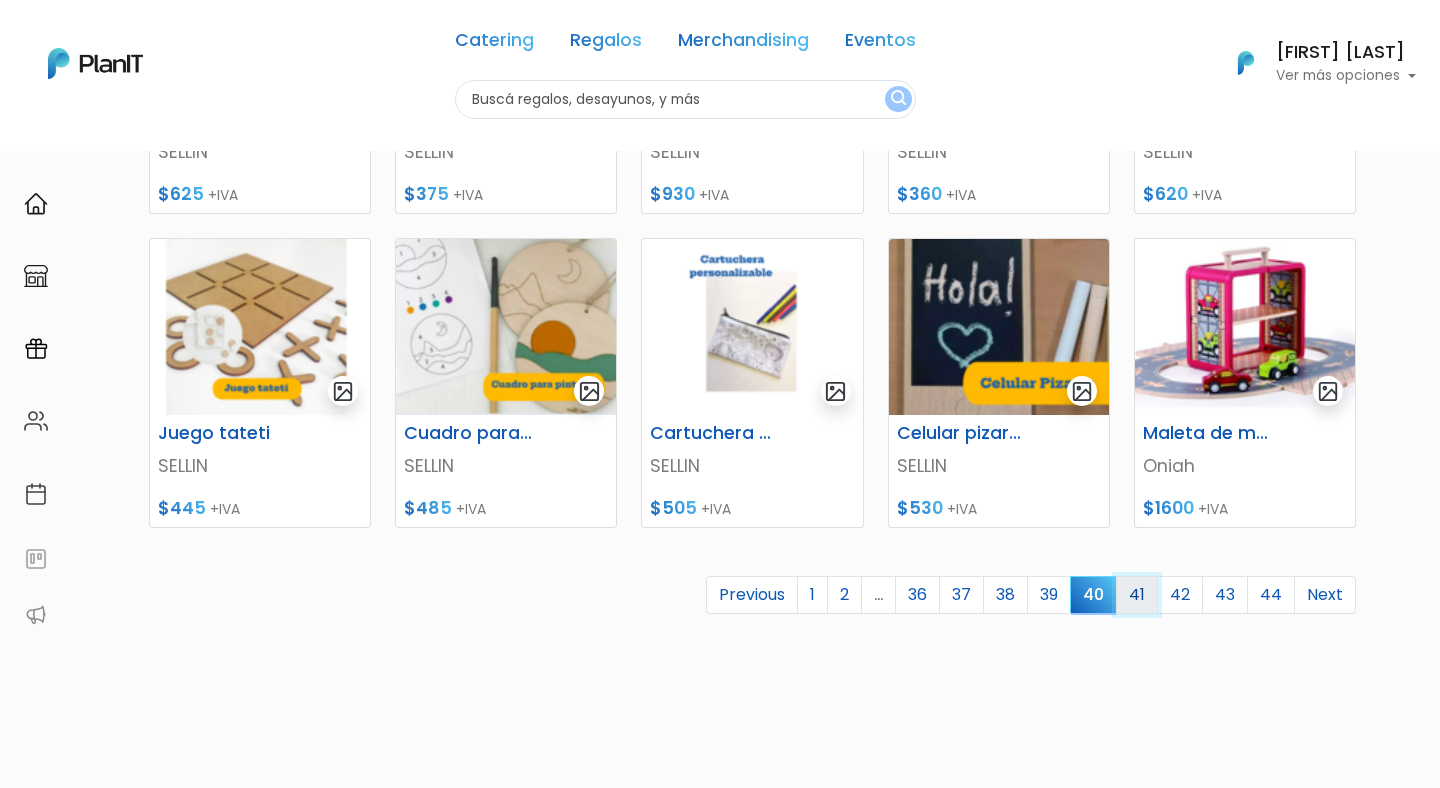 click on "41" at bounding box center (1137, 595) 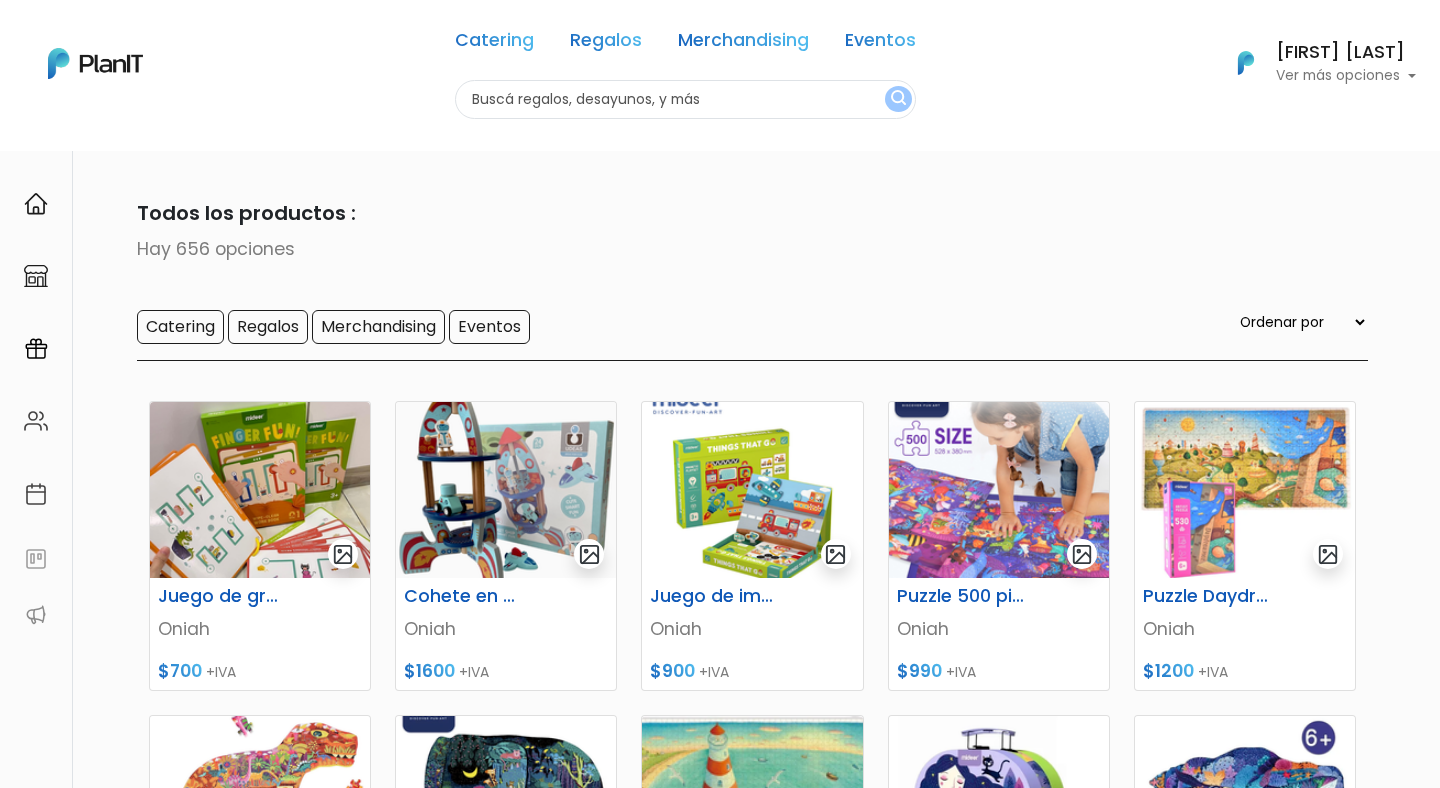 scroll, scrollTop: 0, scrollLeft: 0, axis: both 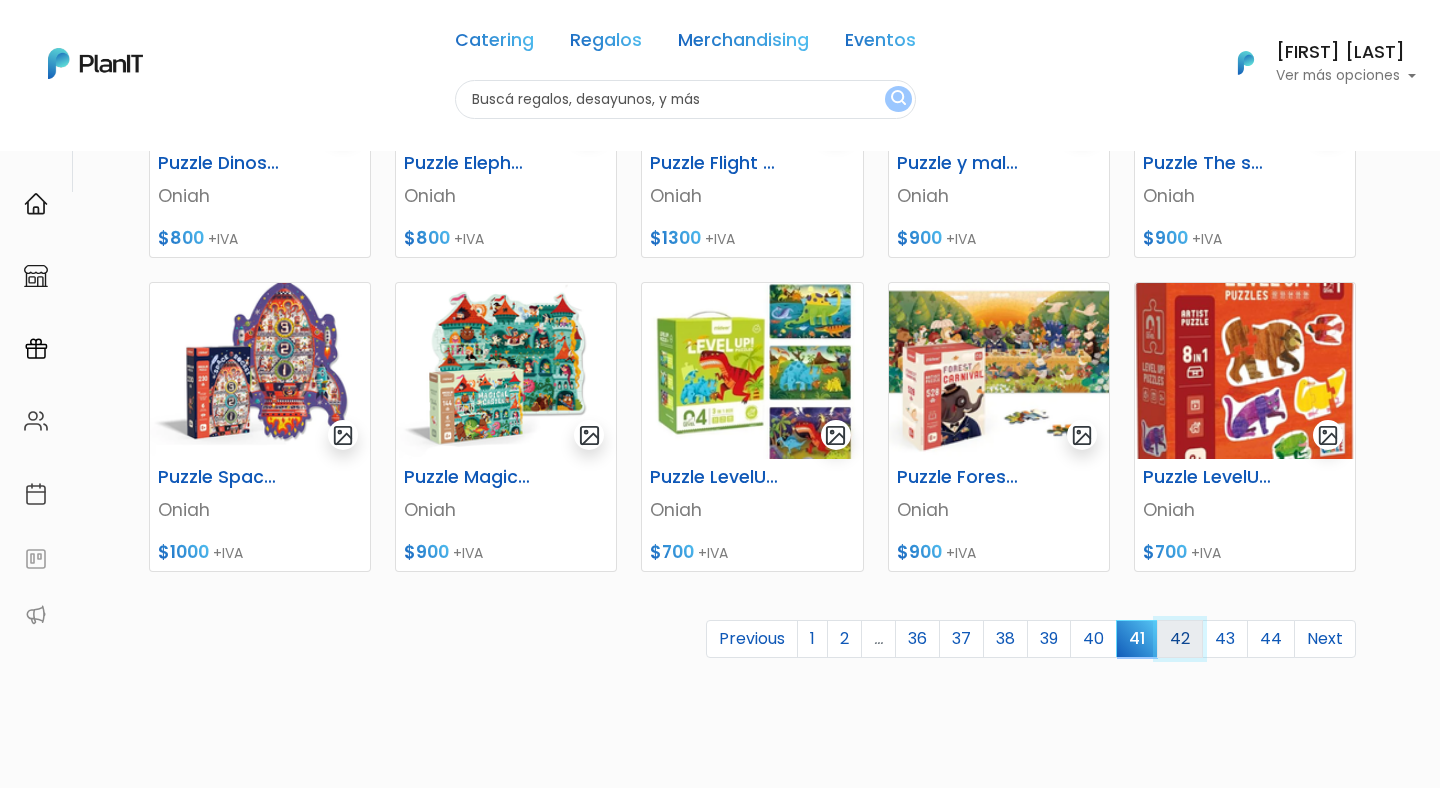 click on "42" at bounding box center [1180, 639] 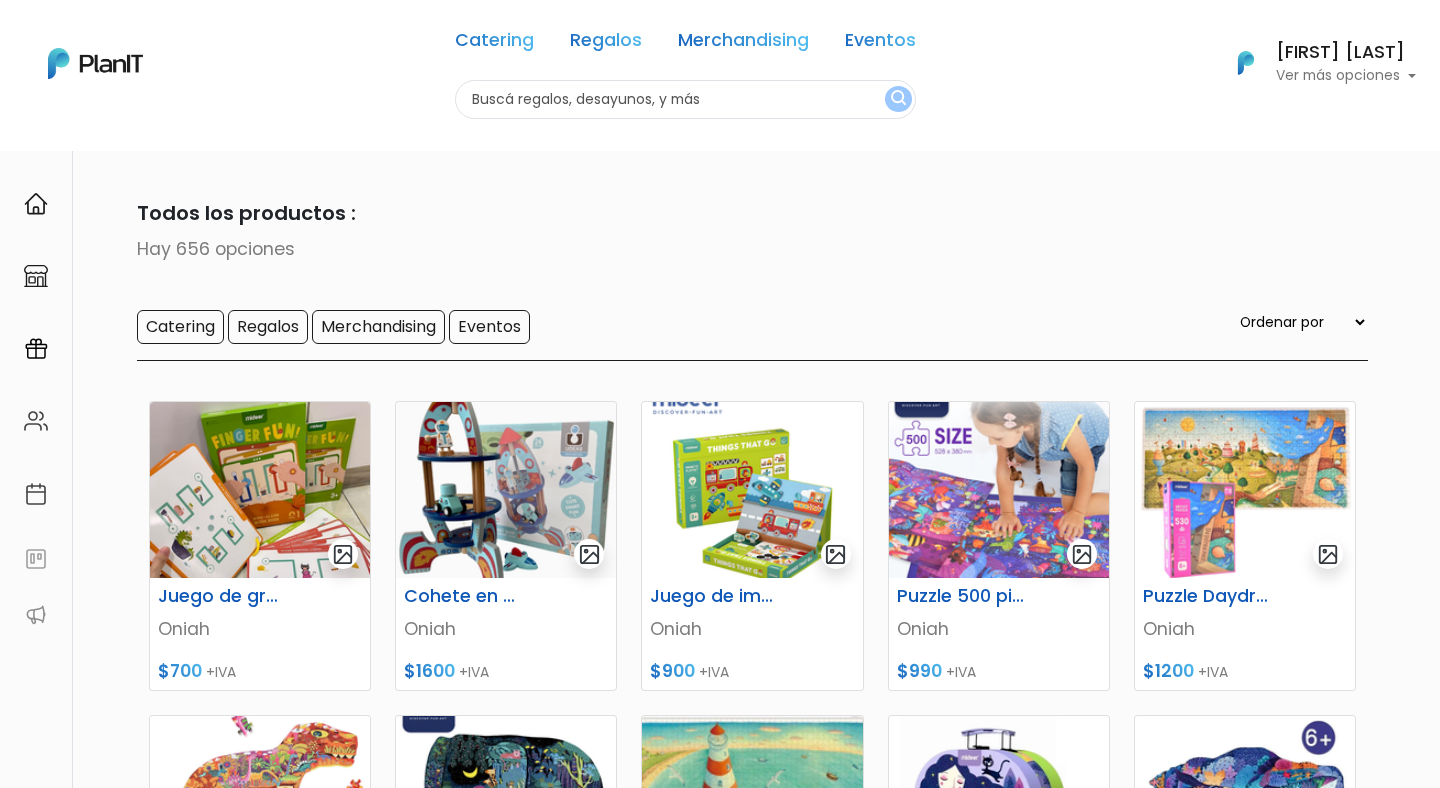 scroll, scrollTop: 0, scrollLeft: 0, axis: both 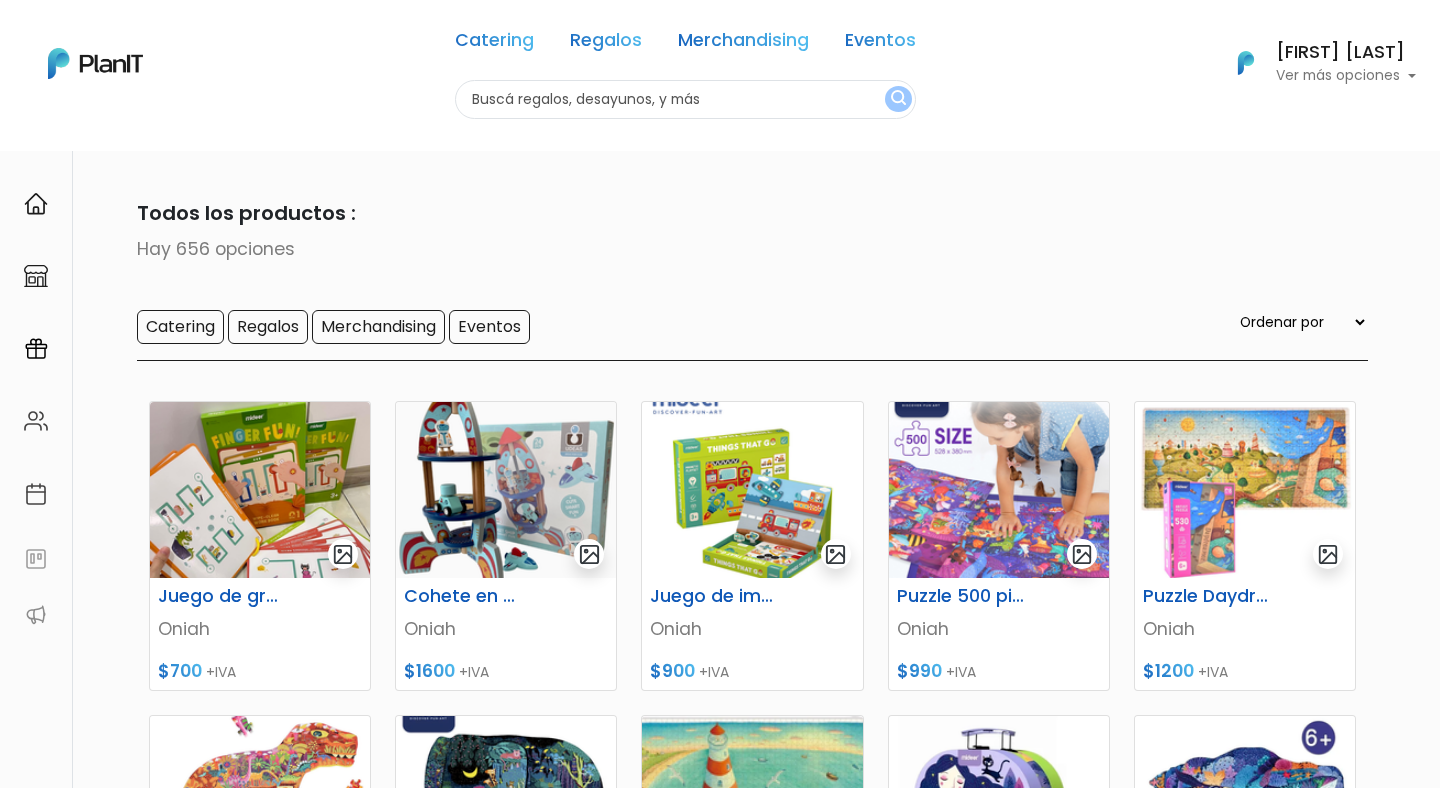 click at bounding box center (685, 99) 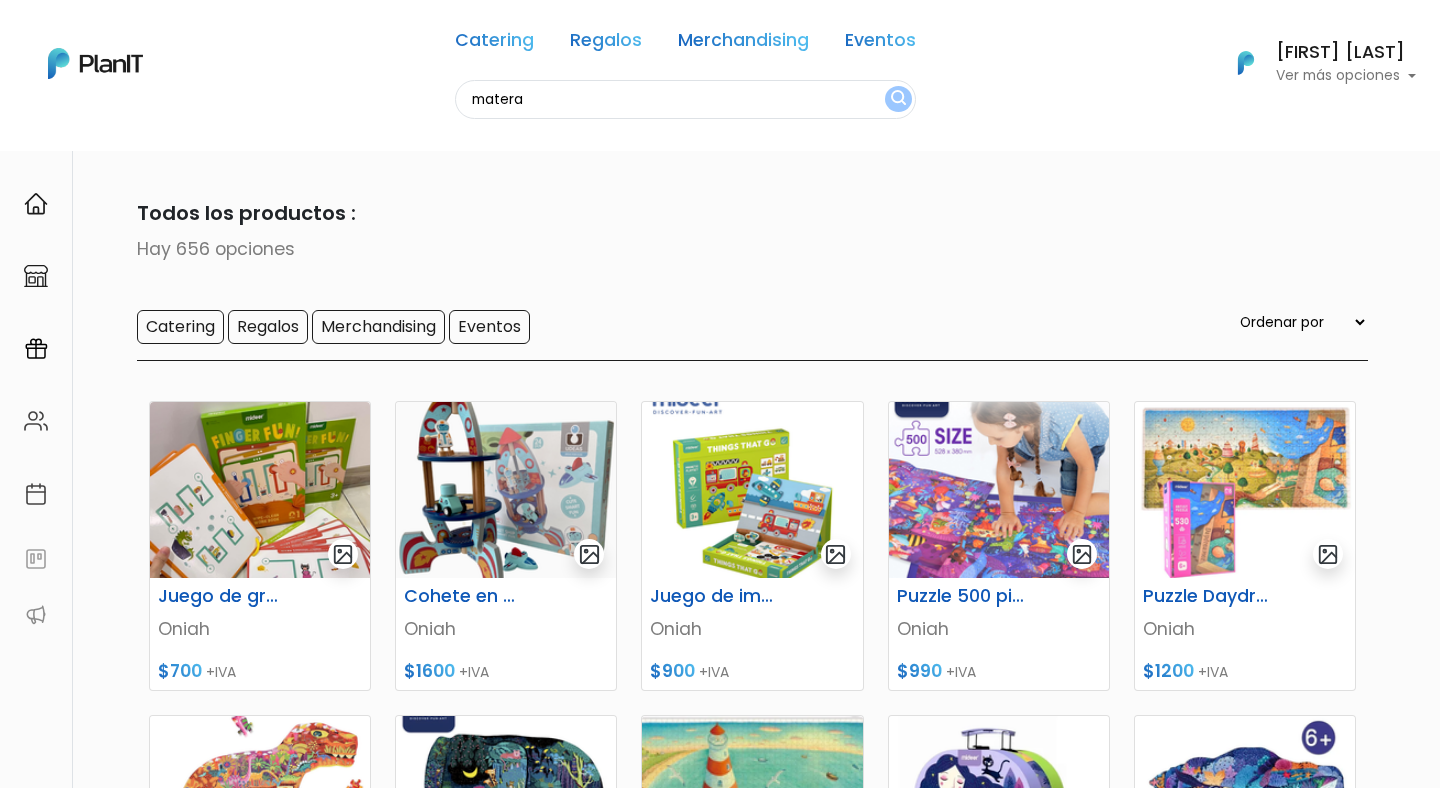 type on "matera" 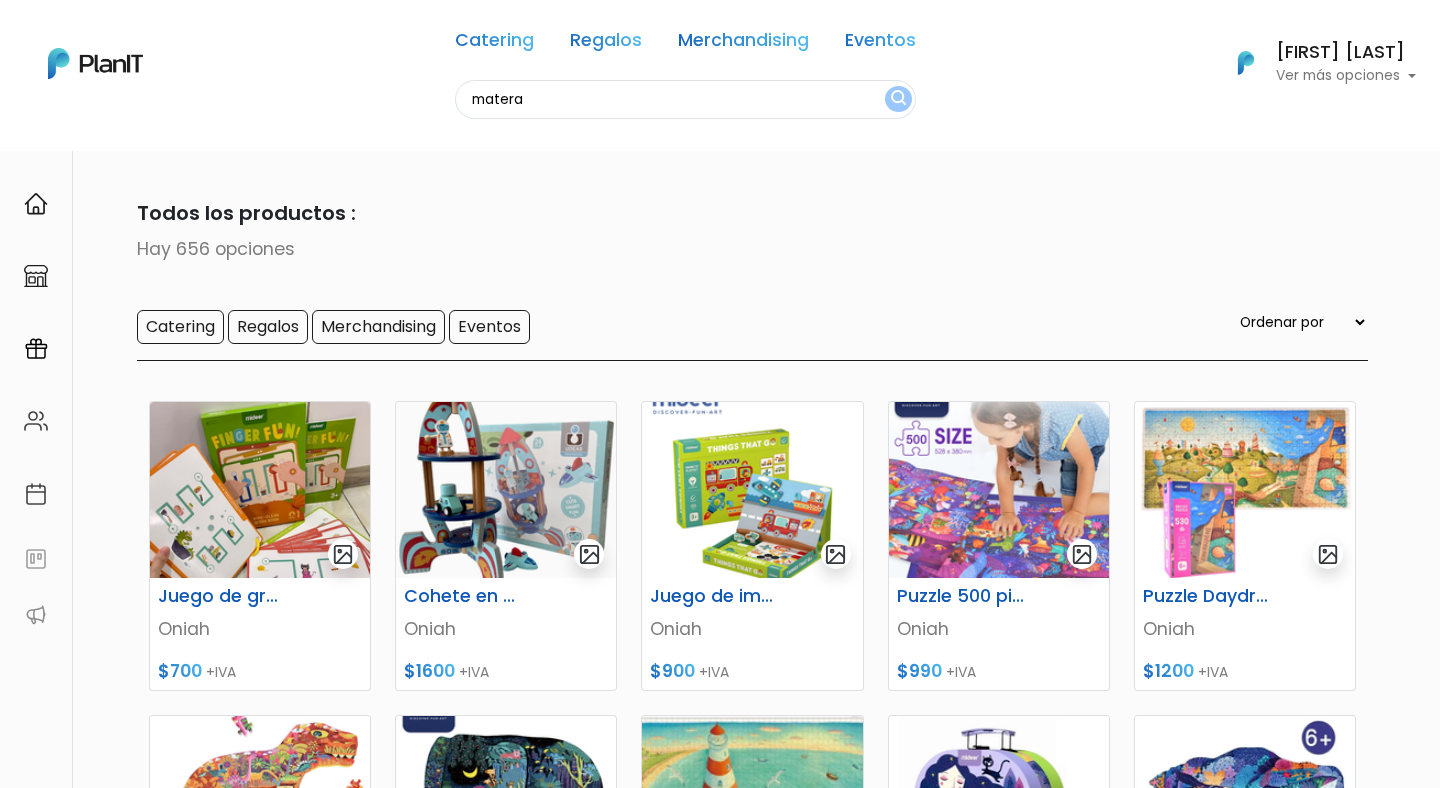 click at bounding box center (898, 99) 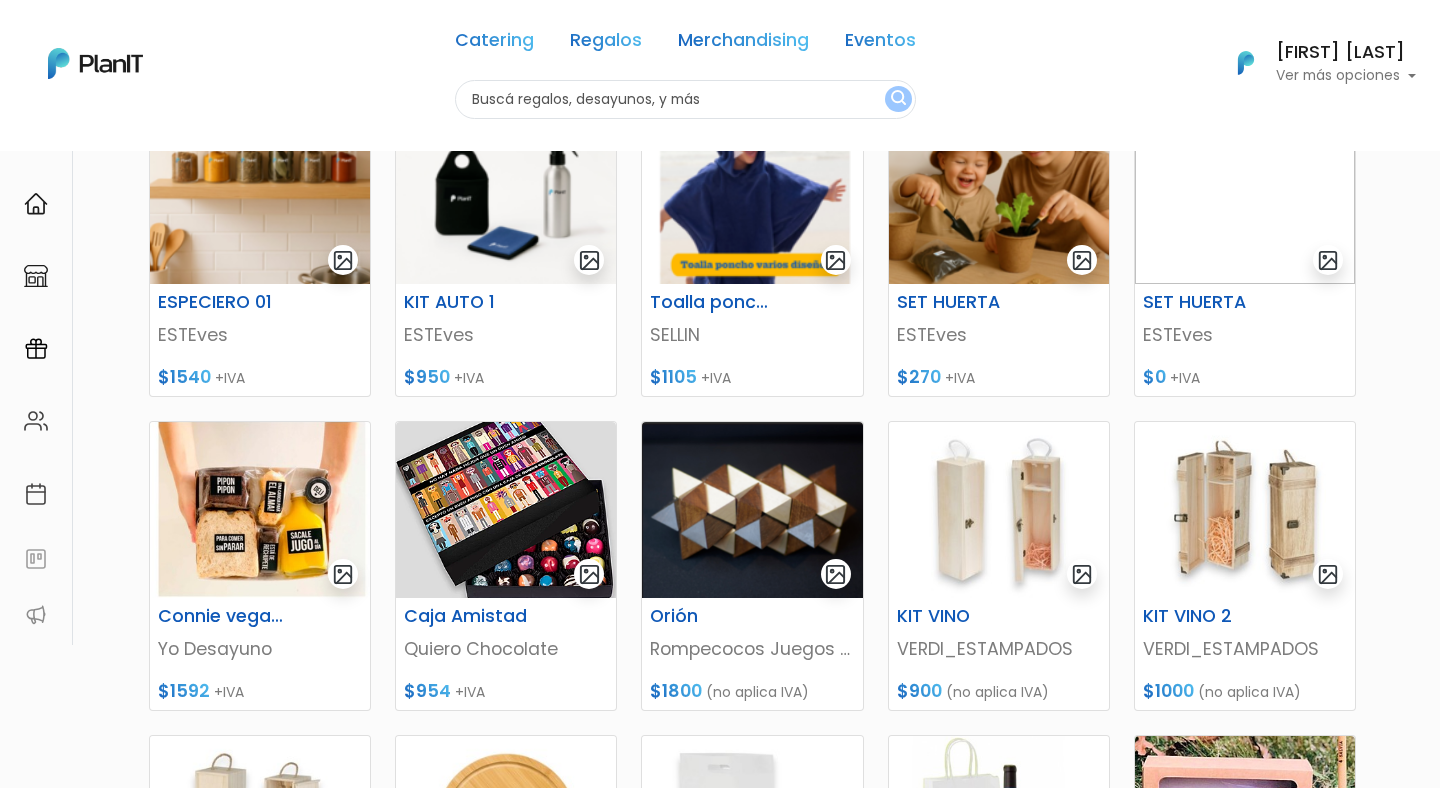 scroll, scrollTop: 429, scrollLeft: 0, axis: vertical 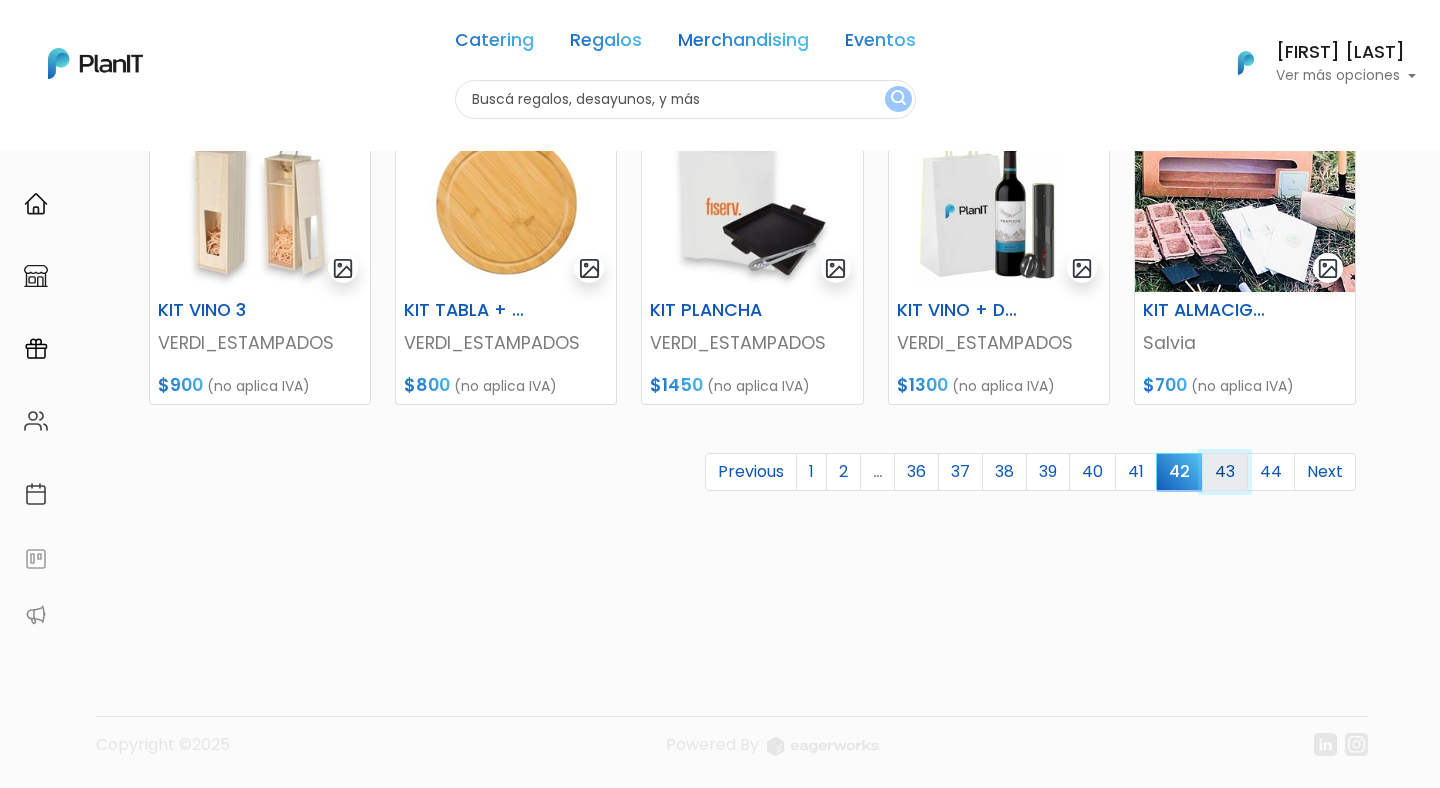 click on "43" at bounding box center [1225, 472] 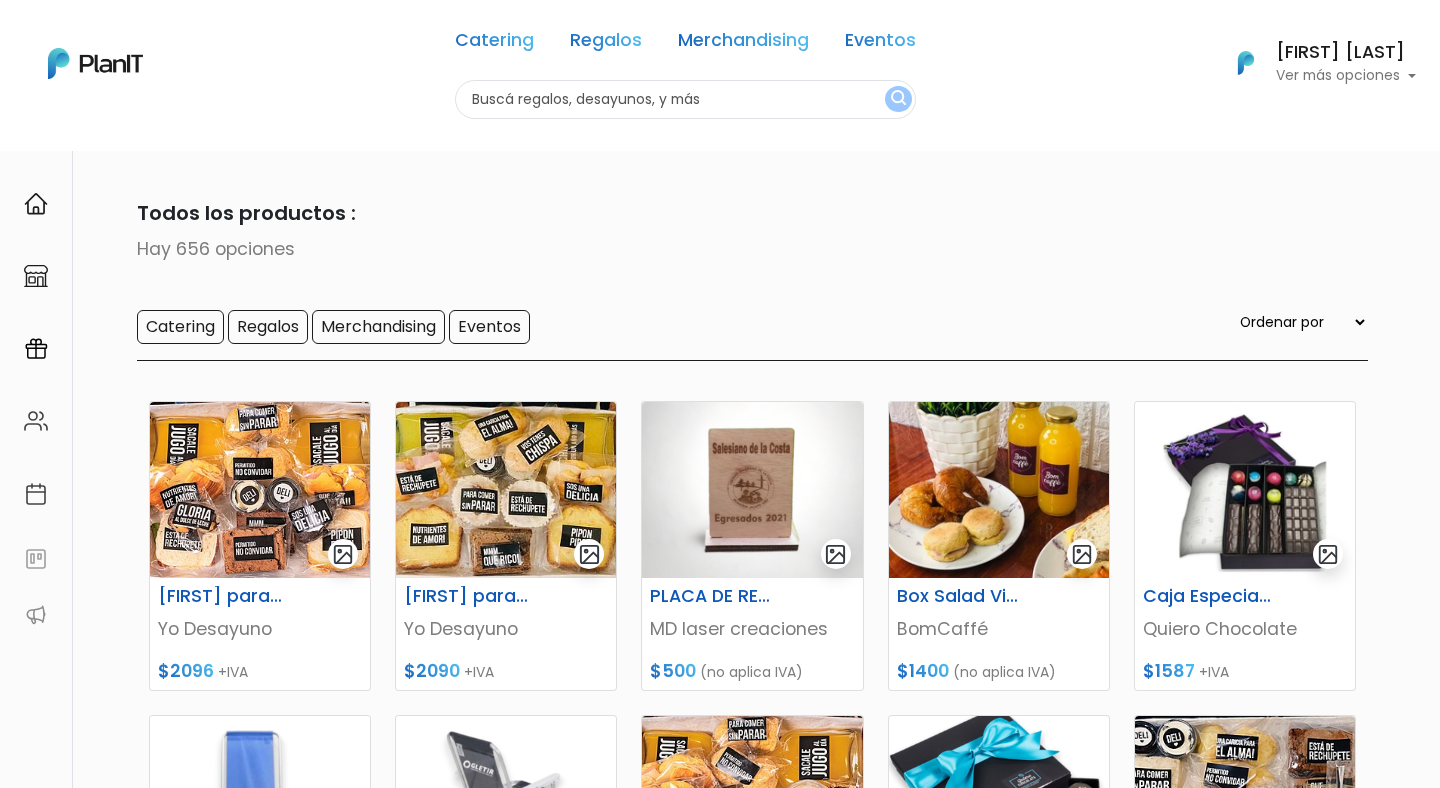 scroll, scrollTop: 0, scrollLeft: 0, axis: both 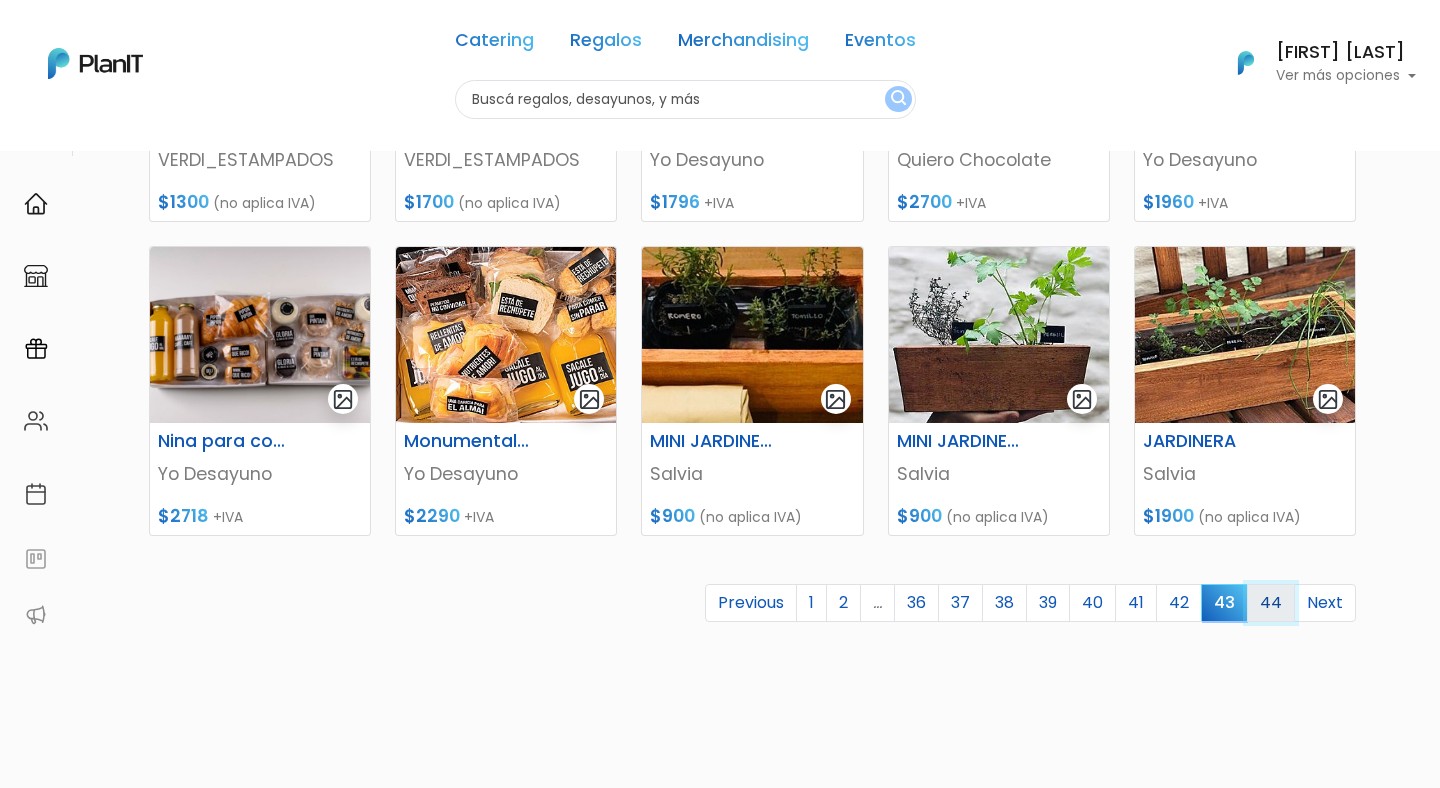 click on "44" at bounding box center (1271, 603) 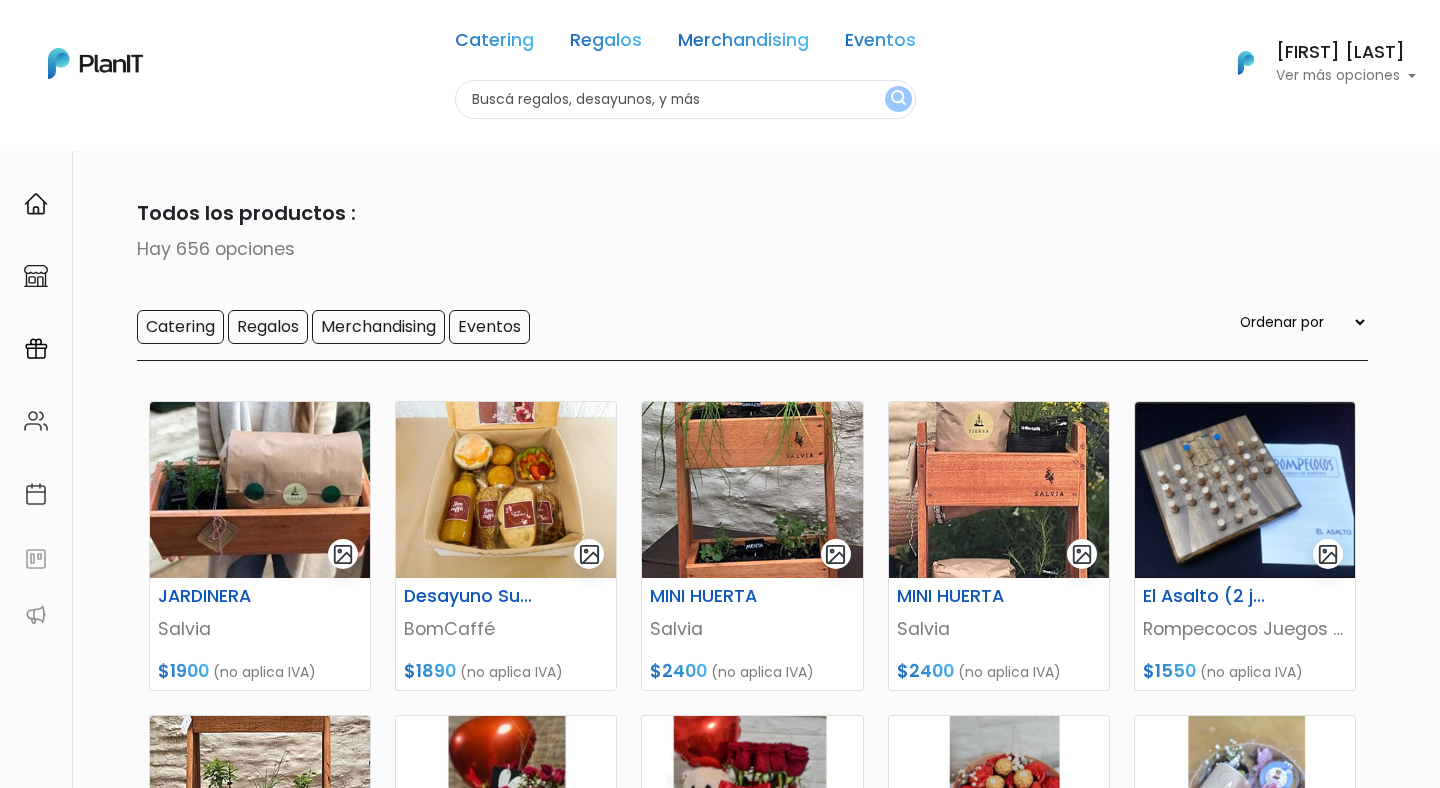 scroll, scrollTop: 0, scrollLeft: 0, axis: both 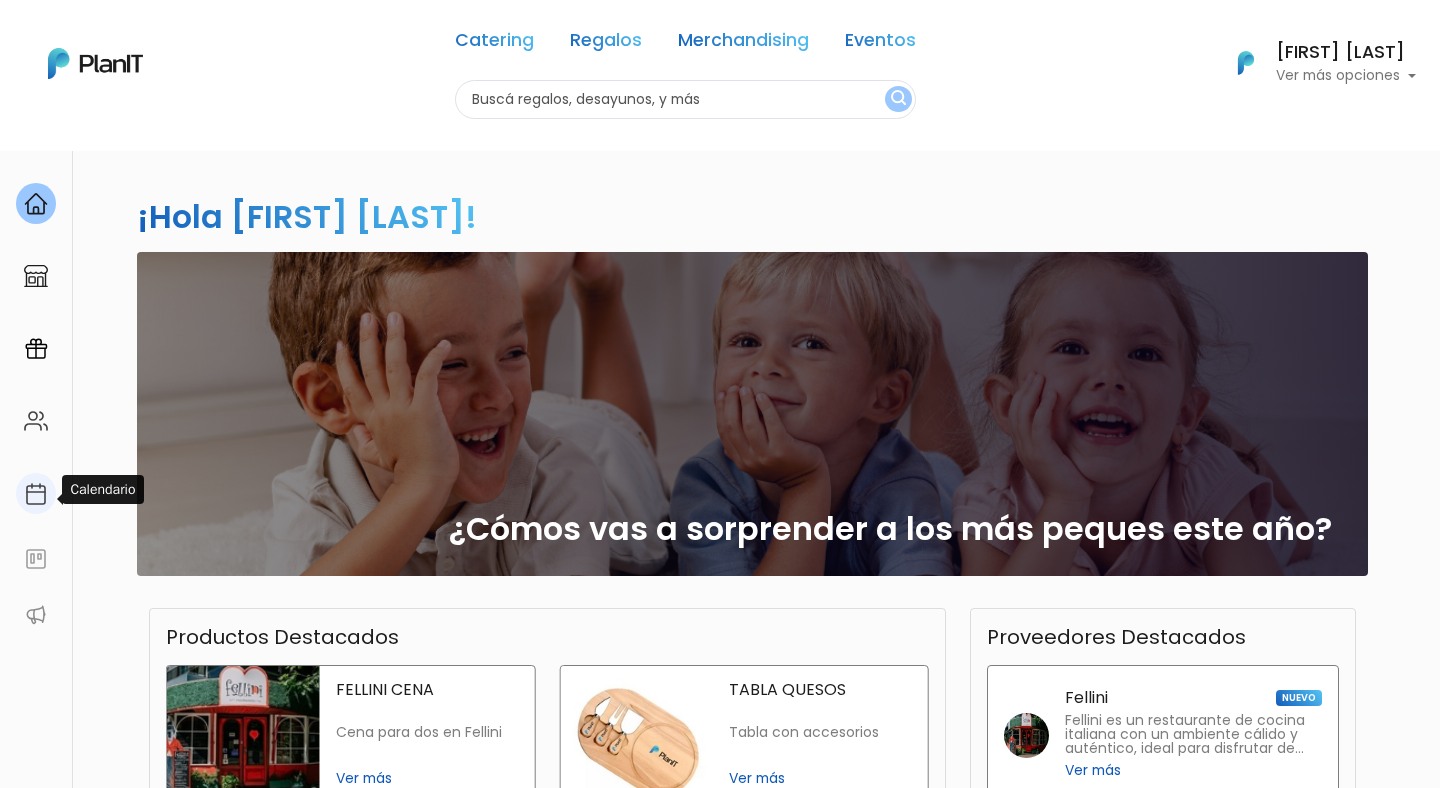 click at bounding box center [36, 493] 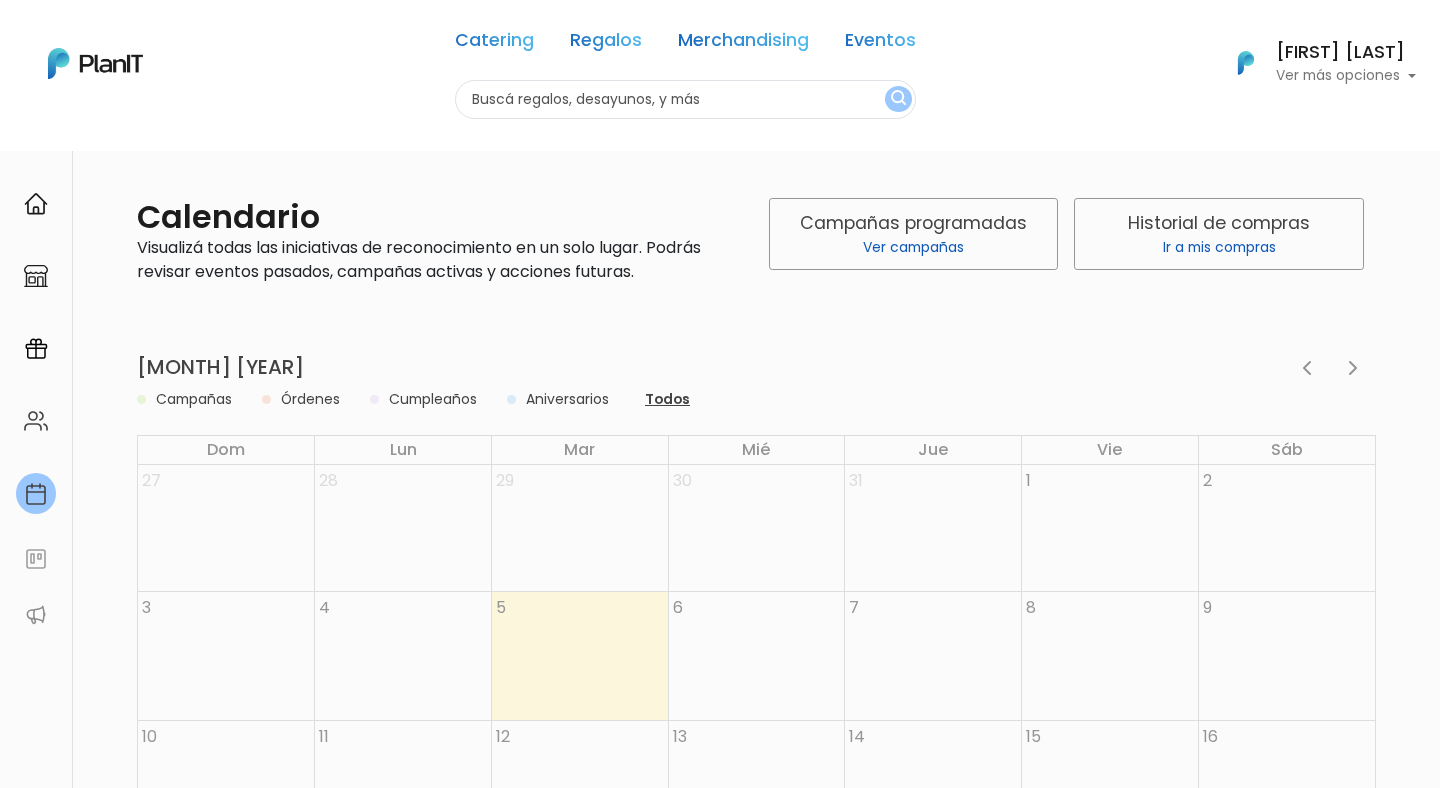 scroll, scrollTop: 0, scrollLeft: 0, axis: both 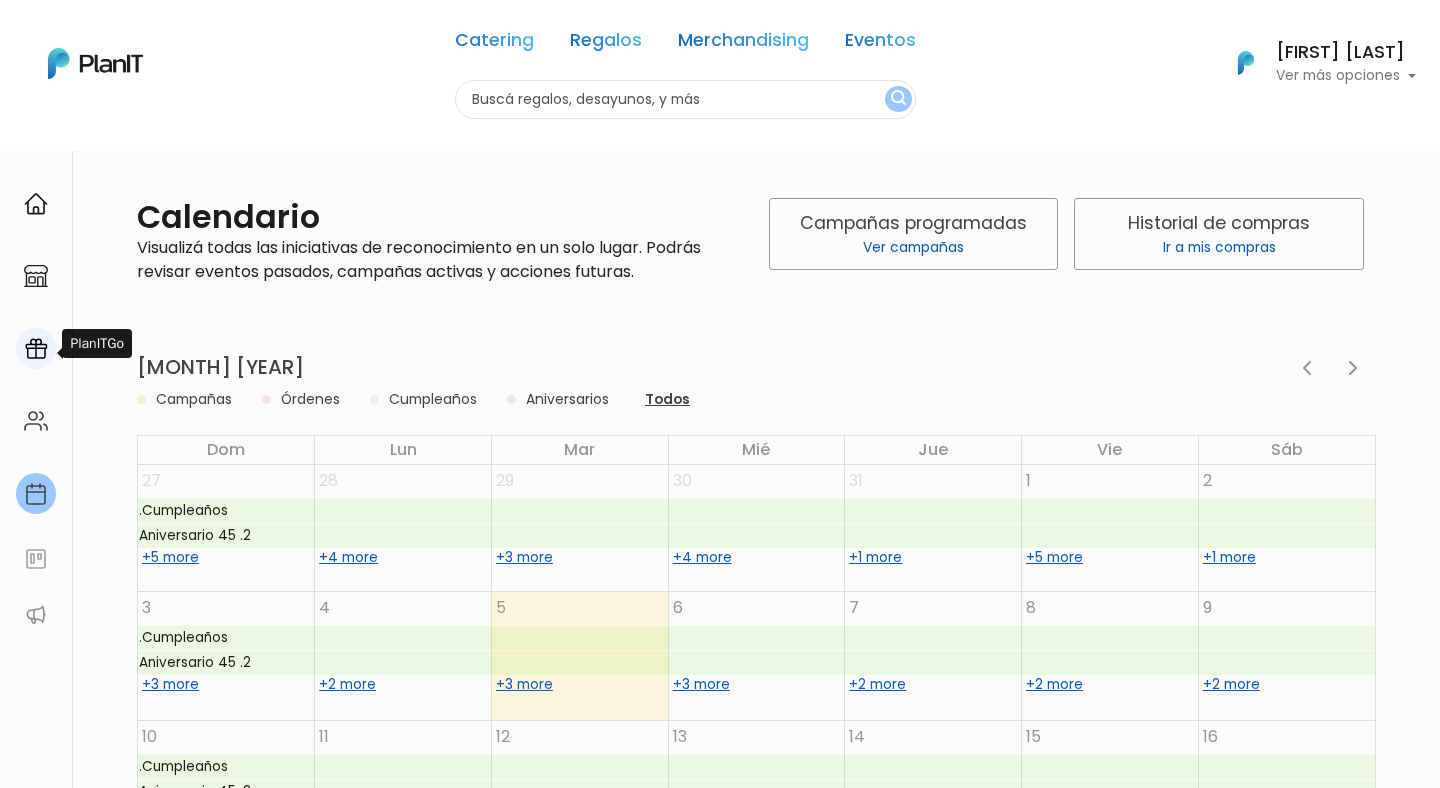 click at bounding box center [36, 349] 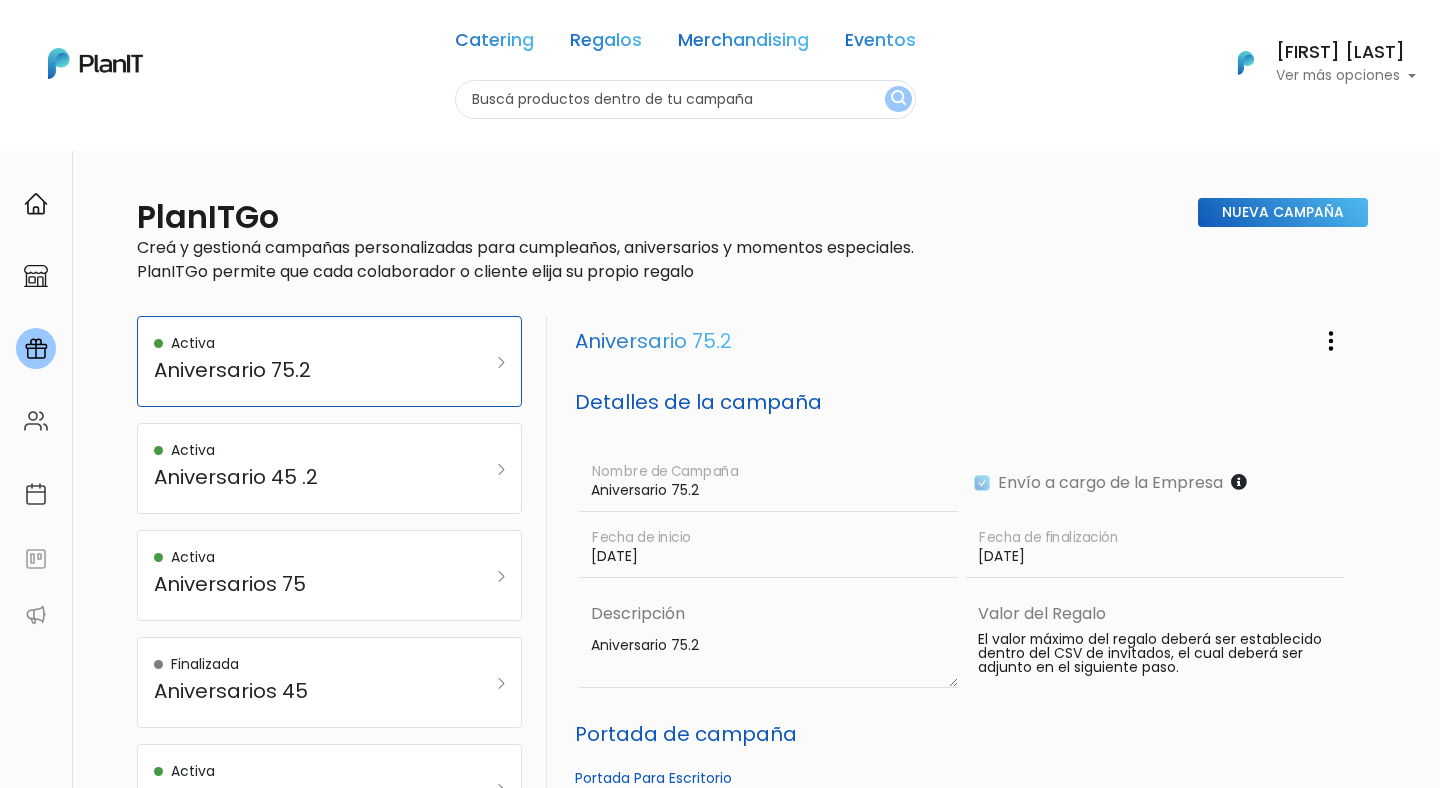 scroll, scrollTop: 0, scrollLeft: 0, axis: both 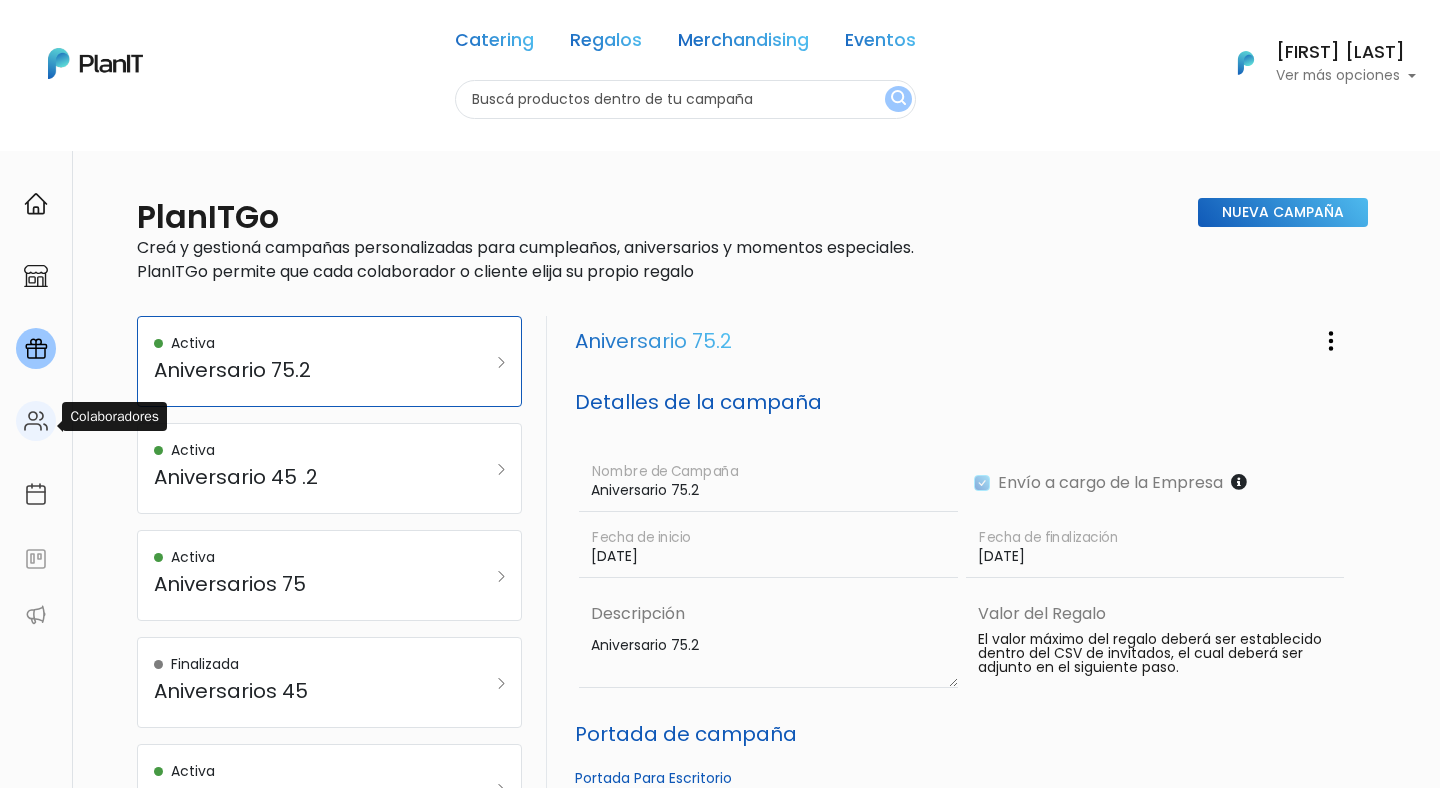 click at bounding box center [36, 421] 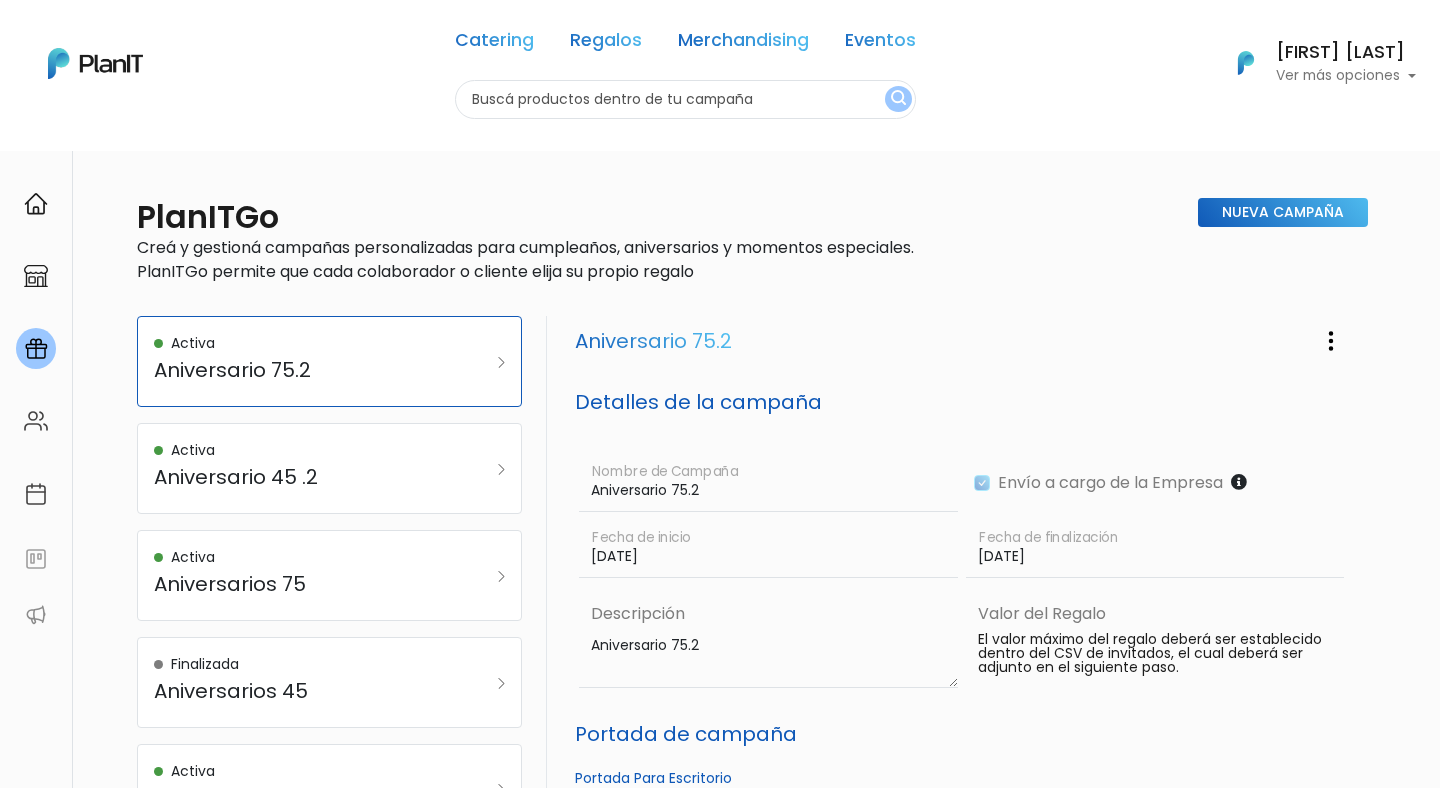 click at bounding box center [95, 63] 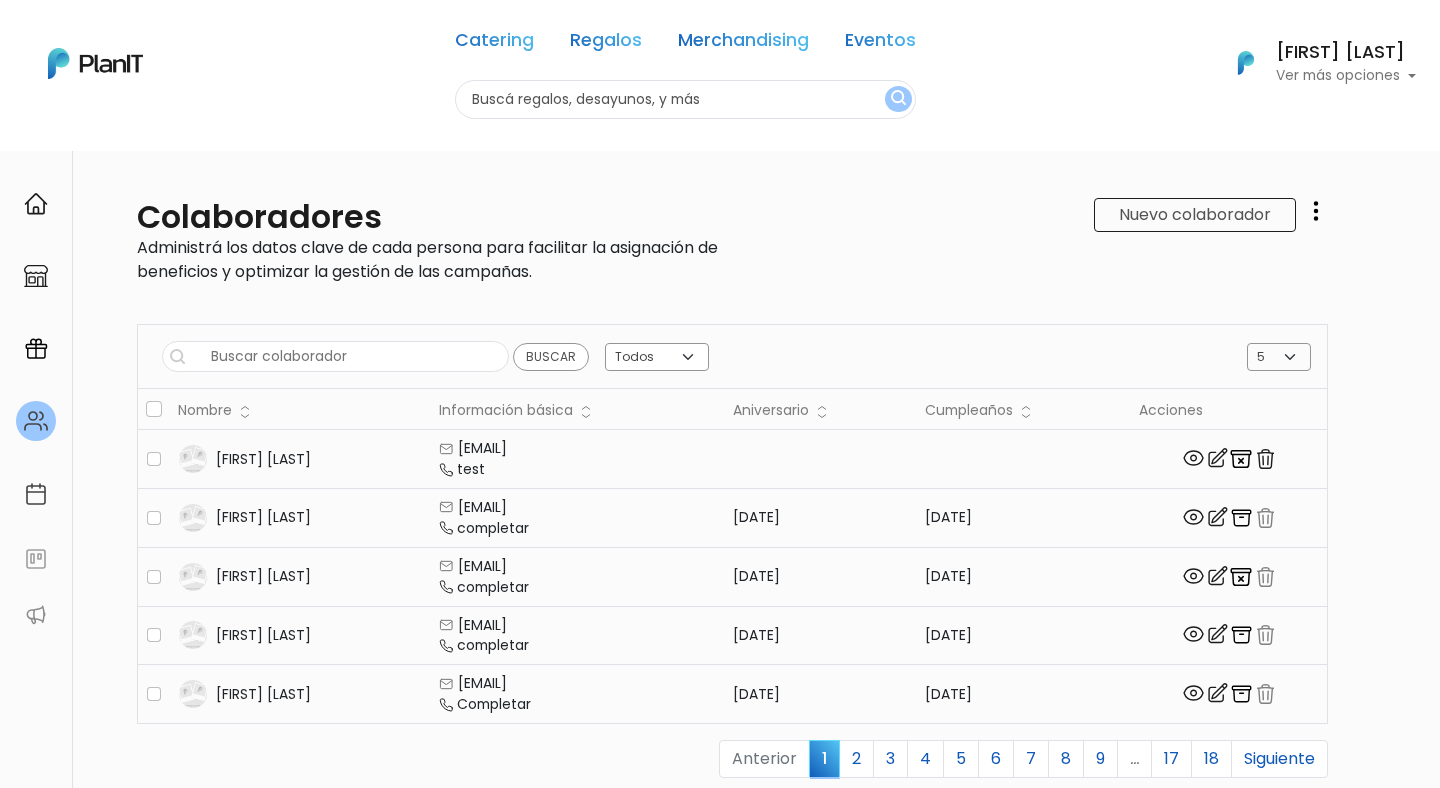 scroll, scrollTop: 0, scrollLeft: 0, axis: both 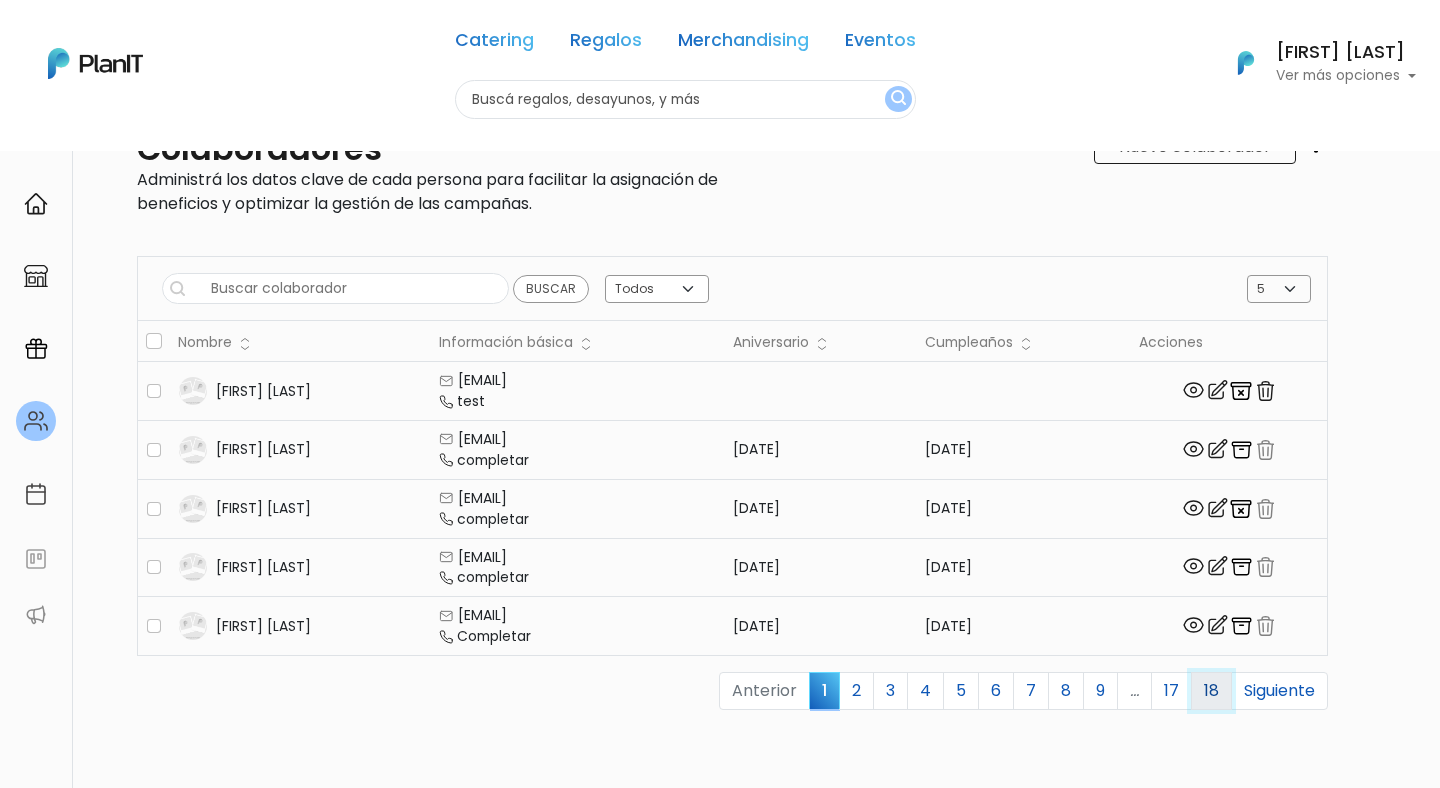 click on "18" at bounding box center (1211, 691) 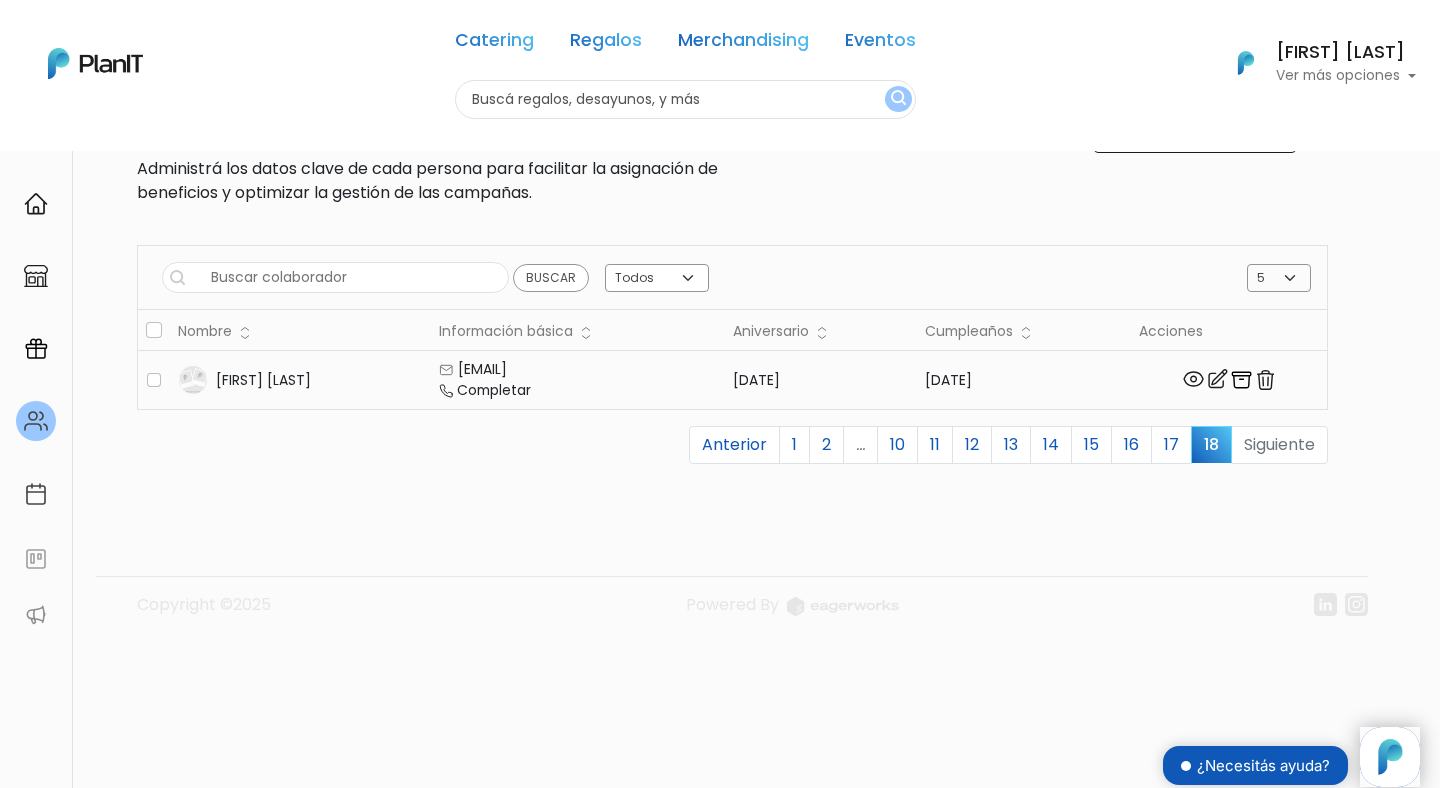 scroll, scrollTop: 89, scrollLeft: 0, axis: vertical 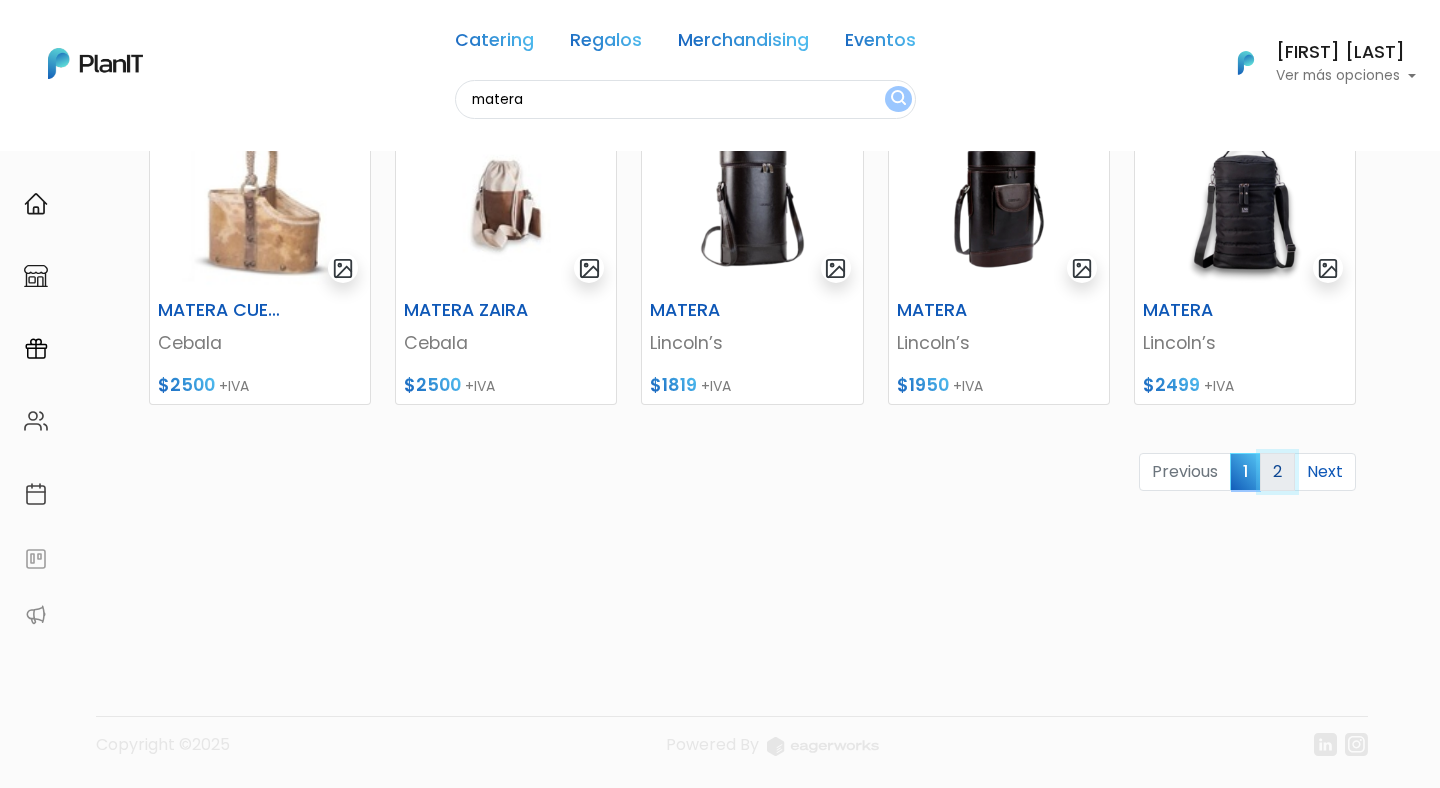 click on "2" at bounding box center (1277, 472) 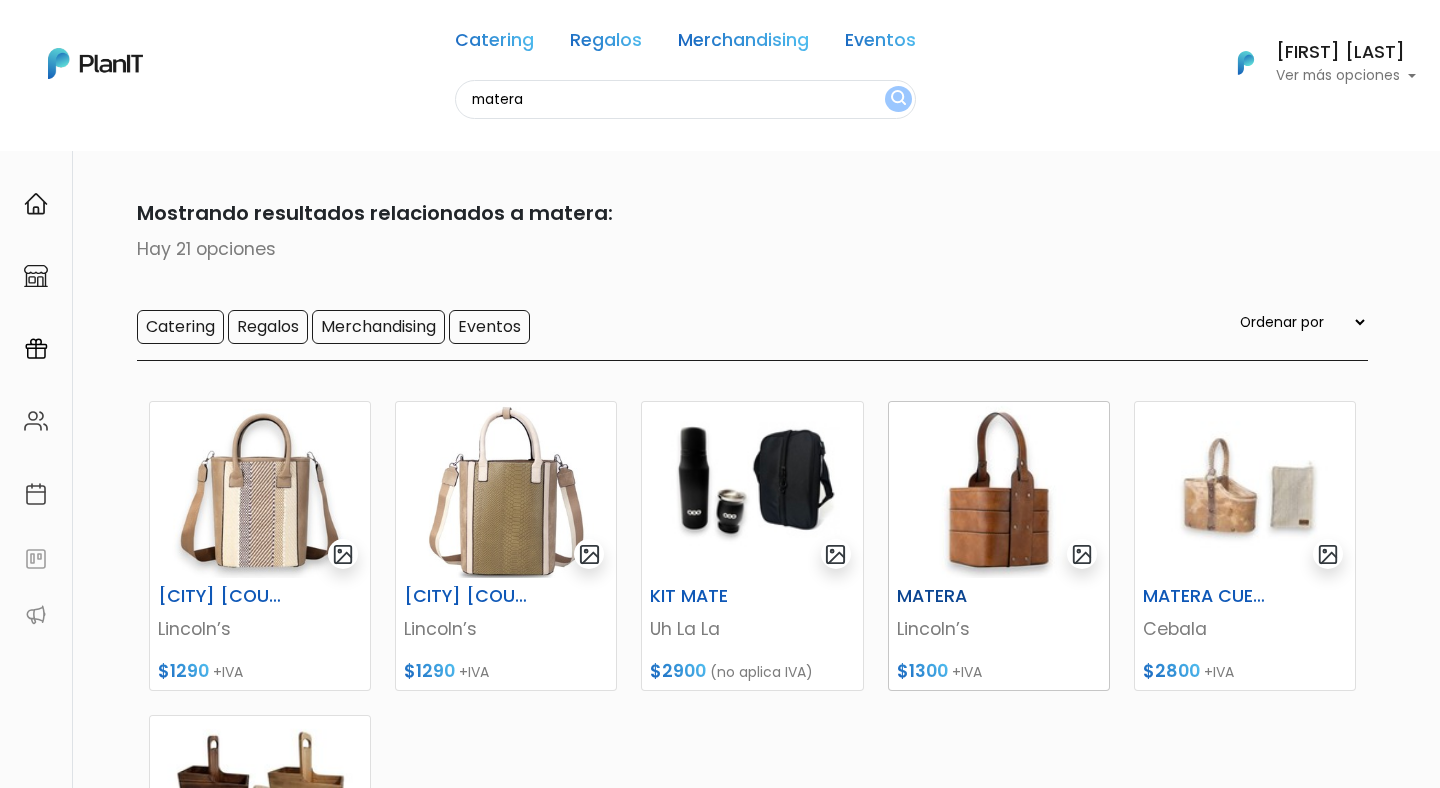 scroll, scrollTop: 0, scrollLeft: 0, axis: both 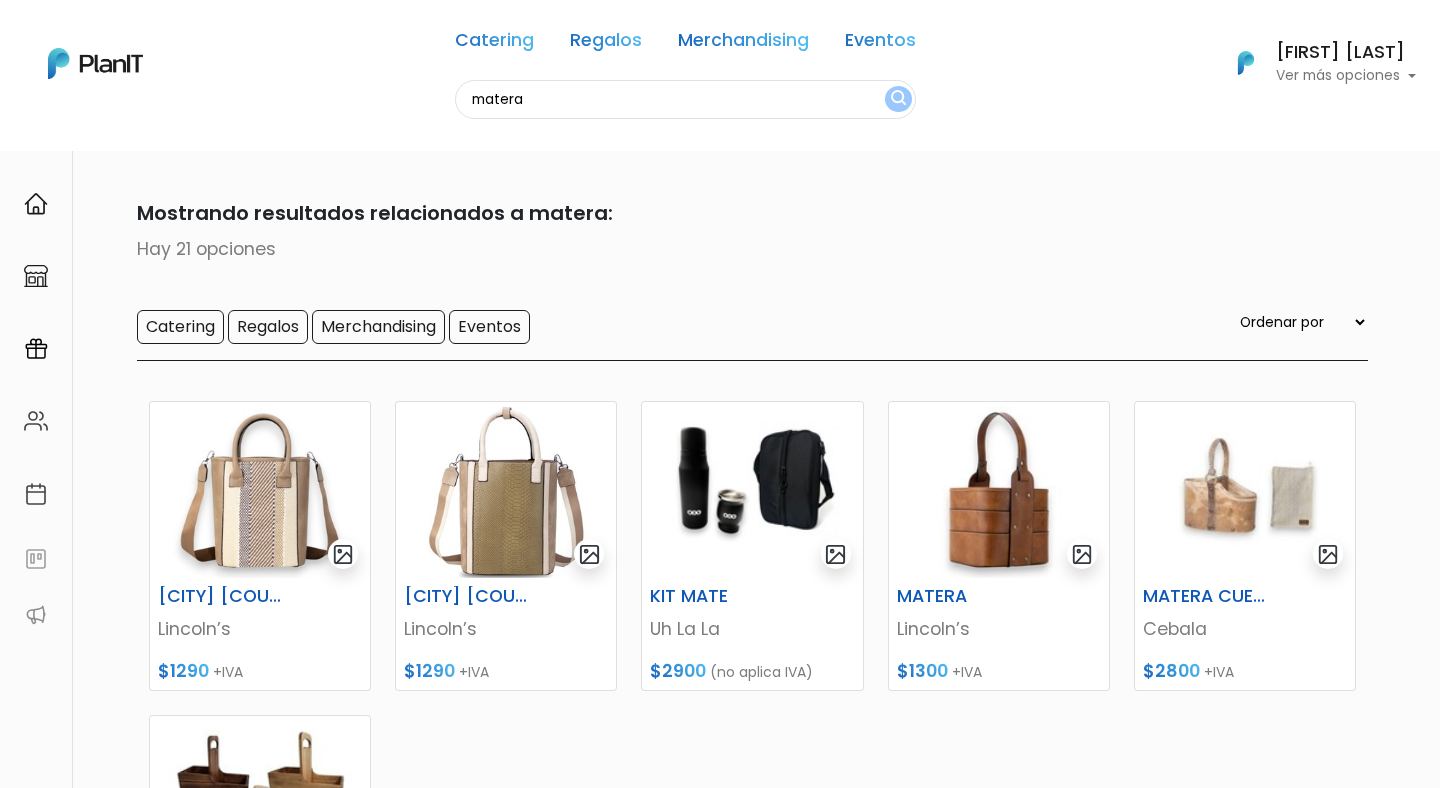 click on "matera" at bounding box center (685, 99) 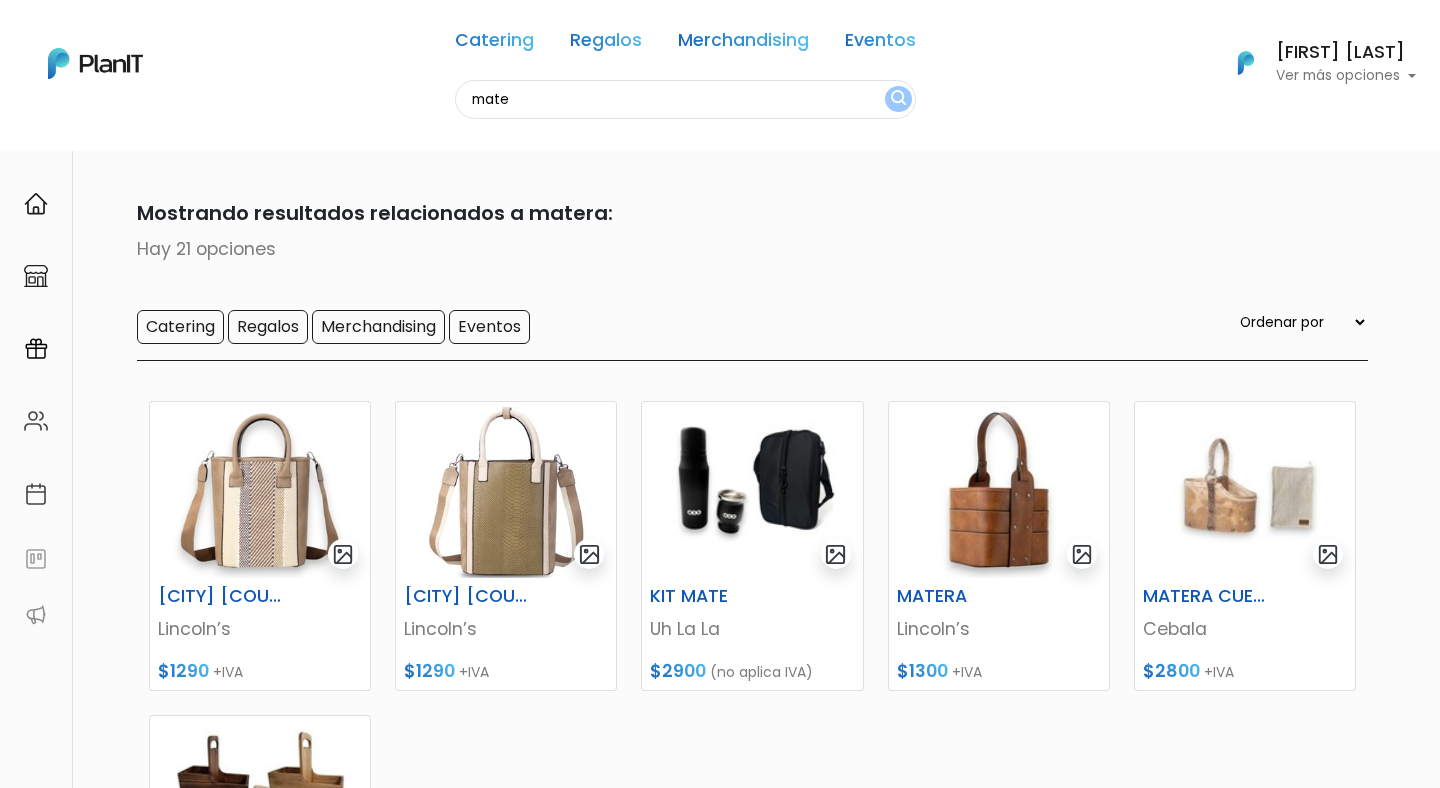 type on "mate" 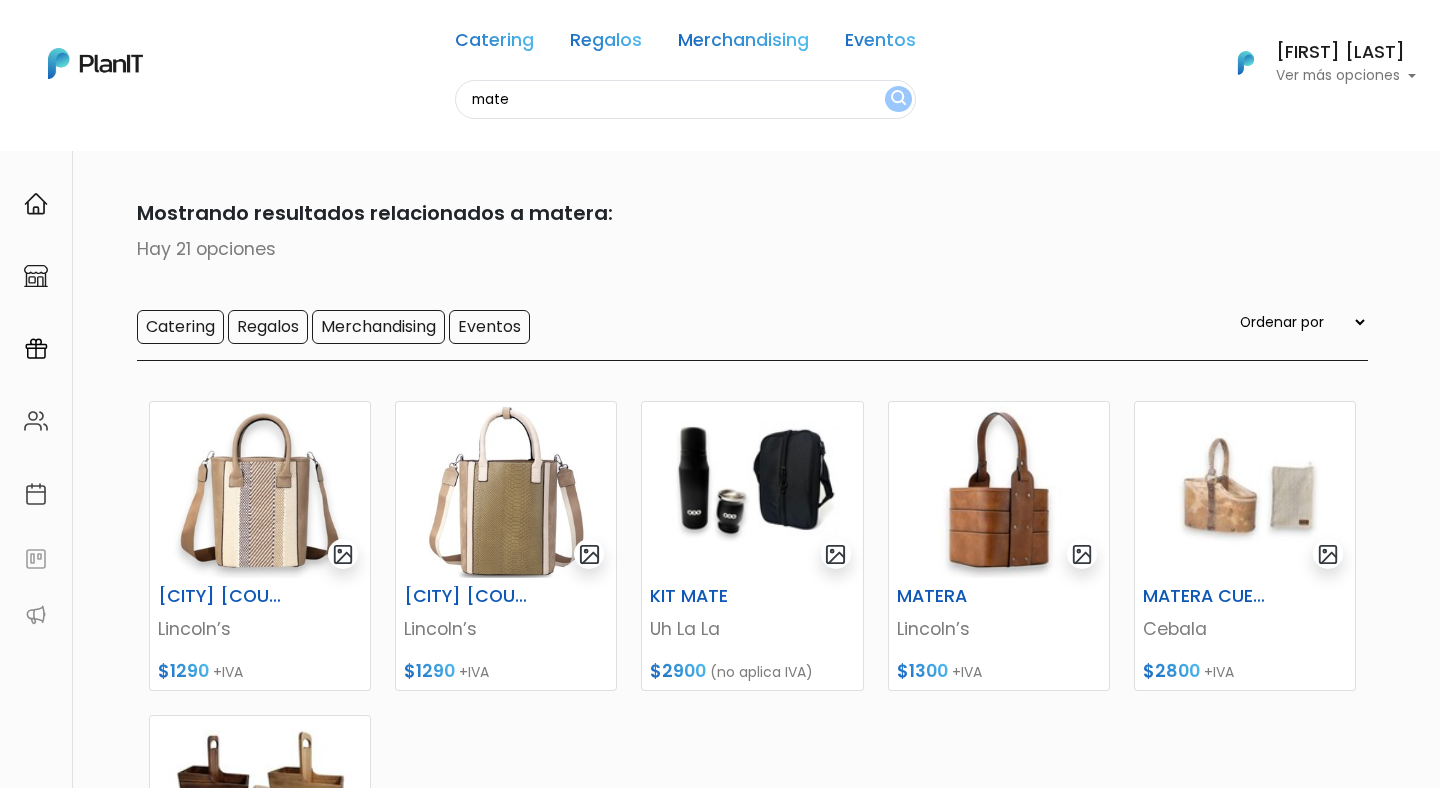 click at bounding box center [898, 99] 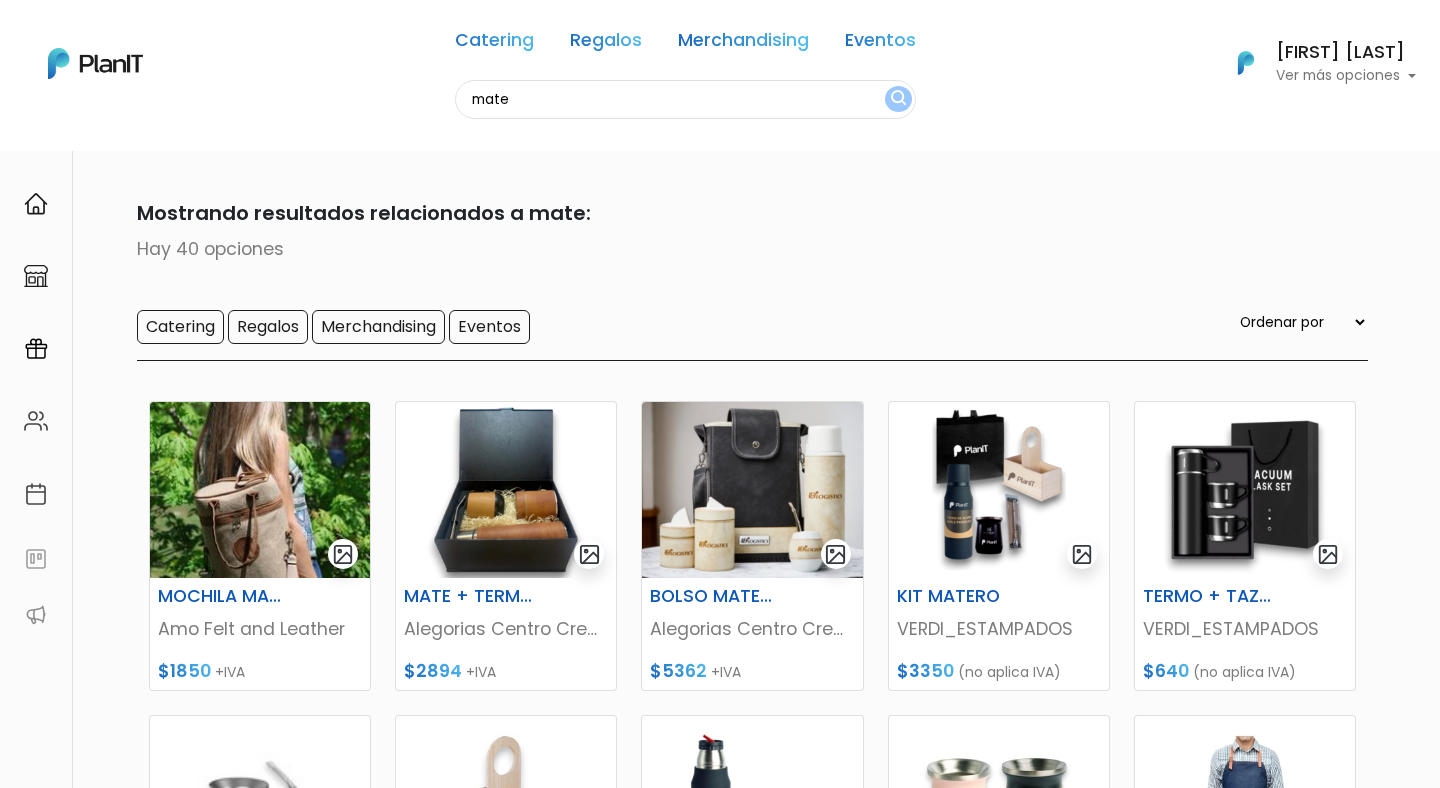 scroll, scrollTop: 0, scrollLeft: 0, axis: both 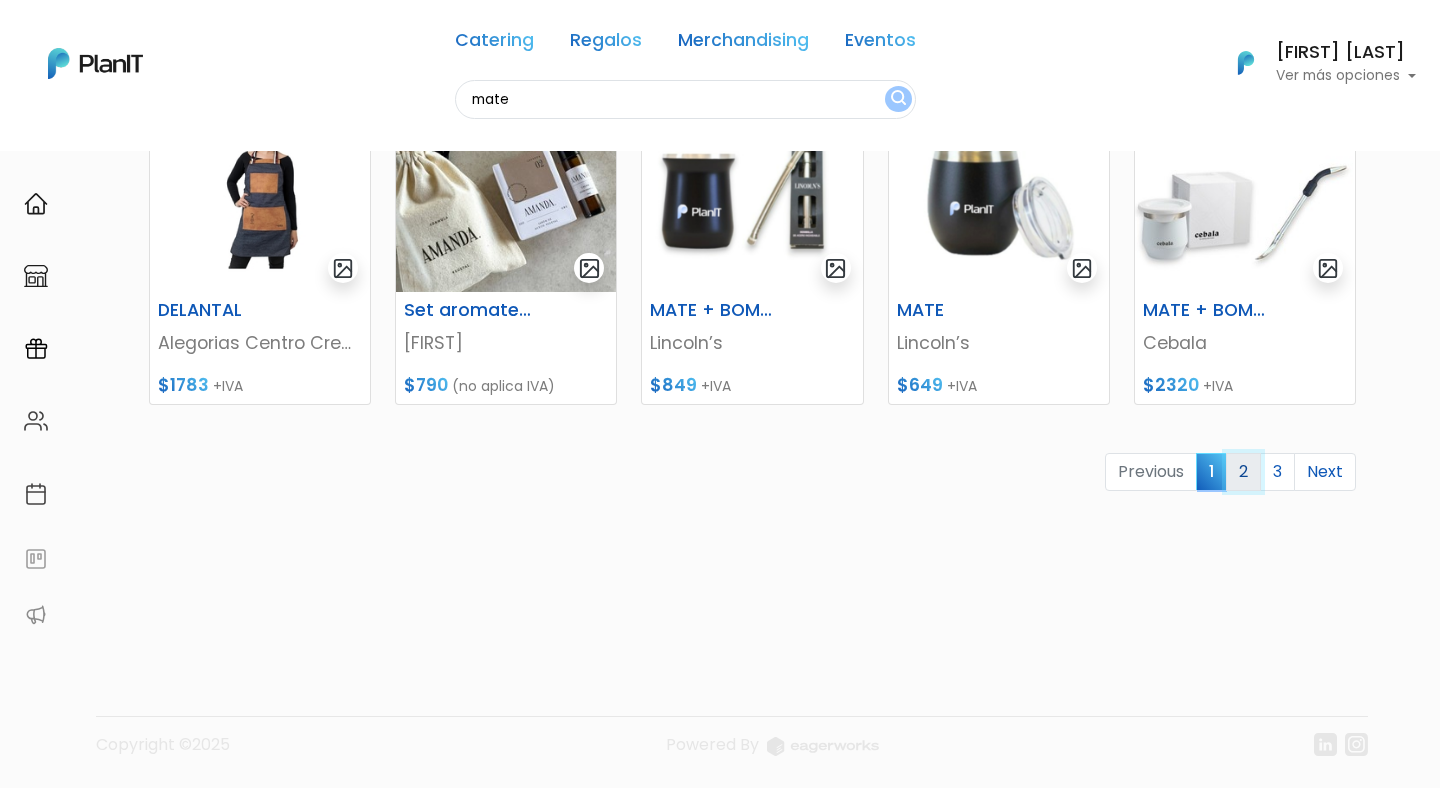 click on "2" at bounding box center (1243, 472) 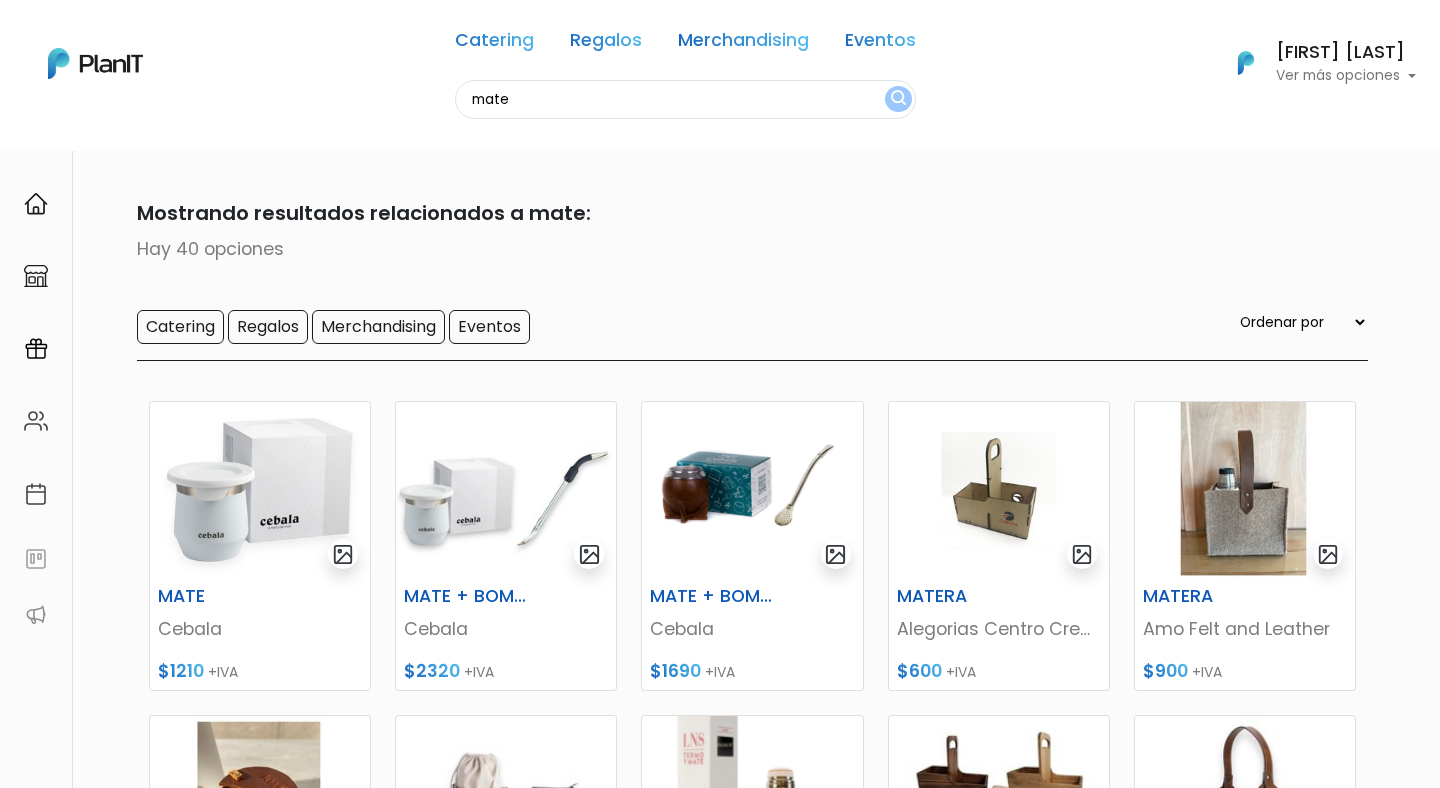 scroll, scrollTop: 81, scrollLeft: 0, axis: vertical 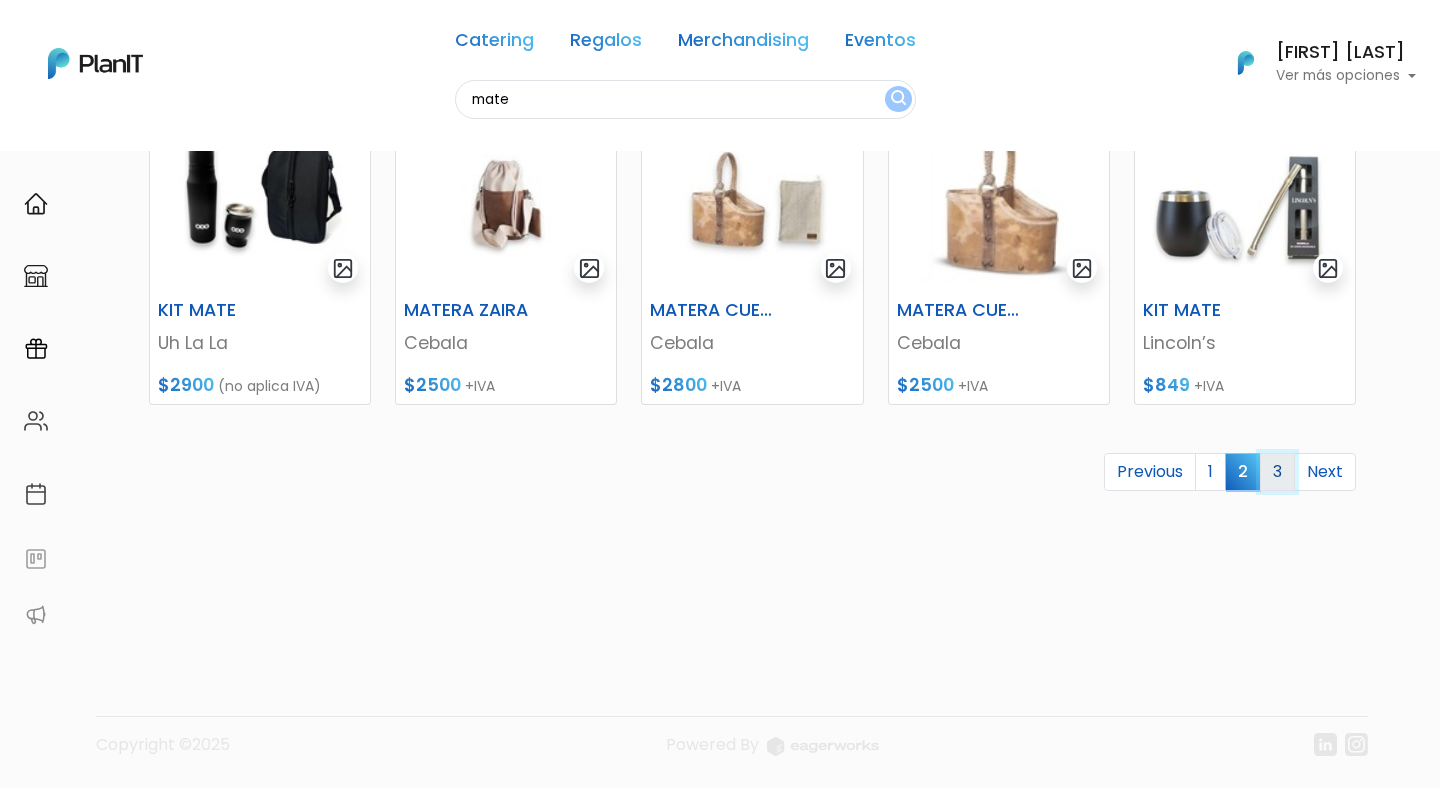 click on "3" at bounding box center [1277, 472] 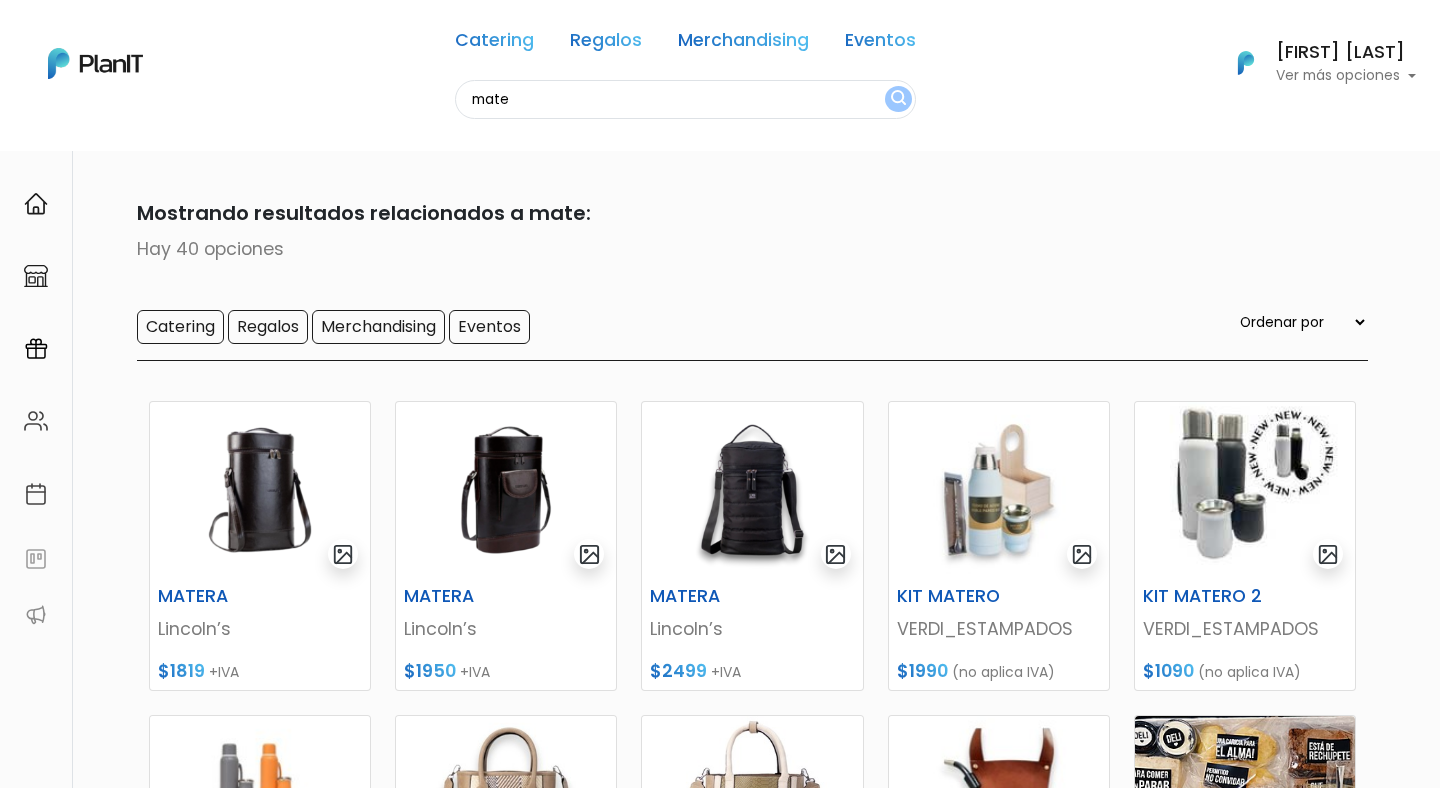 scroll, scrollTop: 144, scrollLeft: 0, axis: vertical 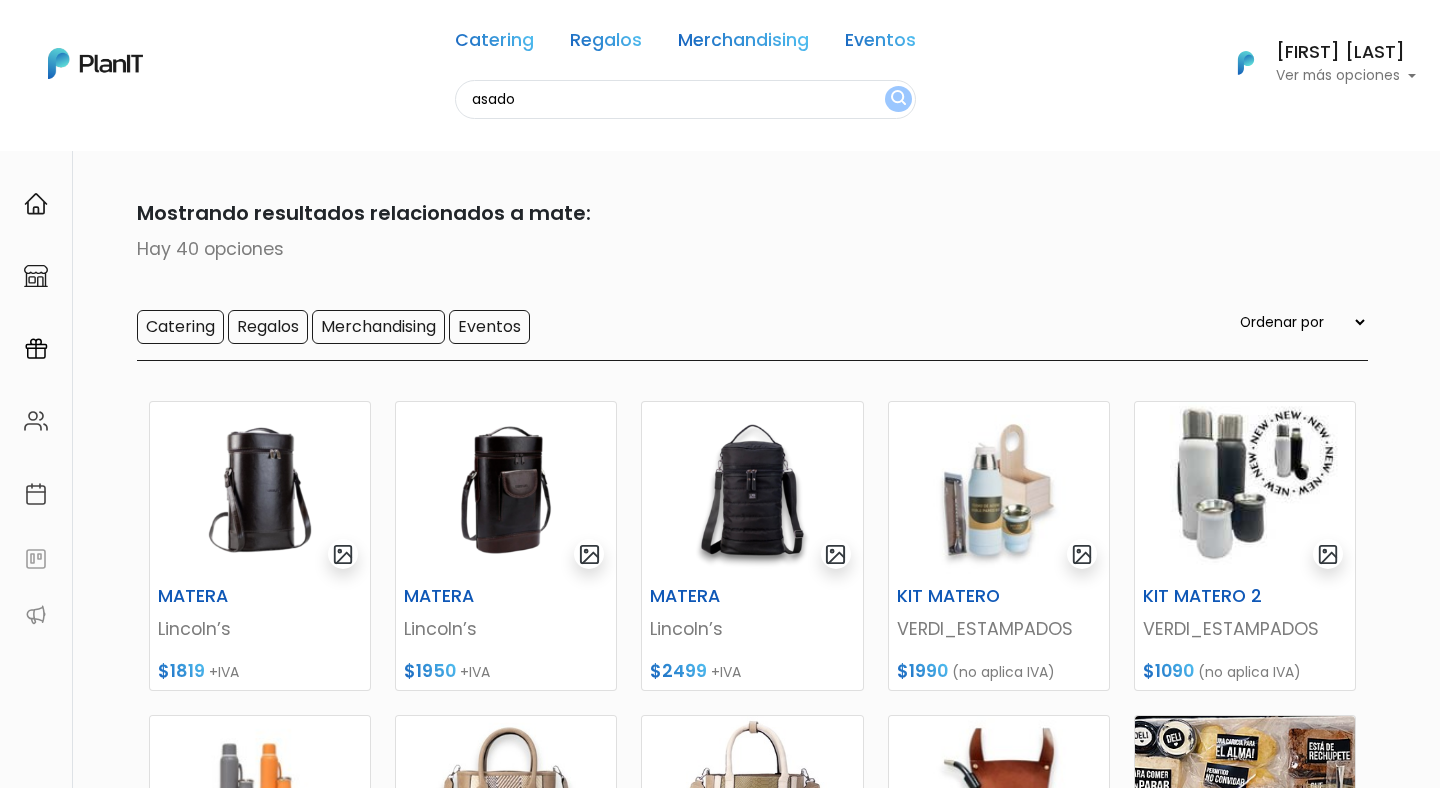 type on "asado" 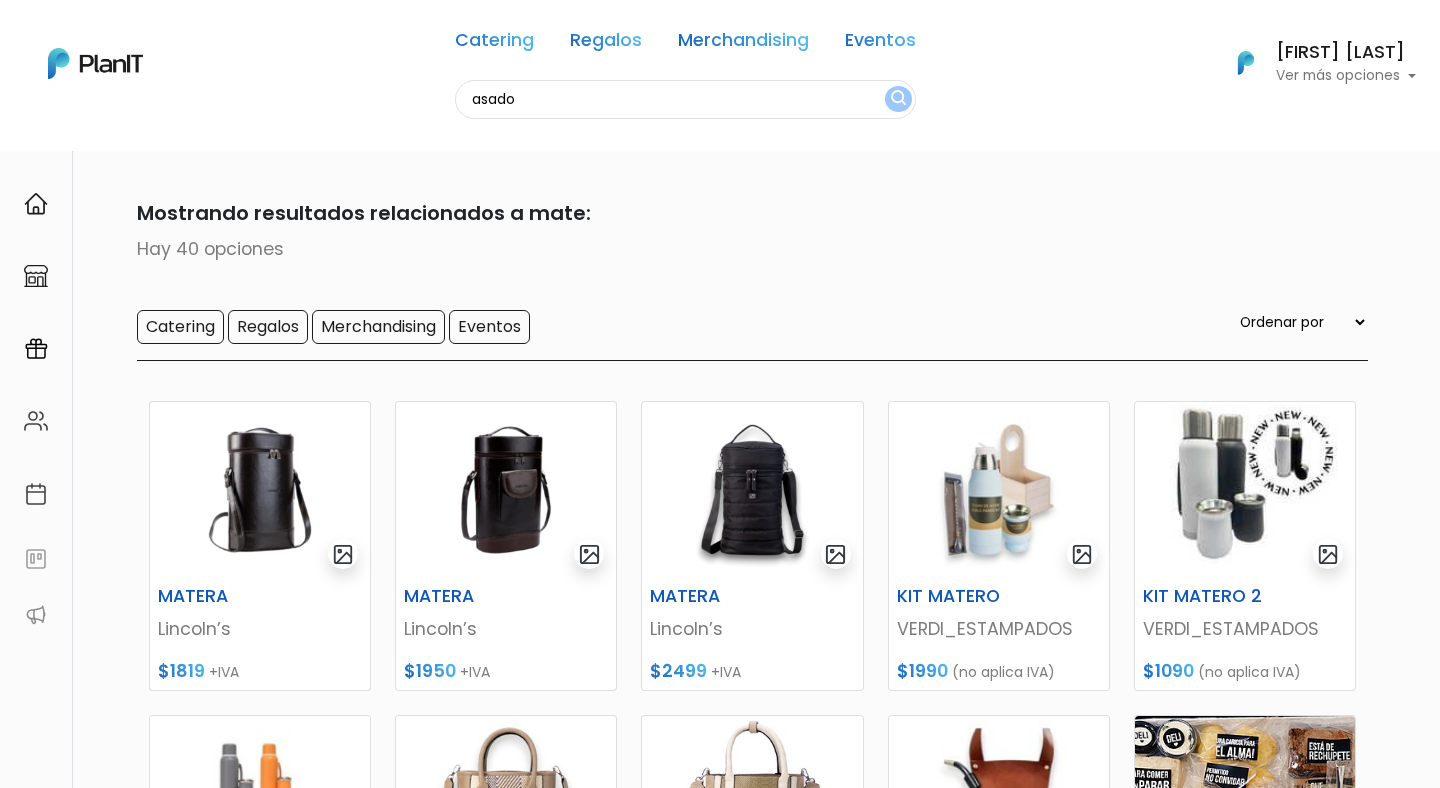 click at bounding box center (898, 99) 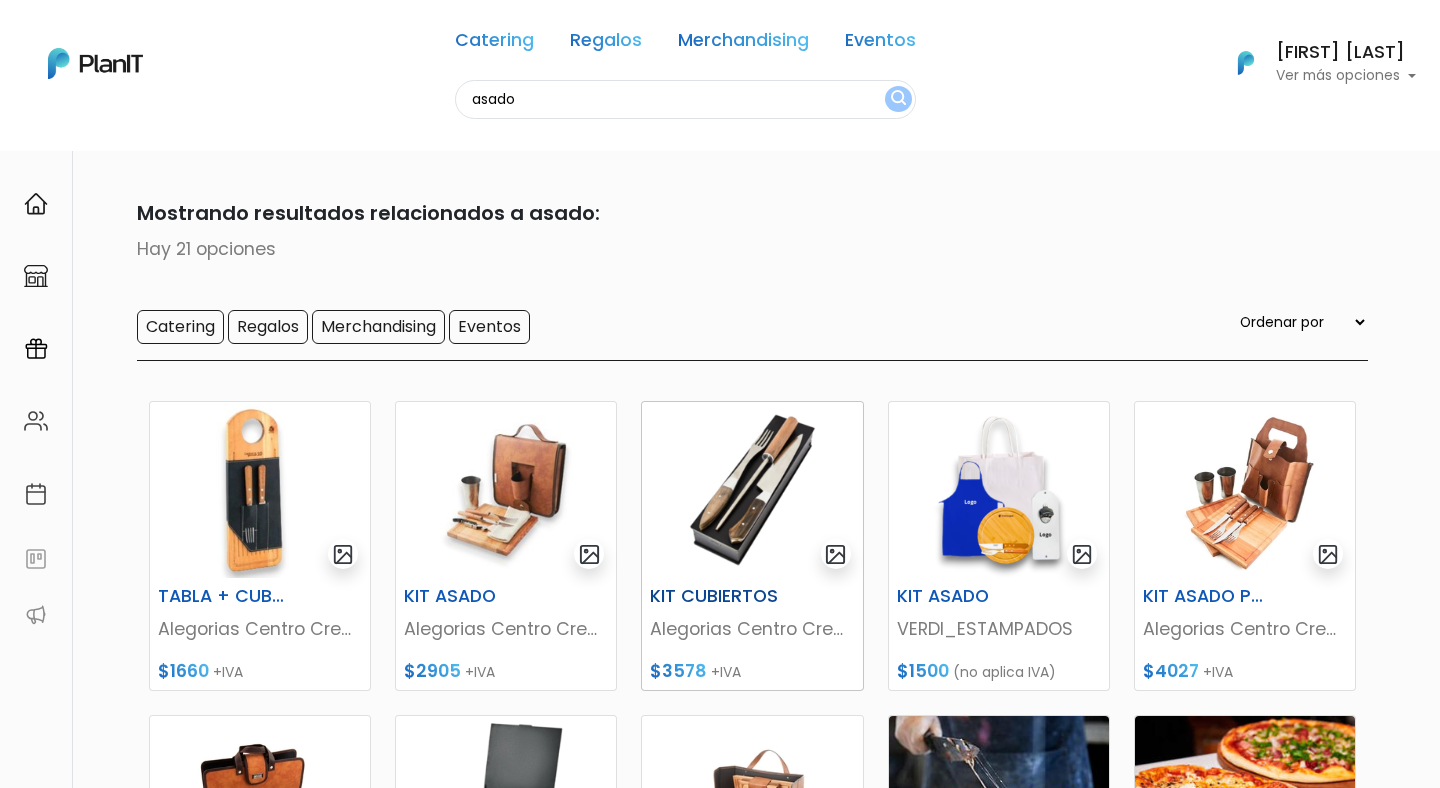 scroll, scrollTop: 0, scrollLeft: 0, axis: both 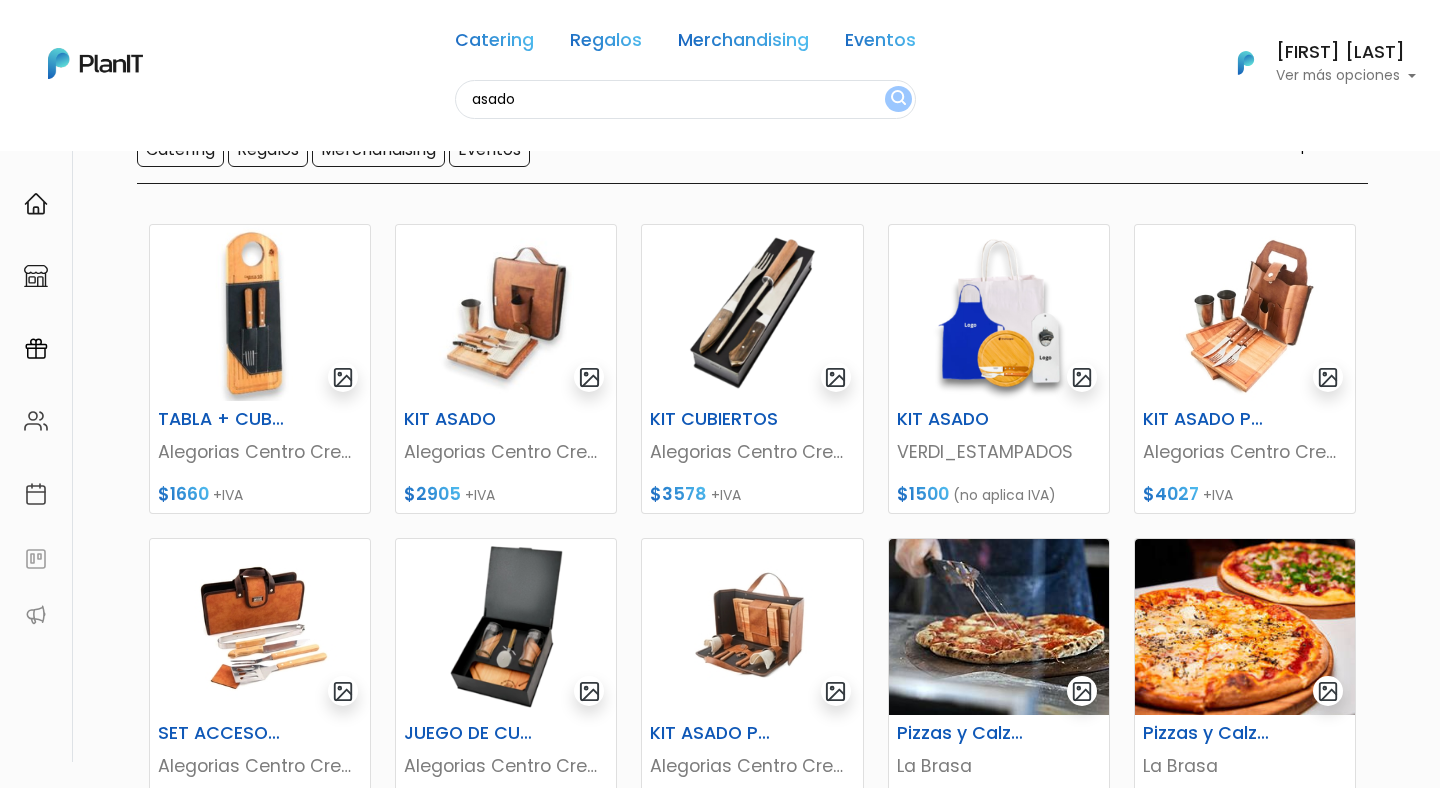 click on "asado" at bounding box center [685, 99] 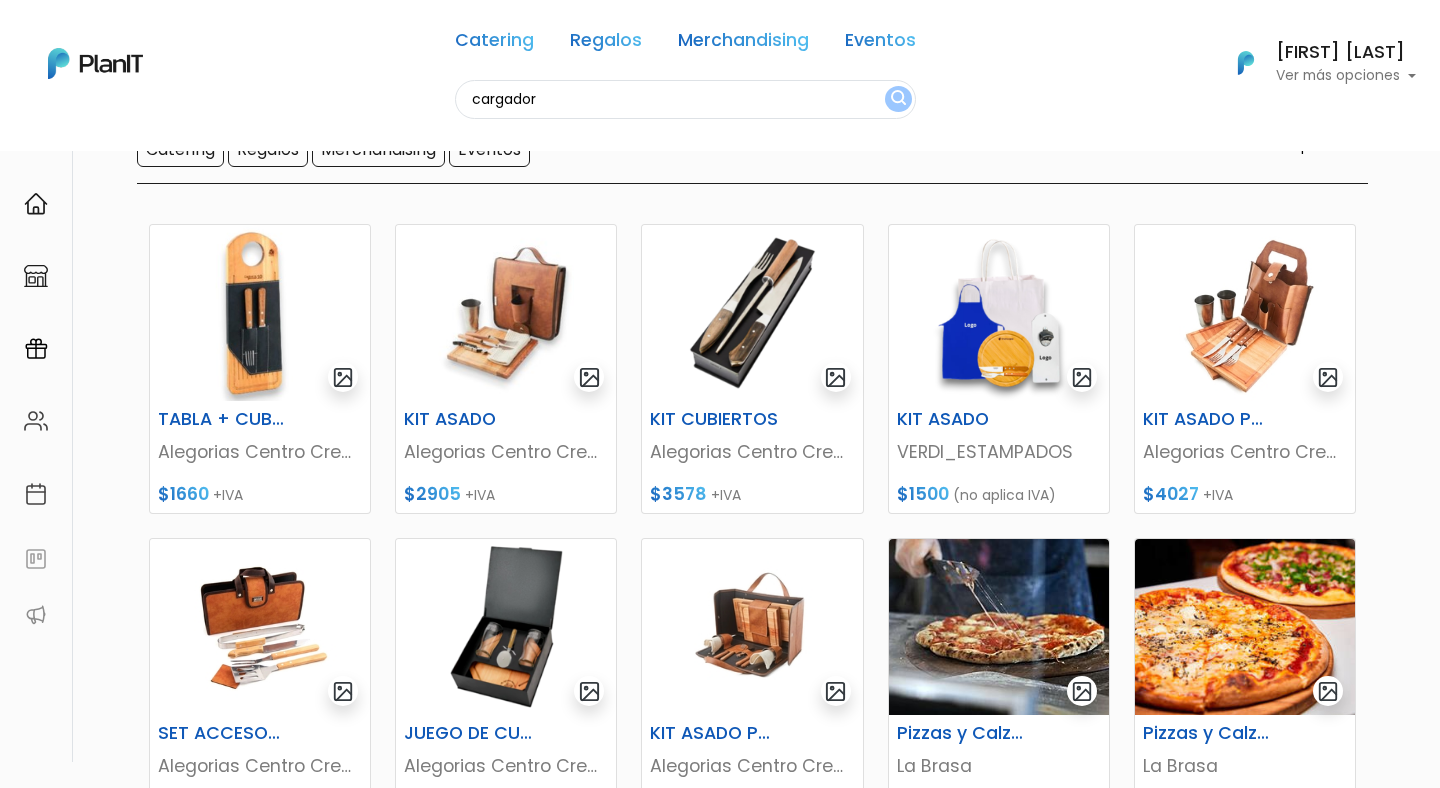 type on "cargador" 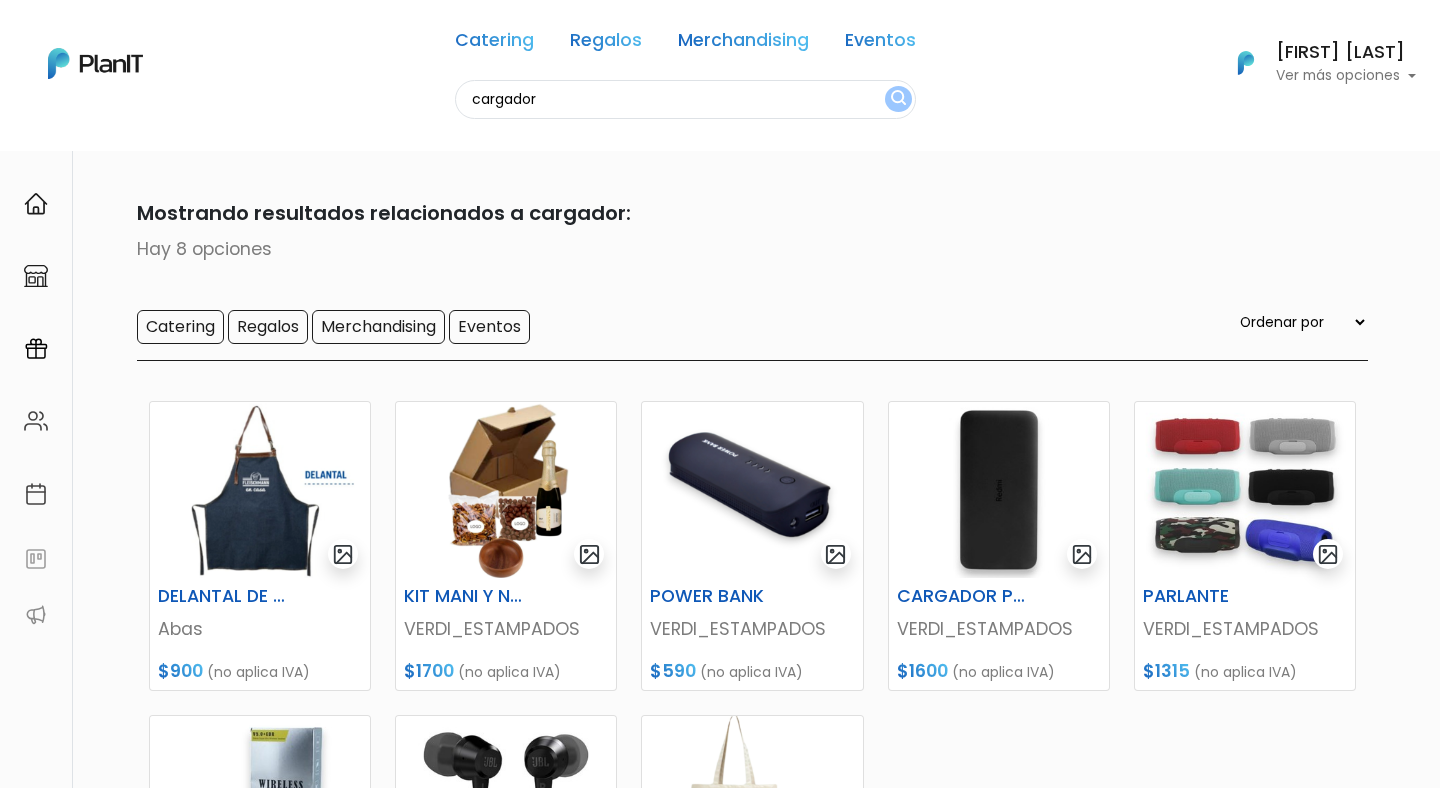 scroll, scrollTop: 0, scrollLeft: 0, axis: both 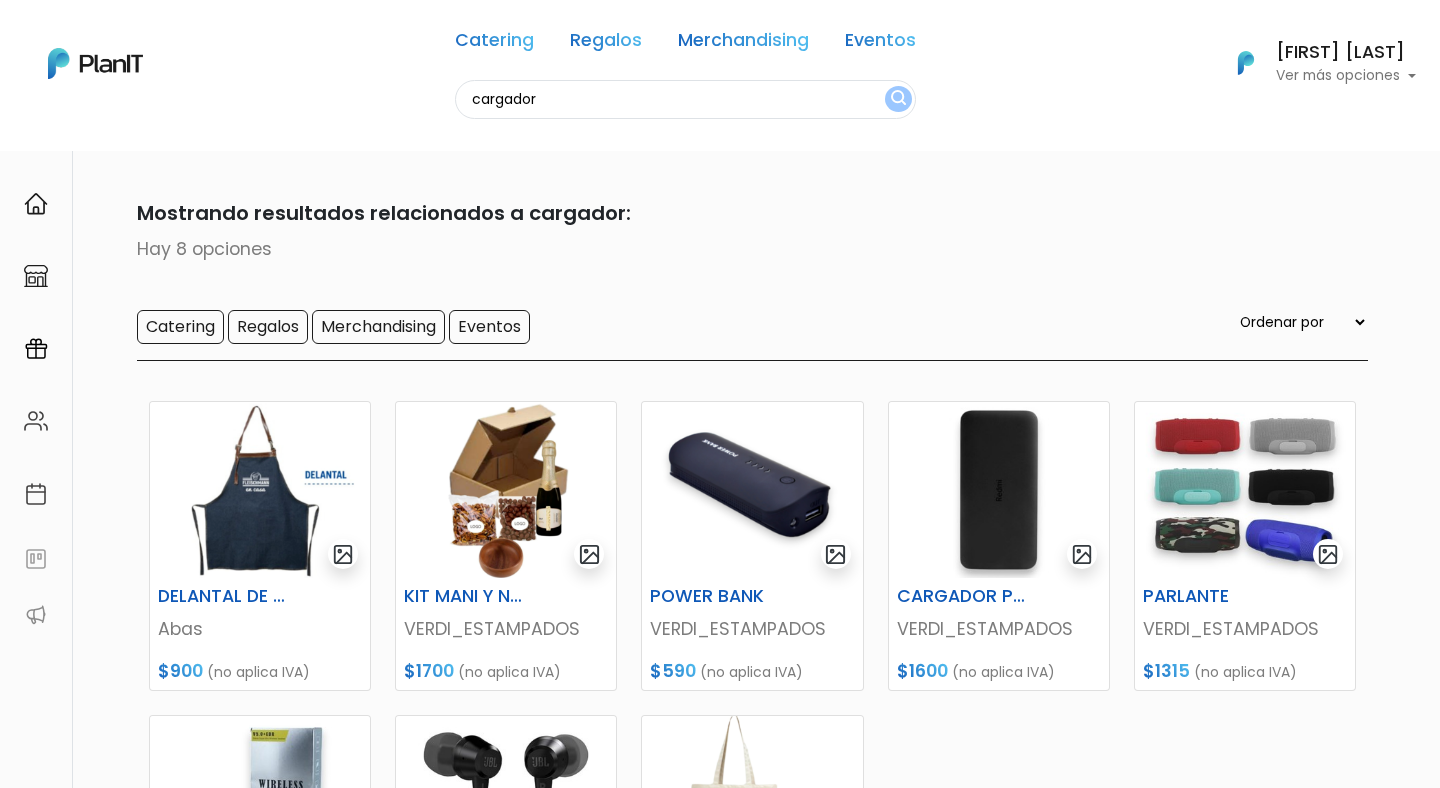 click on "cargador" at bounding box center (685, 99) 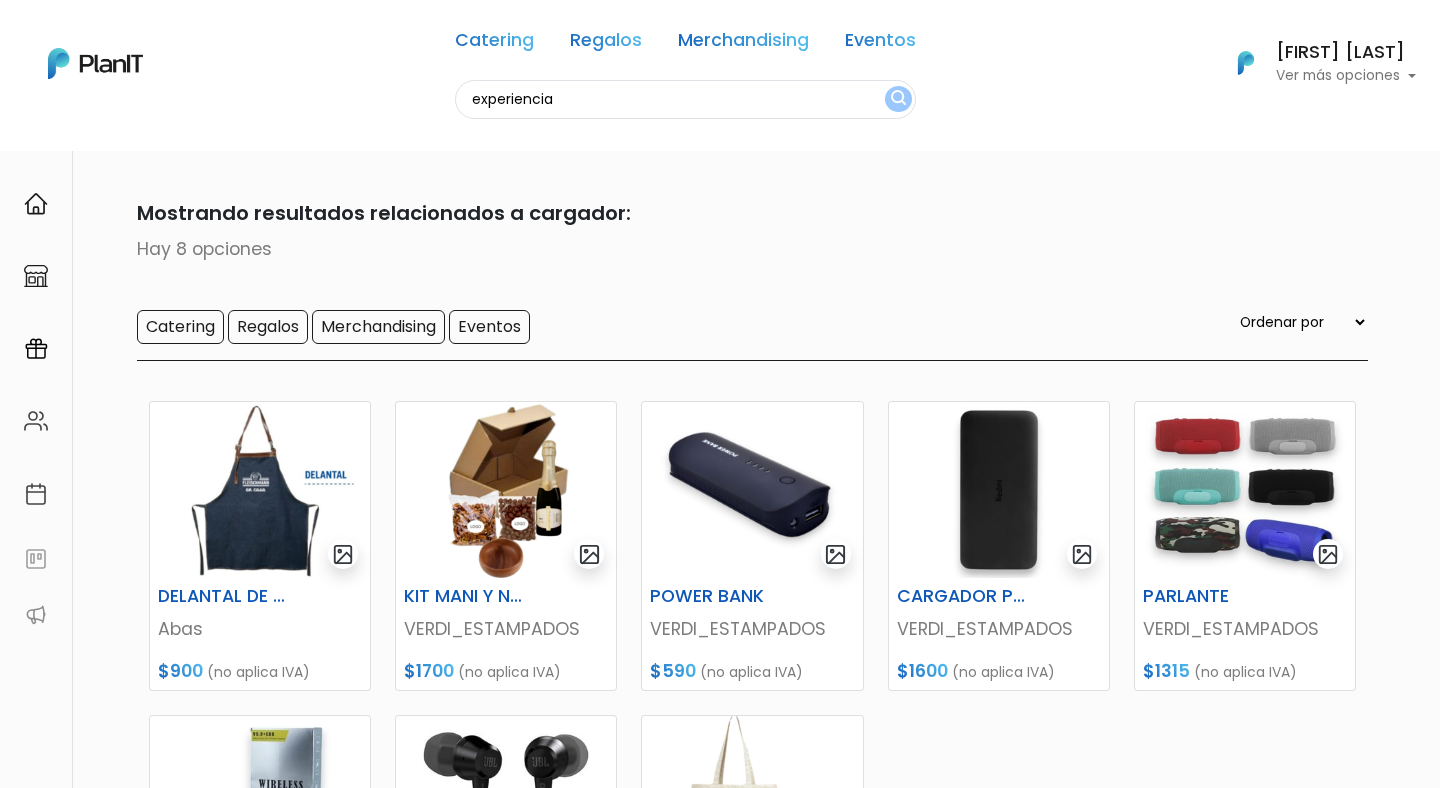 type on "experiencia" 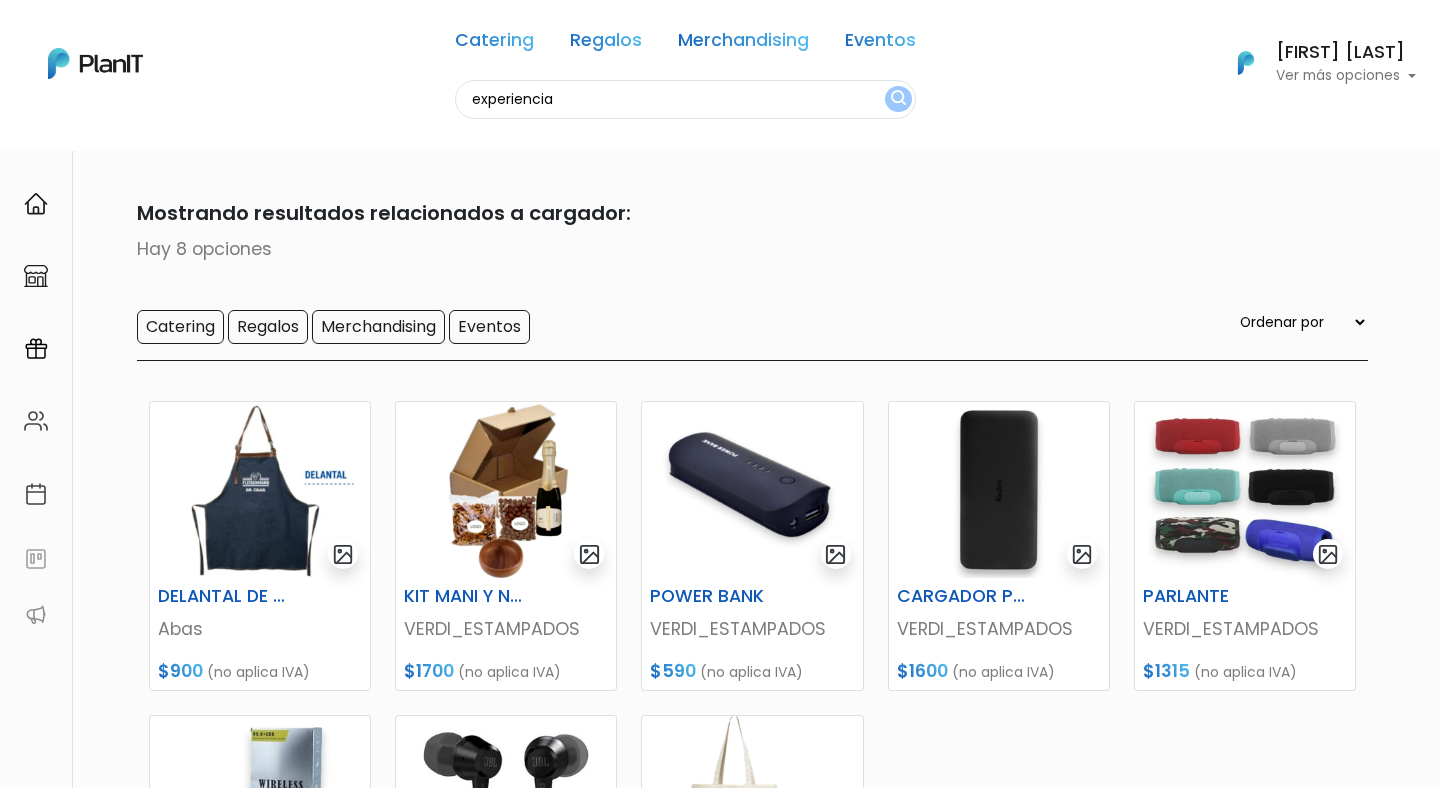 click at bounding box center (898, 99) 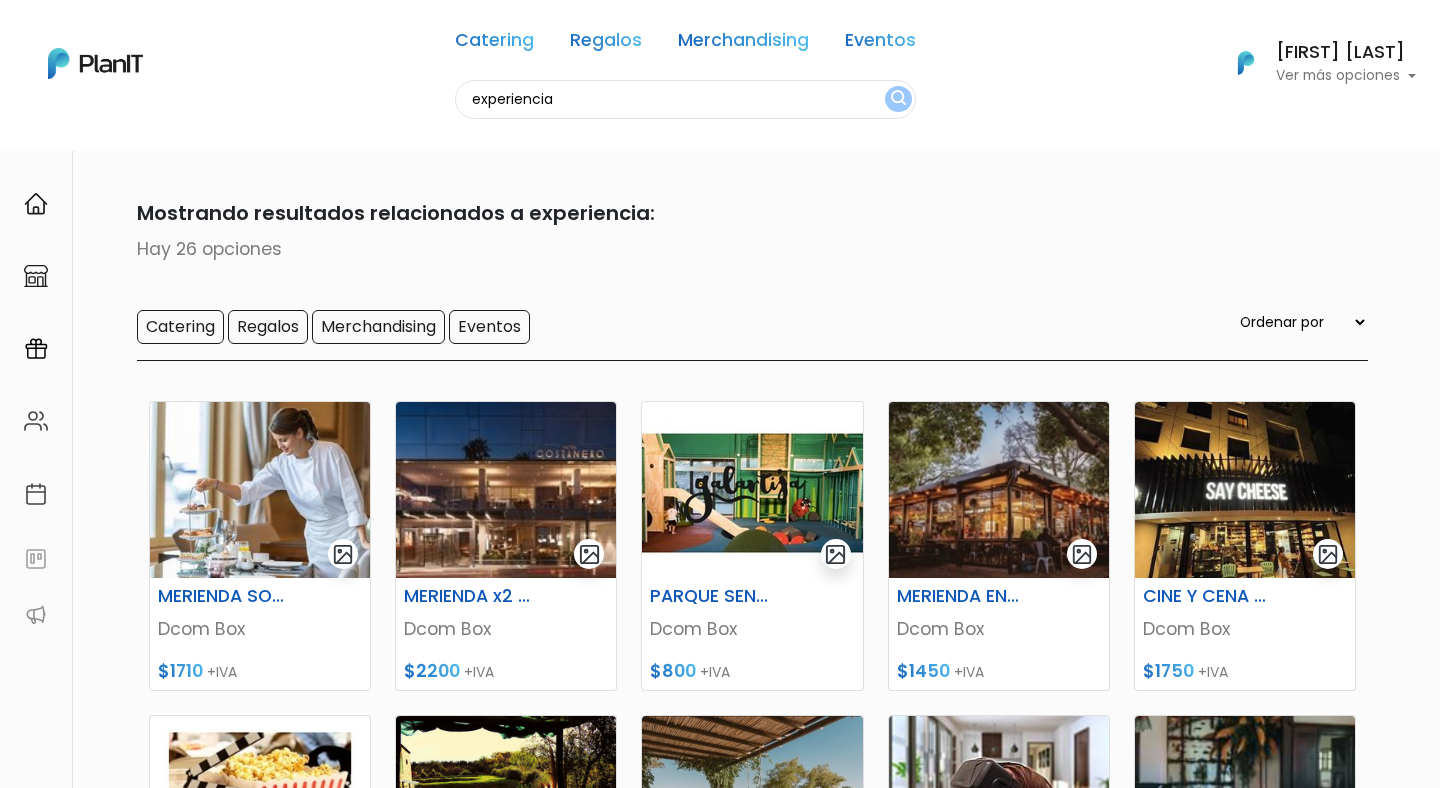 scroll, scrollTop: 0, scrollLeft: 0, axis: both 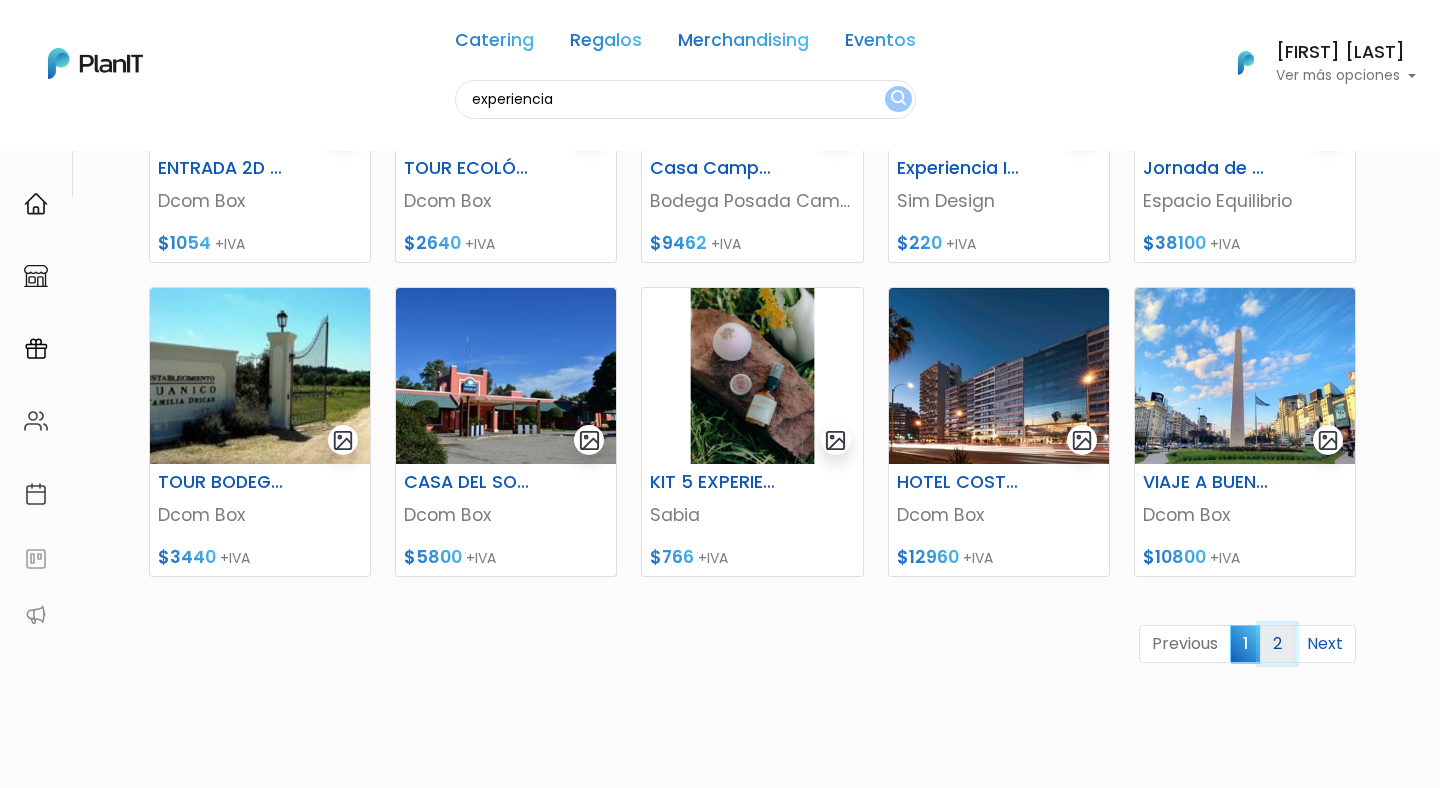 click on "2" at bounding box center [1277, 644] 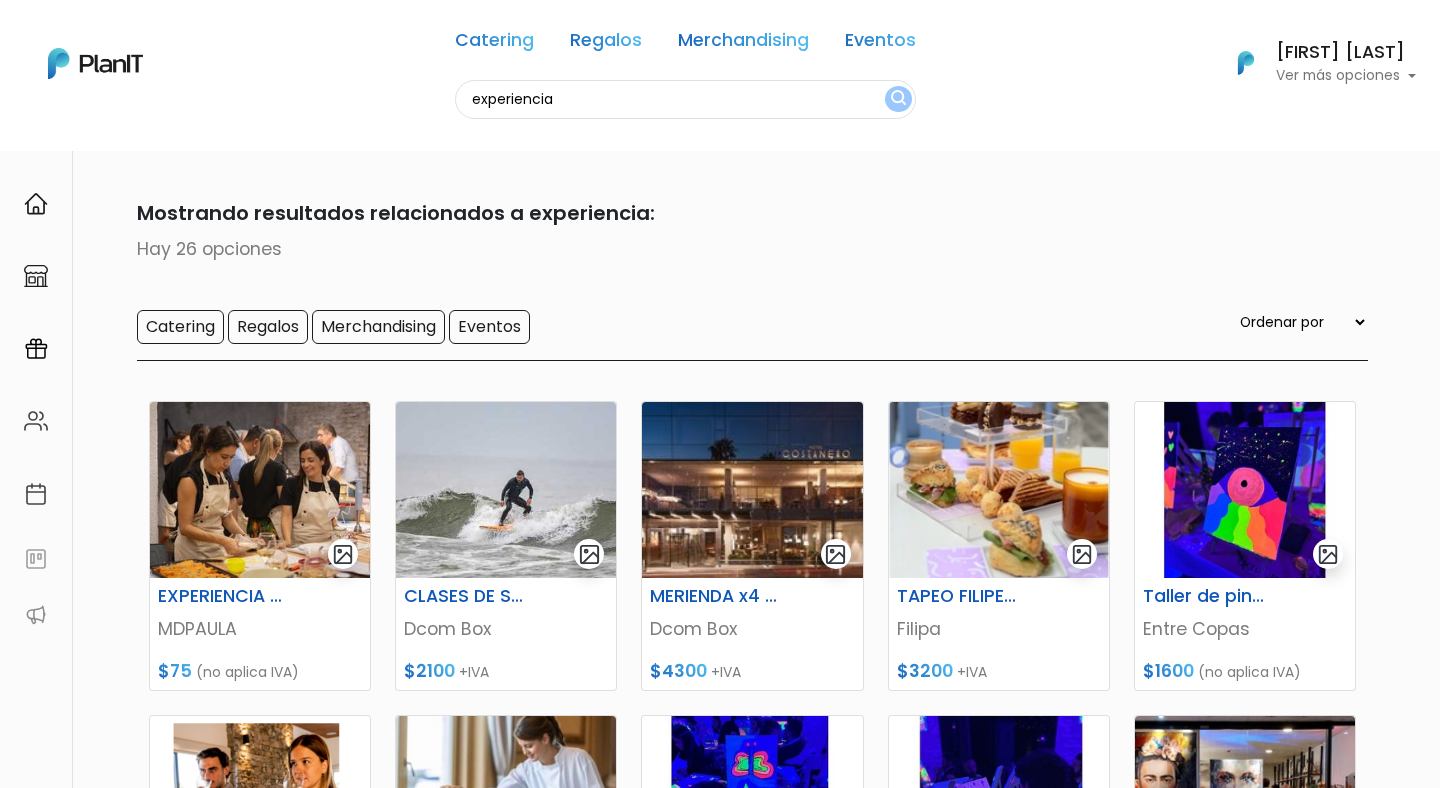 scroll, scrollTop: 0, scrollLeft: 0, axis: both 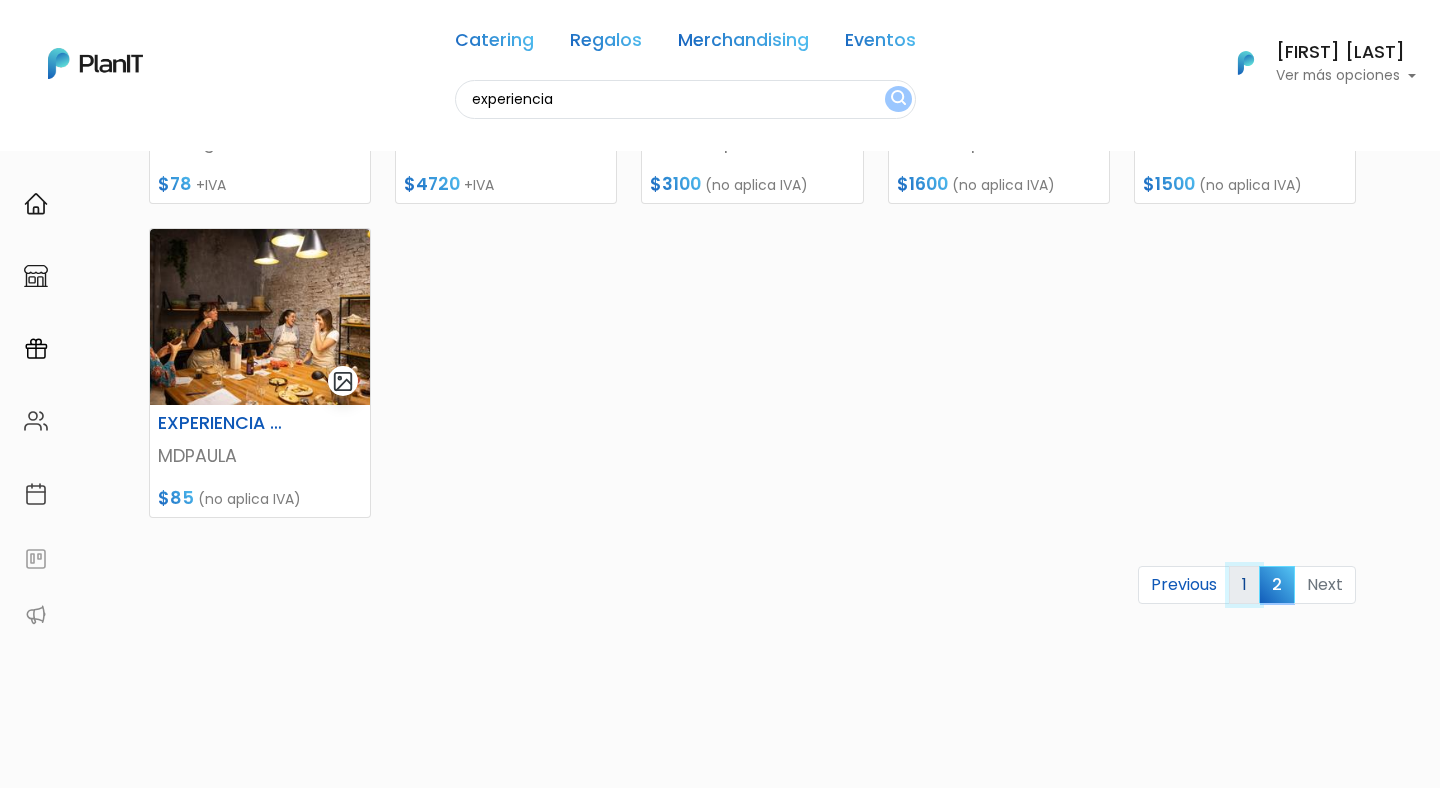 click on "1" at bounding box center [1244, 585] 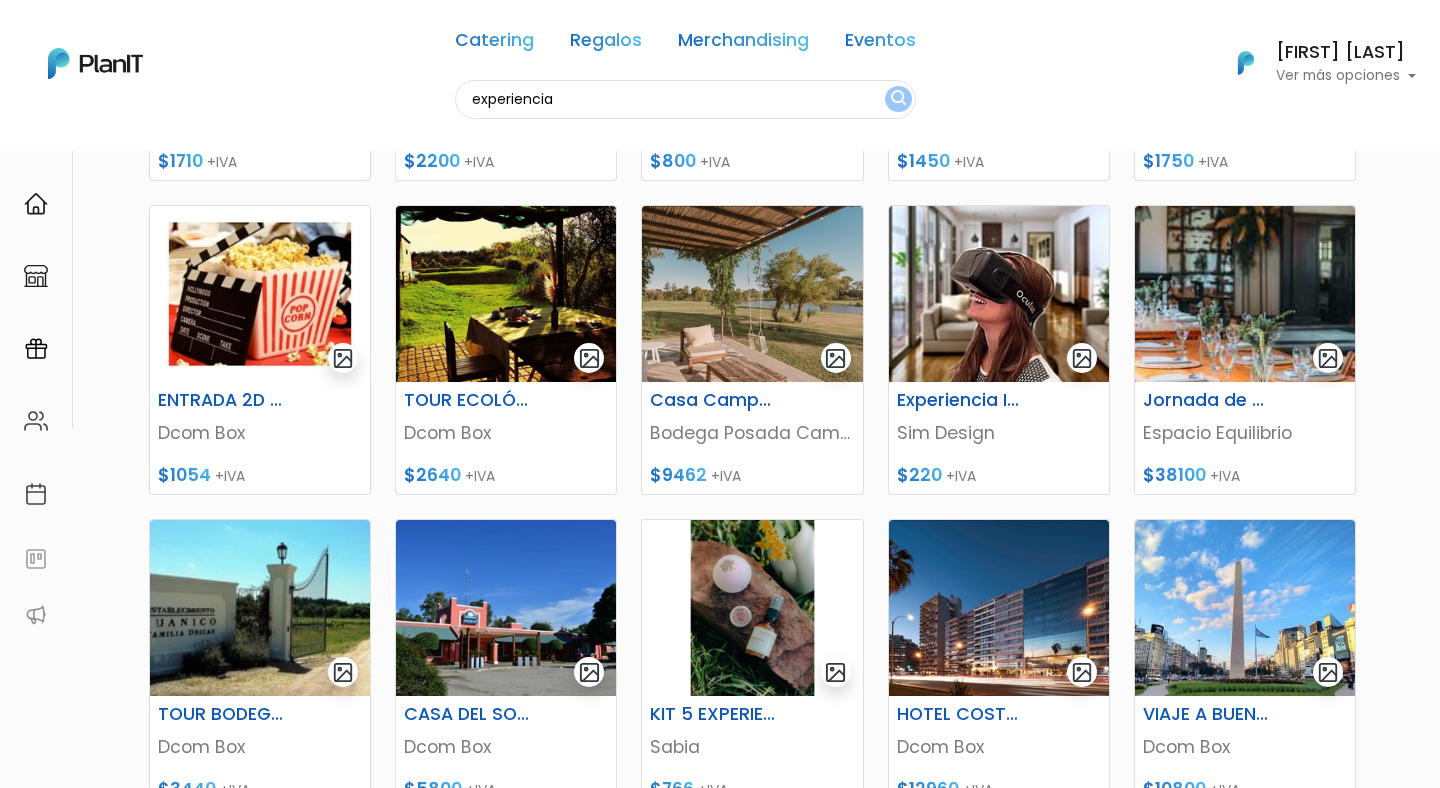 scroll, scrollTop: 515, scrollLeft: 0, axis: vertical 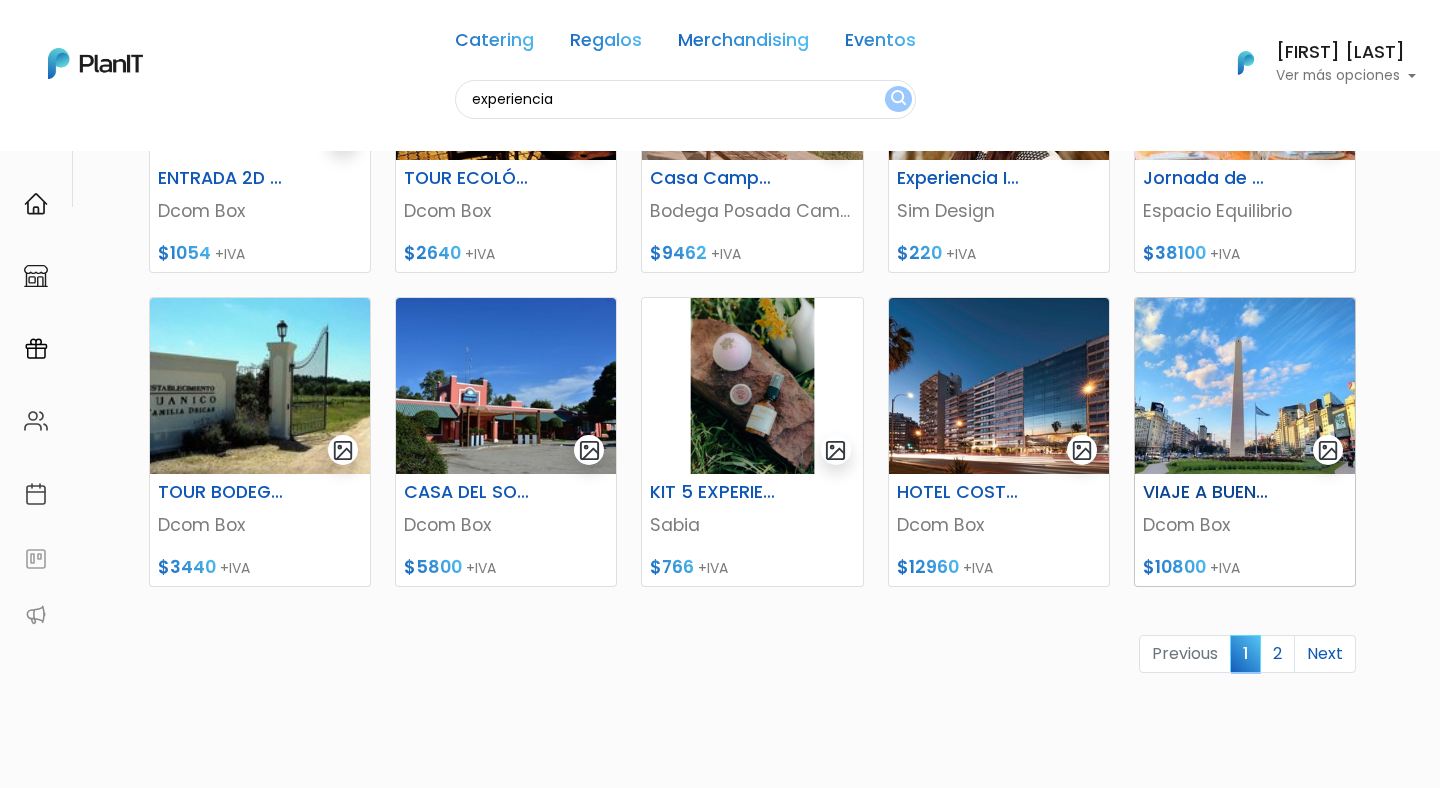 click at bounding box center [1245, 386] 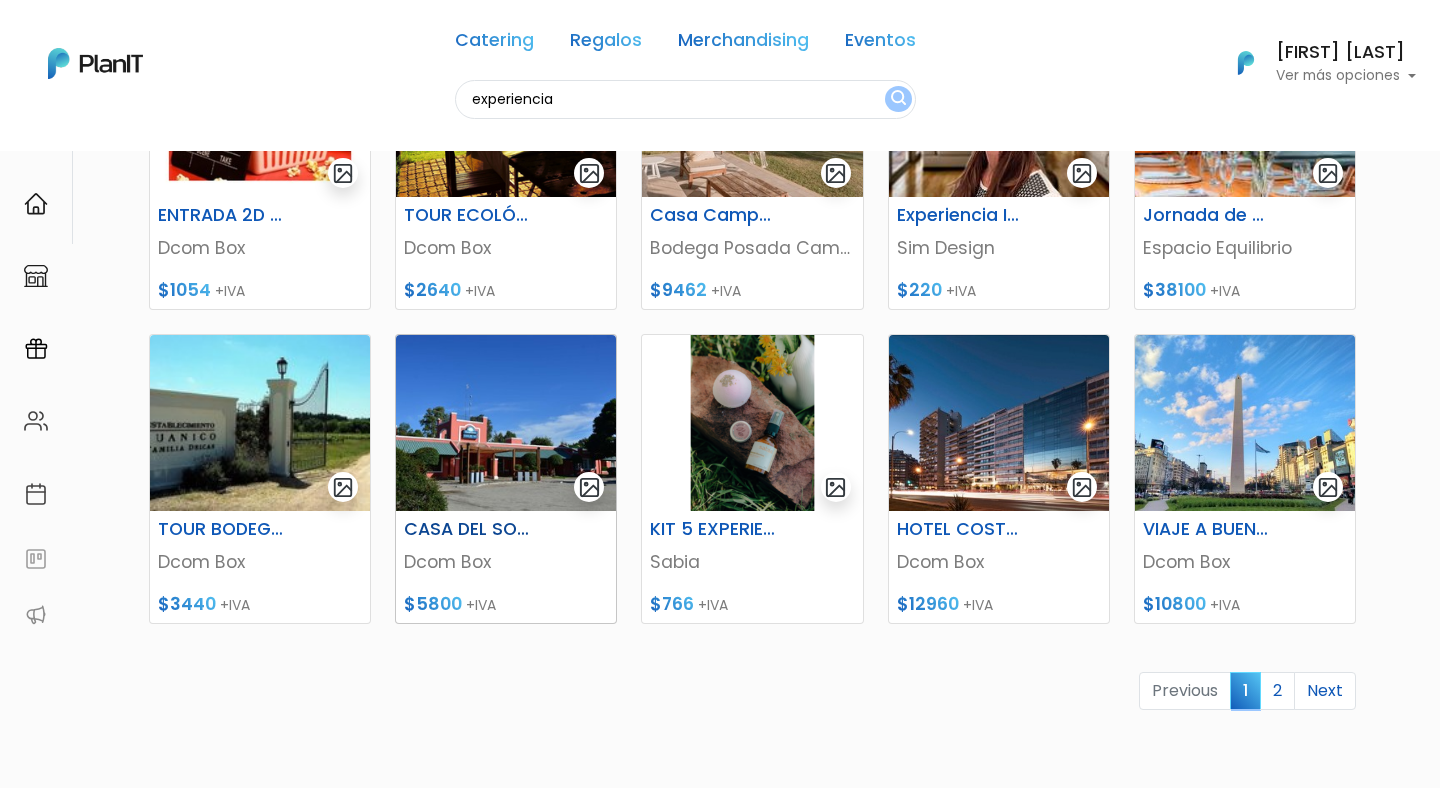 scroll, scrollTop: 829, scrollLeft: 0, axis: vertical 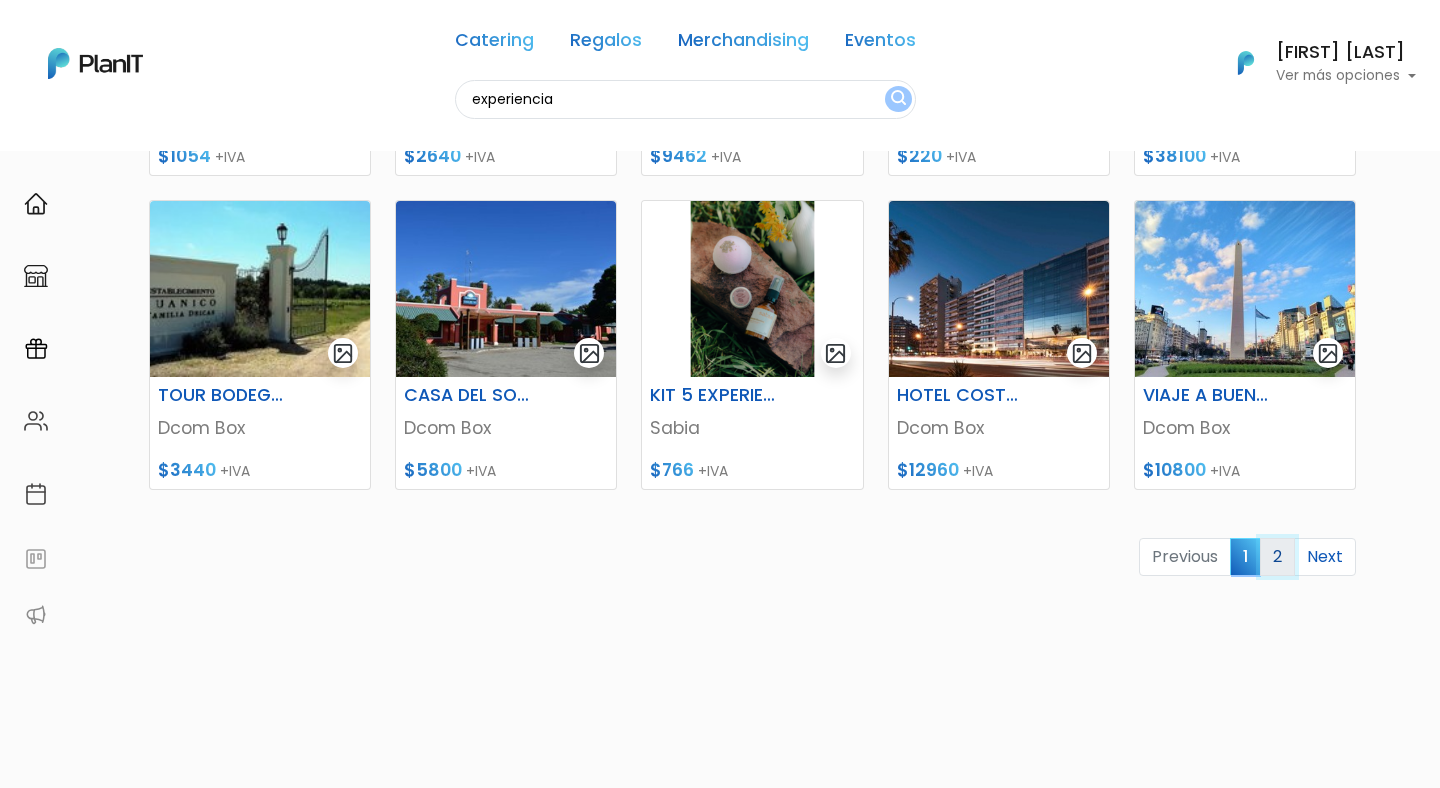 click on "2" at bounding box center [1277, 557] 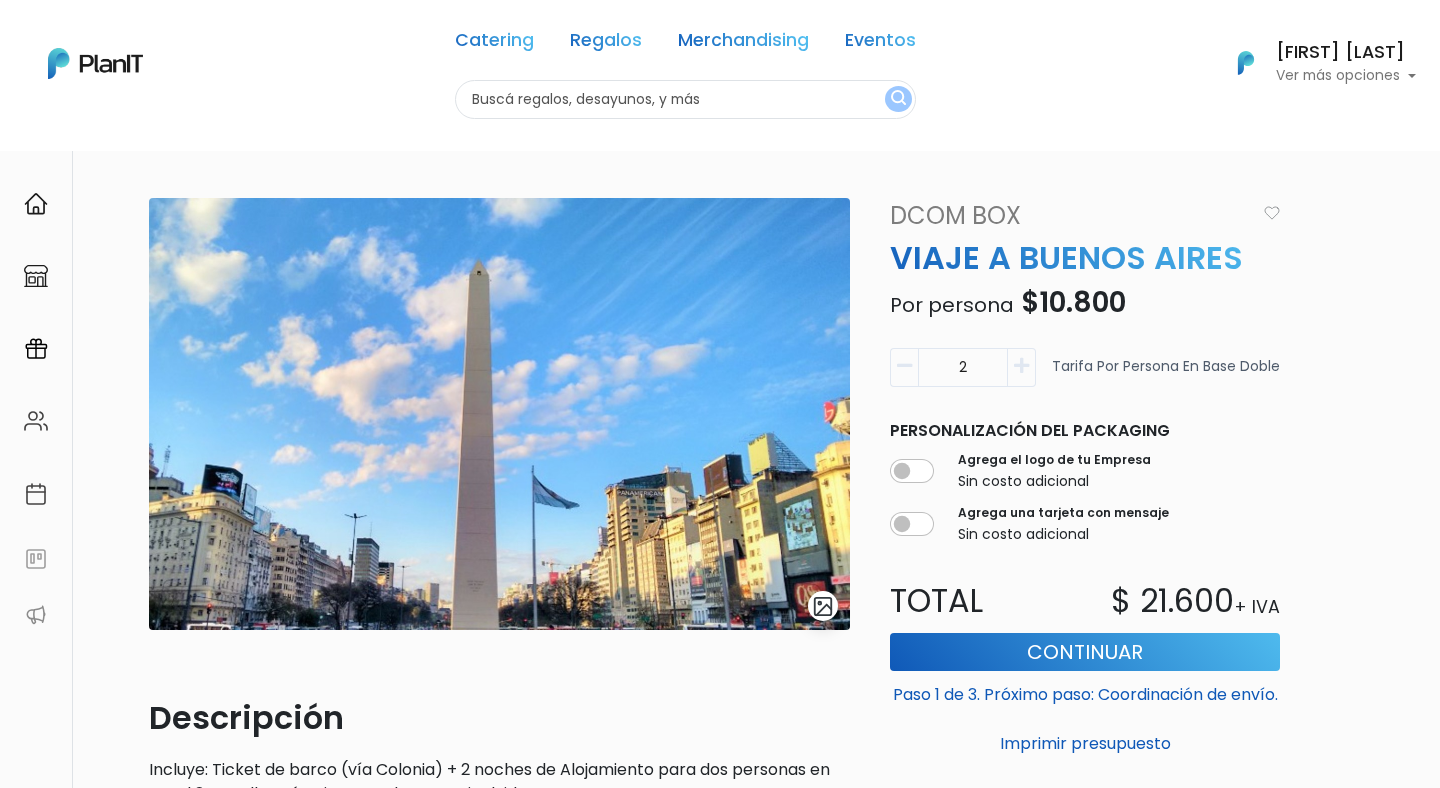 scroll, scrollTop: 0, scrollLeft: 0, axis: both 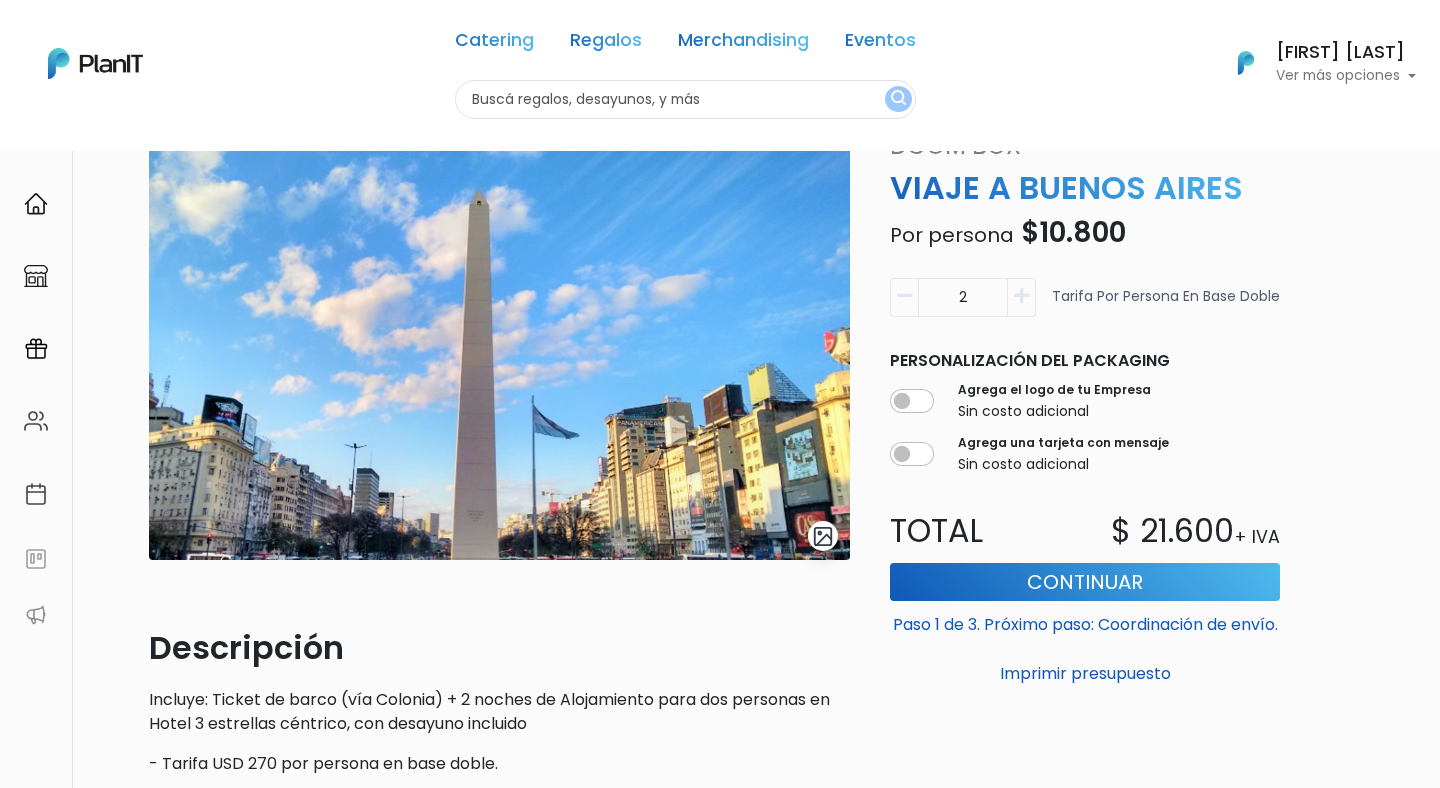 click at bounding box center (1021, 296) 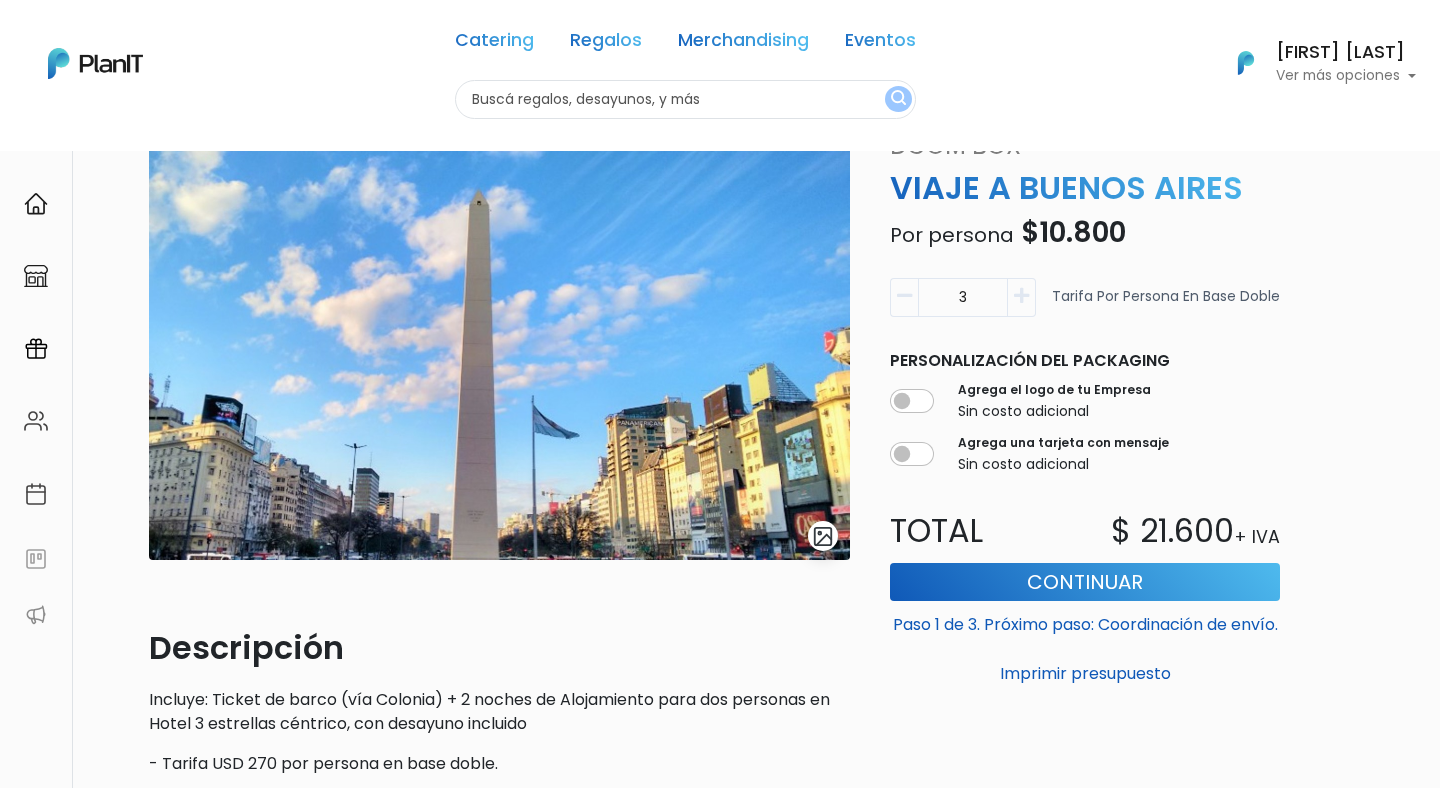 click at bounding box center (1021, 296) 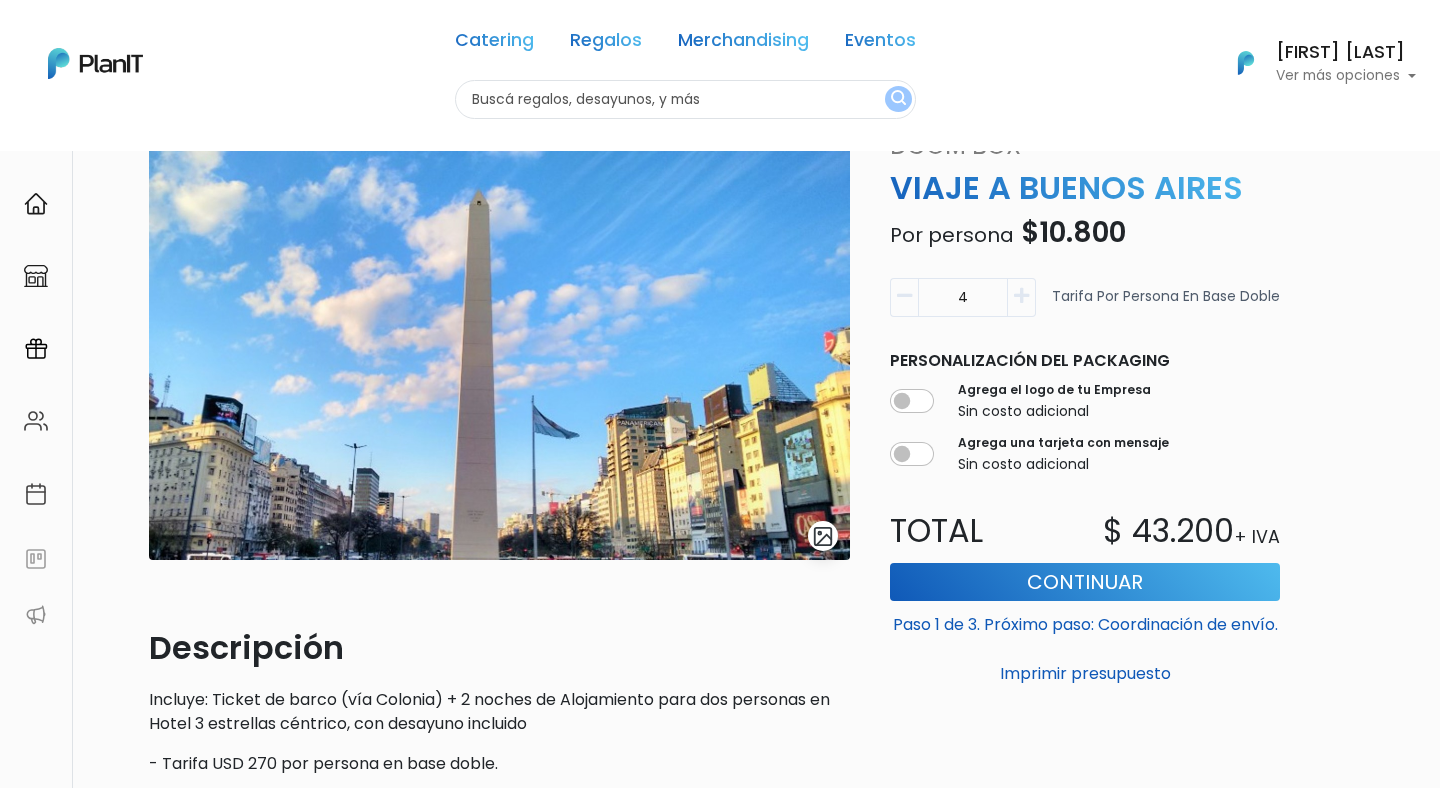 click at bounding box center [1021, 296] 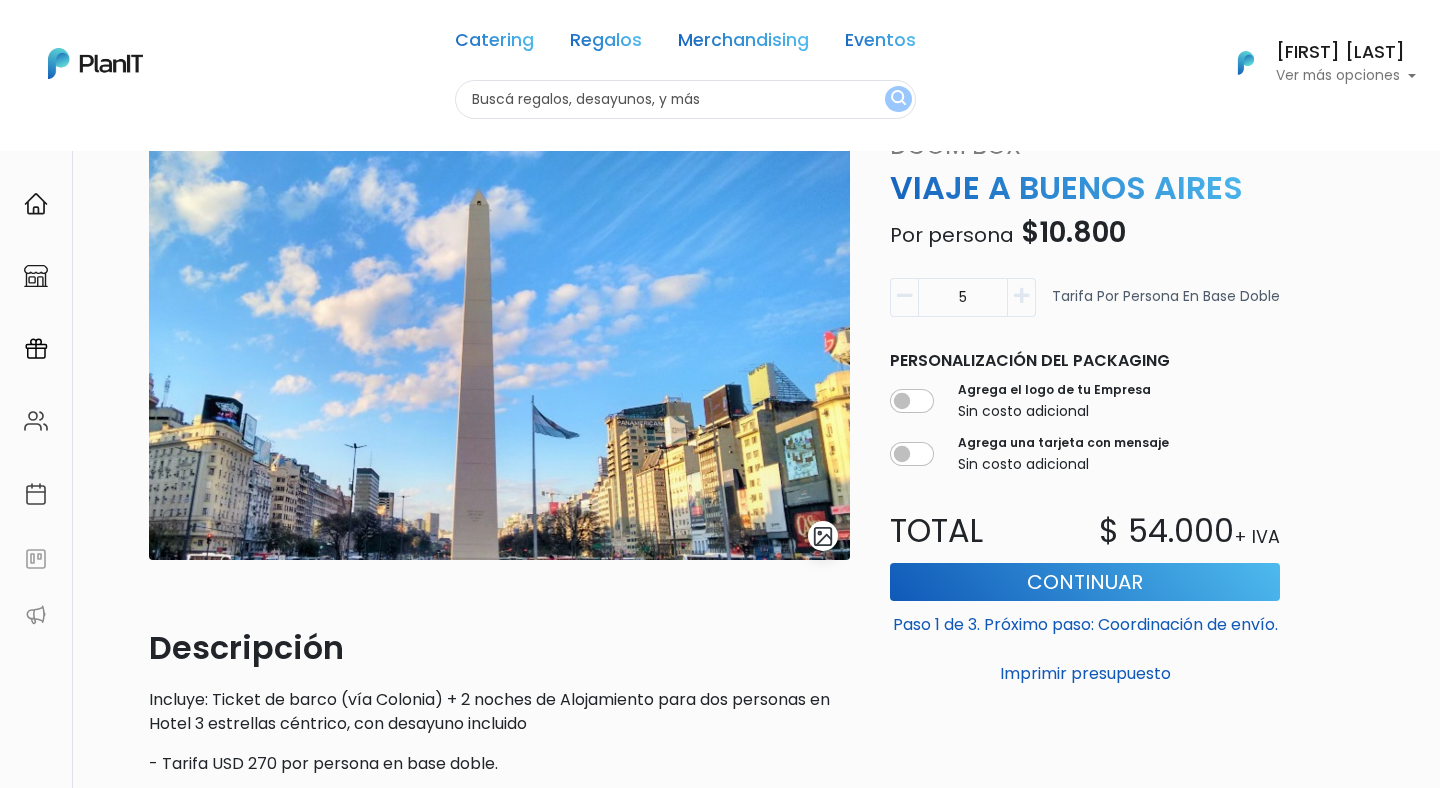 click at bounding box center [1021, 296] 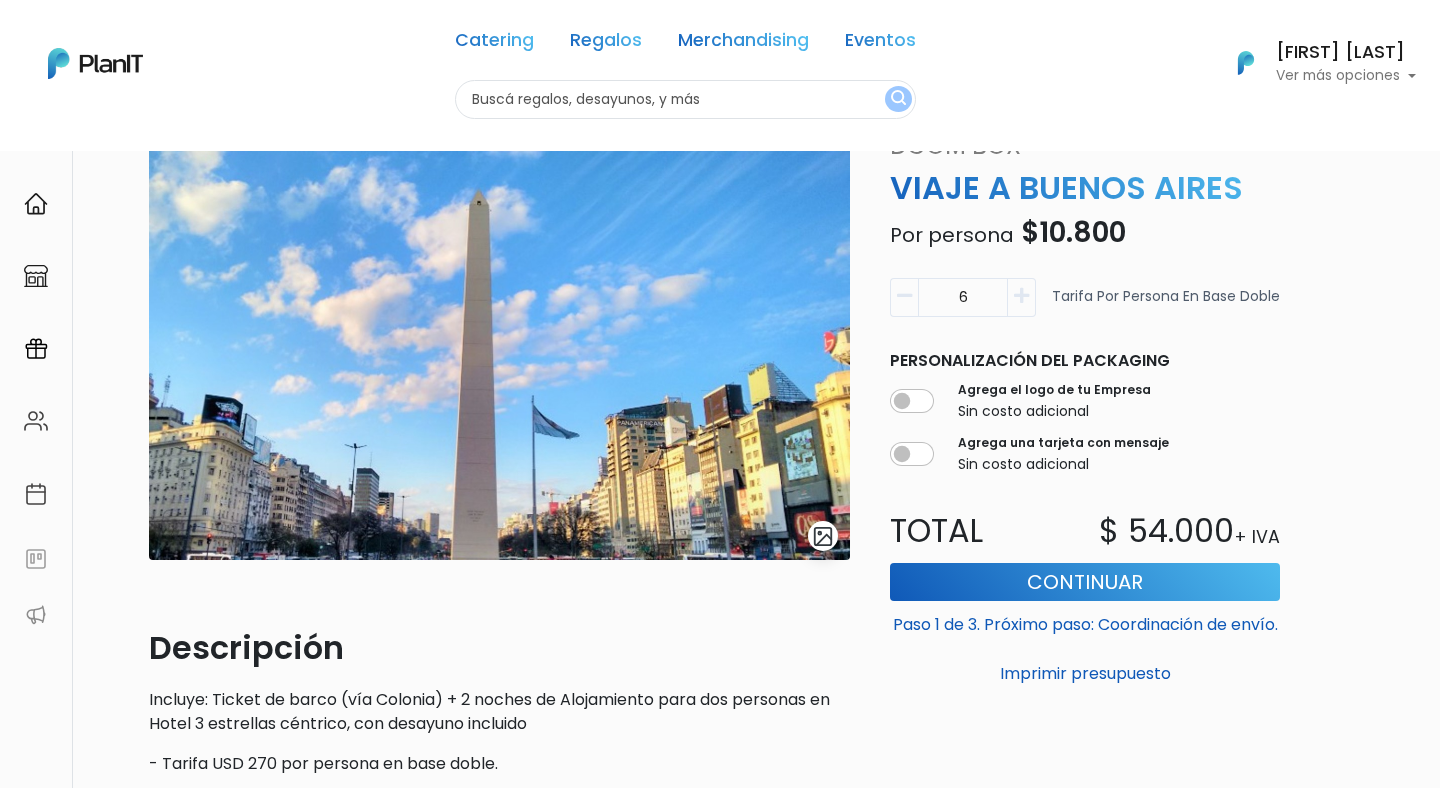 click at bounding box center (1021, 296) 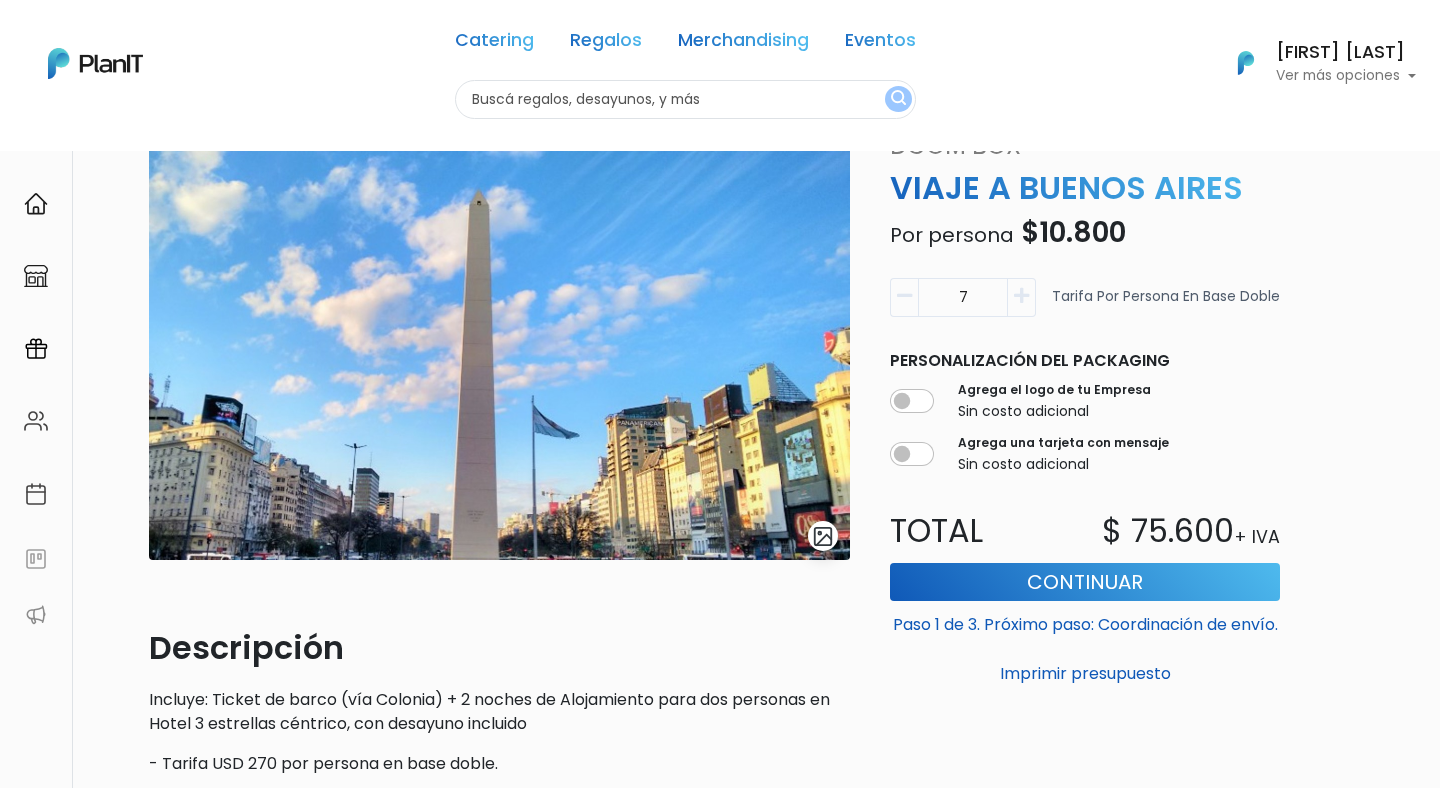 click at bounding box center (1021, 296) 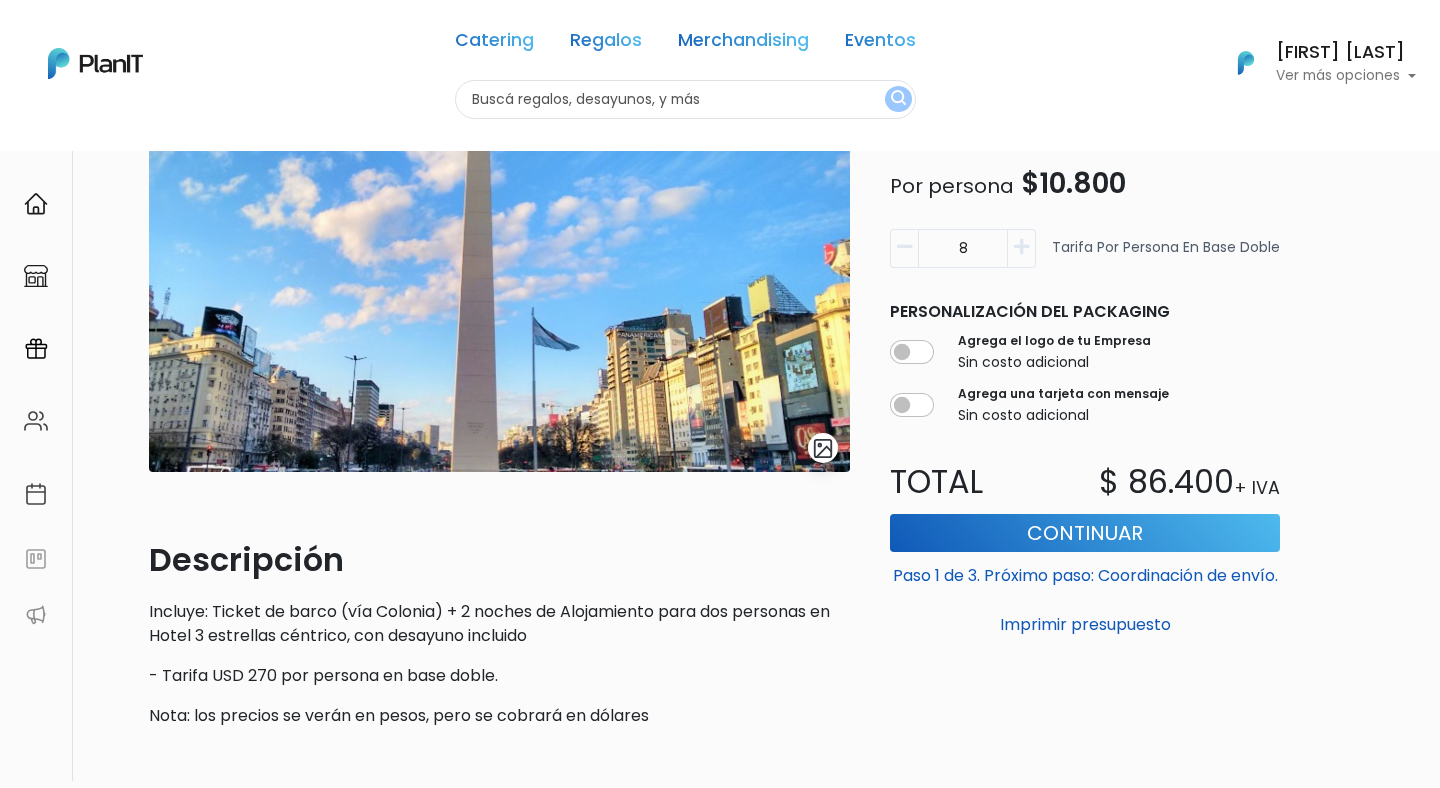 scroll, scrollTop: 160, scrollLeft: 0, axis: vertical 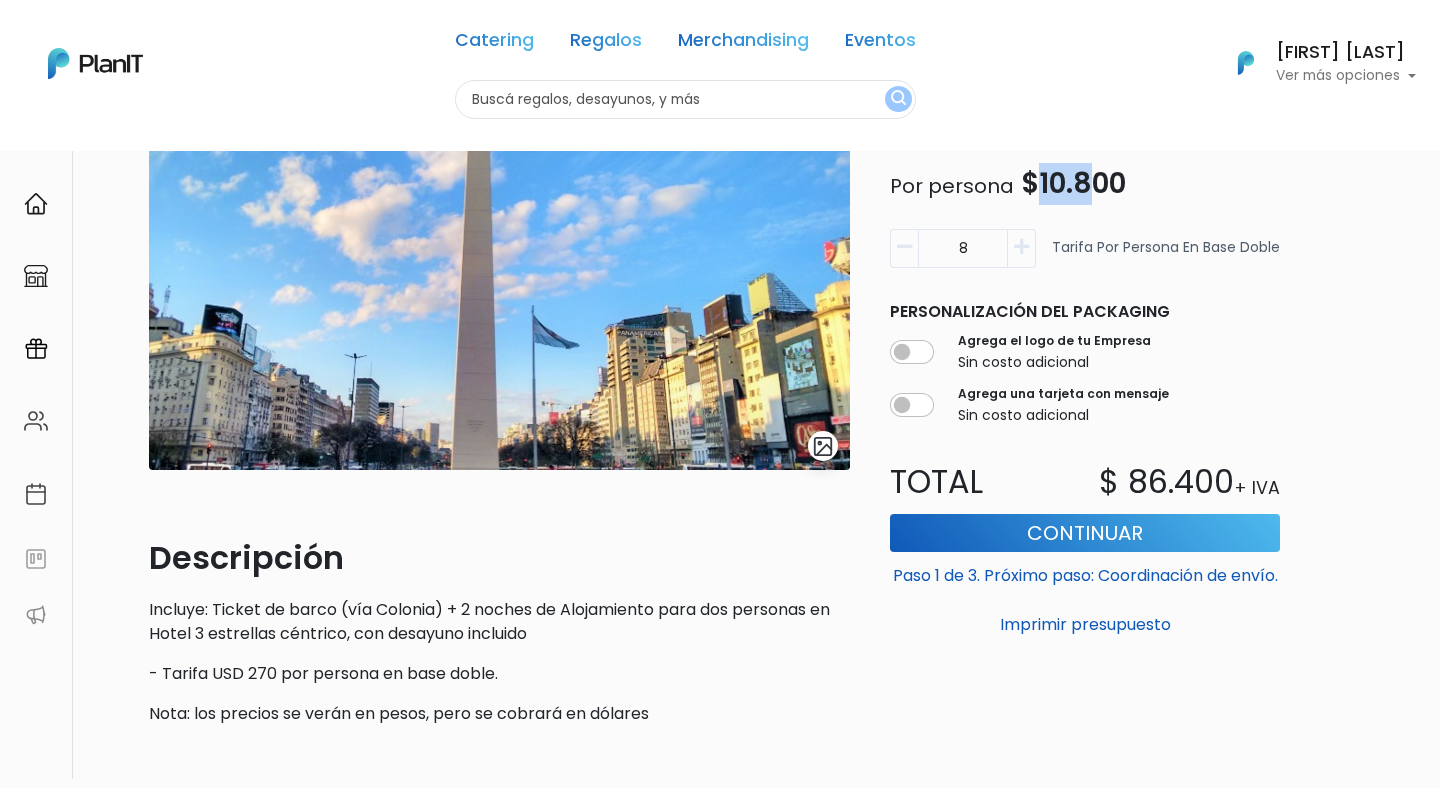 drag, startPoint x: 1039, startPoint y: 184, endPoint x: 1133, endPoint y: 184, distance: 94 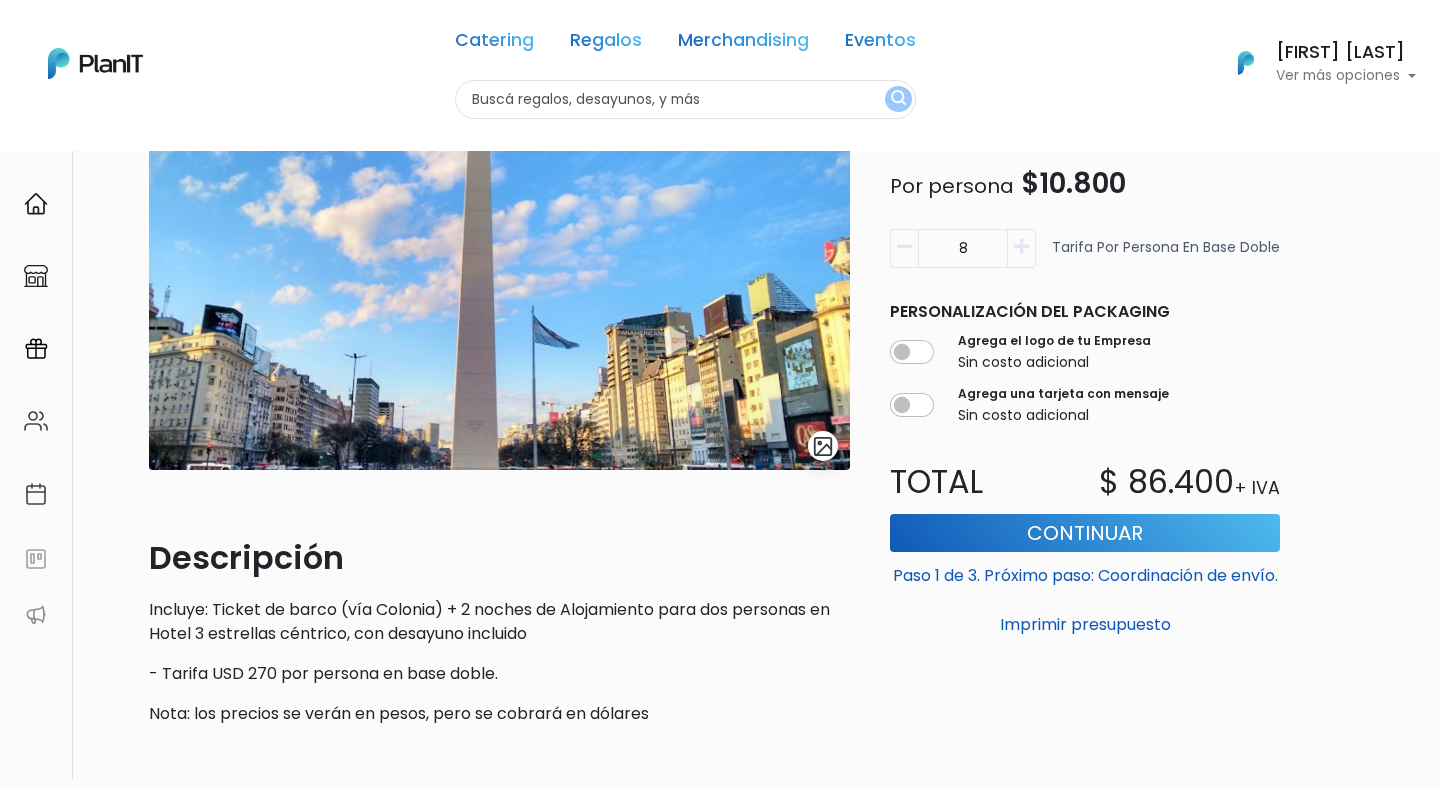 click on "Descripción
Incluye: Ticket de barco (vía Colonia) + 2 noches de Alojamiento para dos personas en Hotel 3 estrellas céntrico, con desayuno incluido
- Tarifa USD 270 por persona en base doble.
Nota: los precios se verán en pesos, pero se cobrará en dólares" at bounding box center [499, 630] 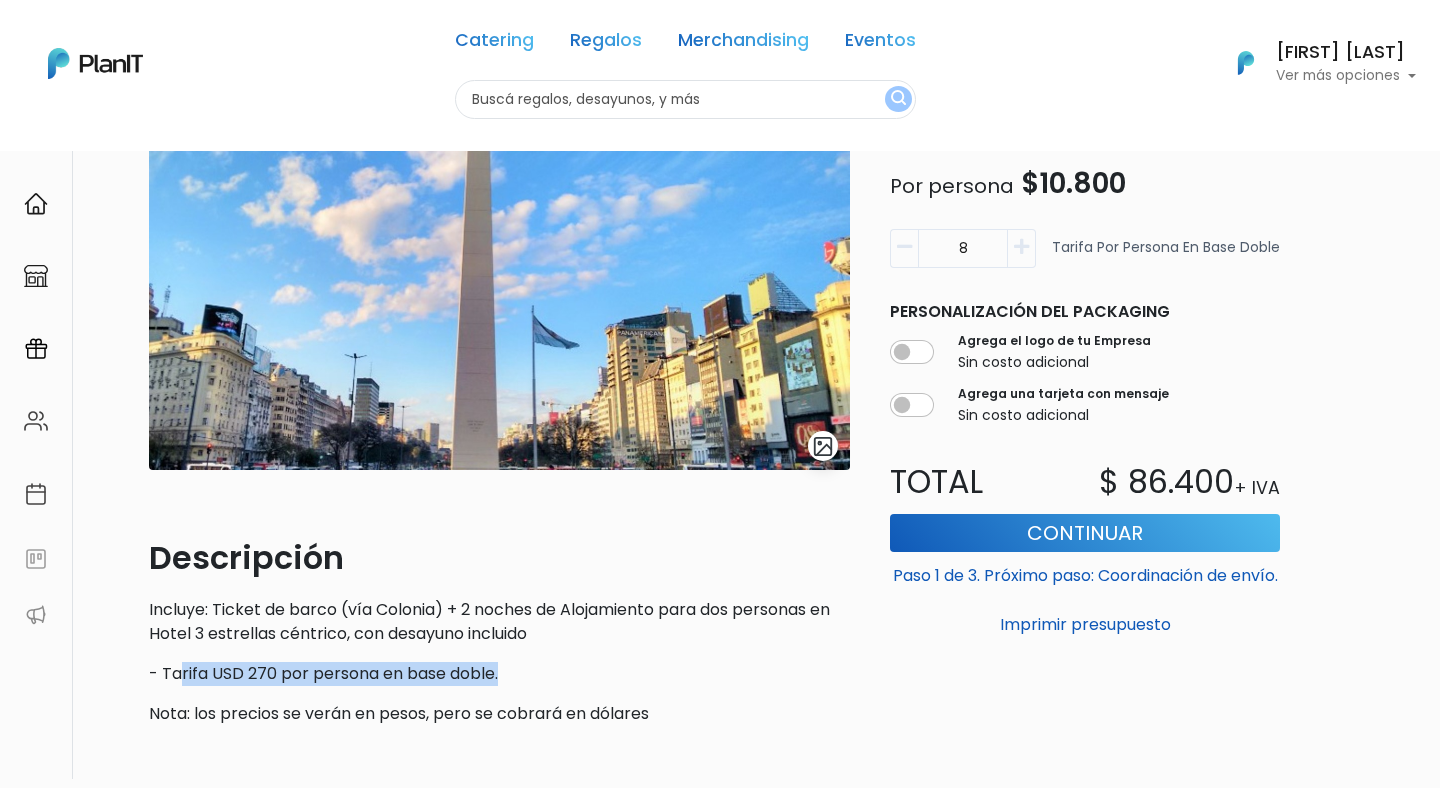 drag, startPoint x: 183, startPoint y: 677, endPoint x: 498, endPoint y: 670, distance: 315.07776 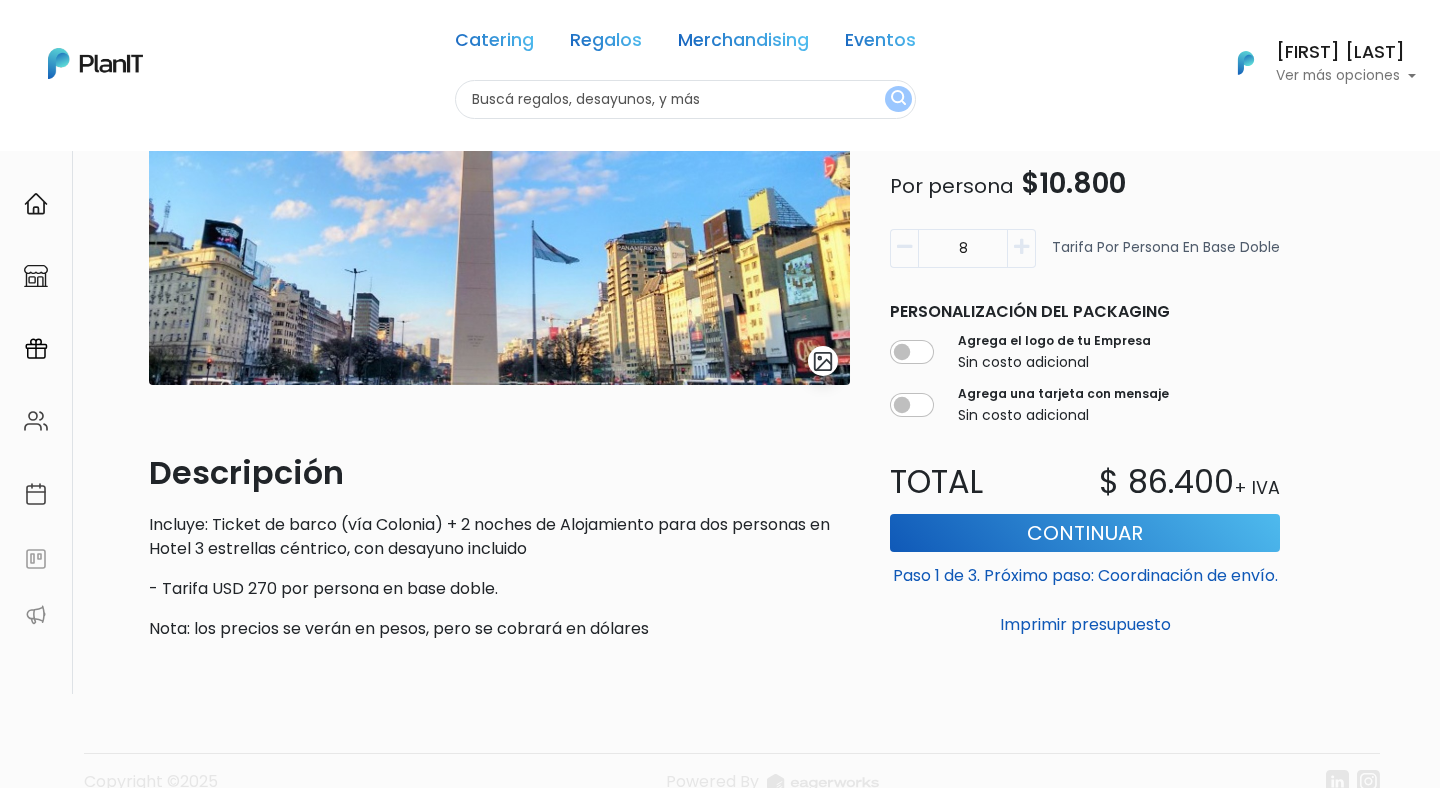 scroll, scrollTop: 330, scrollLeft: 0, axis: vertical 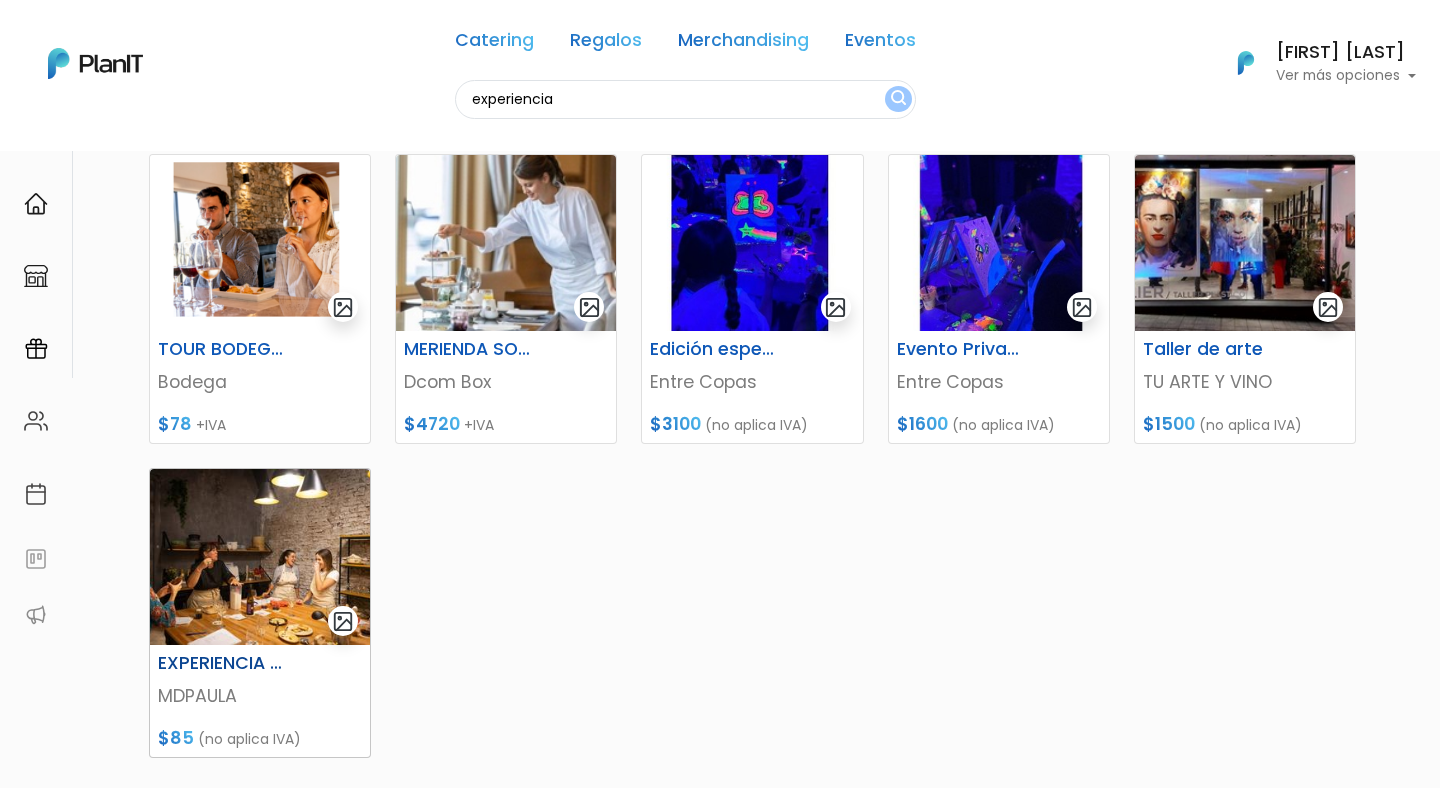 click at bounding box center [260, 557] 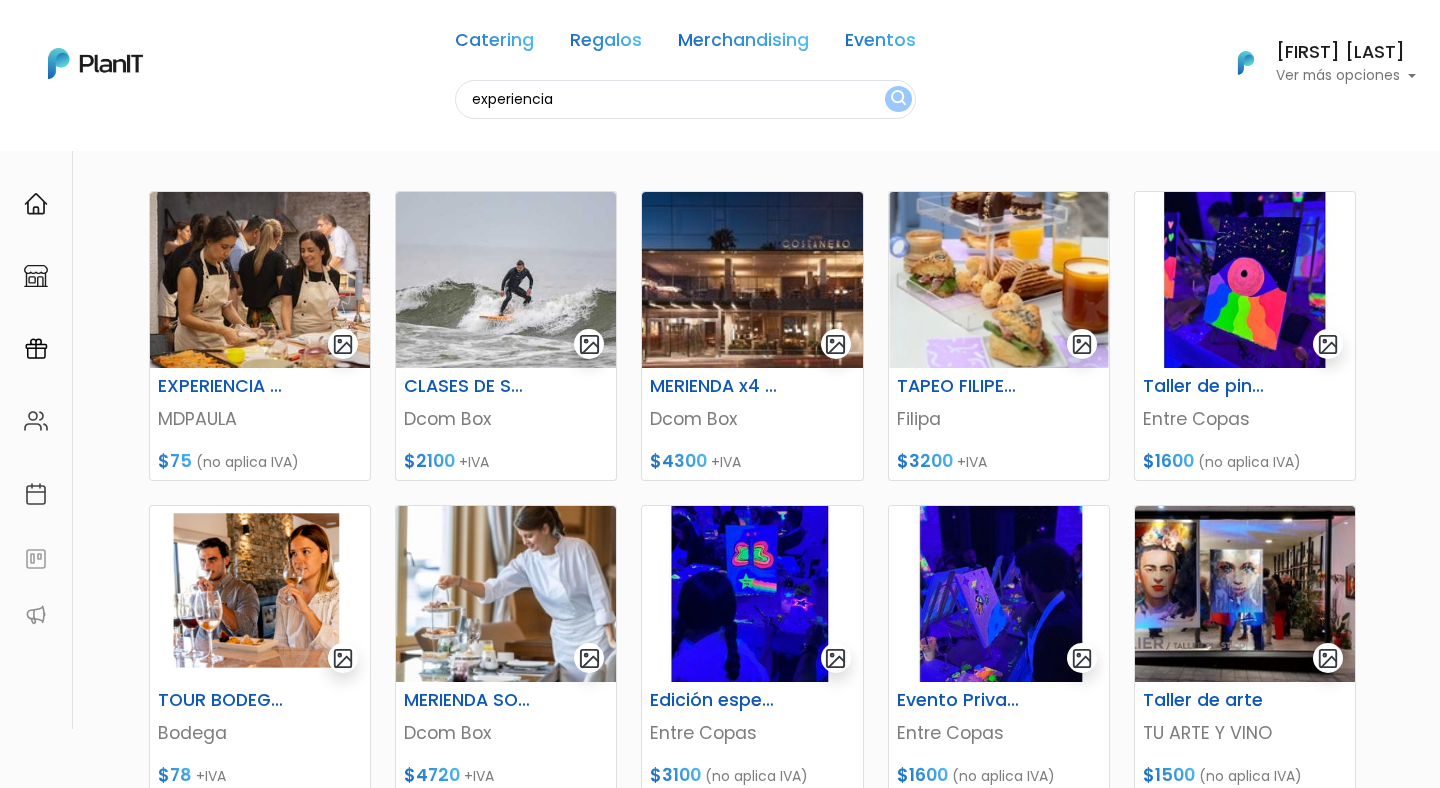 scroll, scrollTop: 208, scrollLeft: 0, axis: vertical 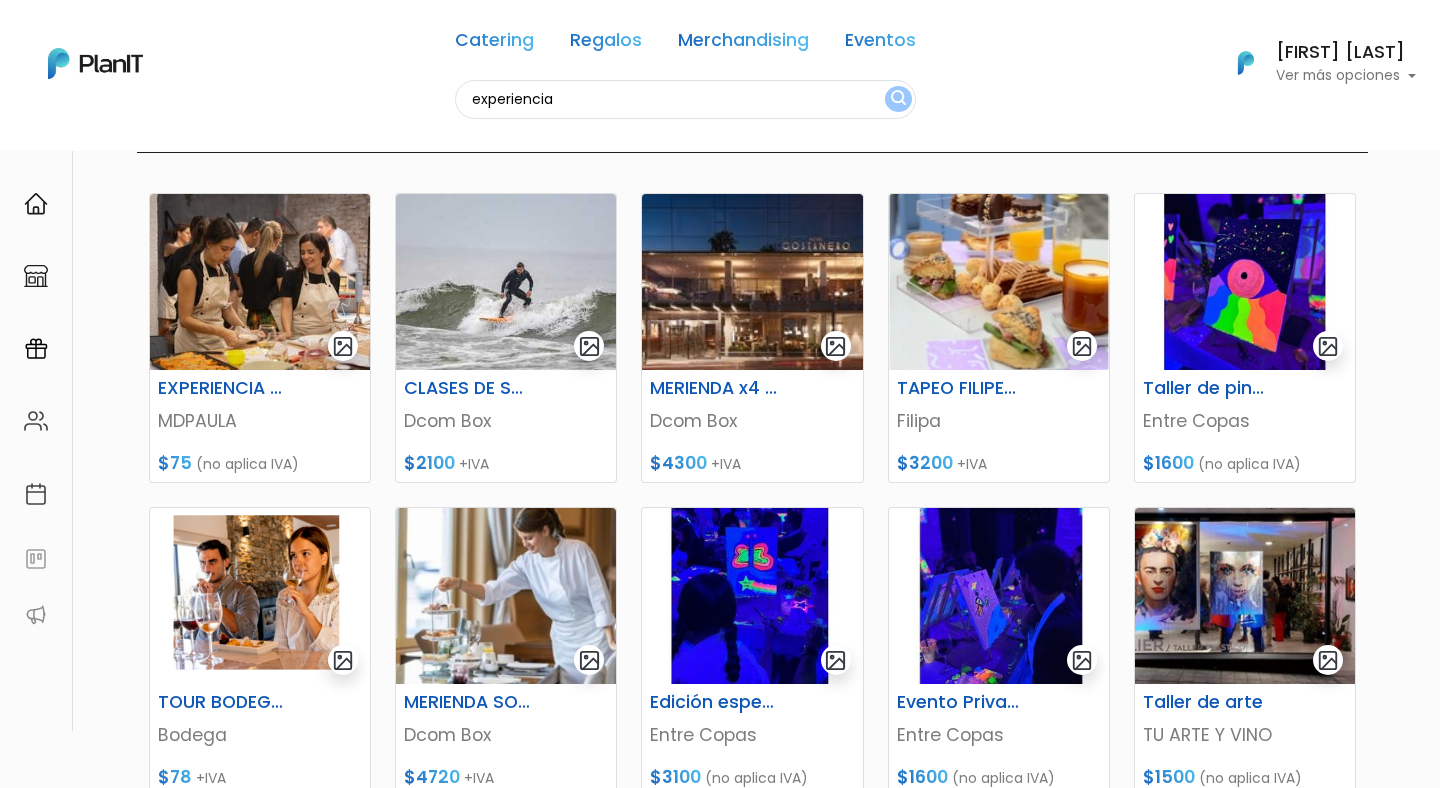 click on "EXPERIENCIA GASTRONOMICA 2
MDPAULA
$75
(no aplica IVA)
CLASES DE SURF
Dcom Box
$2100
+IVA
MERIENDA x4 HOTEL COSTANERO
Dcom Box
$4300
+IVA" at bounding box center (752, 747) 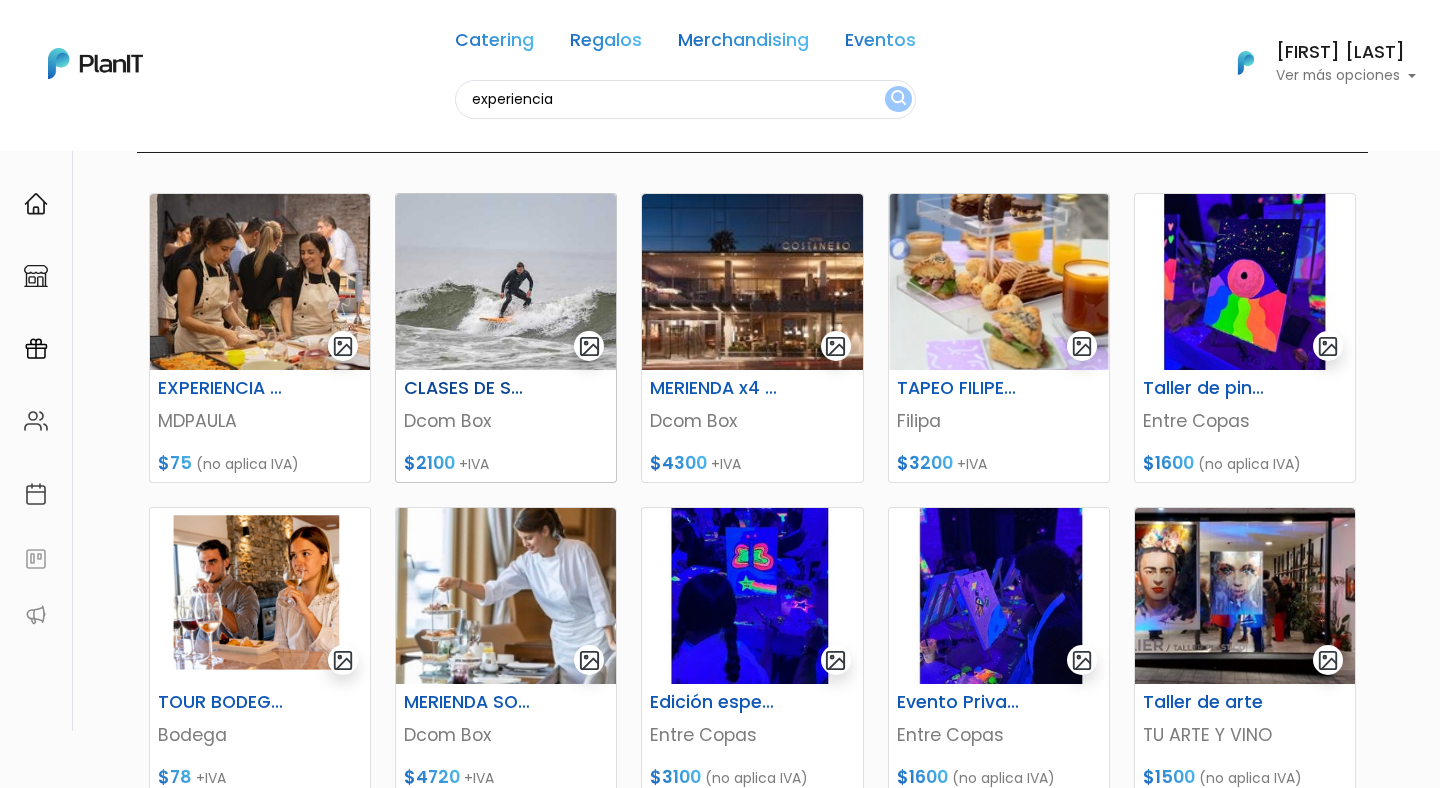 click at bounding box center [506, 282] 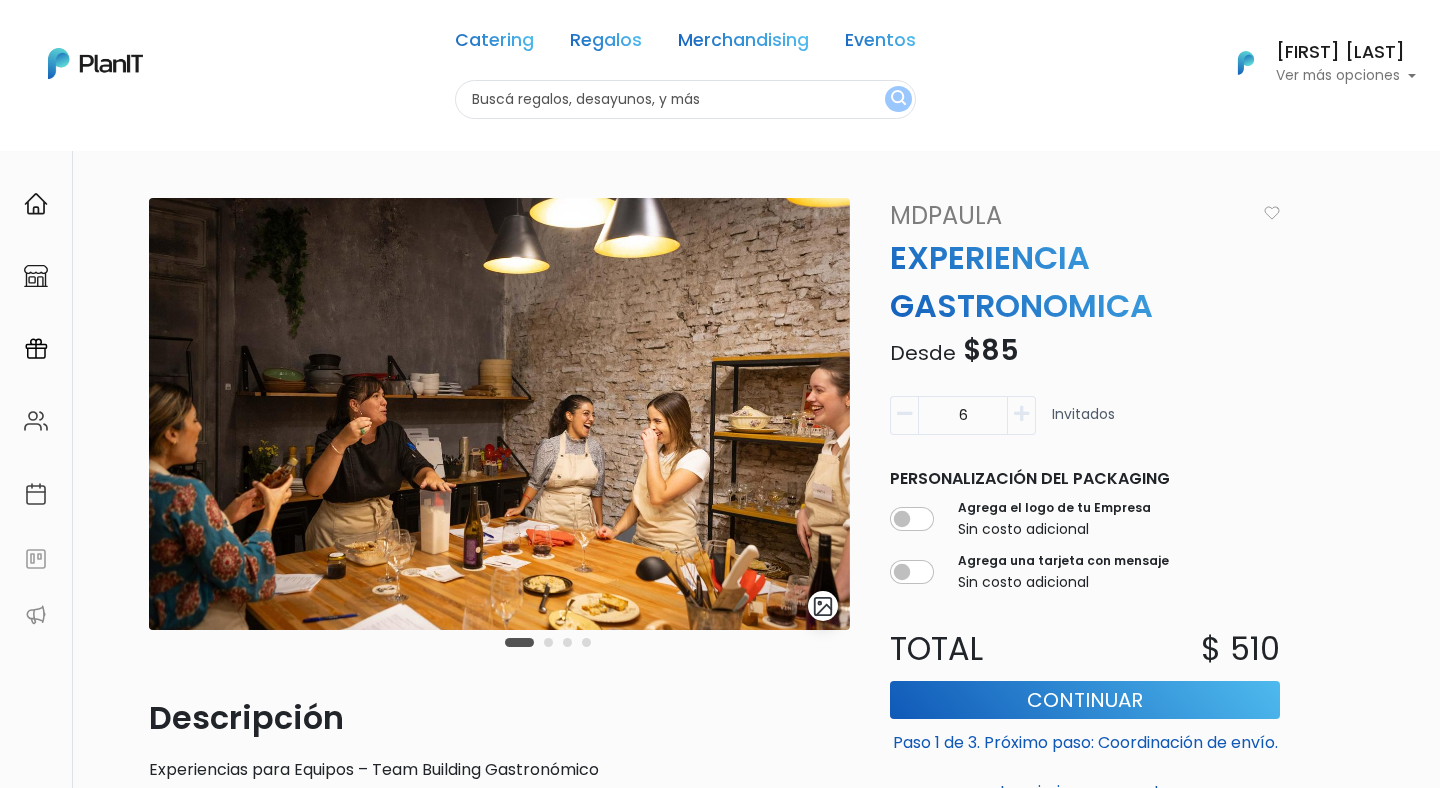 scroll, scrollTop: 0, scrollLeft: 0, axis: both 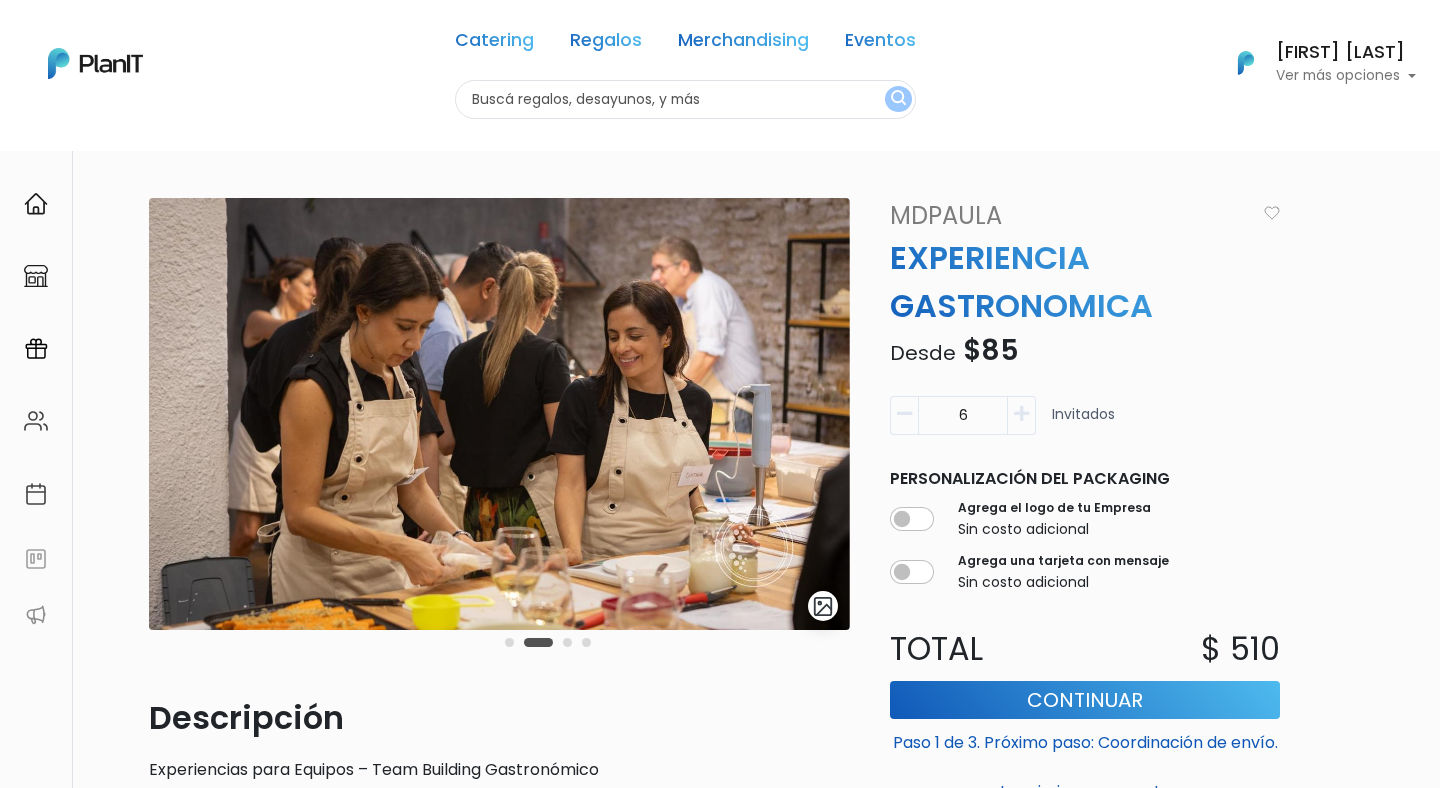 click at bounding box center (904, 414) 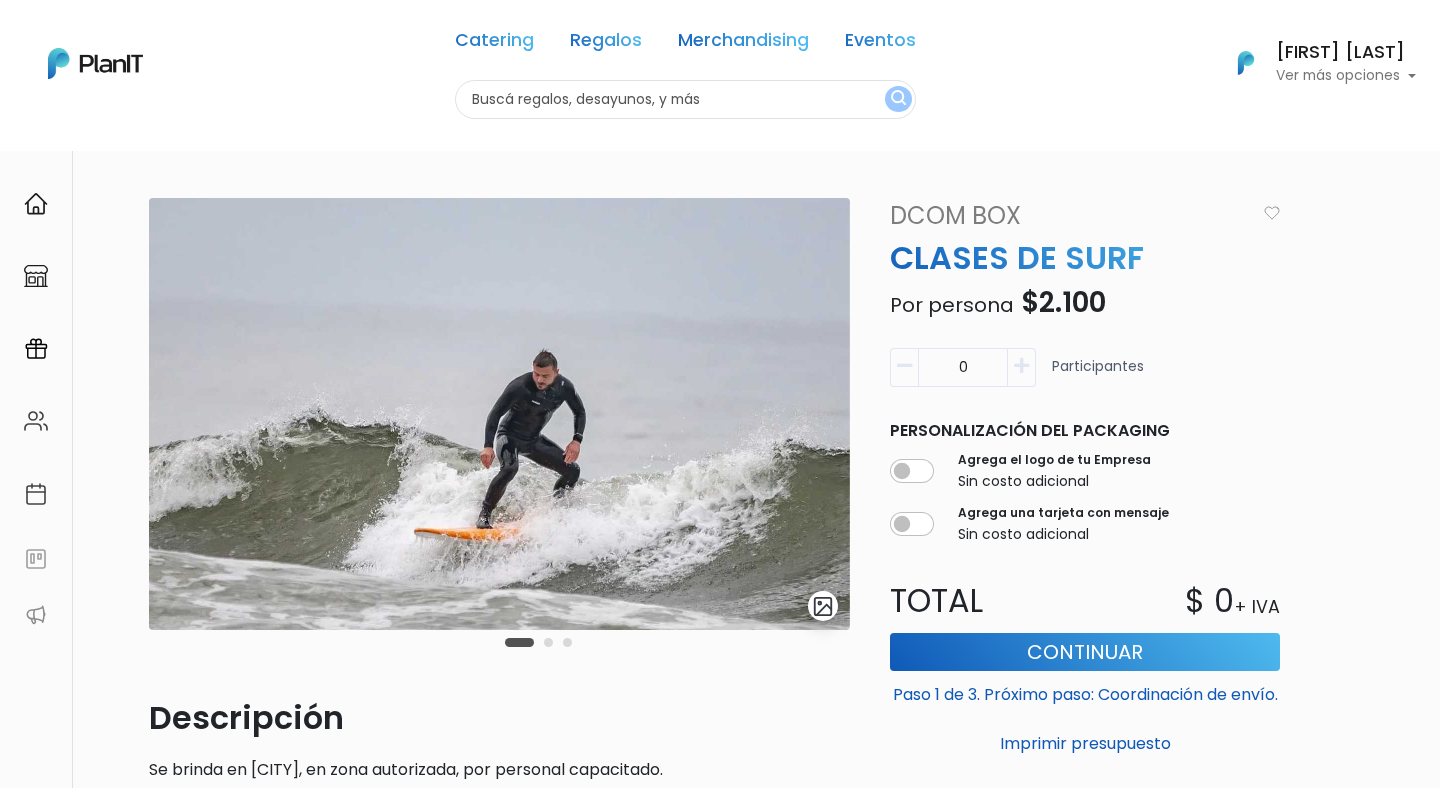 scroll, scrollTop: 0, scrollLeft: 0, axis: both 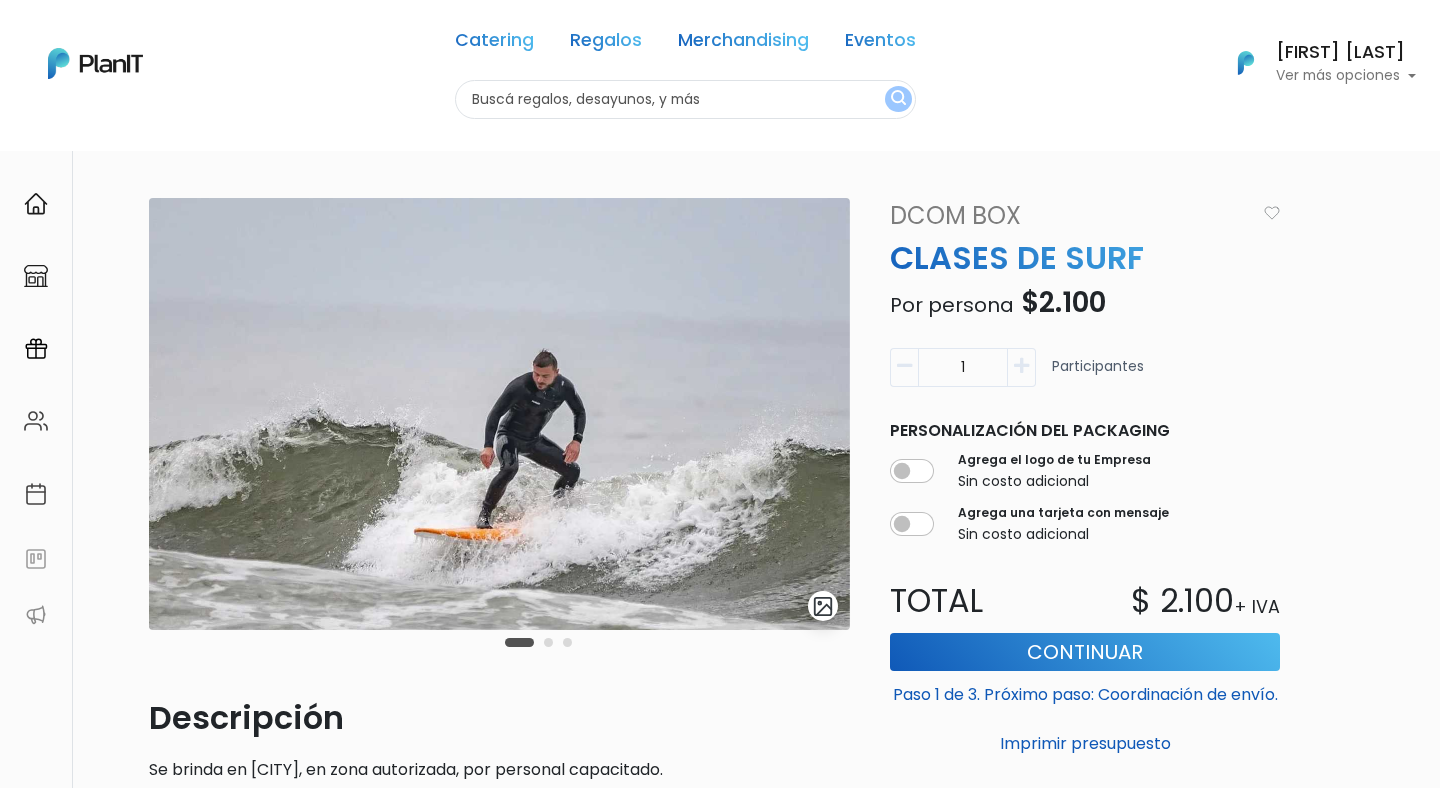 click at bounding box center (1021, 366) 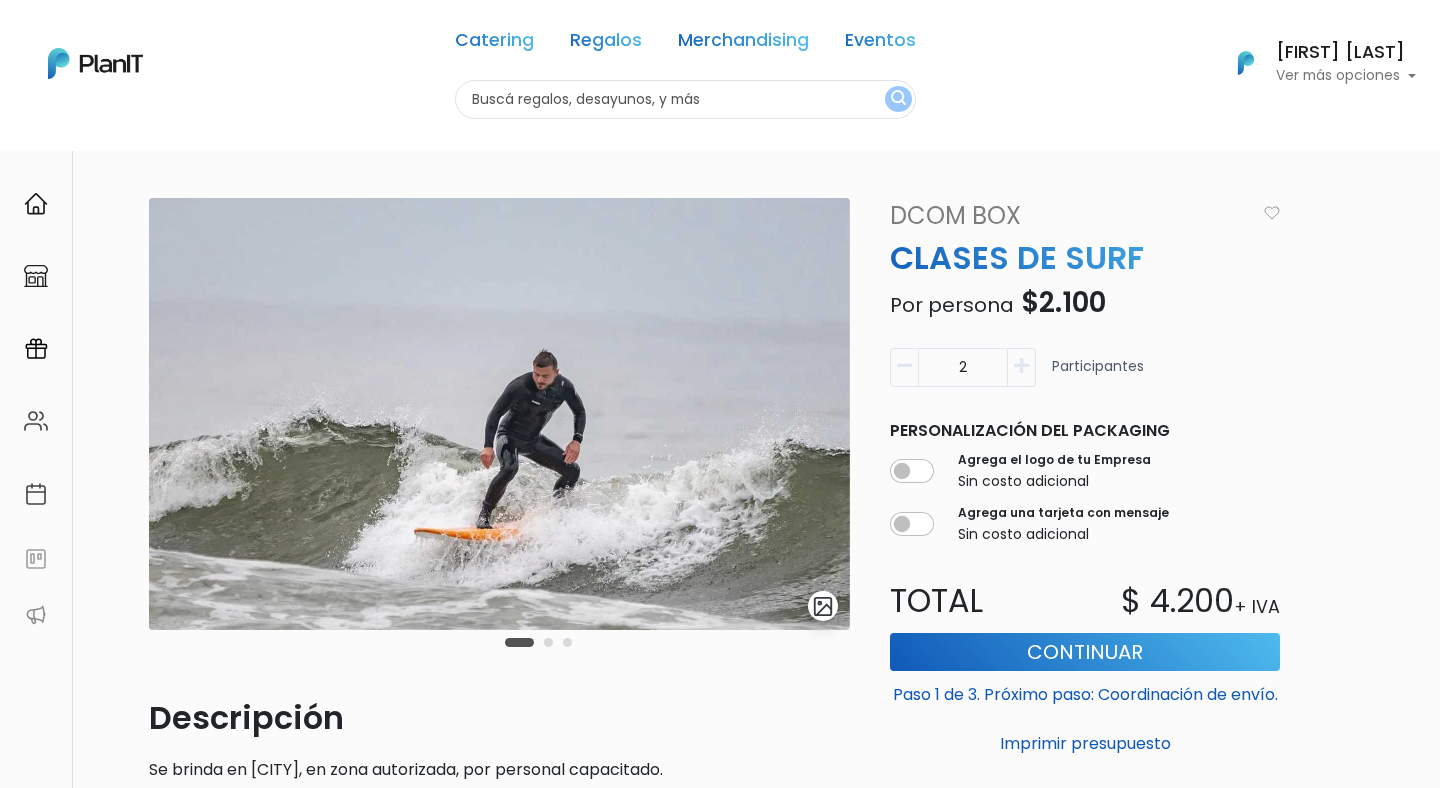 click at bounding box center [904, 366] 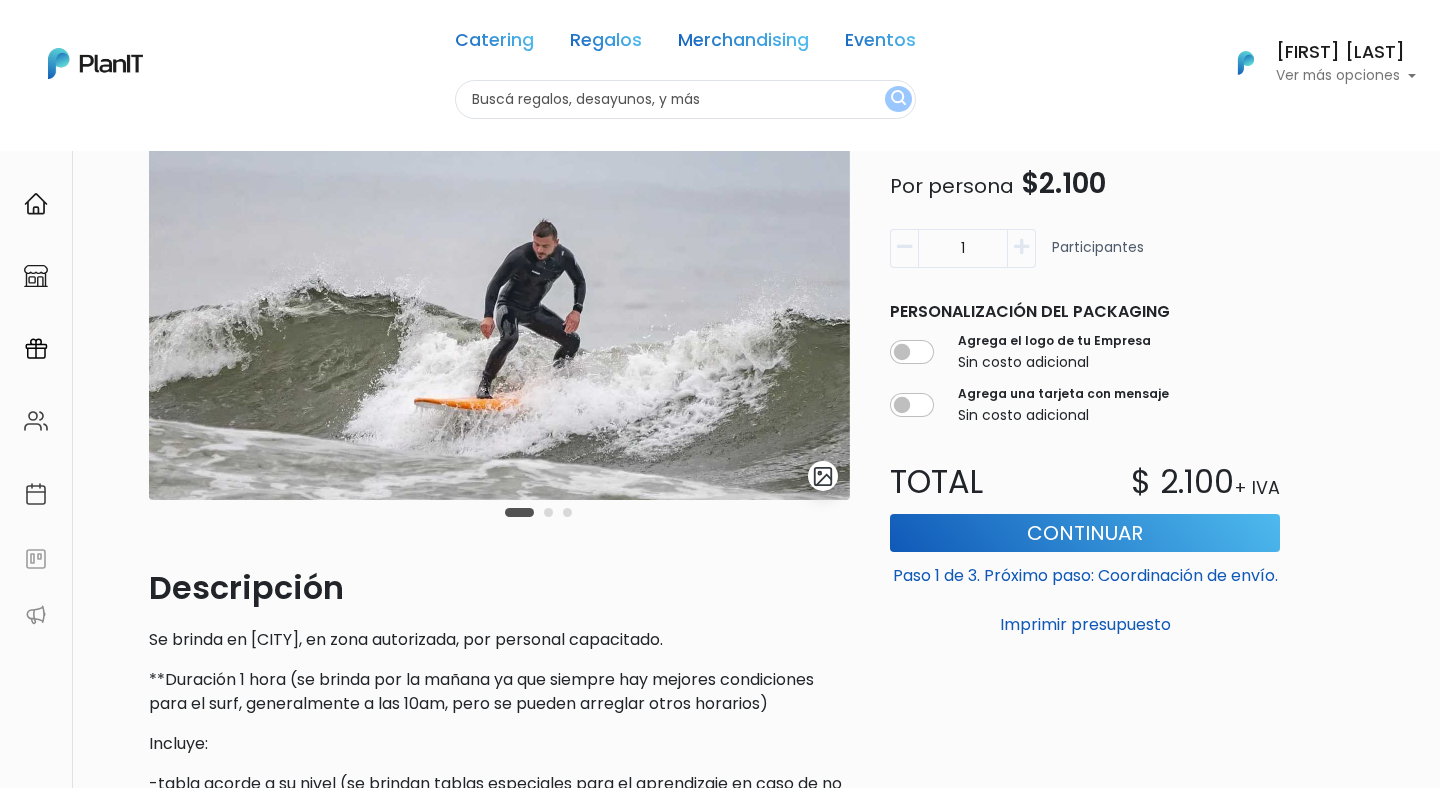 scroll, scrollTop: 110, scrollLeft: 0, axis: vertical 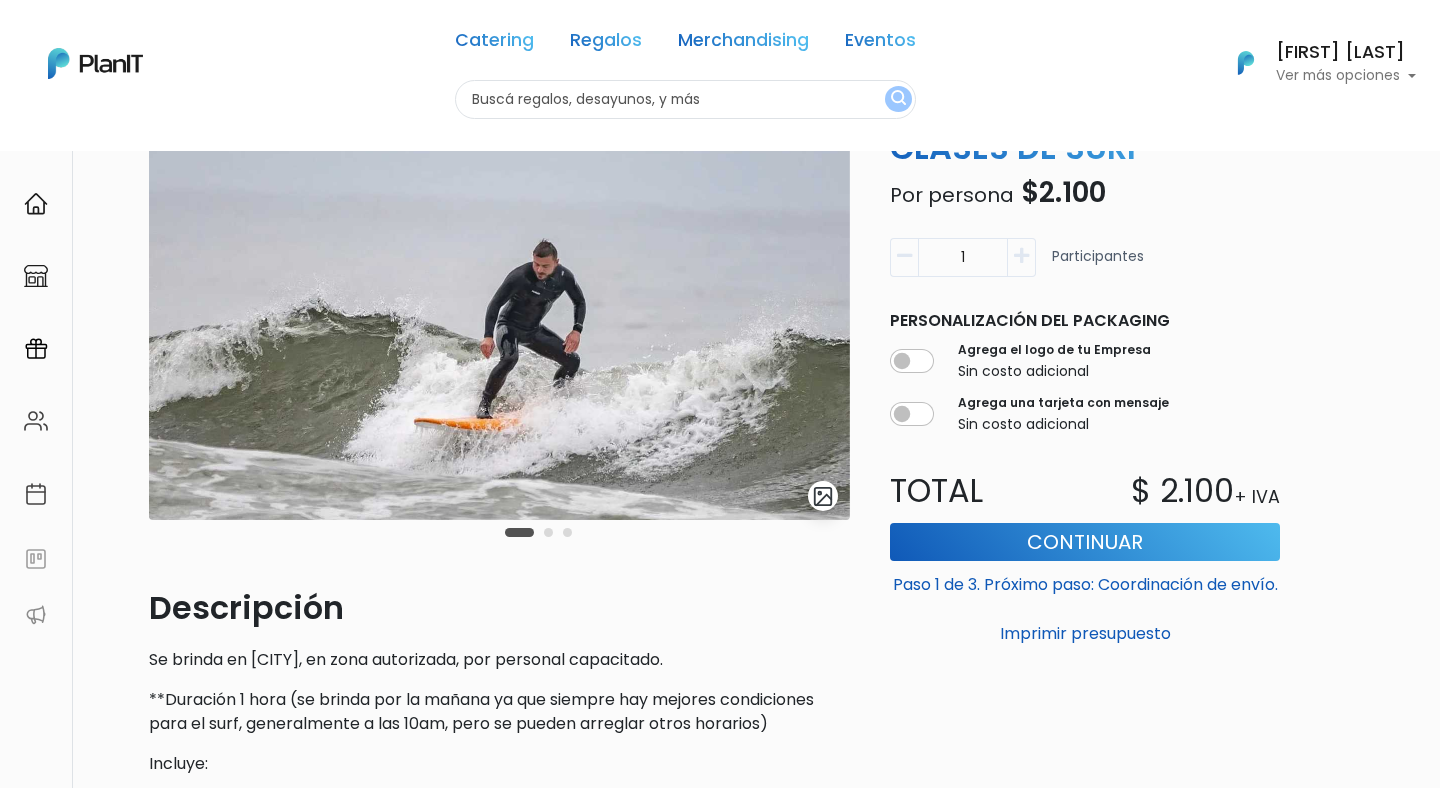 click at bounding box center [538, 532] 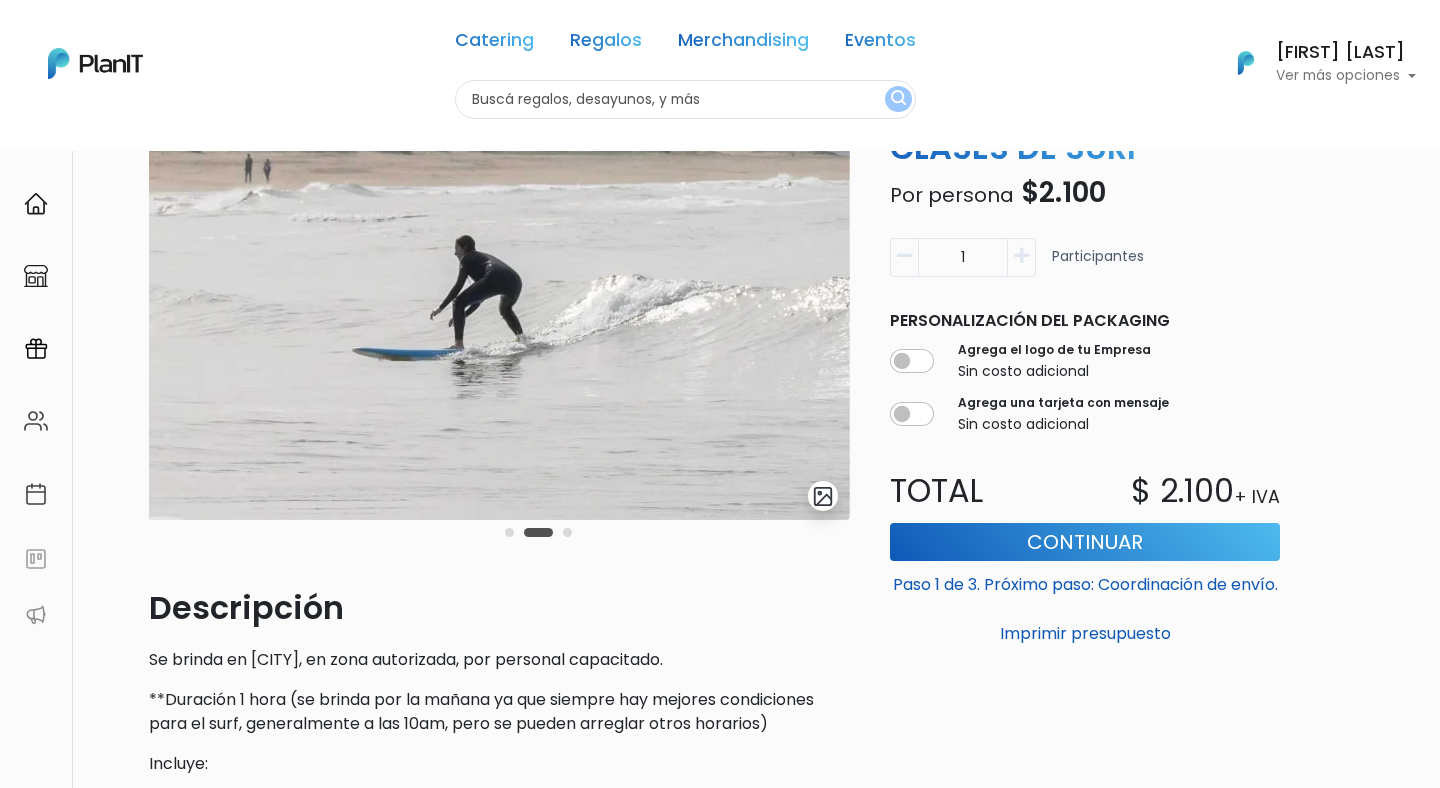 click at bounding box center [567, 532] 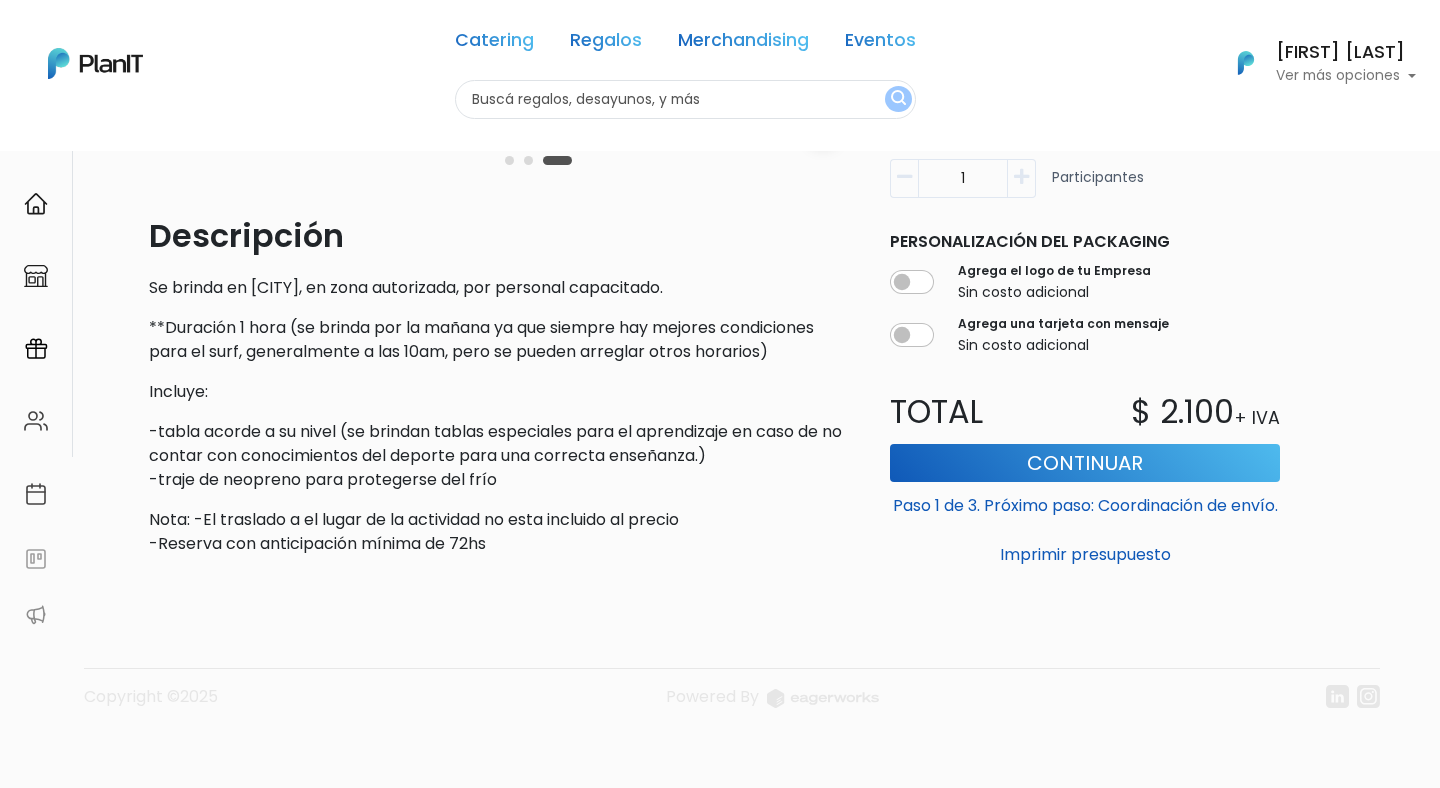 scroll, scrollTop: 0, scrollLeft: 0, axis: both 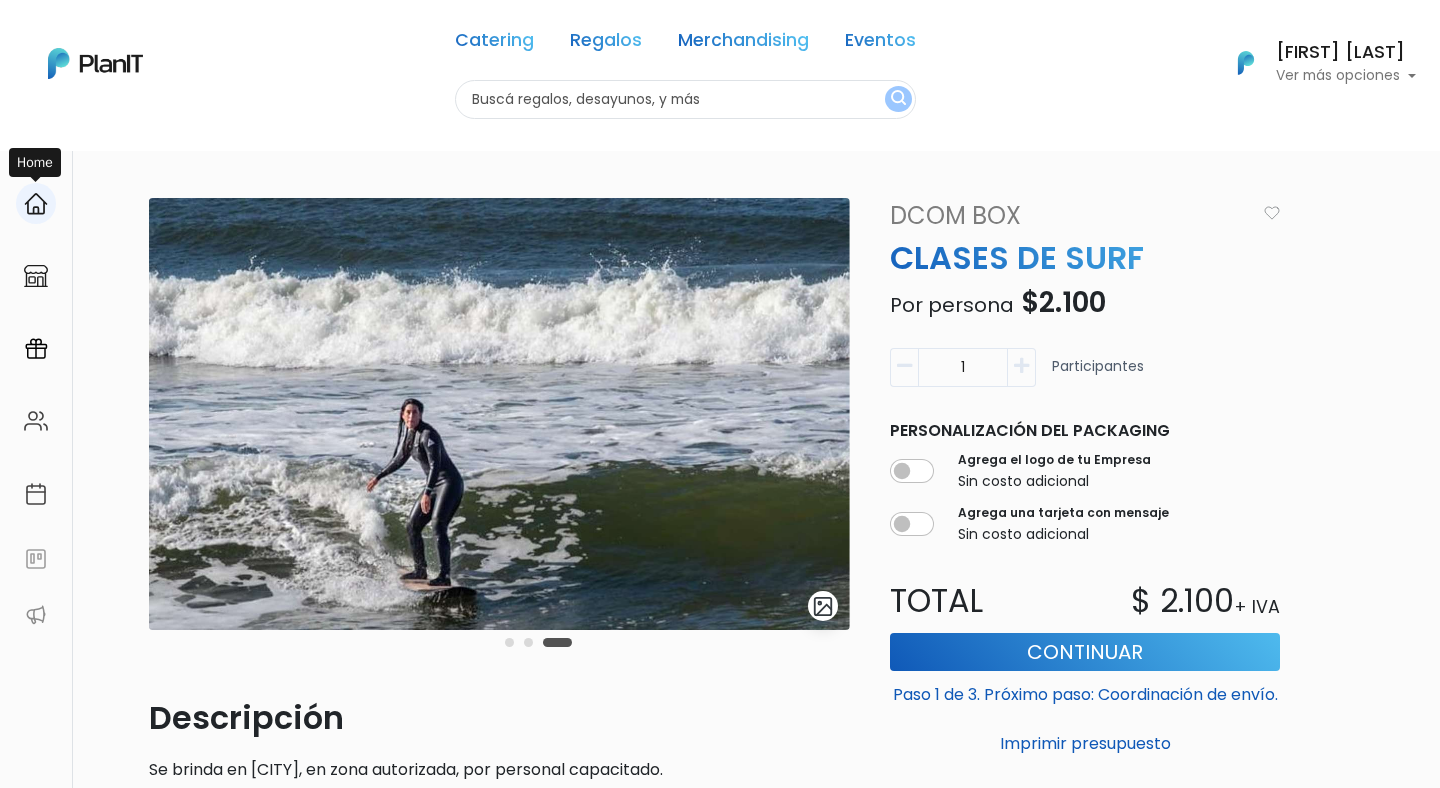 click at bounding box center (36, 204) 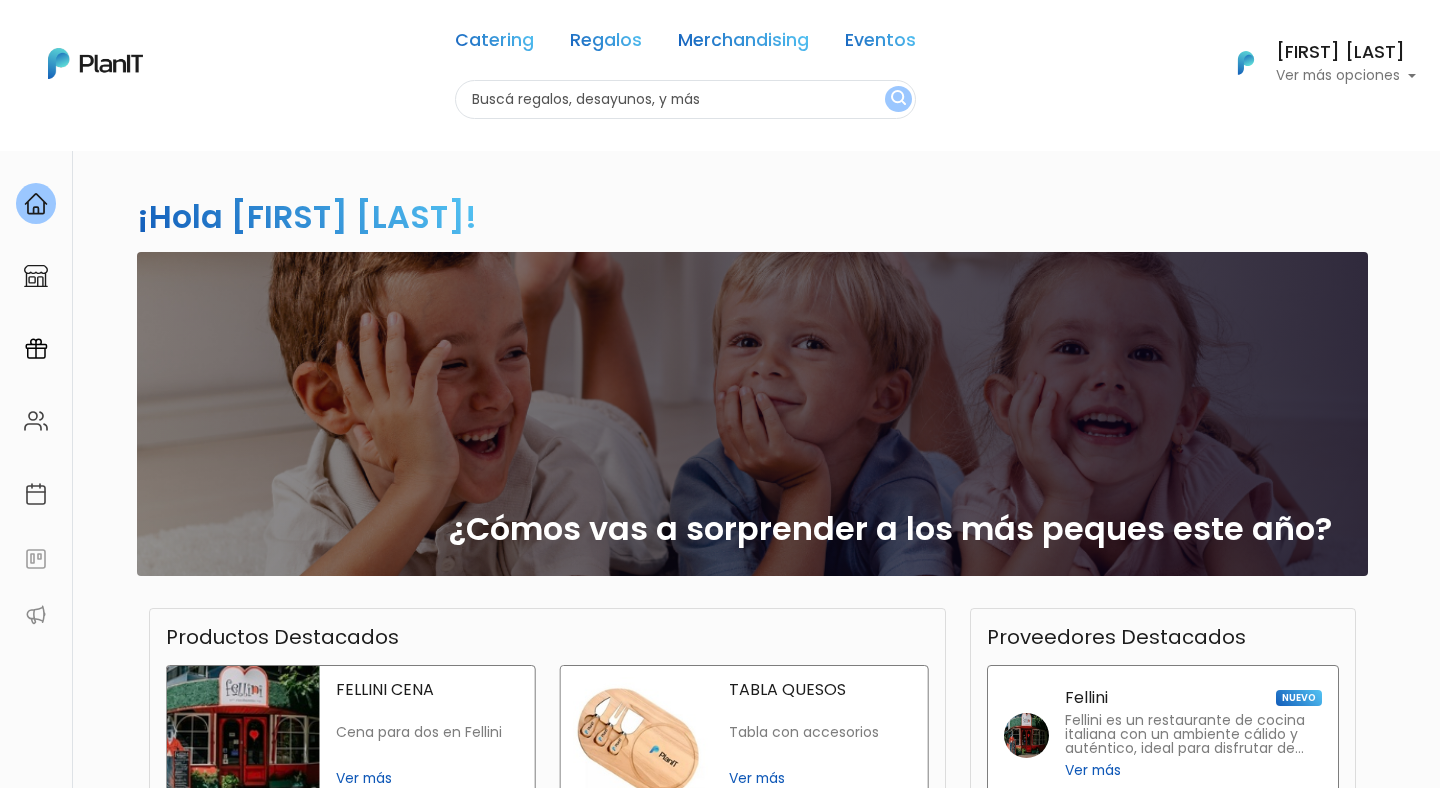 scroll, scrollTop: 0, scrollLeft: 0, axis: both 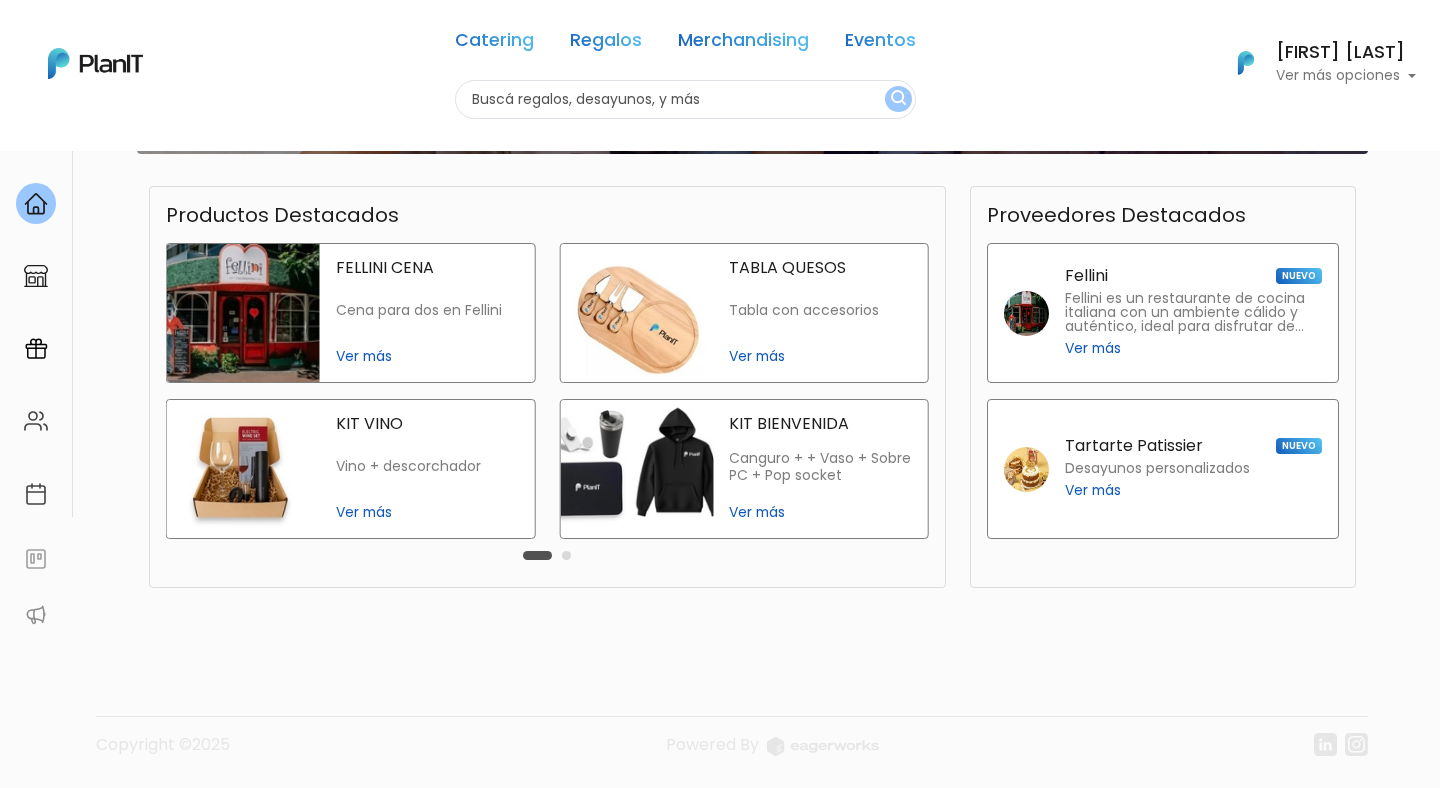 click at bounding box center (566, 555) 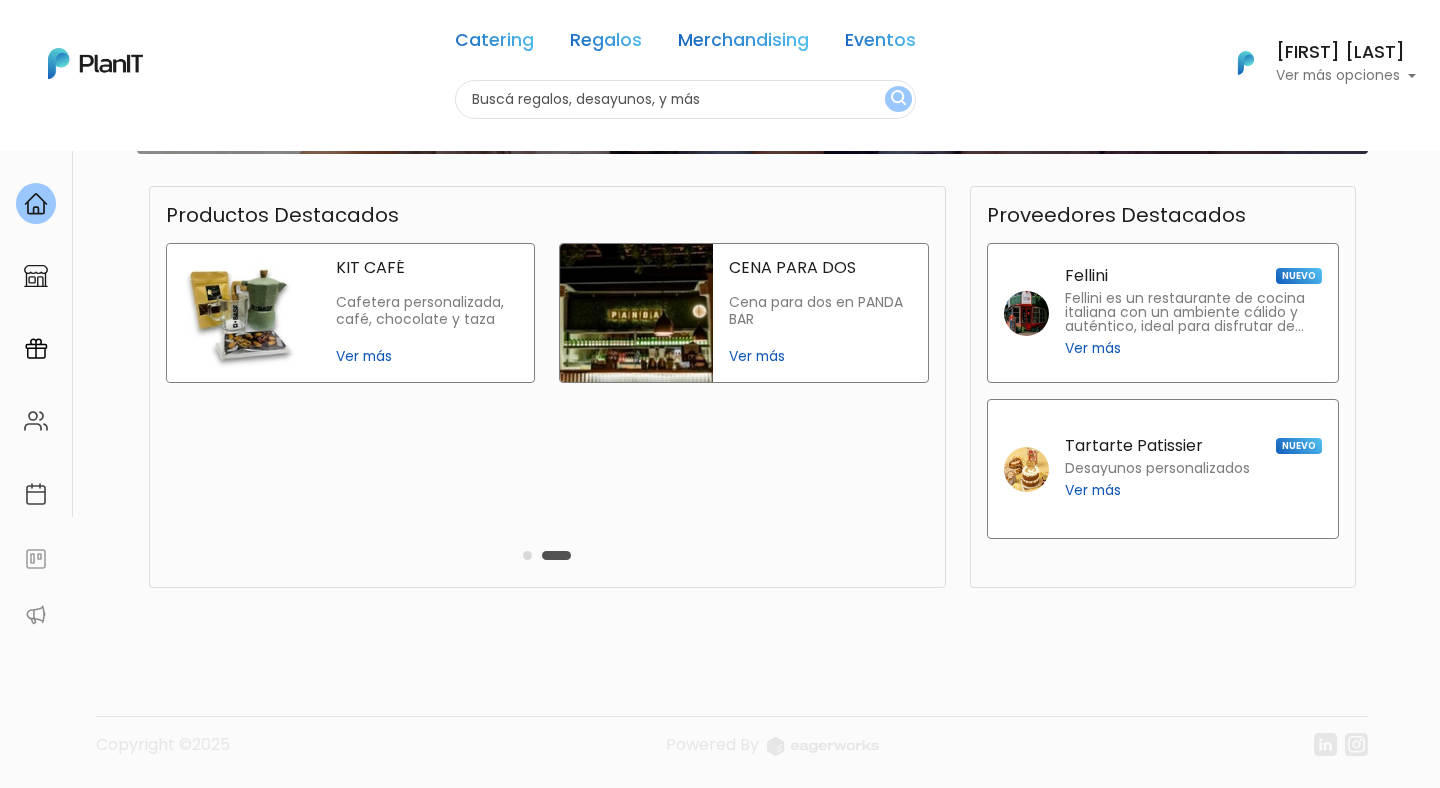 click at bounding box center (556, 555) 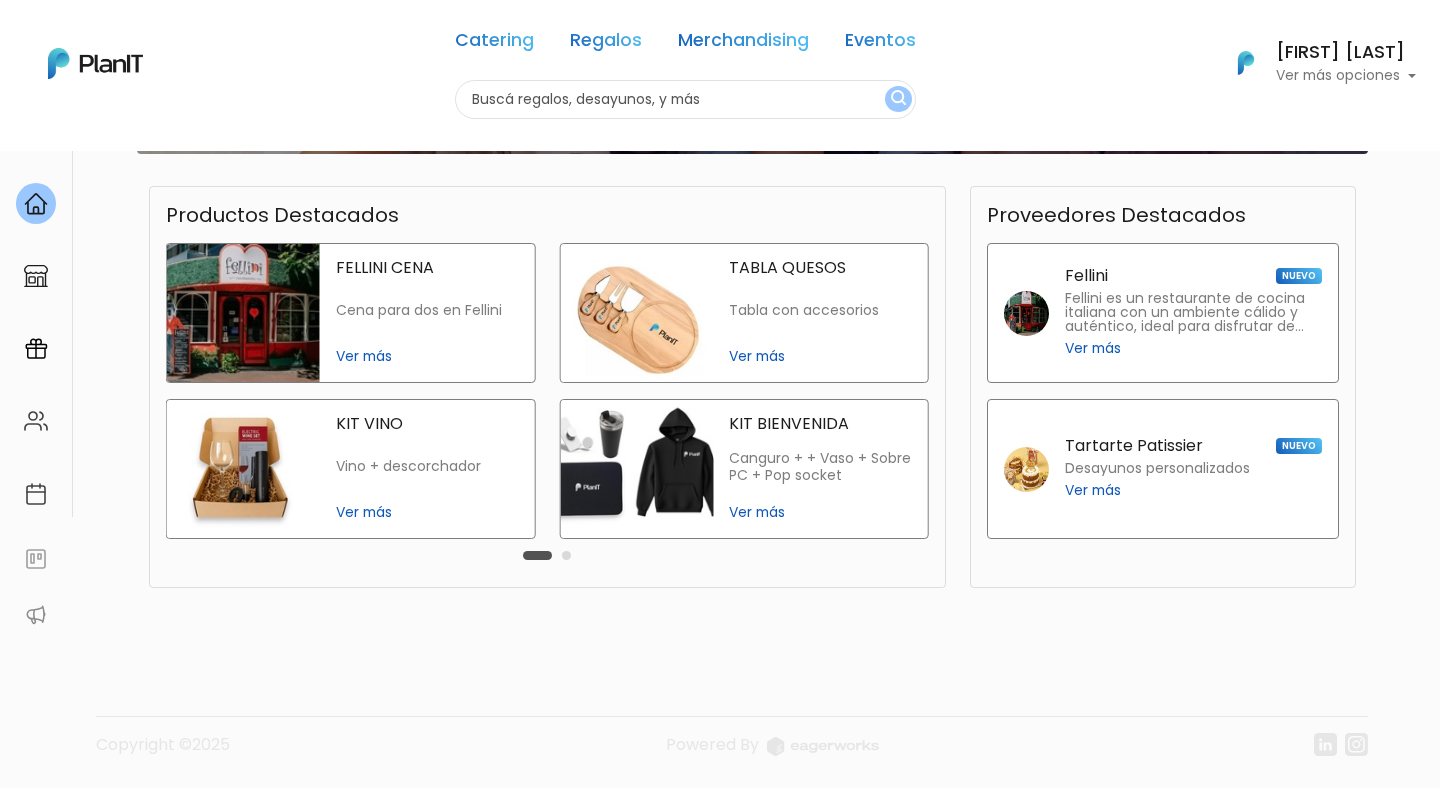 click on "TABLA QUESOS" at bounding box center [820, 268] 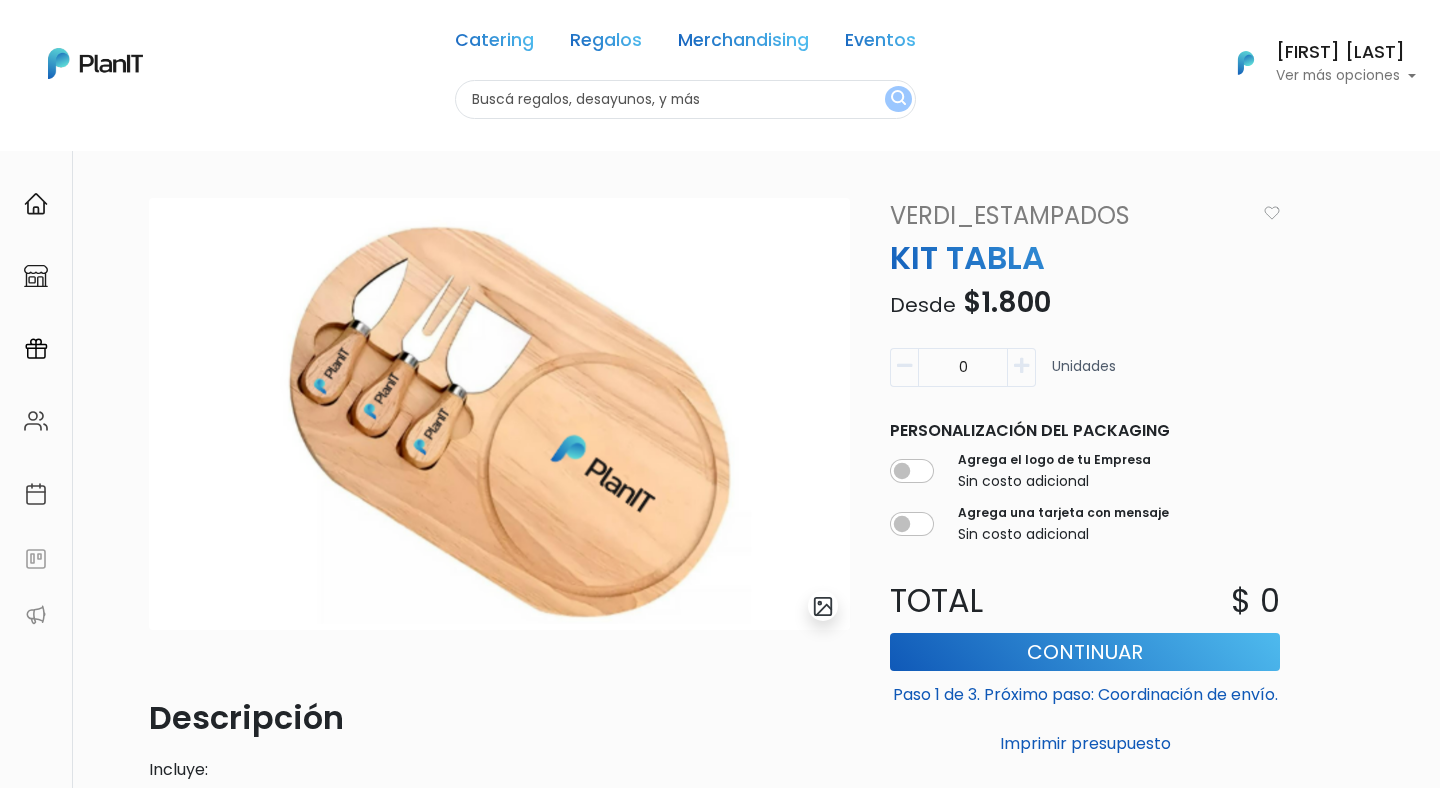 scroll, scrollTop: 95, scrollLeft: 0, axis: vertical 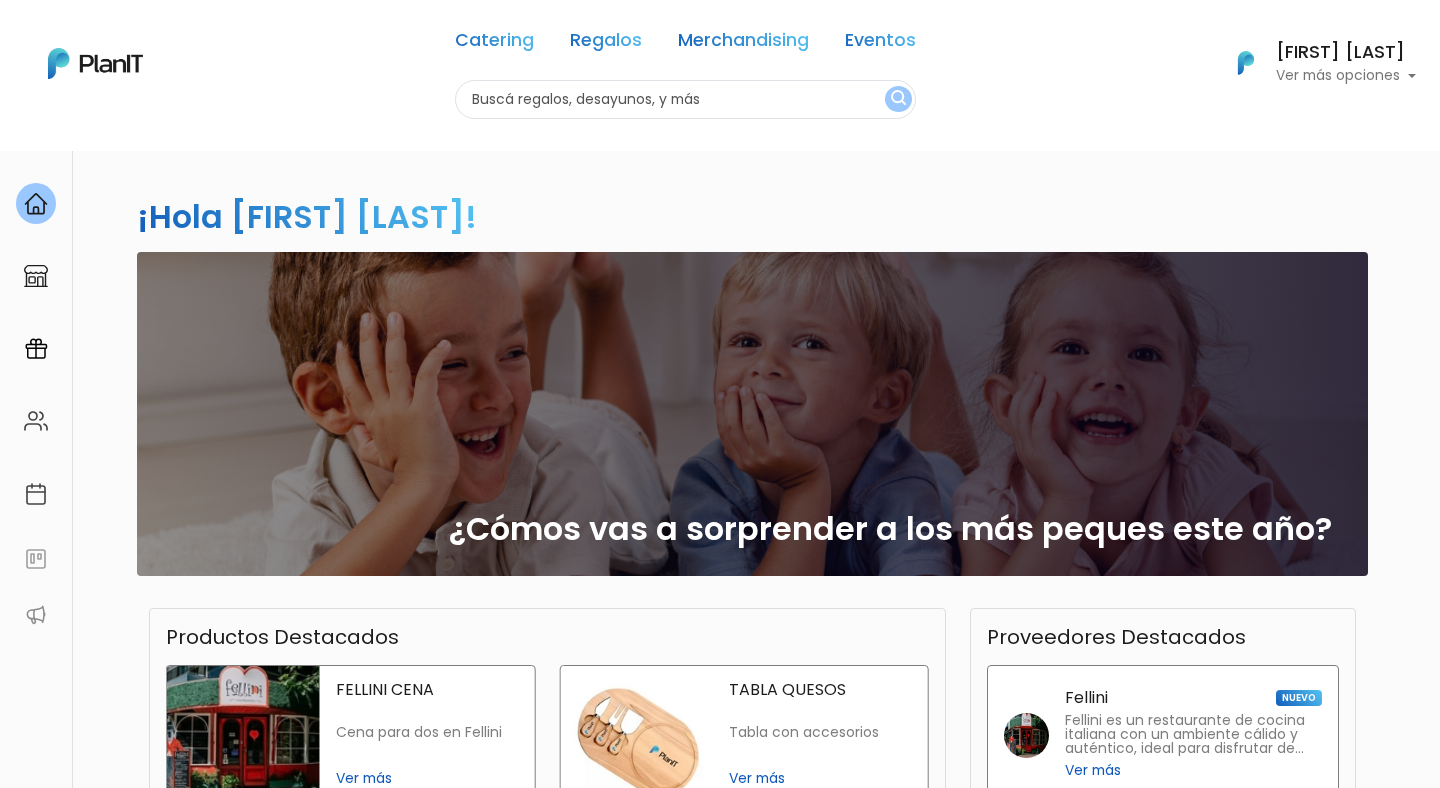 click on "Ver más opciones" at bounding box center (1346, 76) 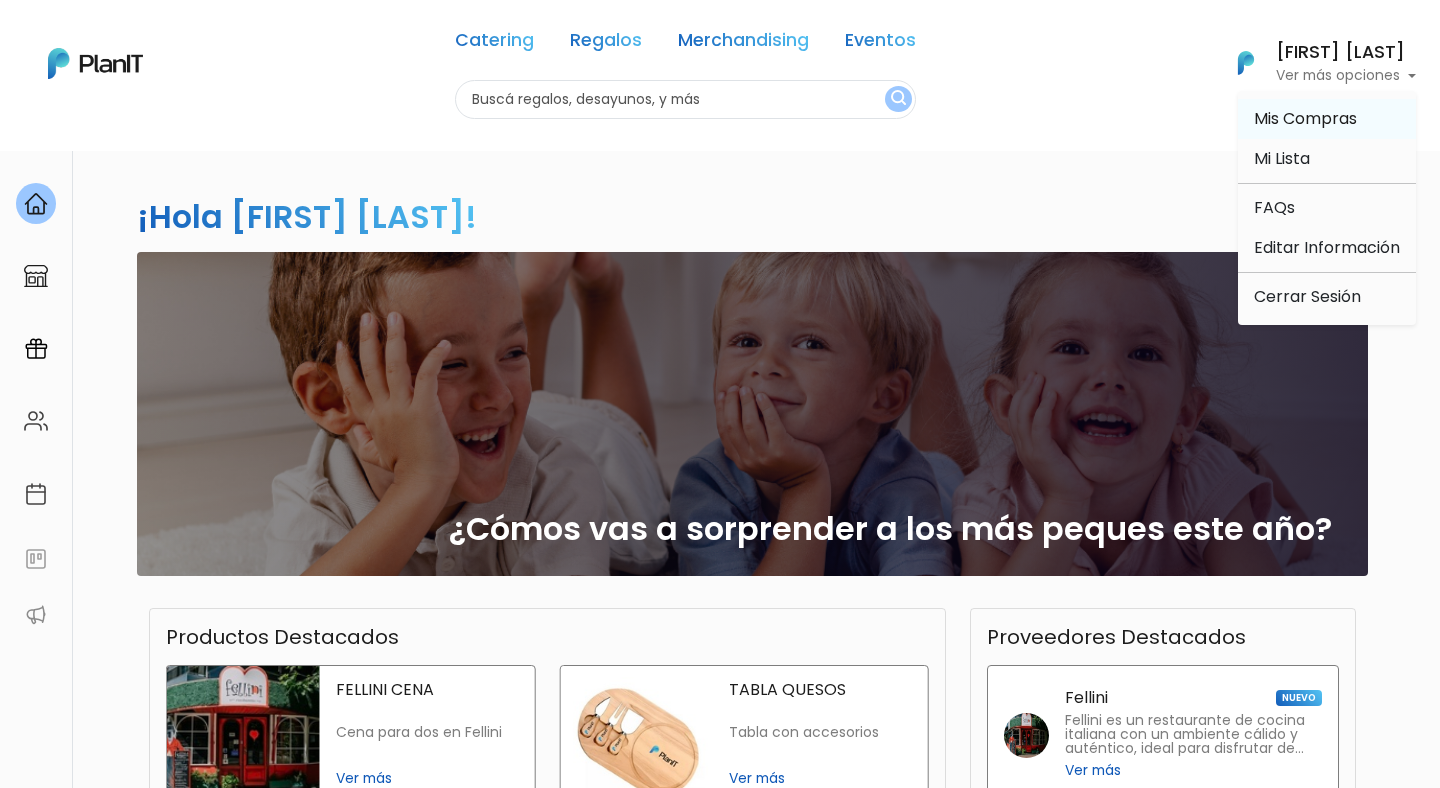 click on "Mis Compras" at bounding box center (1305, 118) 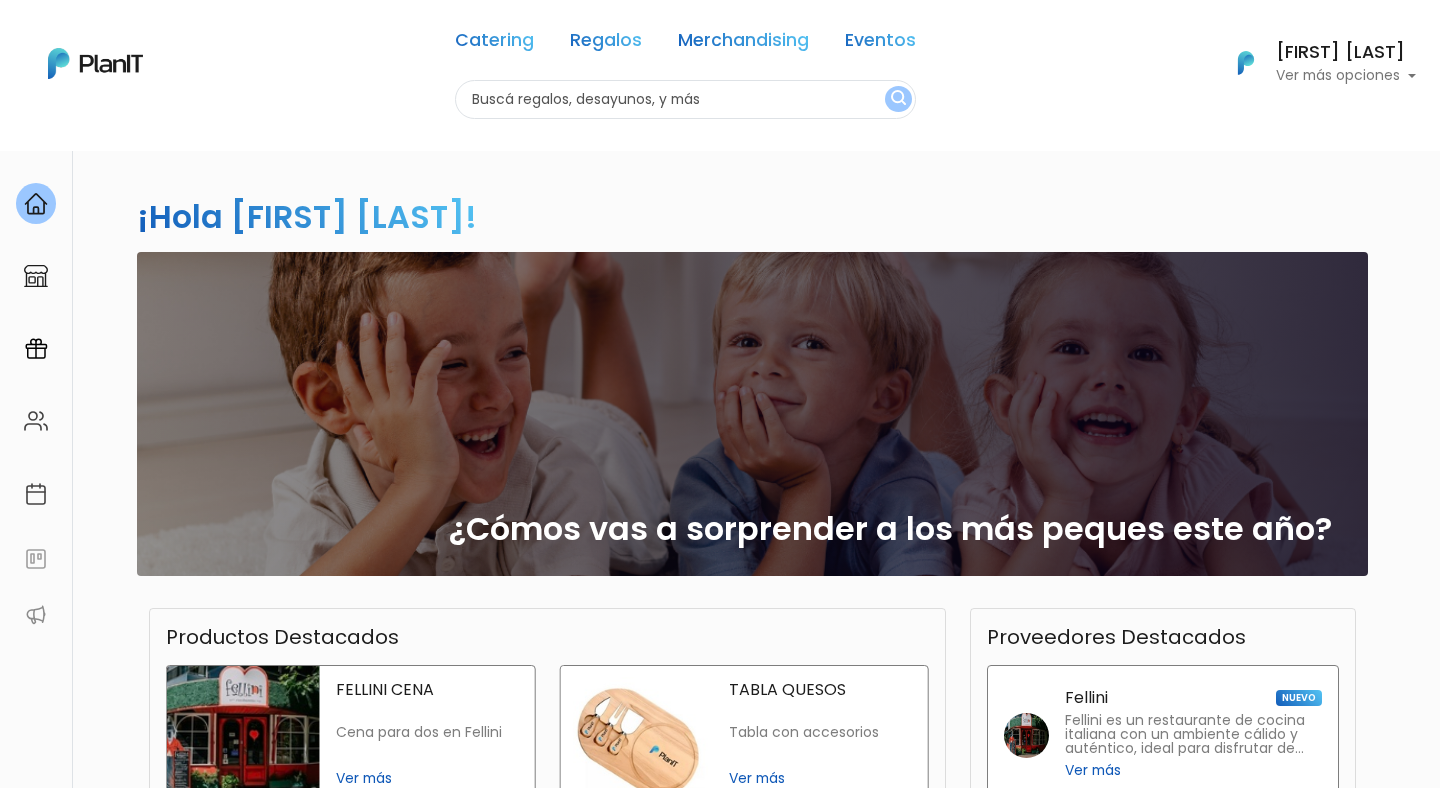 click on "Ver más opciones" at bounding box center (1346, 76) 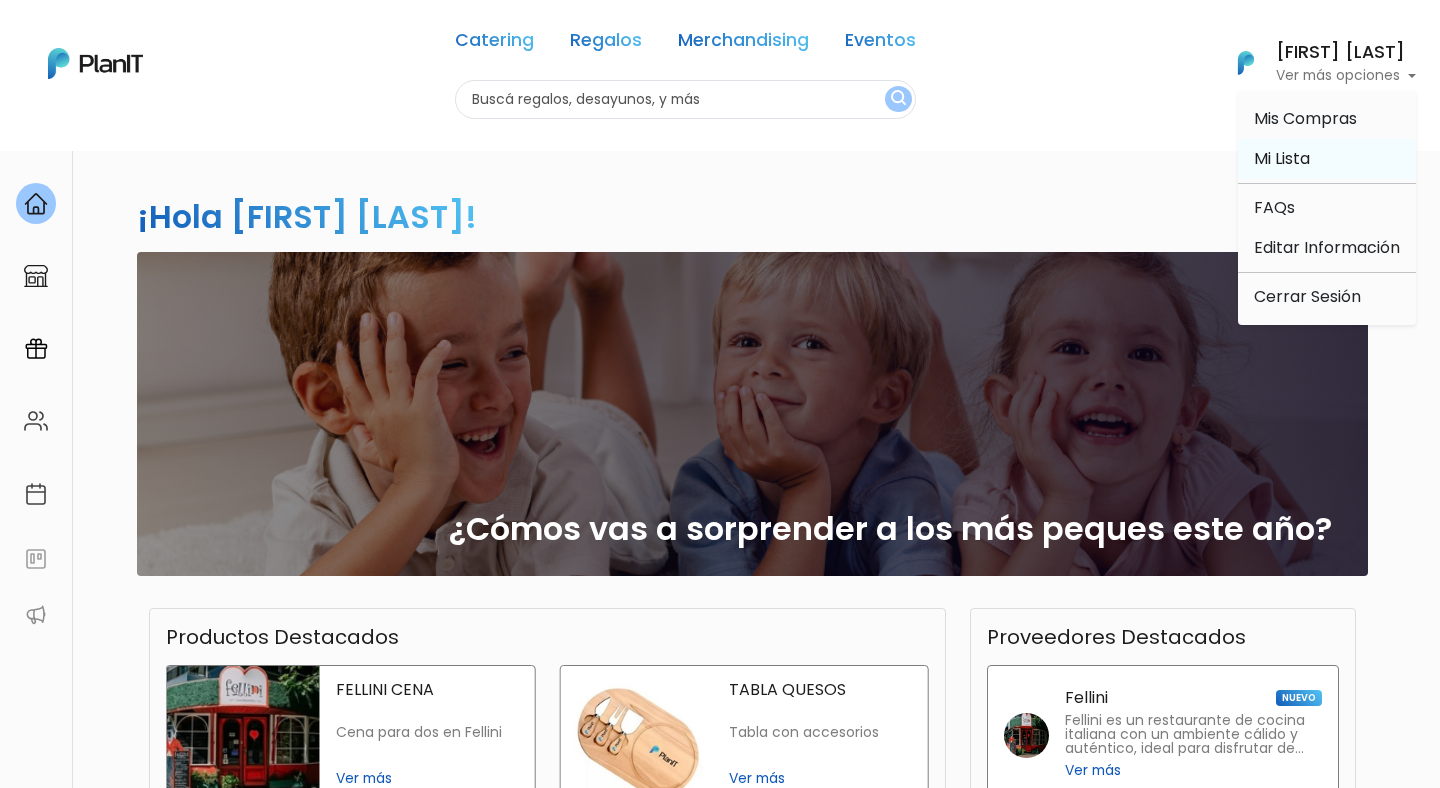 click on "Mi Lista" at bounding box center (1282, 158) 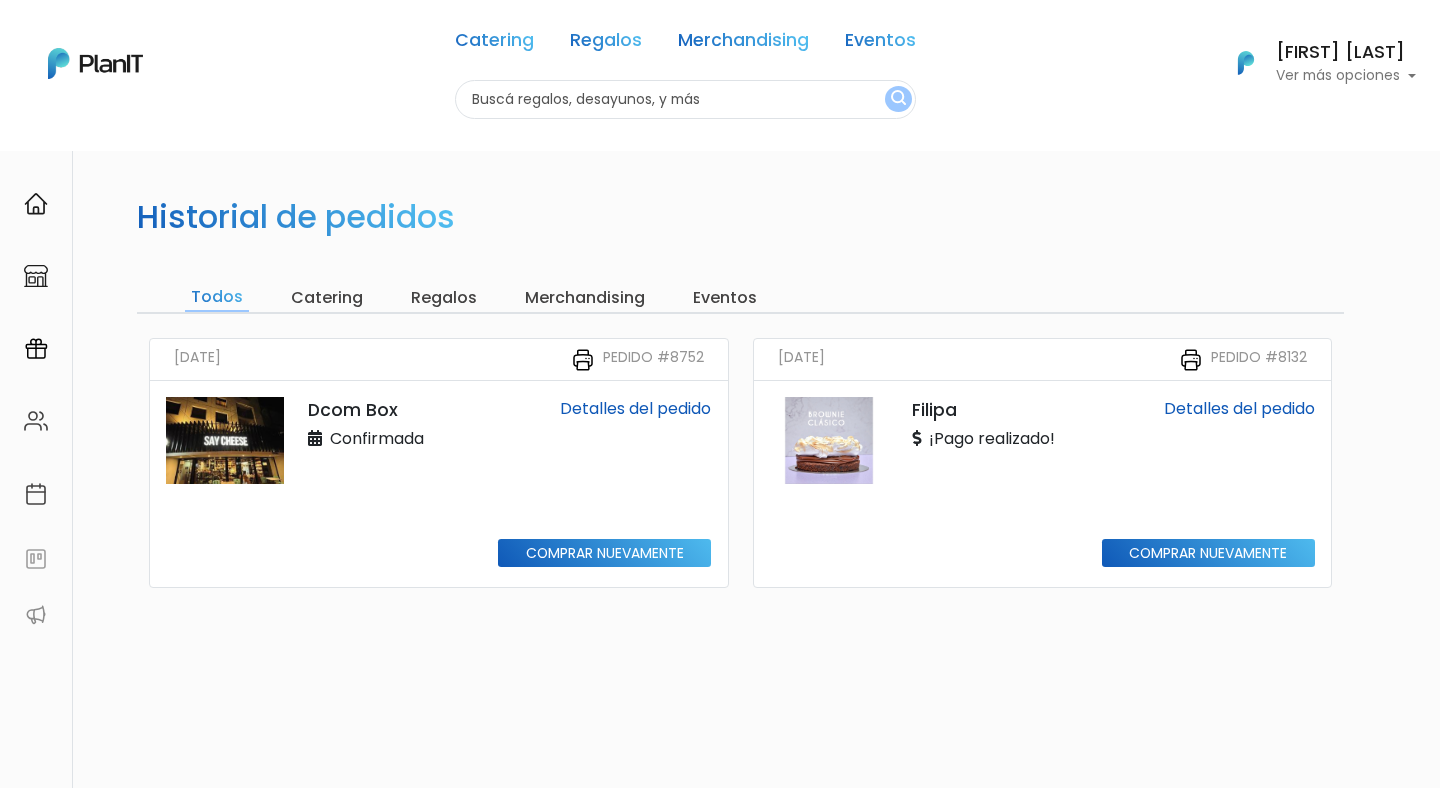 scroll, scrollTop: 0, scrollLeft: 0, axis: both 